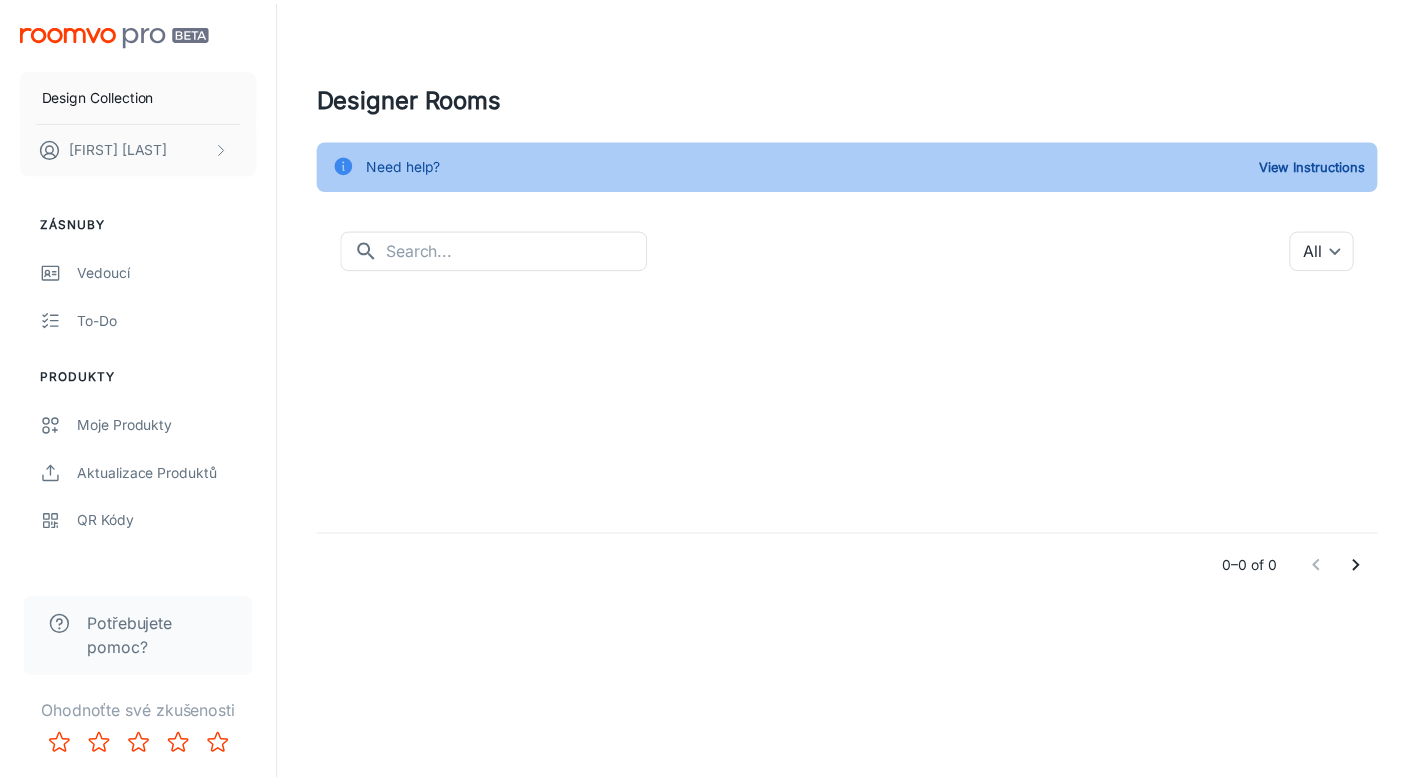scroll, scrollTop: 0, scrollLeft: 0, axis: both 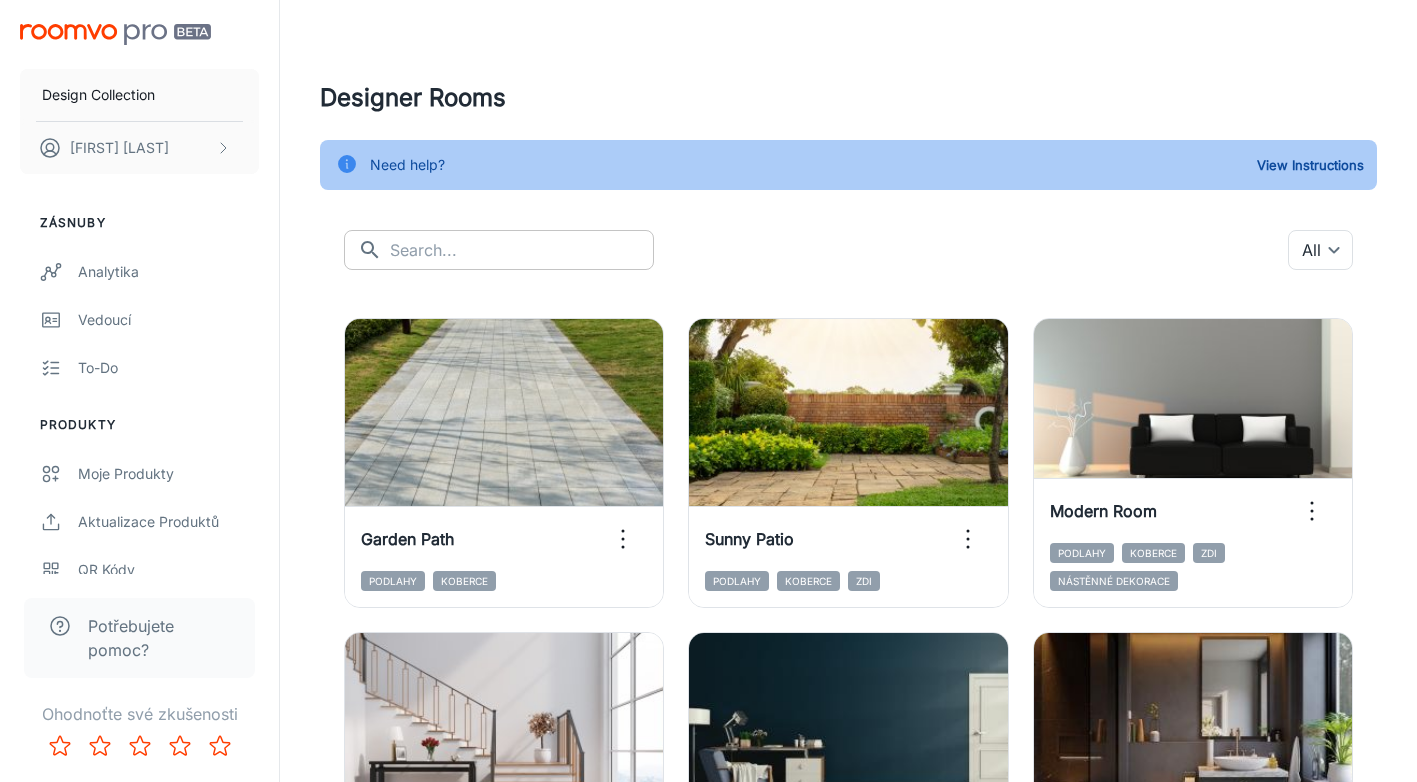 click at bounding box center [522, 250] 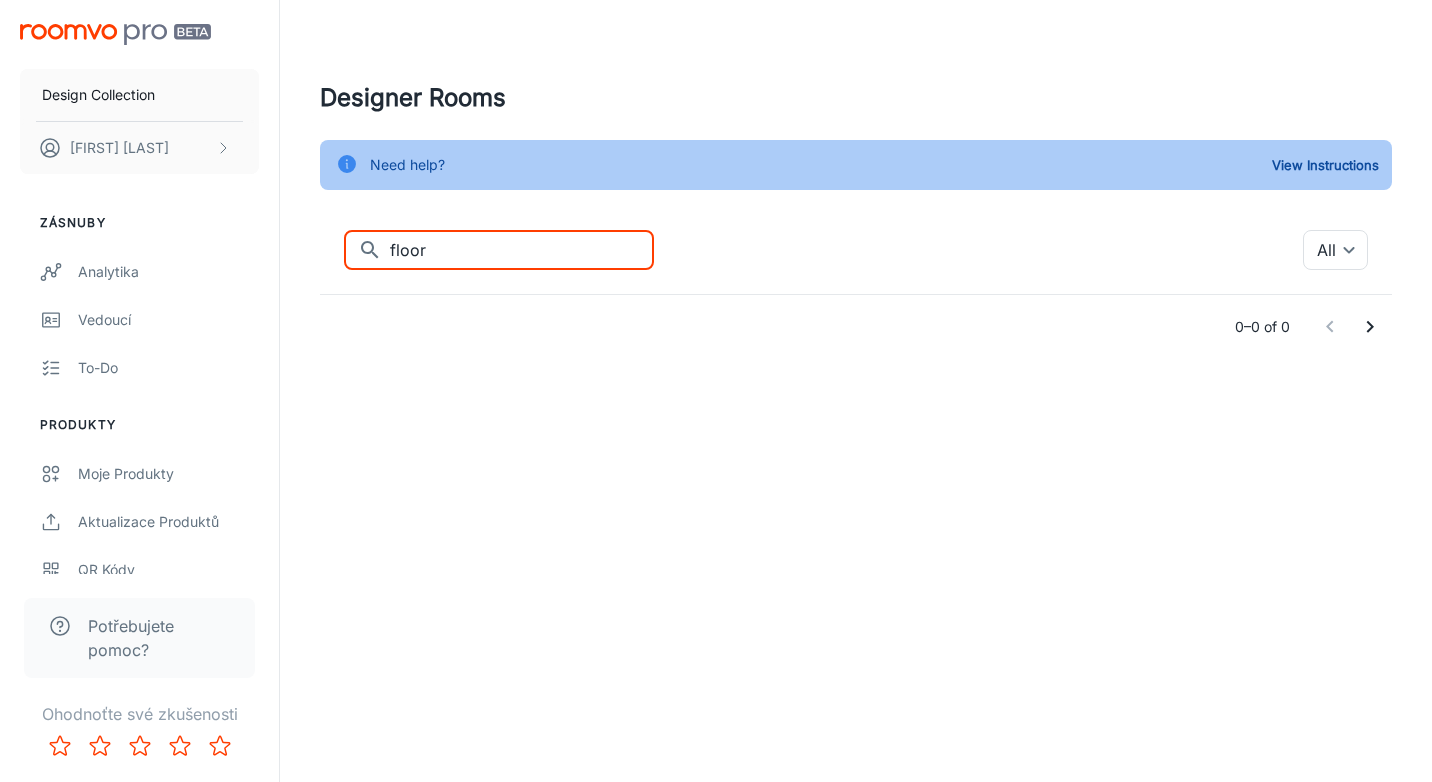 type on "floor" 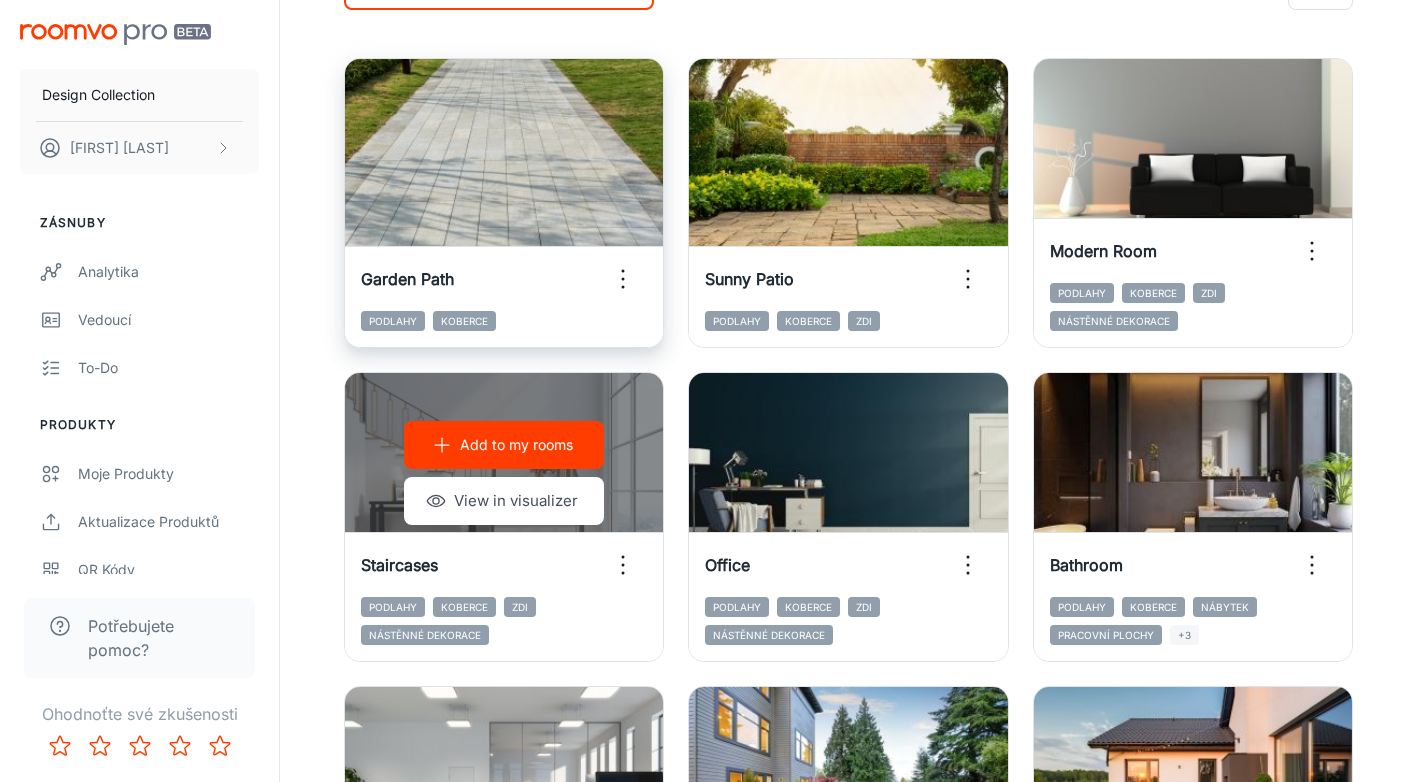 scroll, scrollTop: 263, scrollLeft: 0, axis: vertical 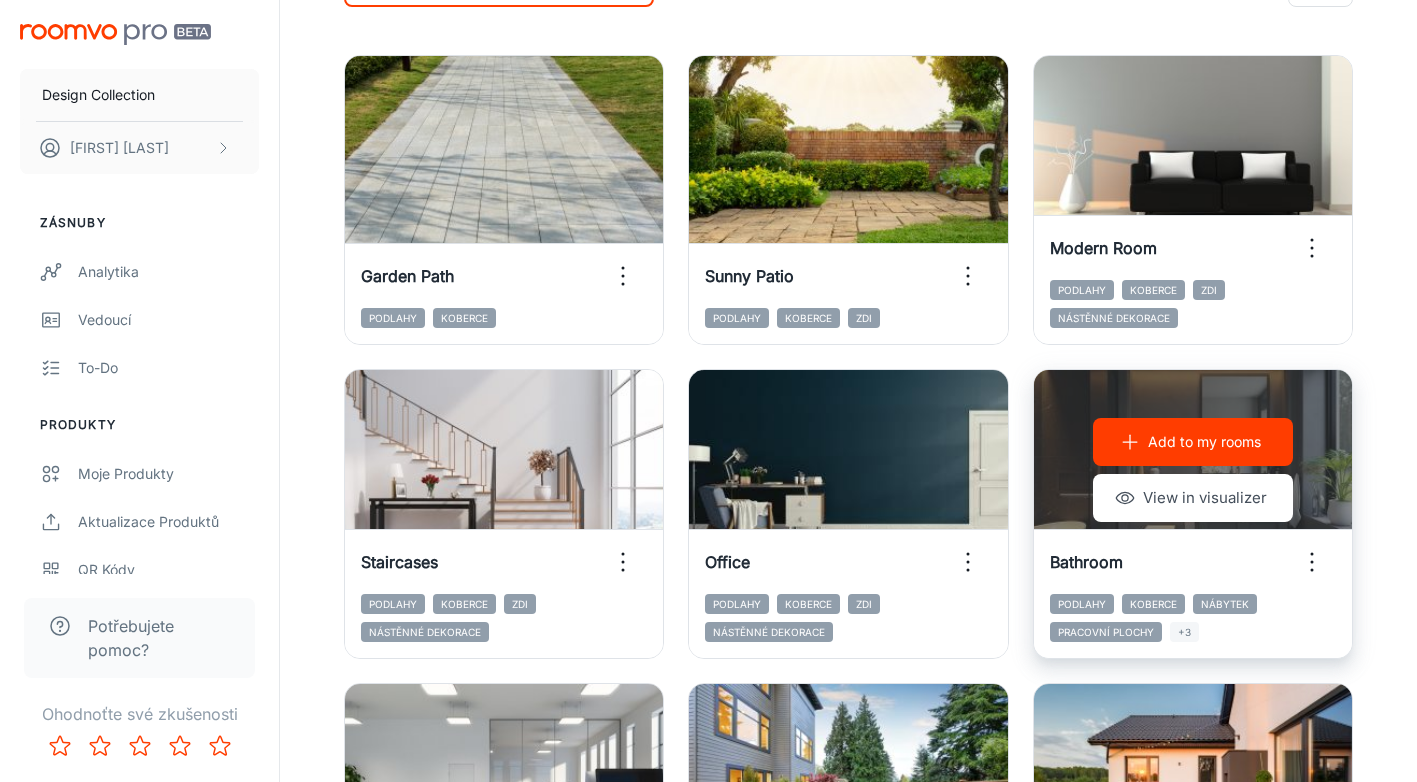 type 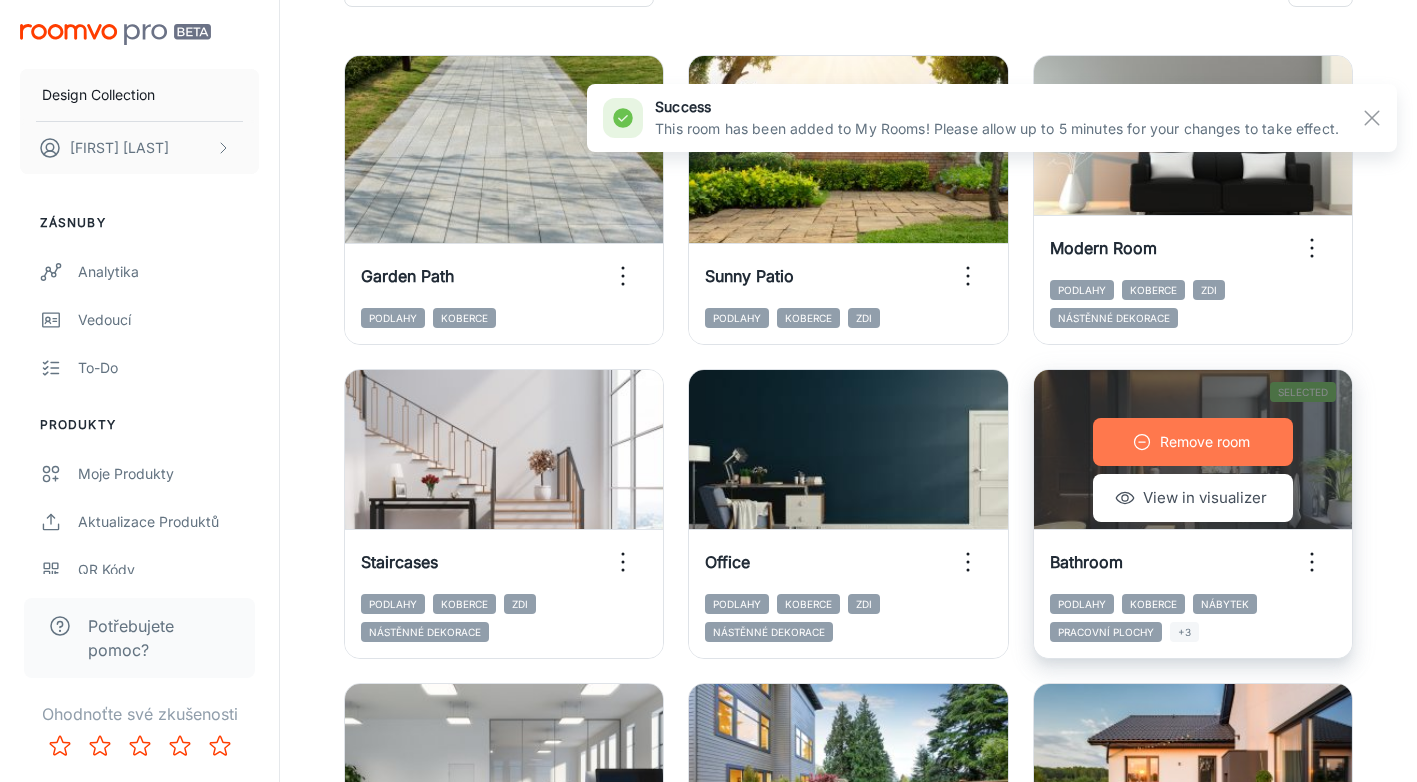 click on "Remove room" at bounding box center [1205, 442] 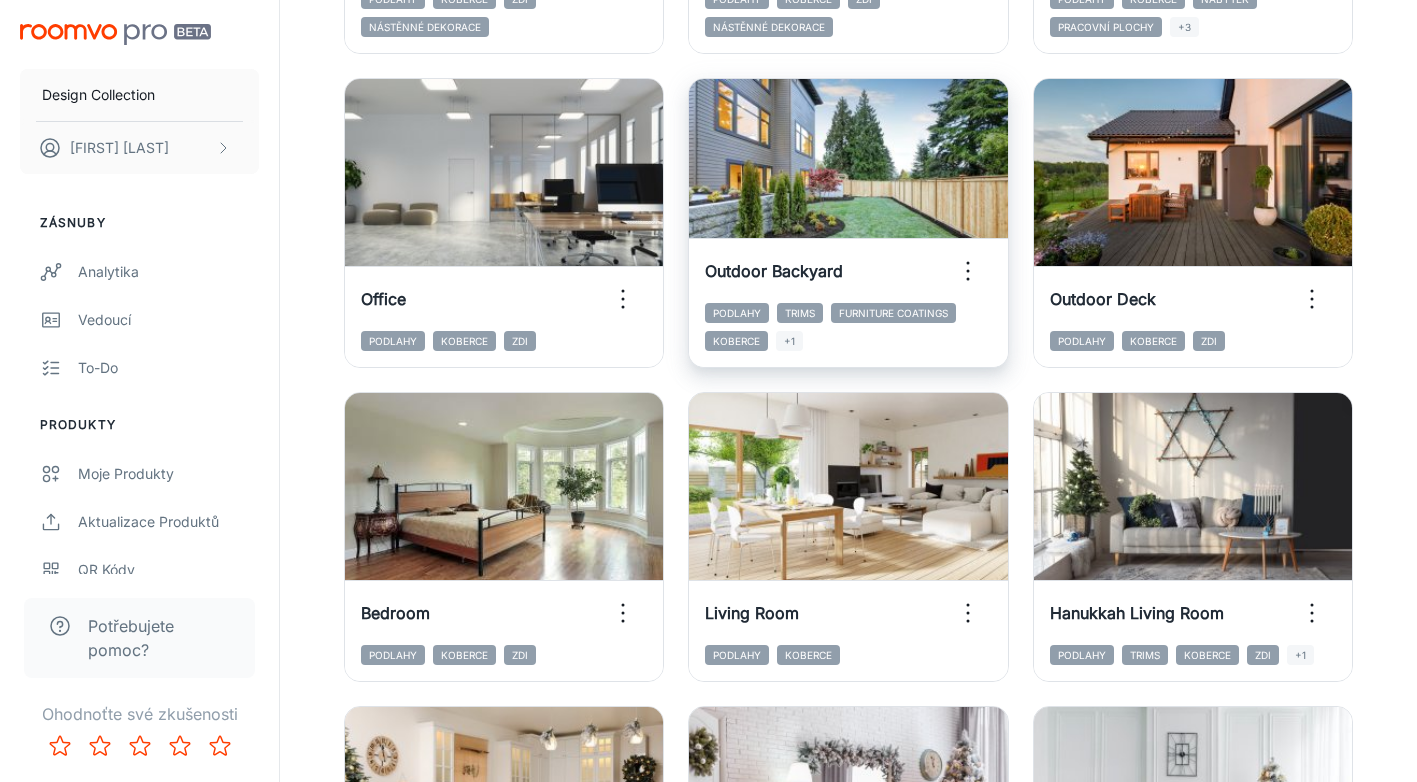 scroll, scrollTop: 894, scrollLeft: 0, axis: vertical 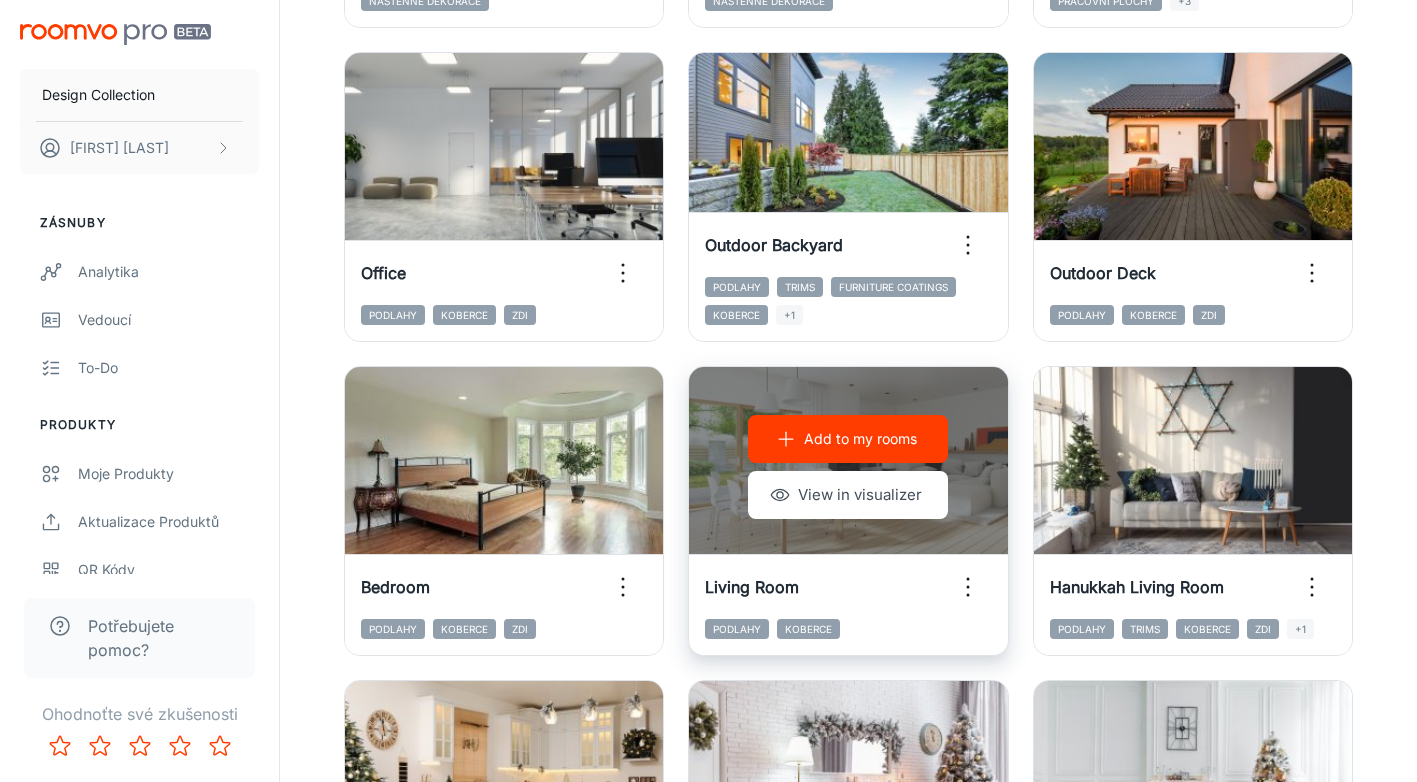 click on "Living Room" at bounding box center [848, 587] 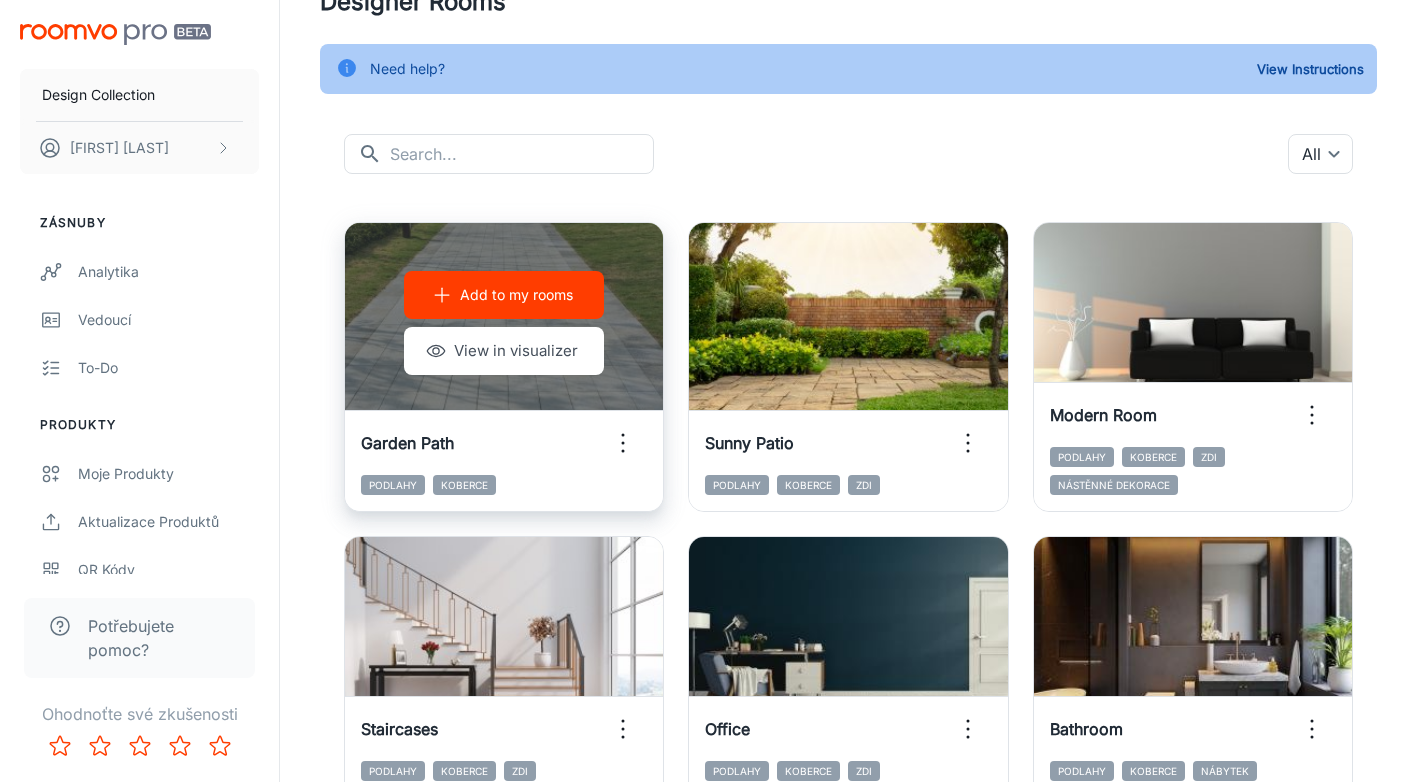 scroll, scrollTop: 100, scrollLeft: 0, axis: vertical 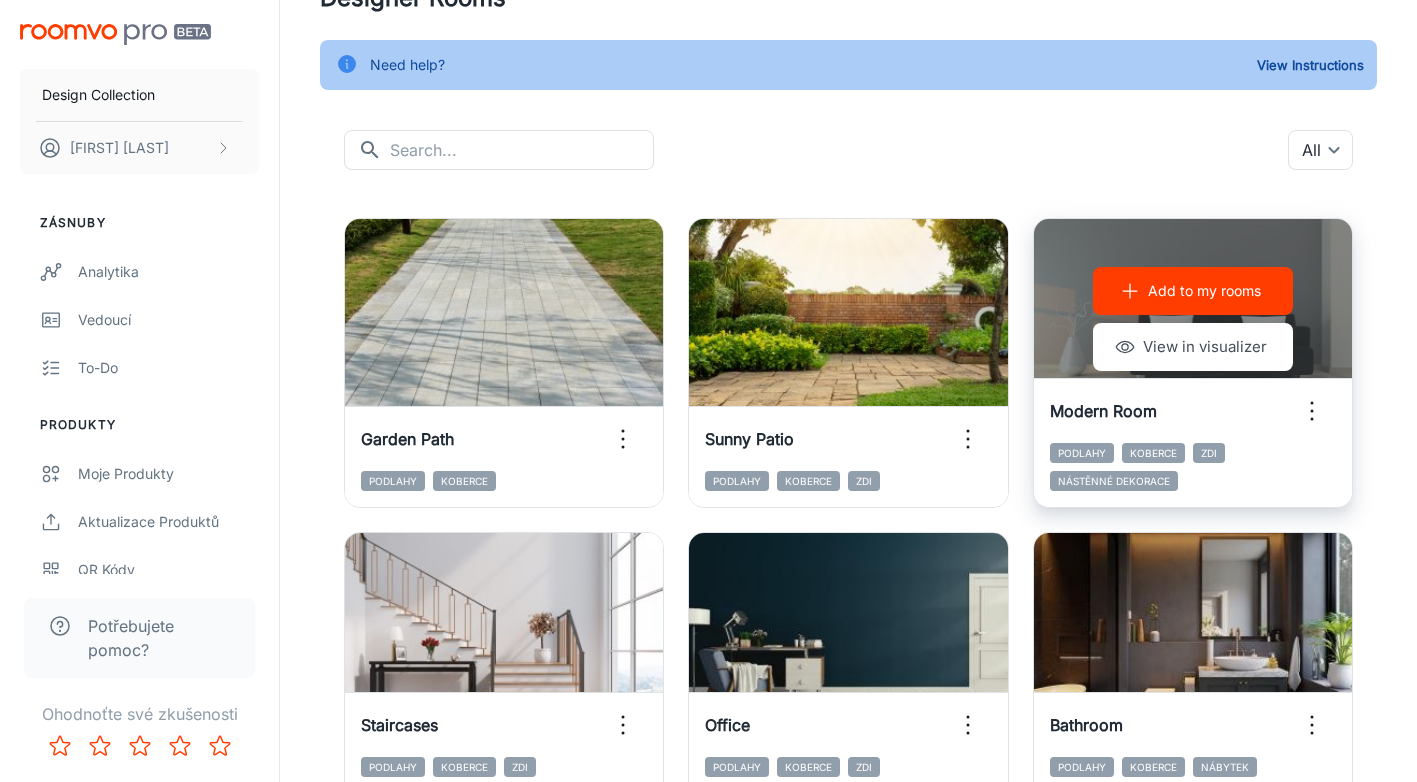 click on "Add to my rooms" at bounding box center (1204, 291) 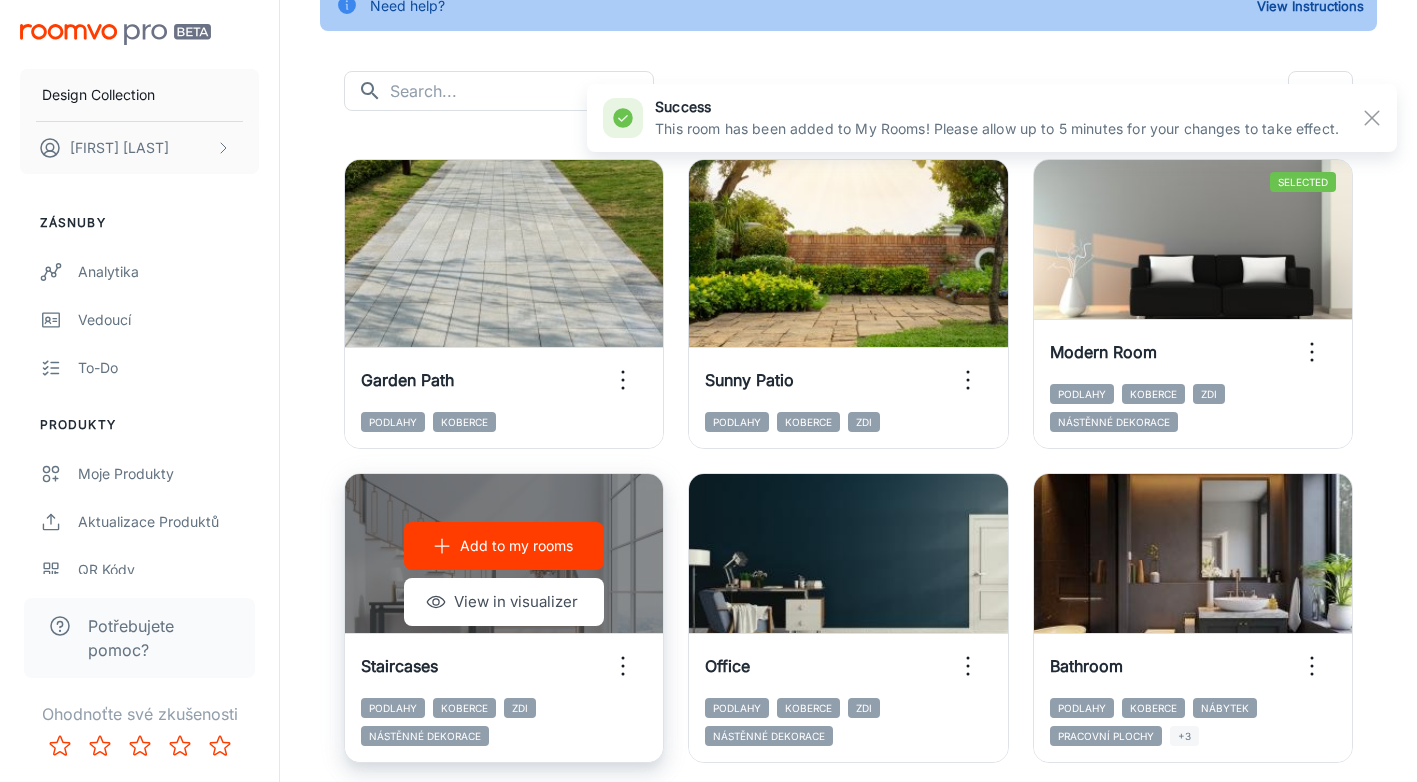 scroll, scrollTop: 178, scrollLeft: 0, axis: vertical 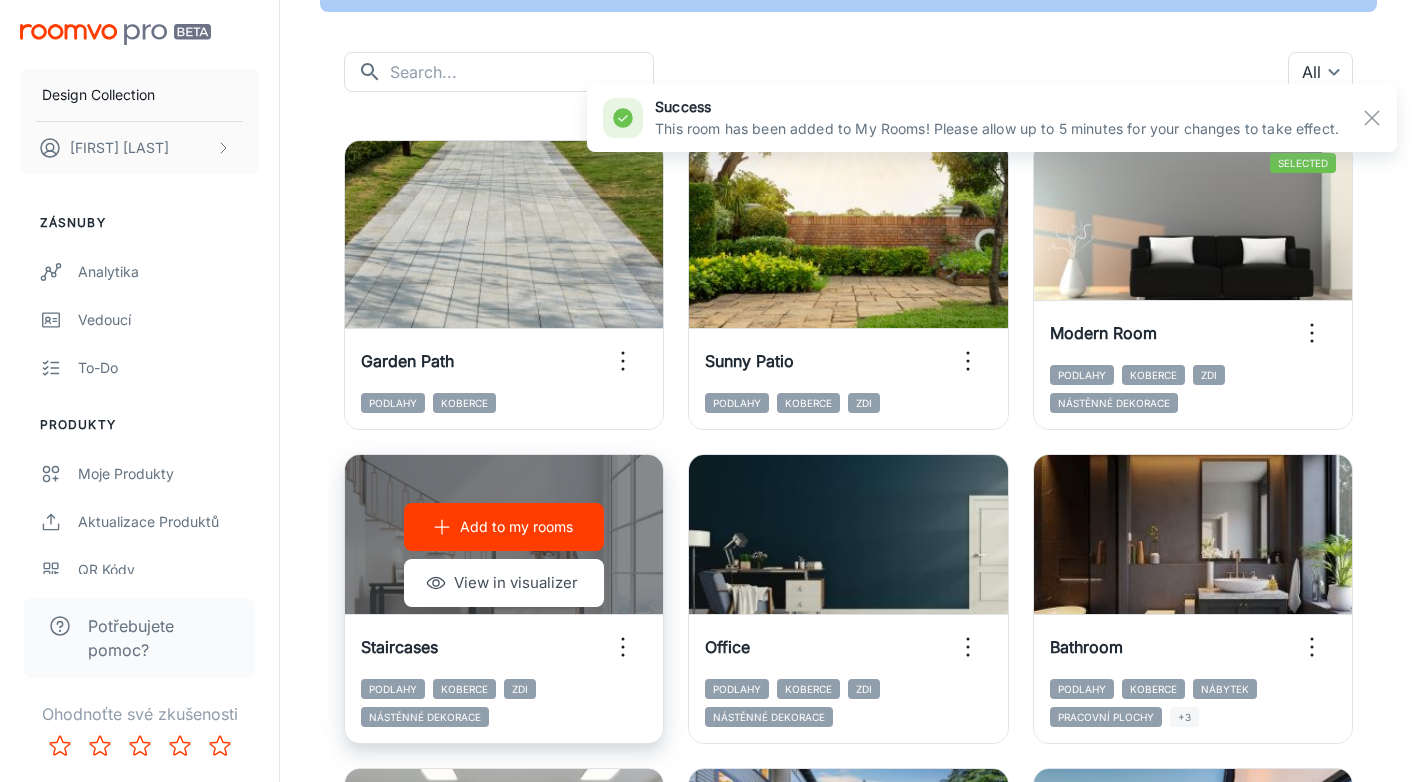 click on "Add to my rooms" at bounding box center (504, 527) 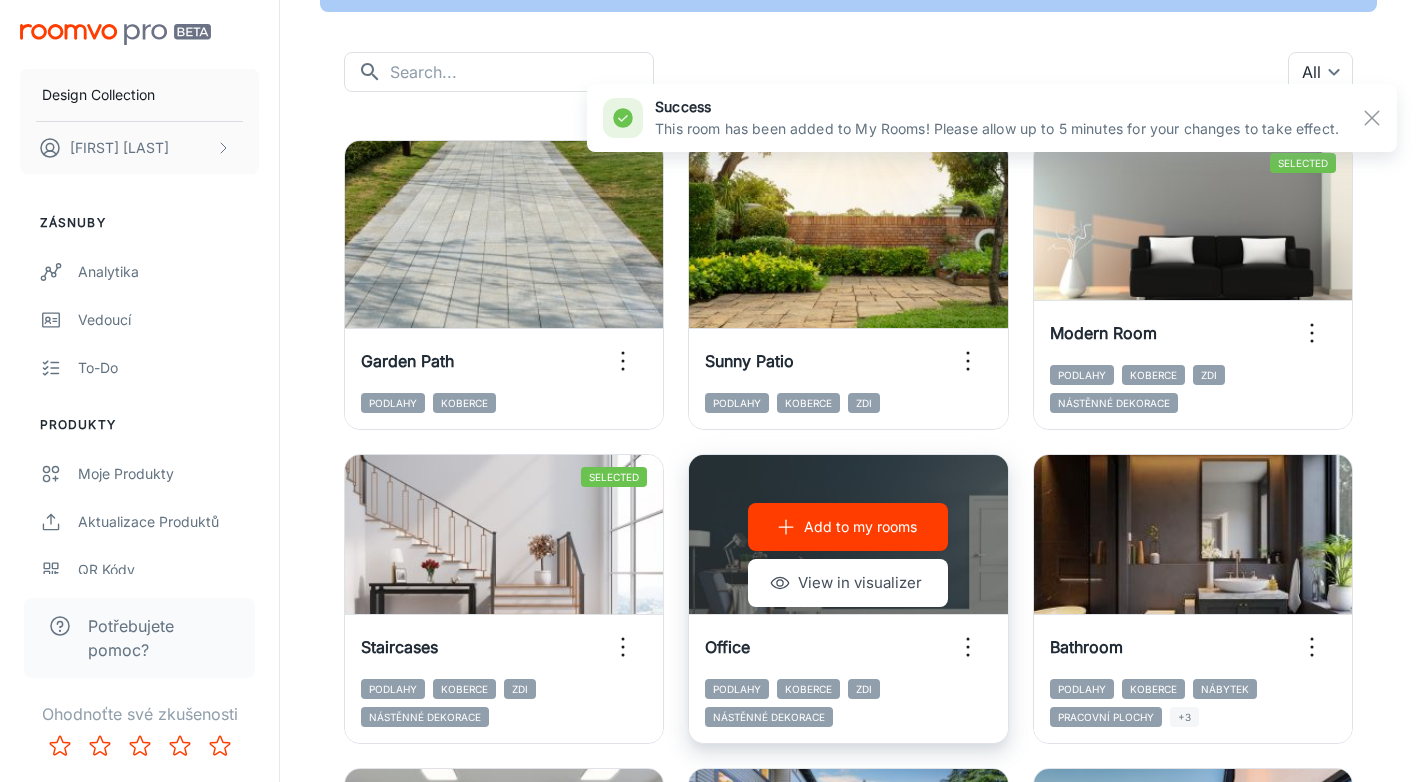 click on "Add to my rooms" at bounding box center [848, 527] 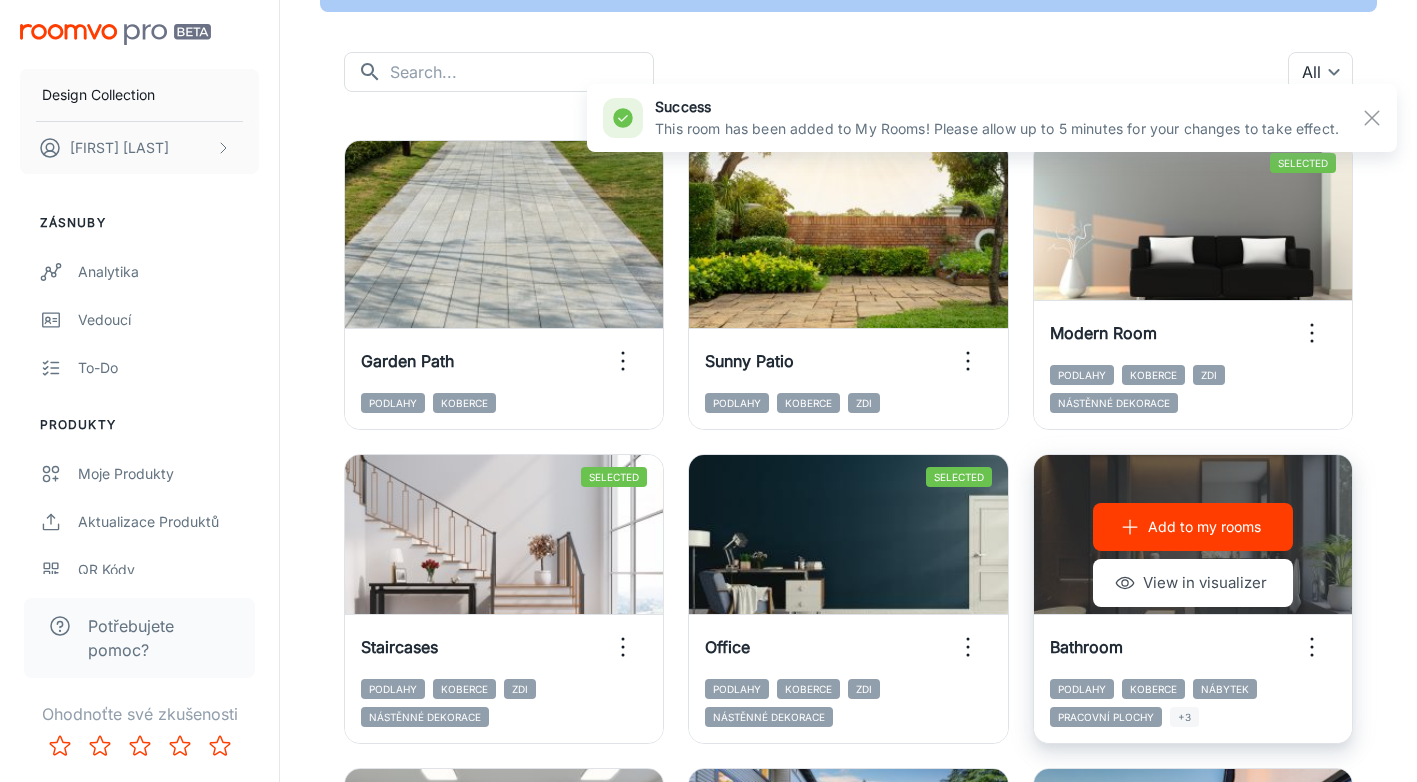 click on "Add to my rooms View in visualizer" at bounding box center (1193, 555) 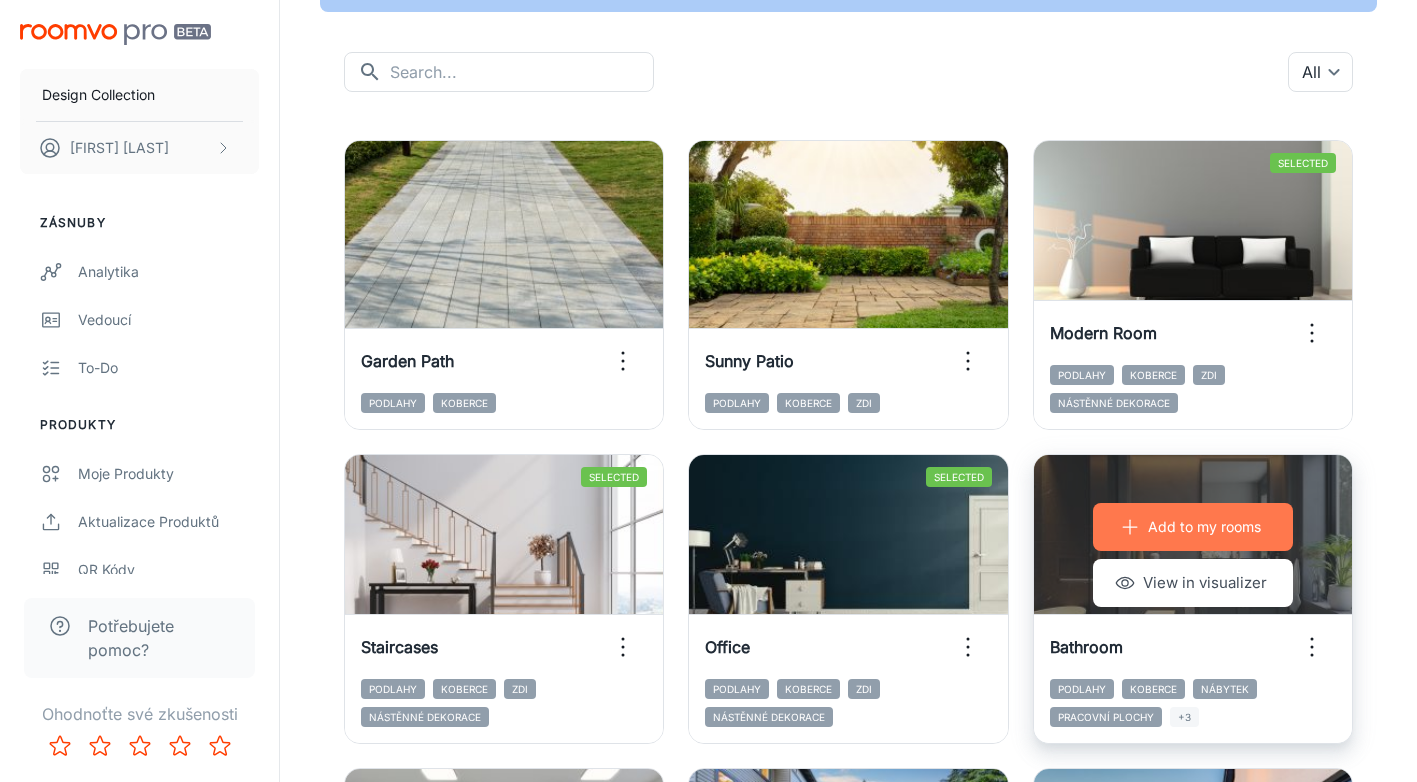 click on "Add to my rooms" at bounding box center [1193, 527] 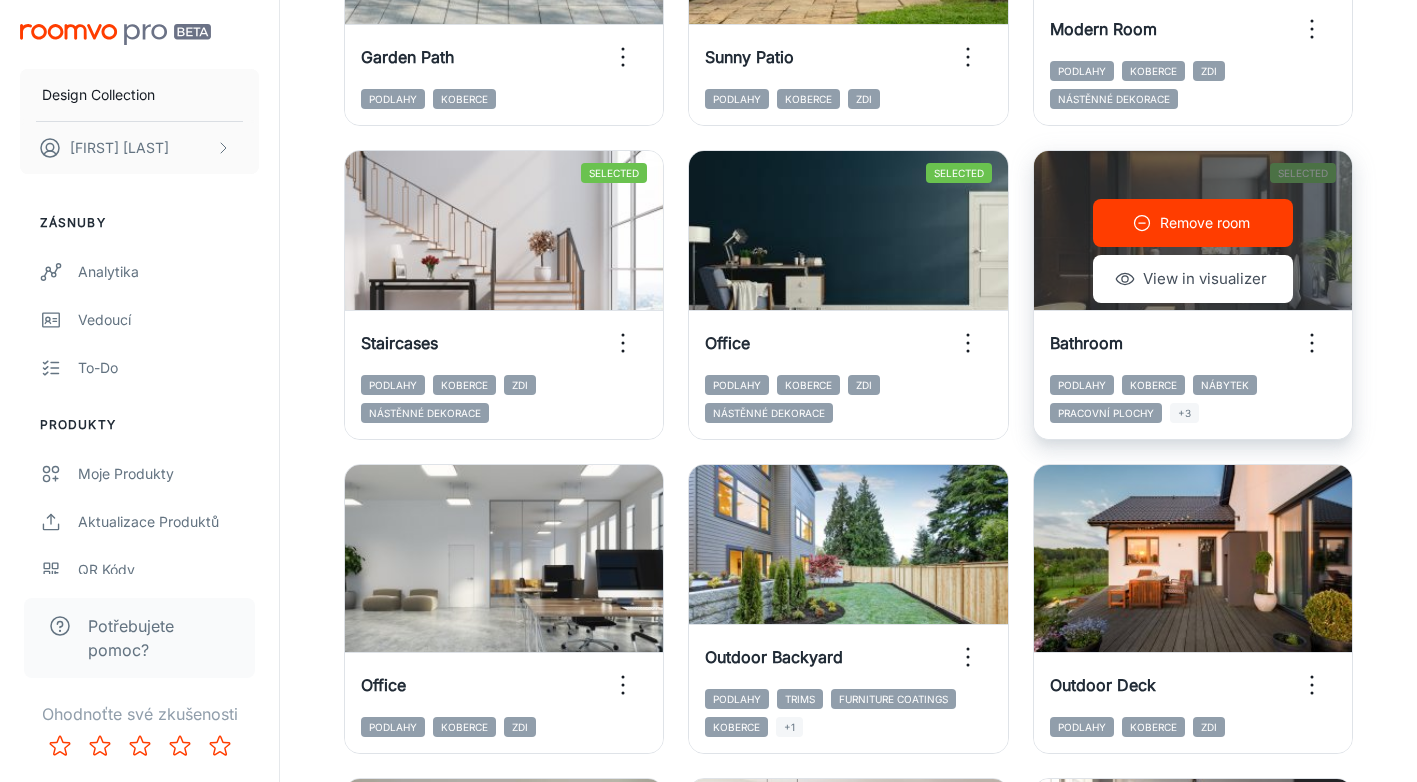 scroll, scrollTop: 508, scrollLeft: 0, axis: vertical 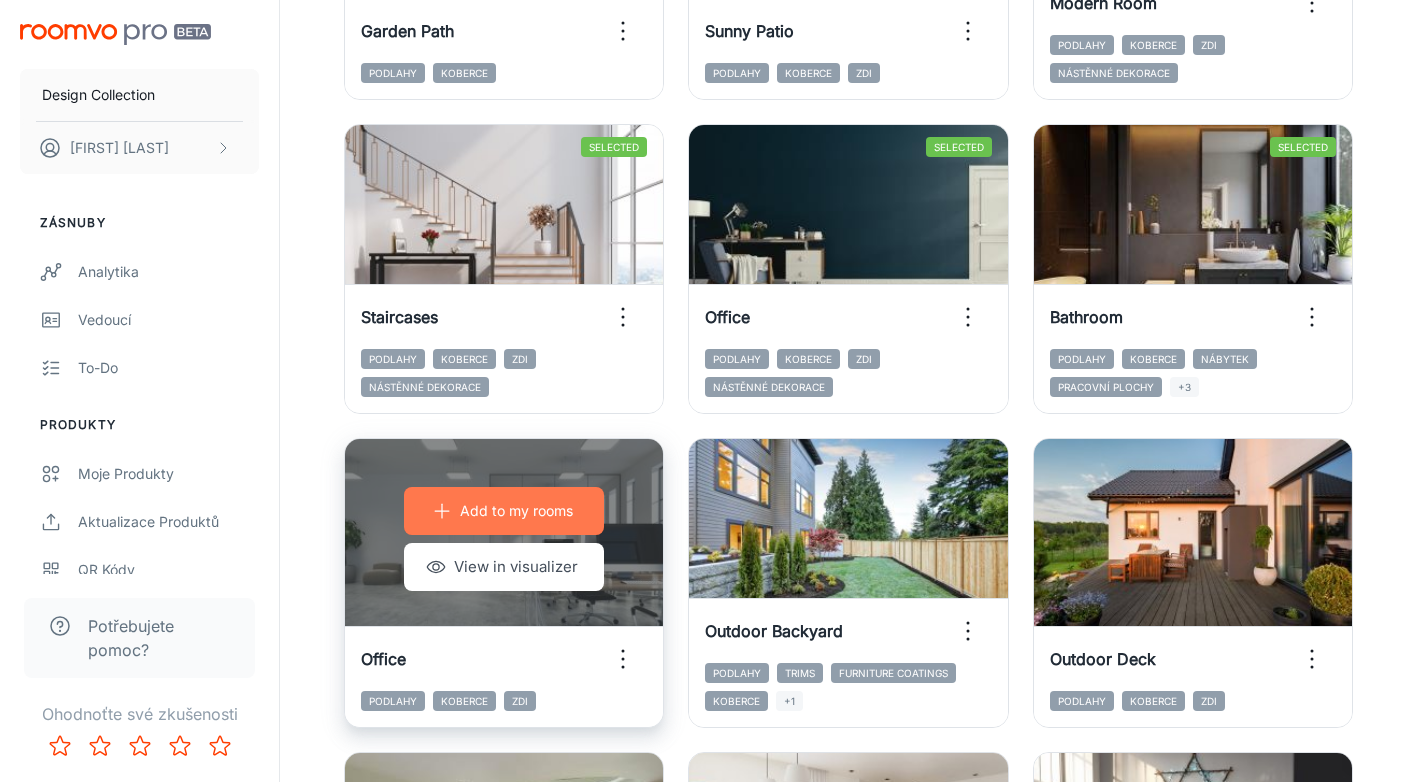 click on "Add to my rooms" at bounding box center (516, 511) 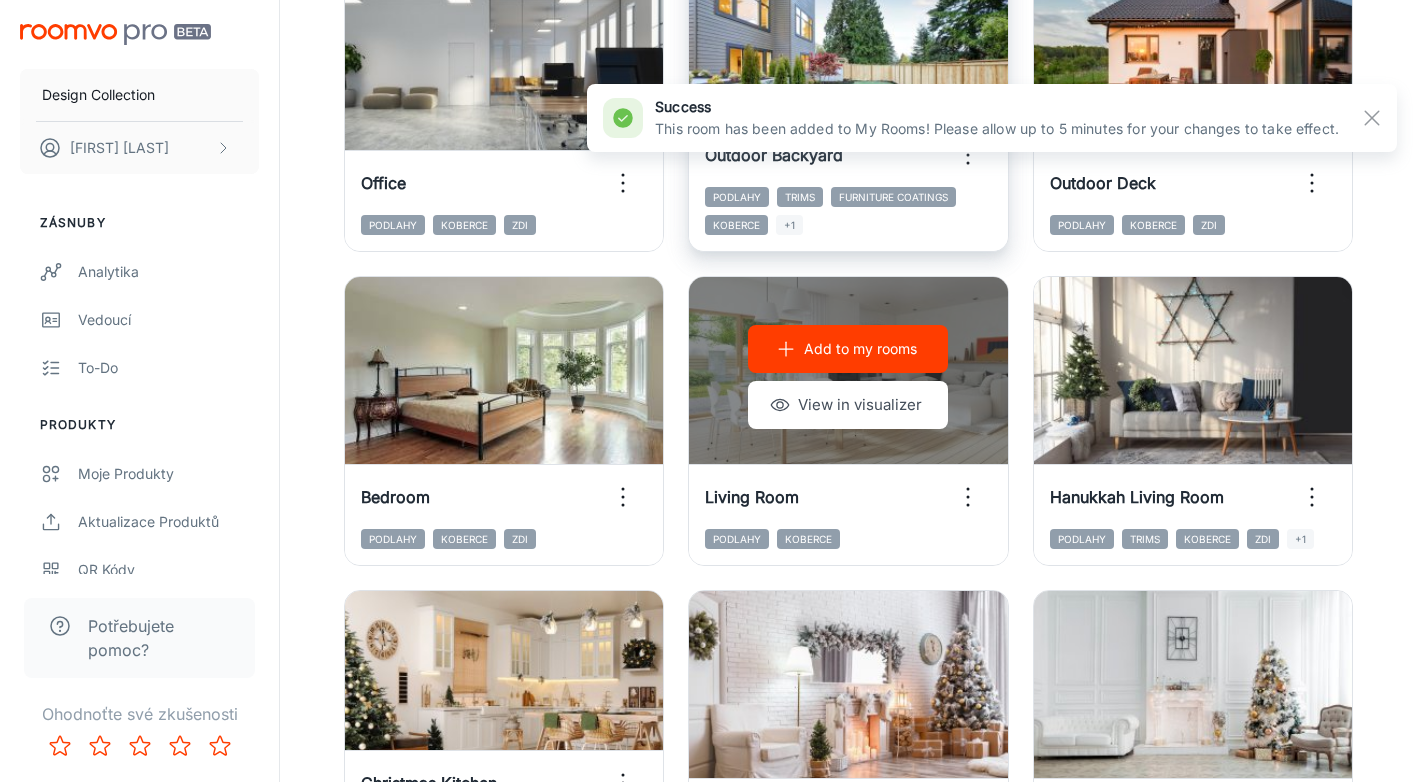 scroll, scrollTop: 986, scrollLeft: 0, axis: vertical 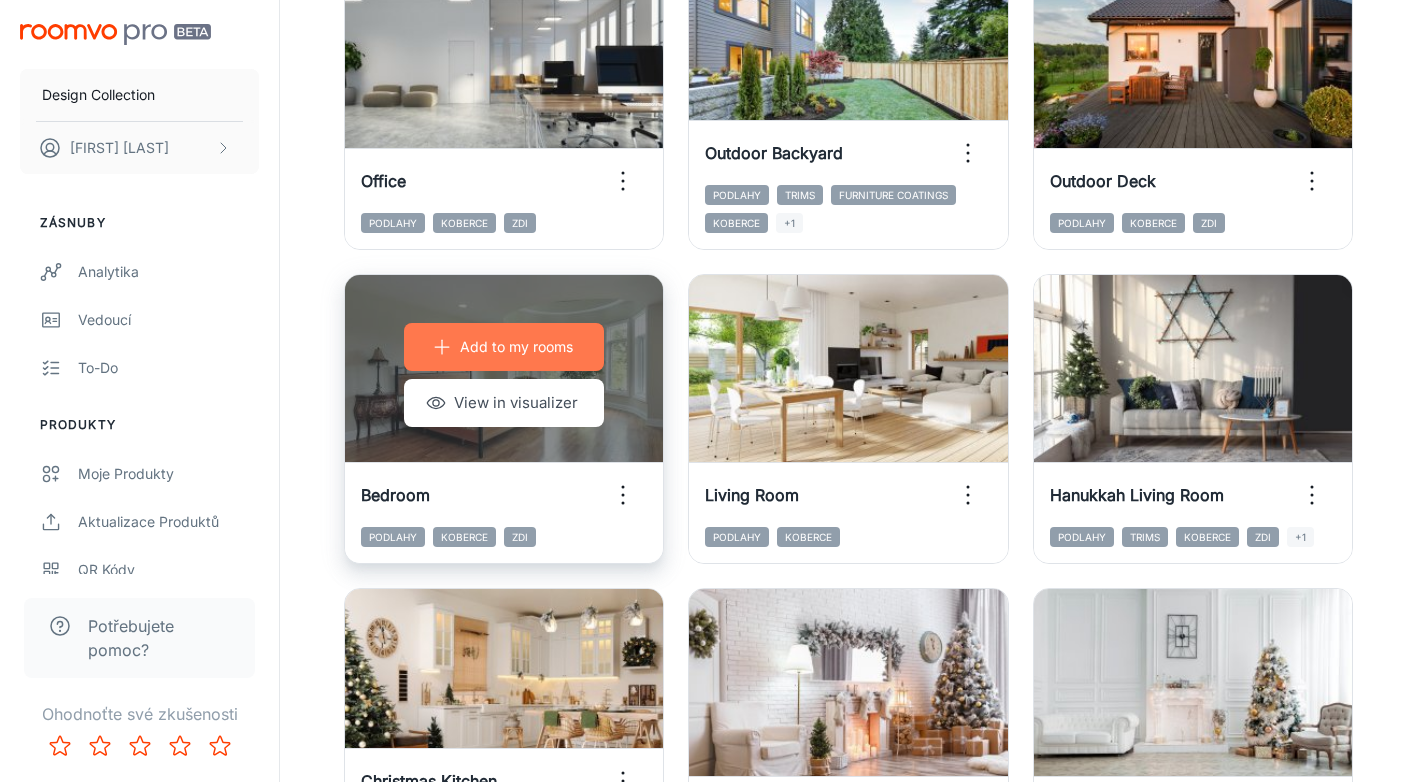 click on "Add to my rooms" at bounding box center (516, 347) 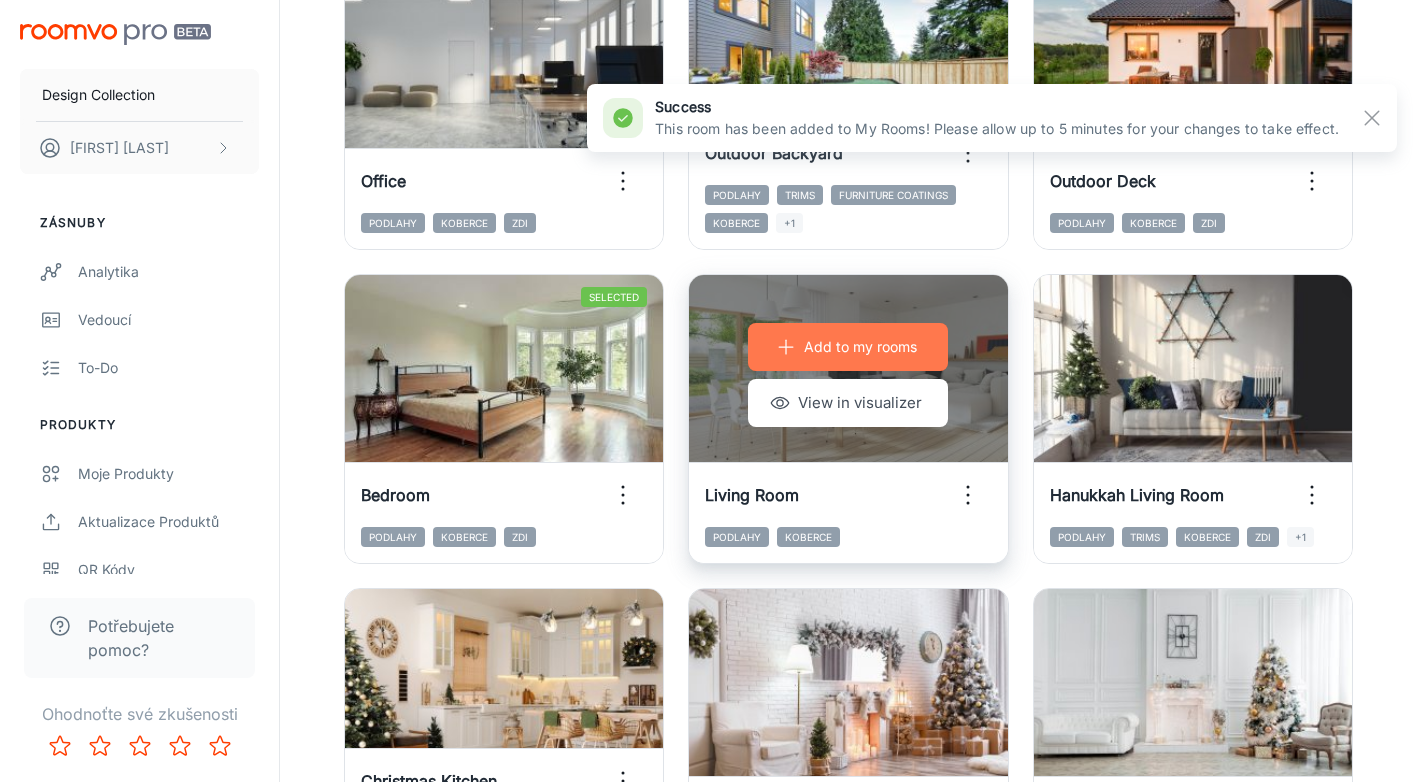 click on "Add to my rooms" at bounding box center (848, 347) 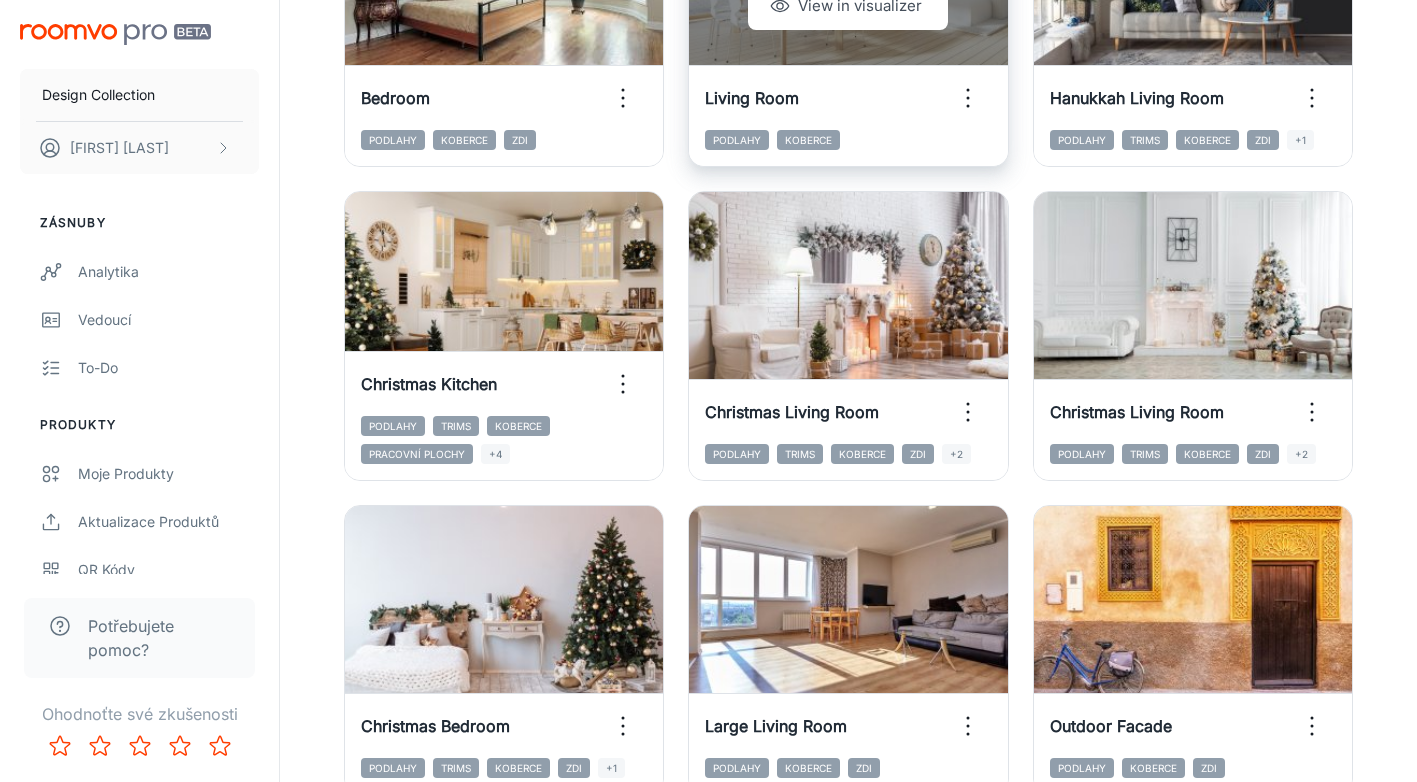 scroll, scrollTop: 1395, scrollLeft: 0, axis: vertical 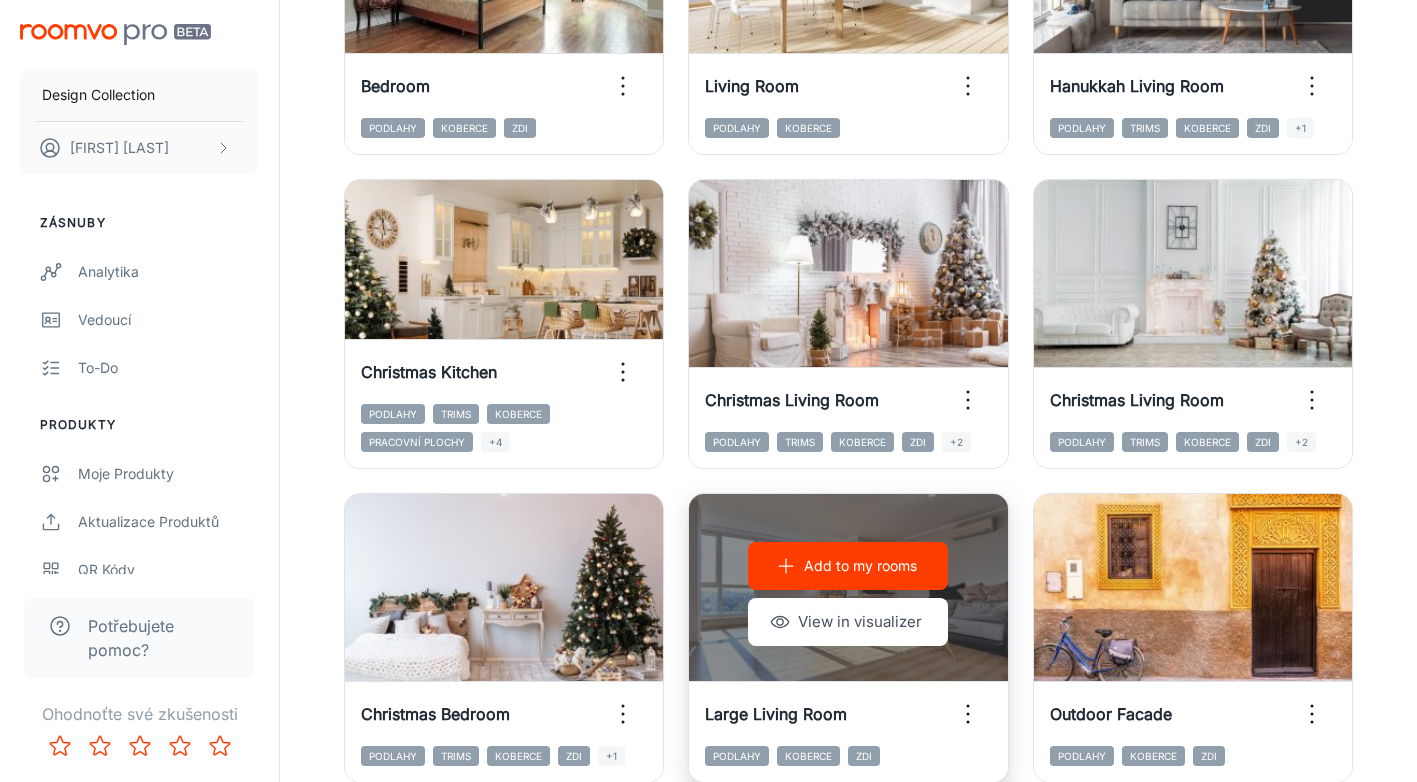 click on "Add to my rooms" at bounding box center [848, 566] 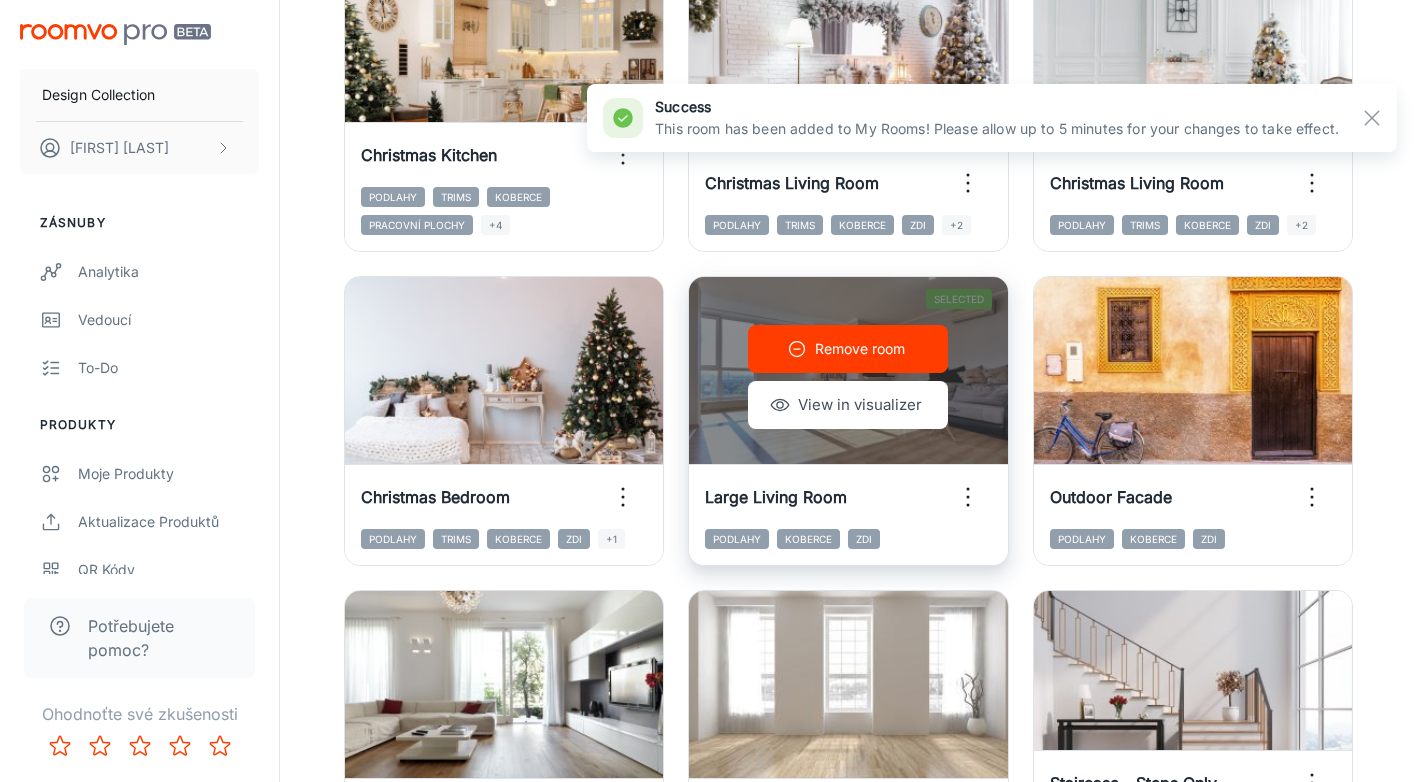 scroll, scrollTop: 1637, scrollLeft: 0, axis: vertical 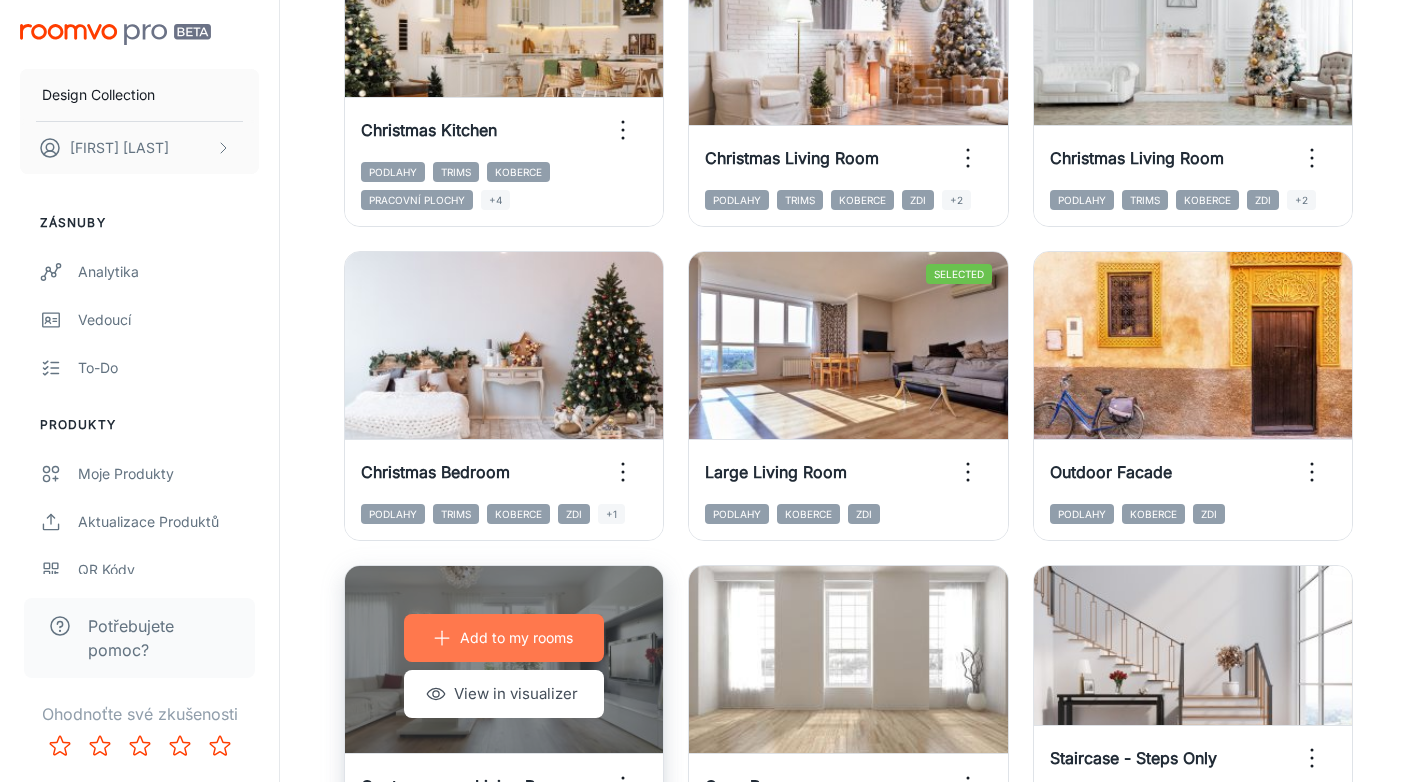 click on "Add to my rooms" at bounding box center (516, 638) 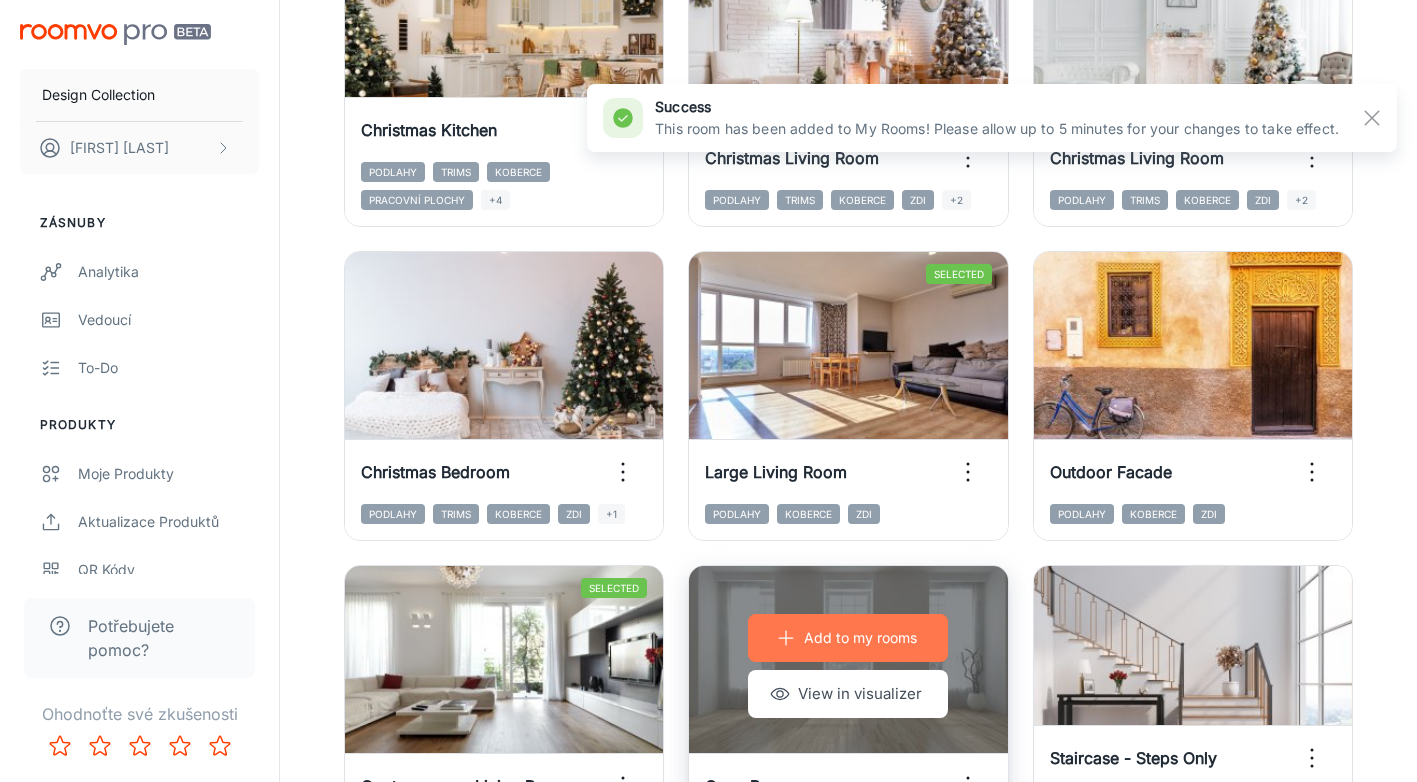 click on "Add to my rooms" at bounding box center [860, 638] 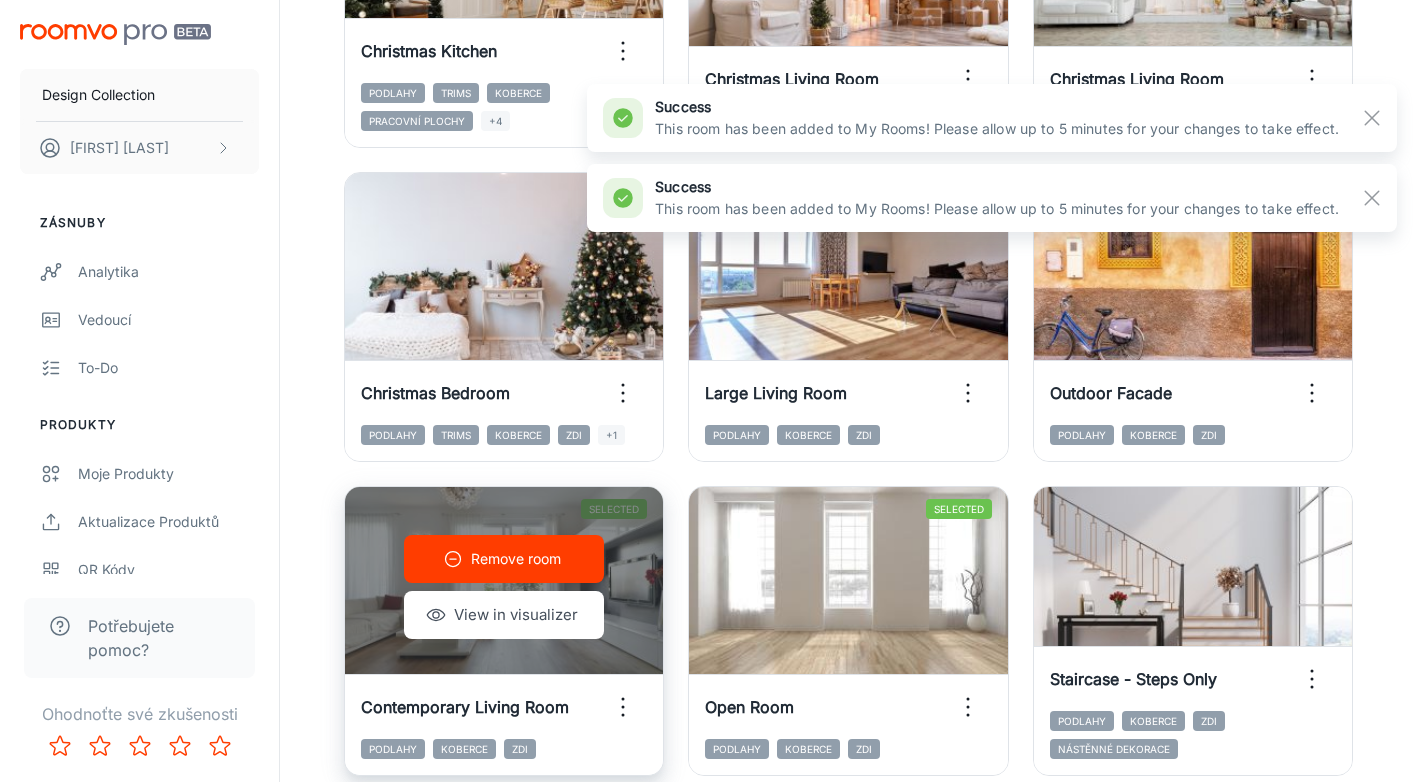 scroll, scrollTop: 1794, scrollLeft: 0, axis: vertical 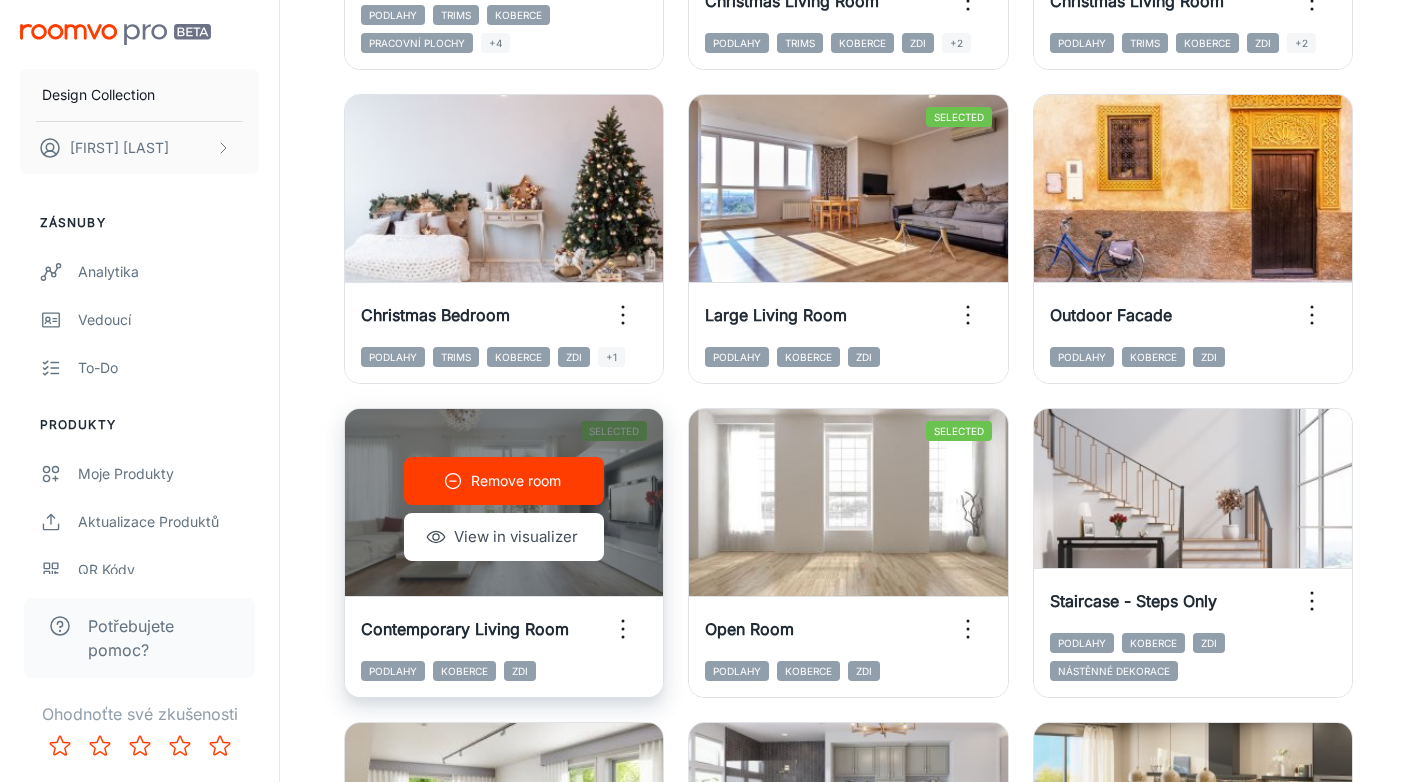 click on "Contemporary Living Room" at bounding box center (504, 629) 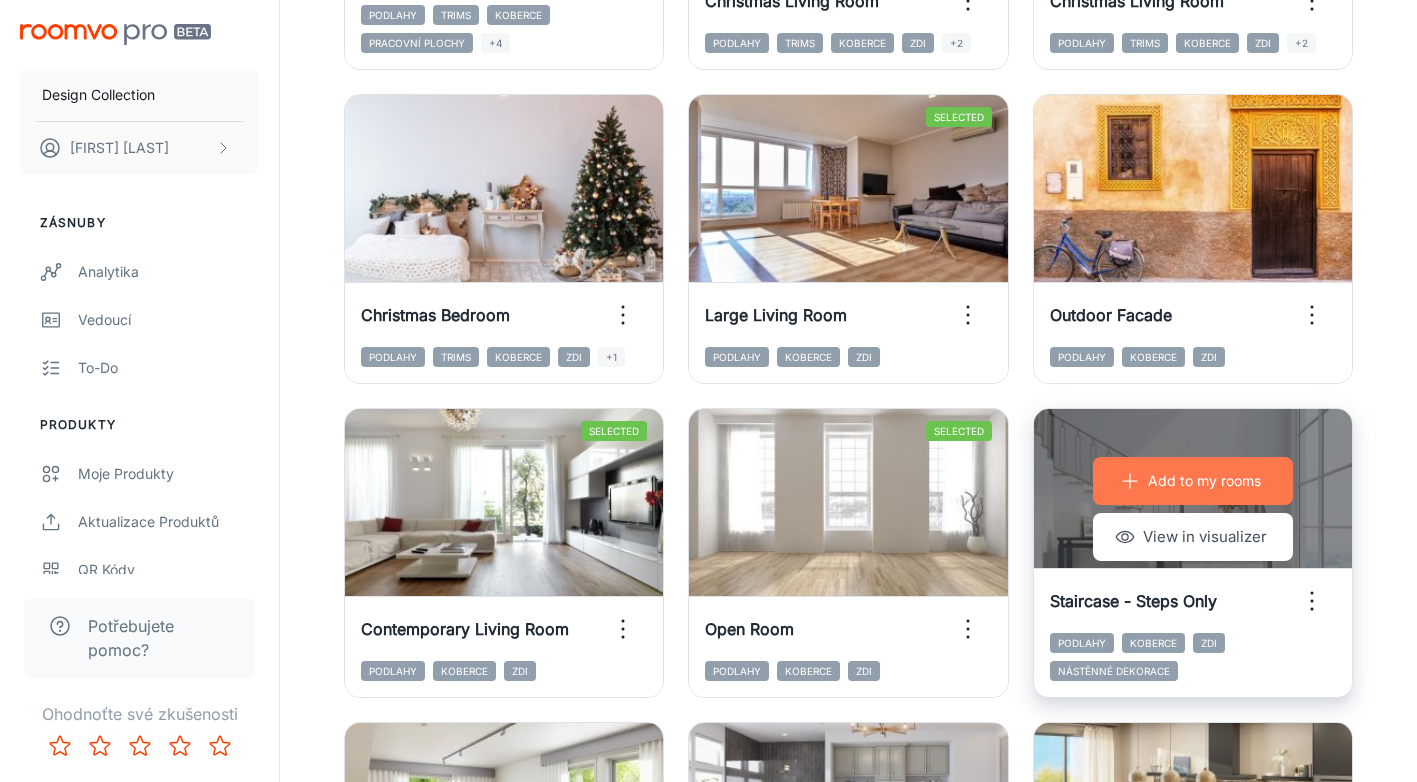 click on "Add to my rooms" at bounding box center [1193, 481] 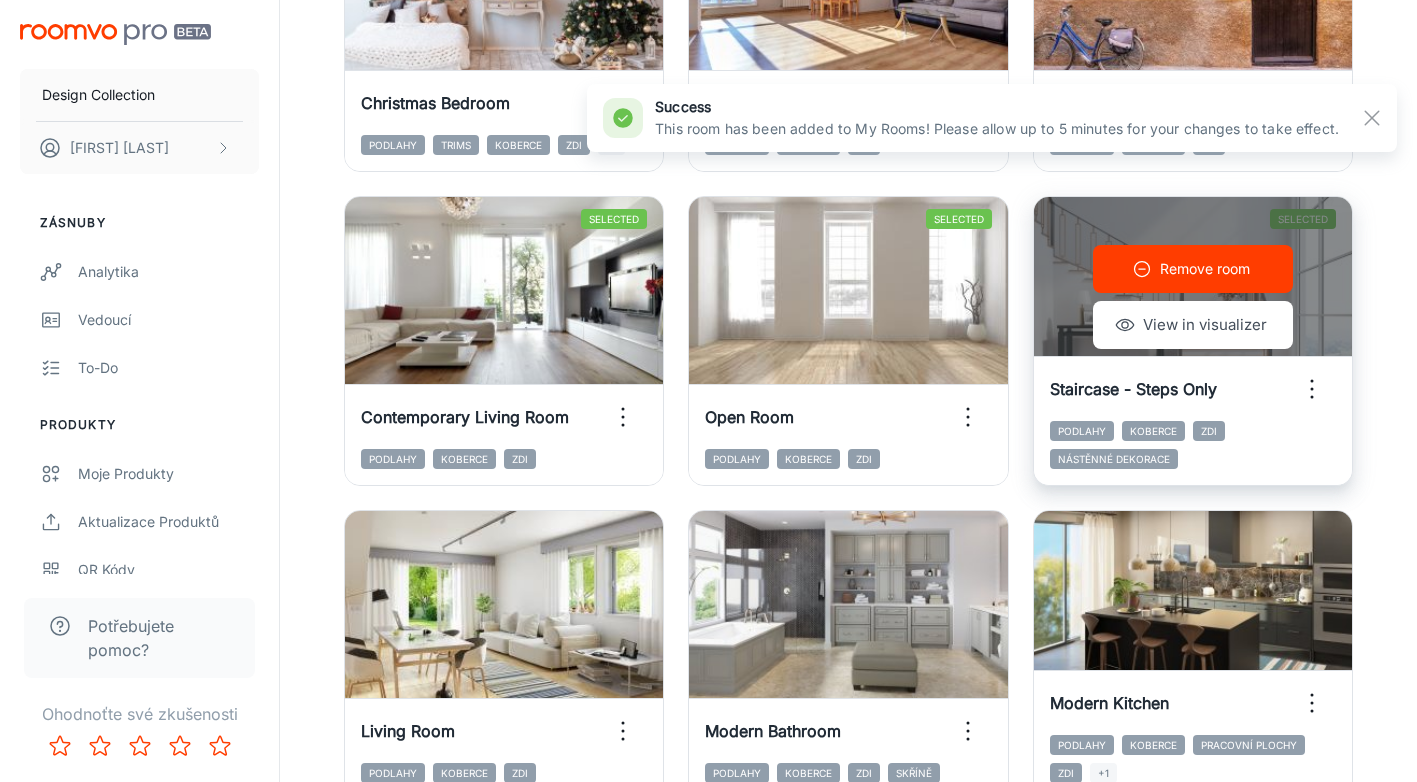 scroll, scrollTop: 2010, scrollLeft: 0, axis: vertical 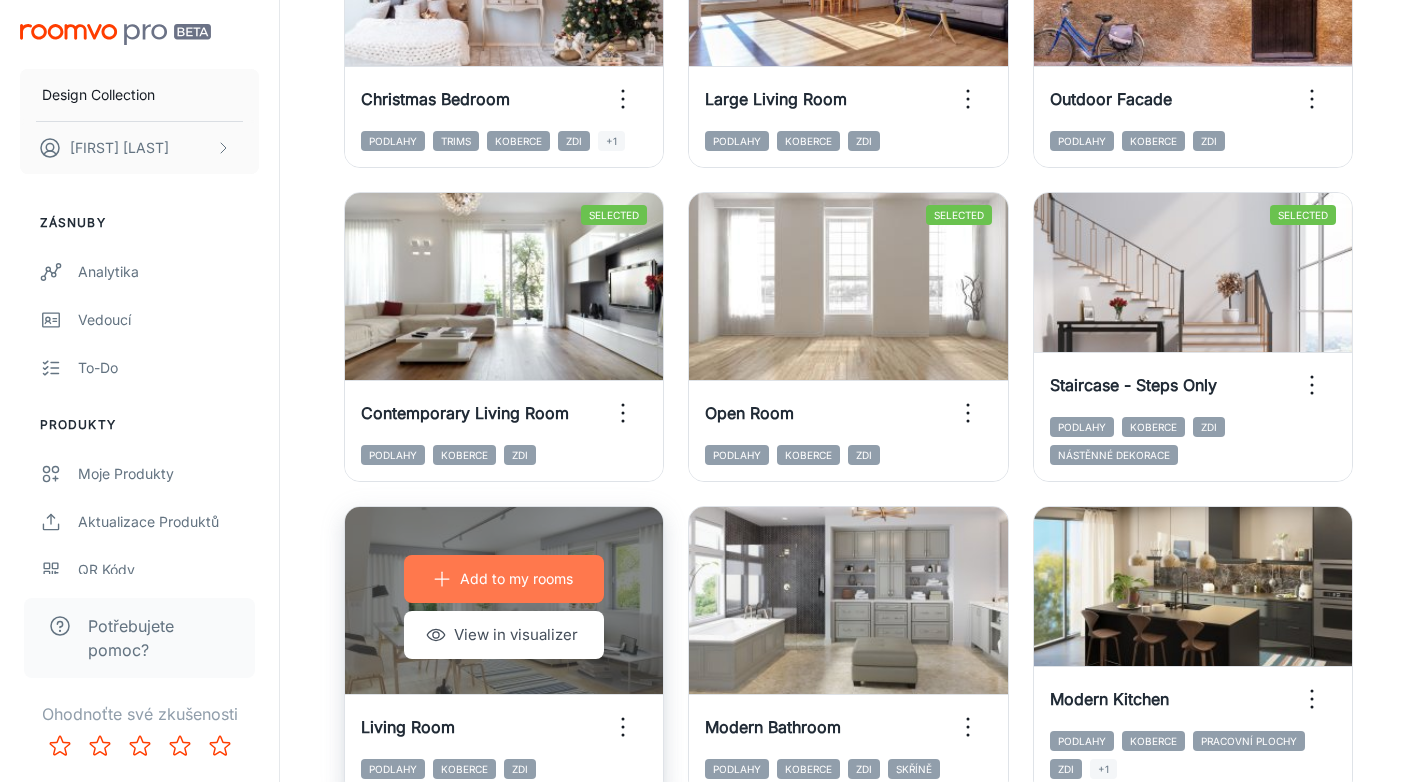 click on "Add to my rooms" at bounding box center (516, 579) 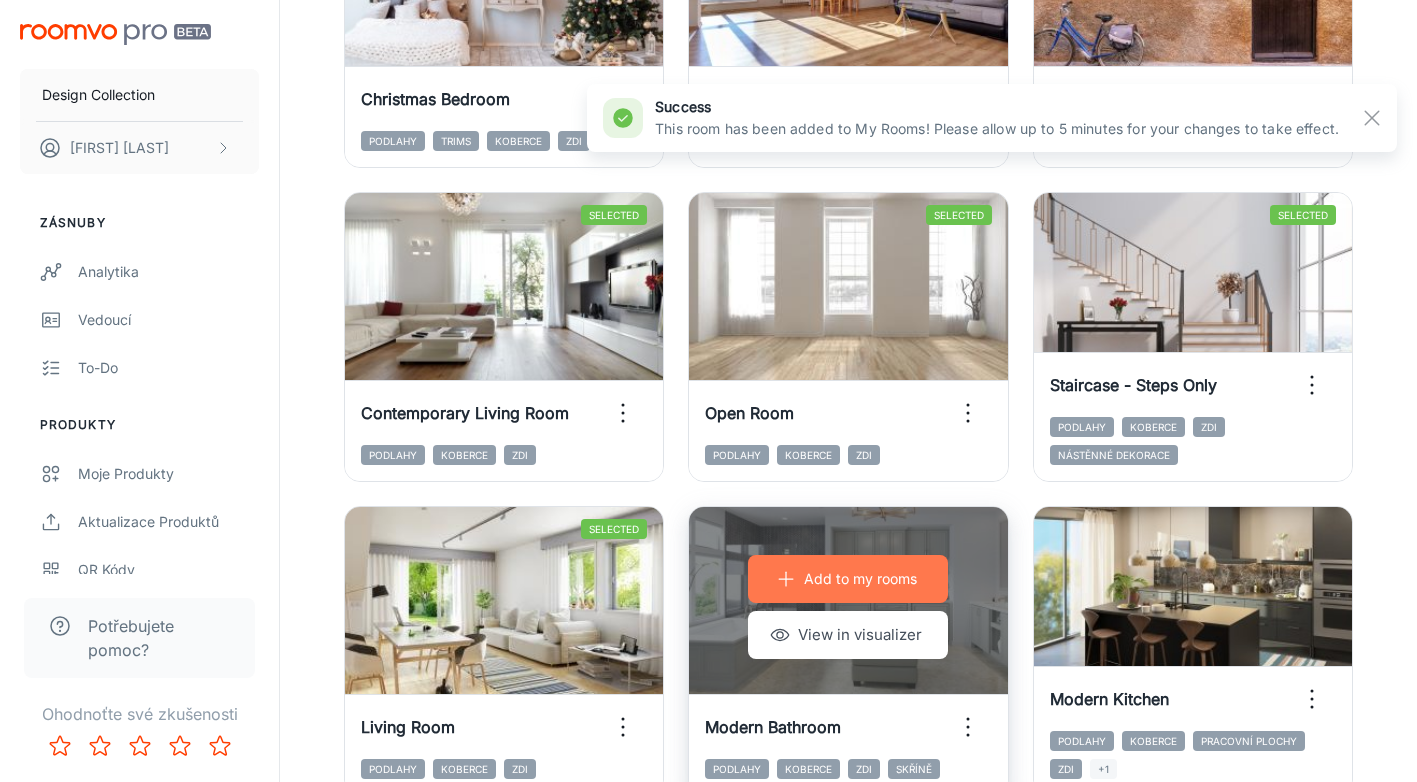 click on "Add to my rooms" at bounding box center [860, 579] 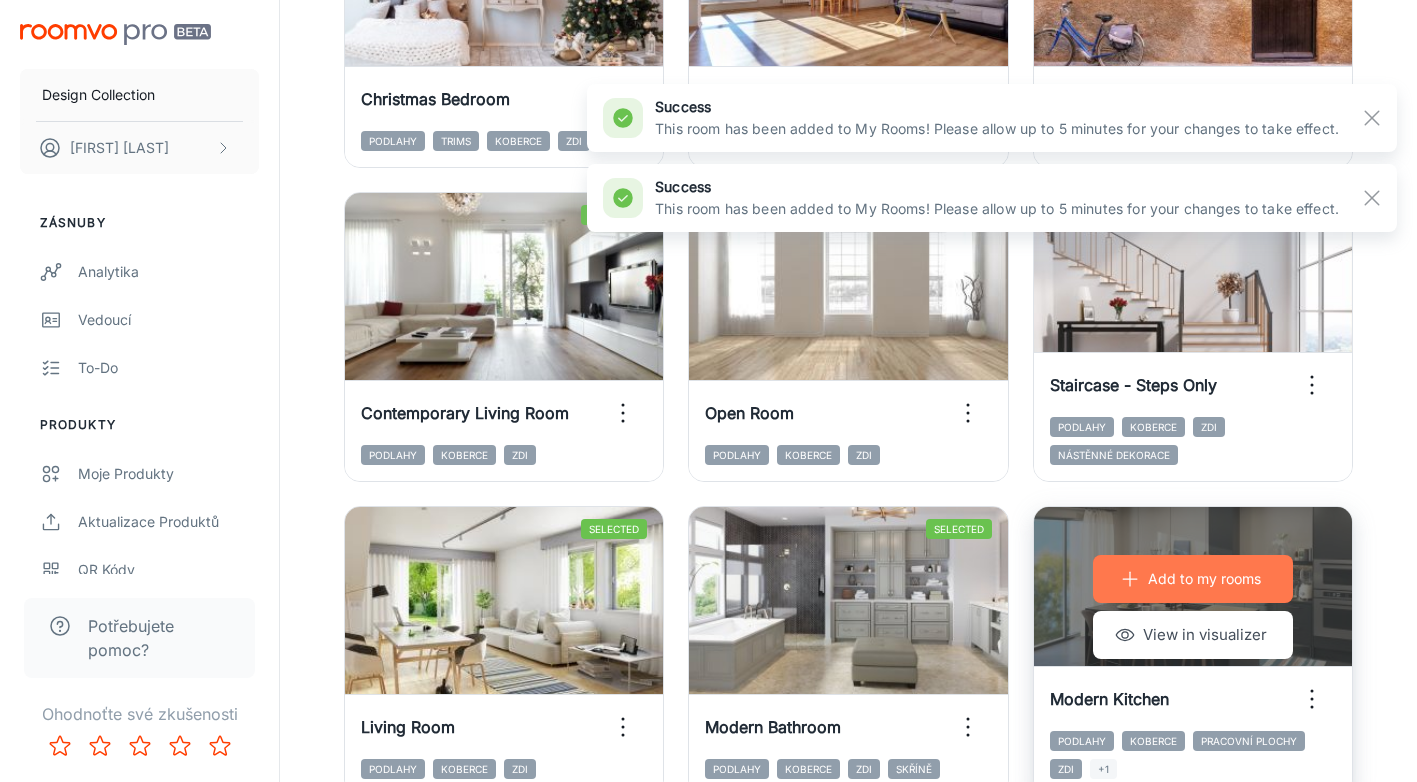 click on "Add to my rooms" at bounding box center [1204, 579] 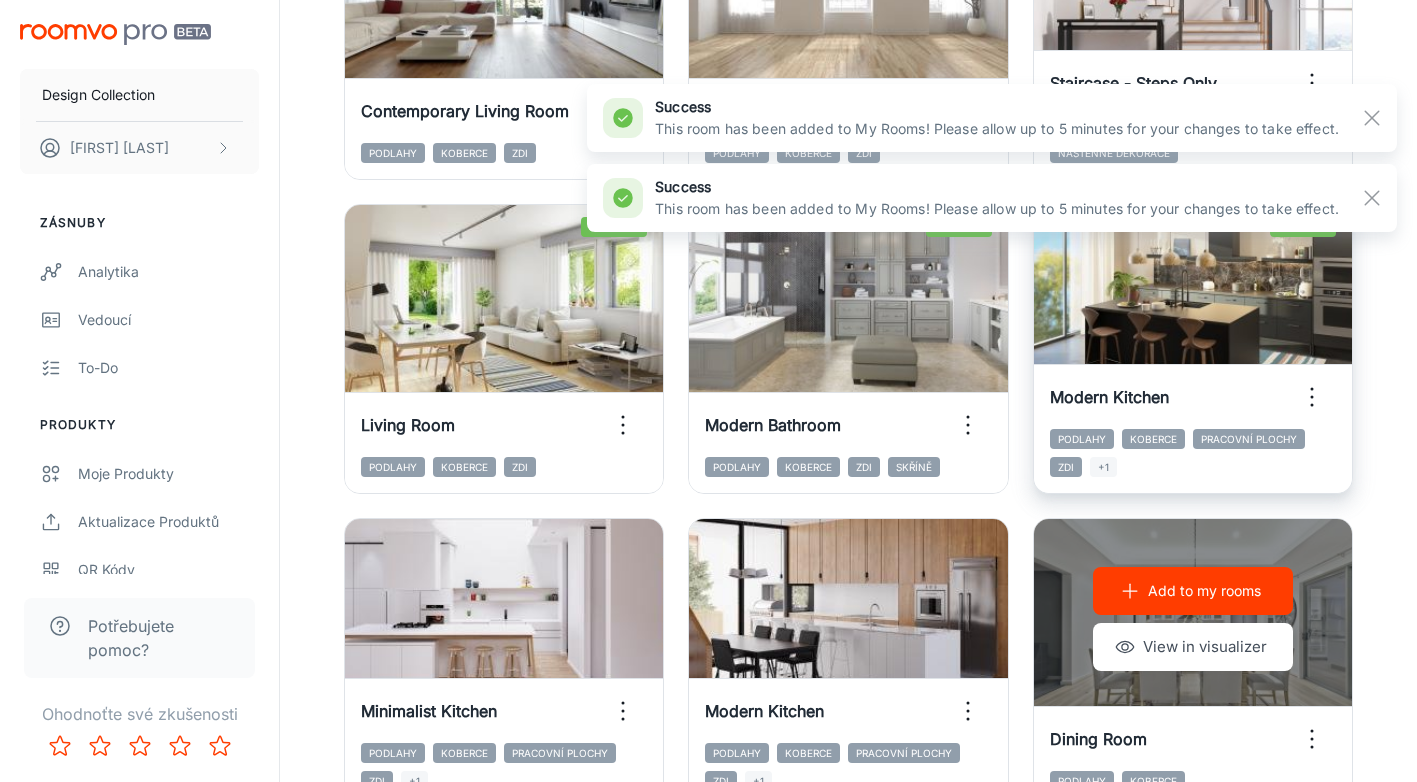 scroll, scrollTop: 2313, scrollLeft: 0, axis: vertical 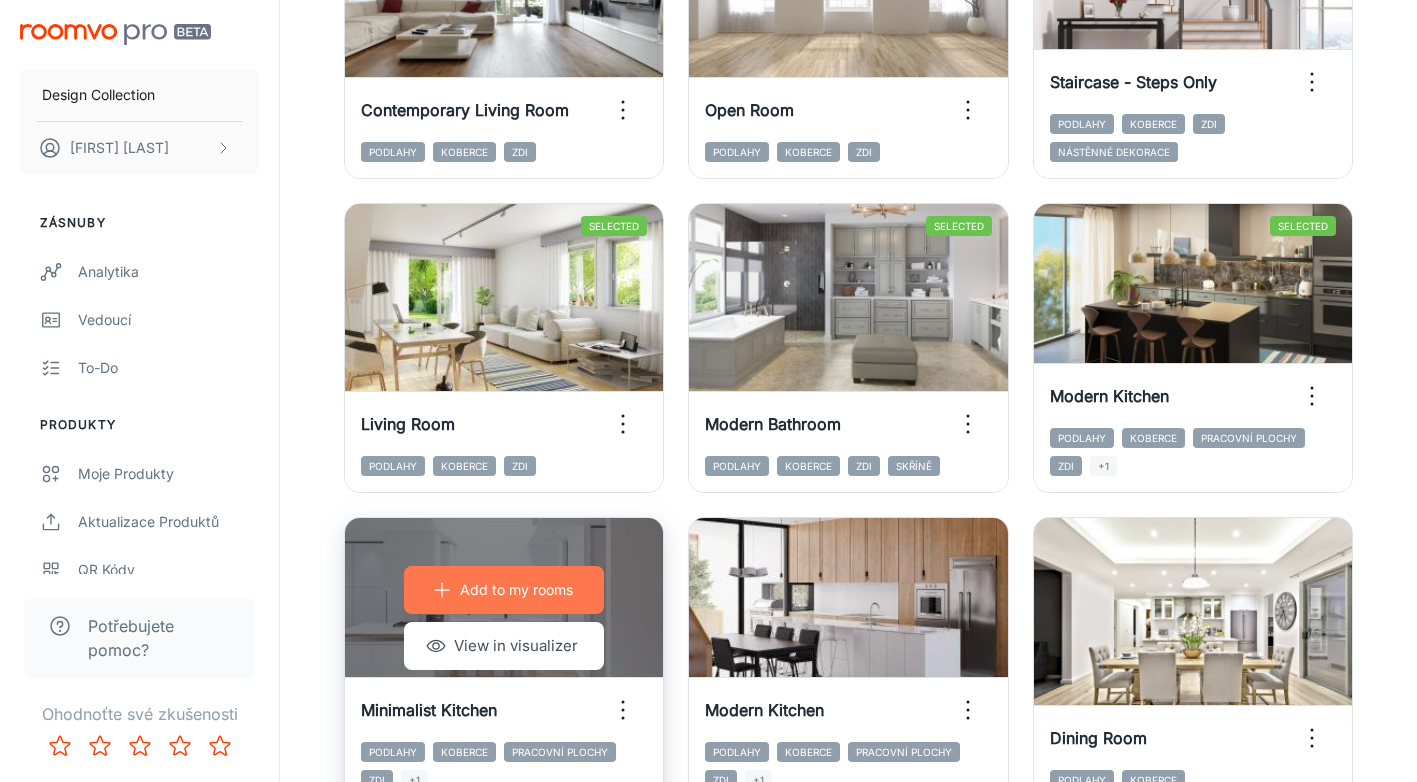click on "Add to my rooms" at bounding box center (516, 590) 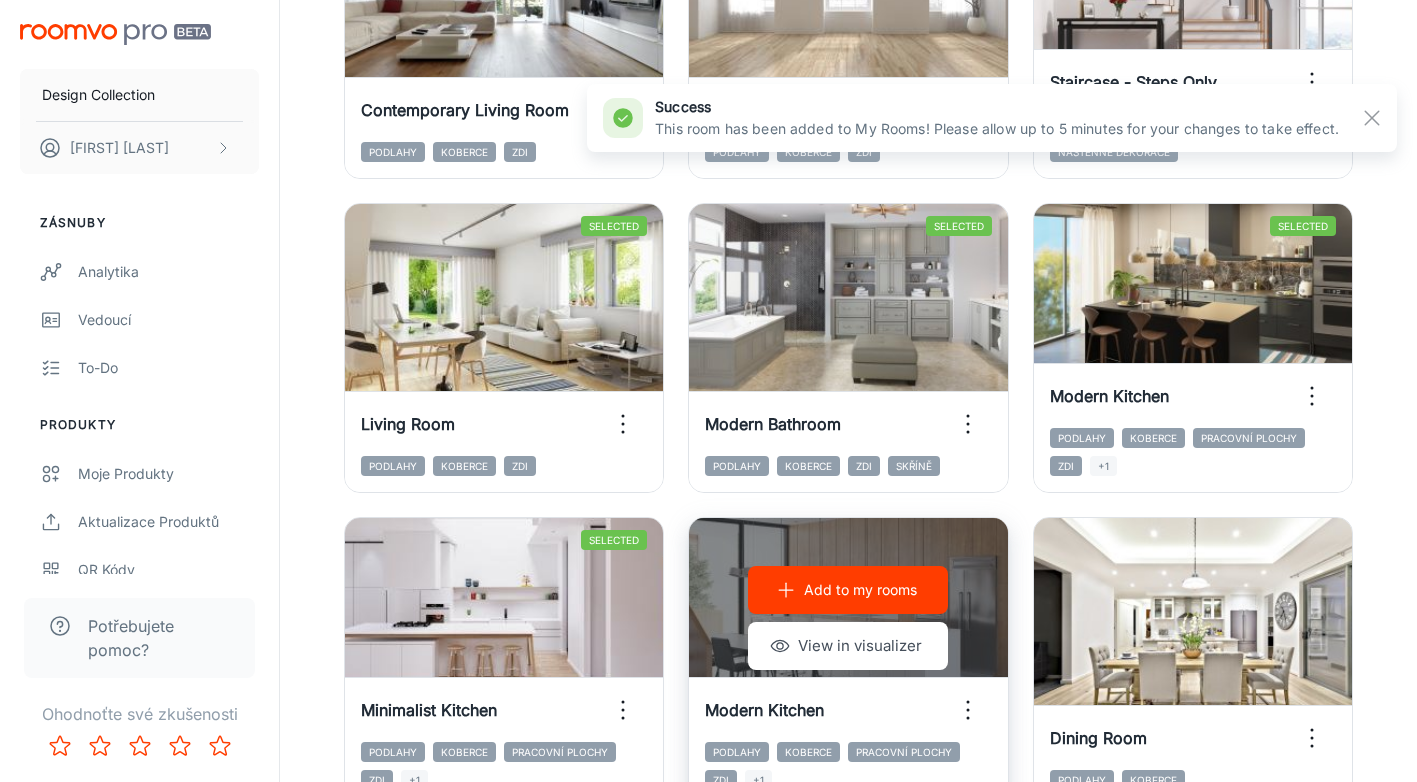 click on "Add to my rooms" at bounding box center (860, 590) 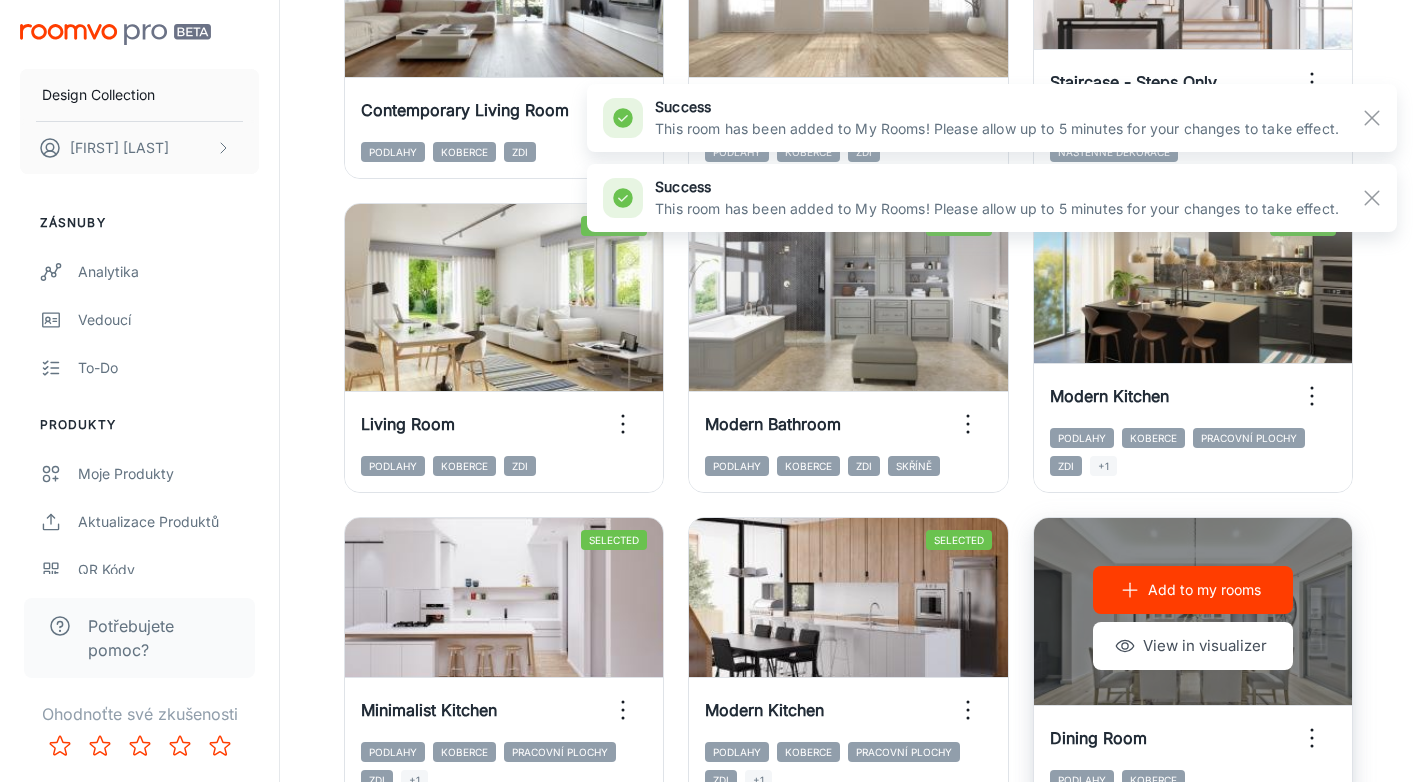 click on "Add to my rooms" at bounding box center [1204, 590] 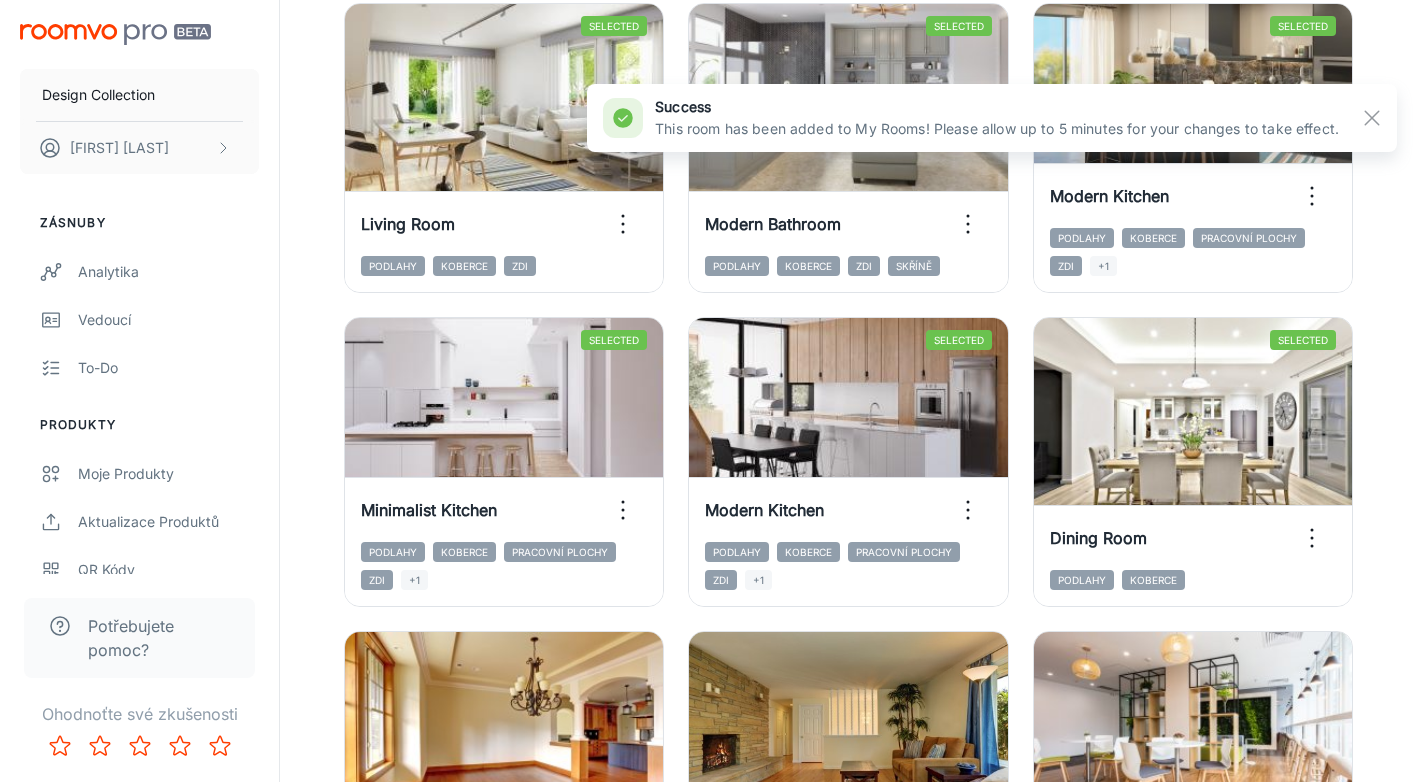 scroll, scrollTop: 2578, scrollLeft: 0, axis: vertical 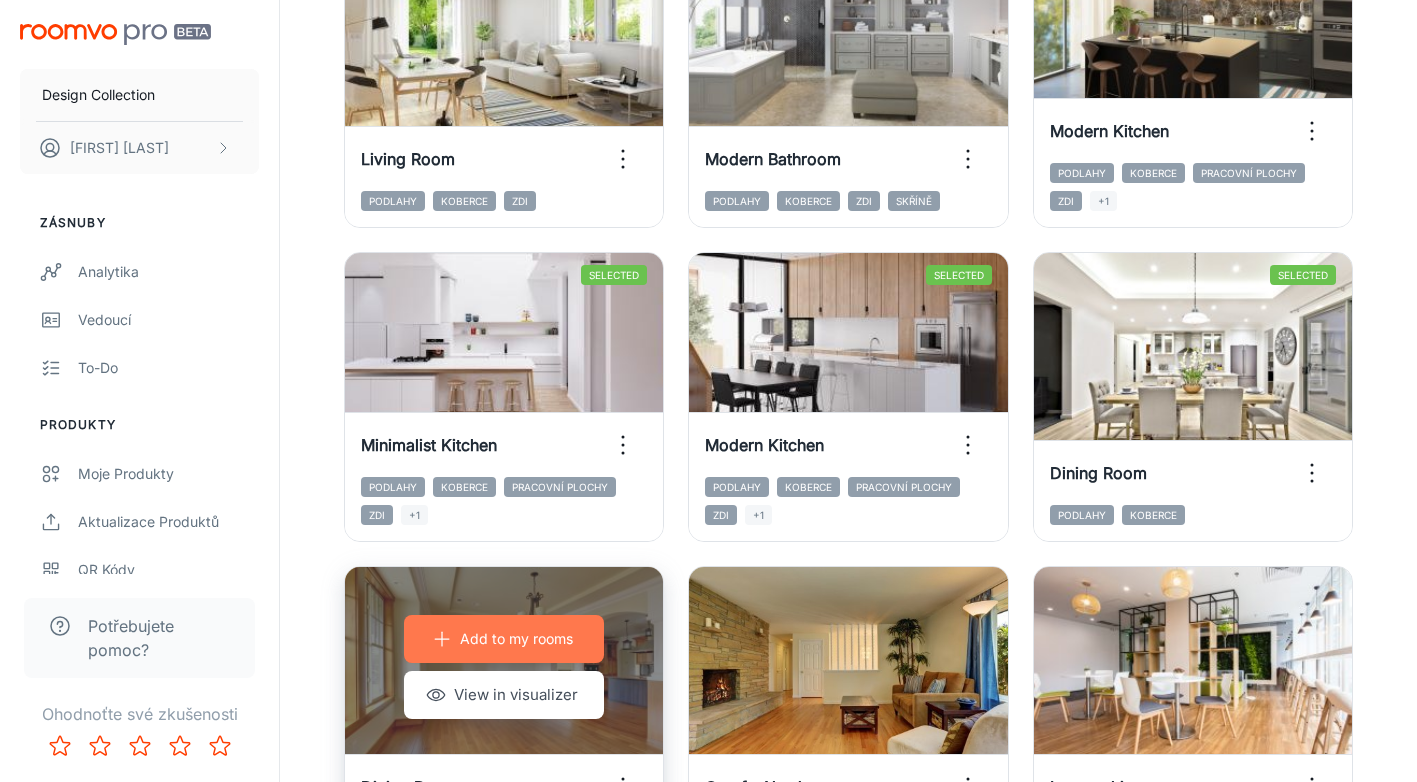 click on "Add to my rooms" at bounding box center [516, 639] 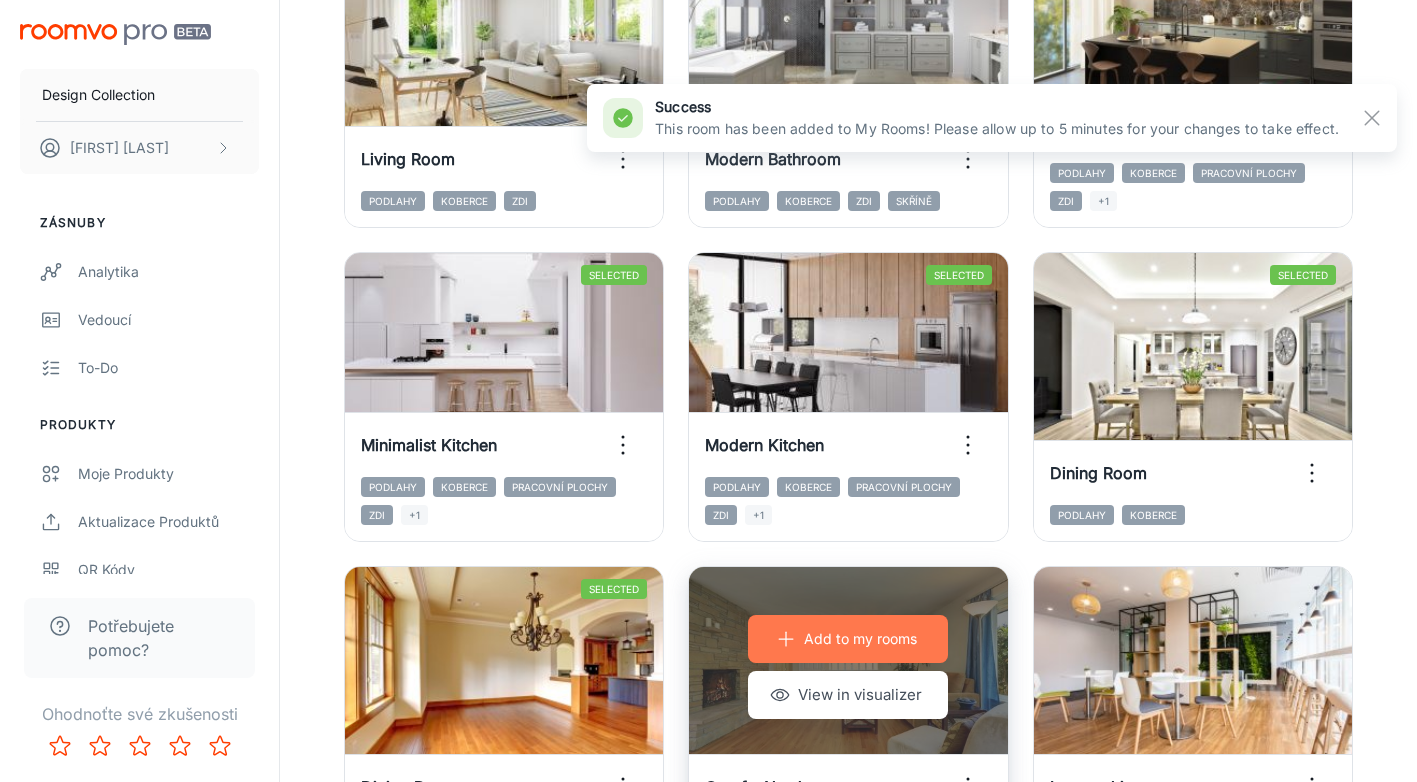 click on "Add to my rooms" at bounding box center [860, 639] 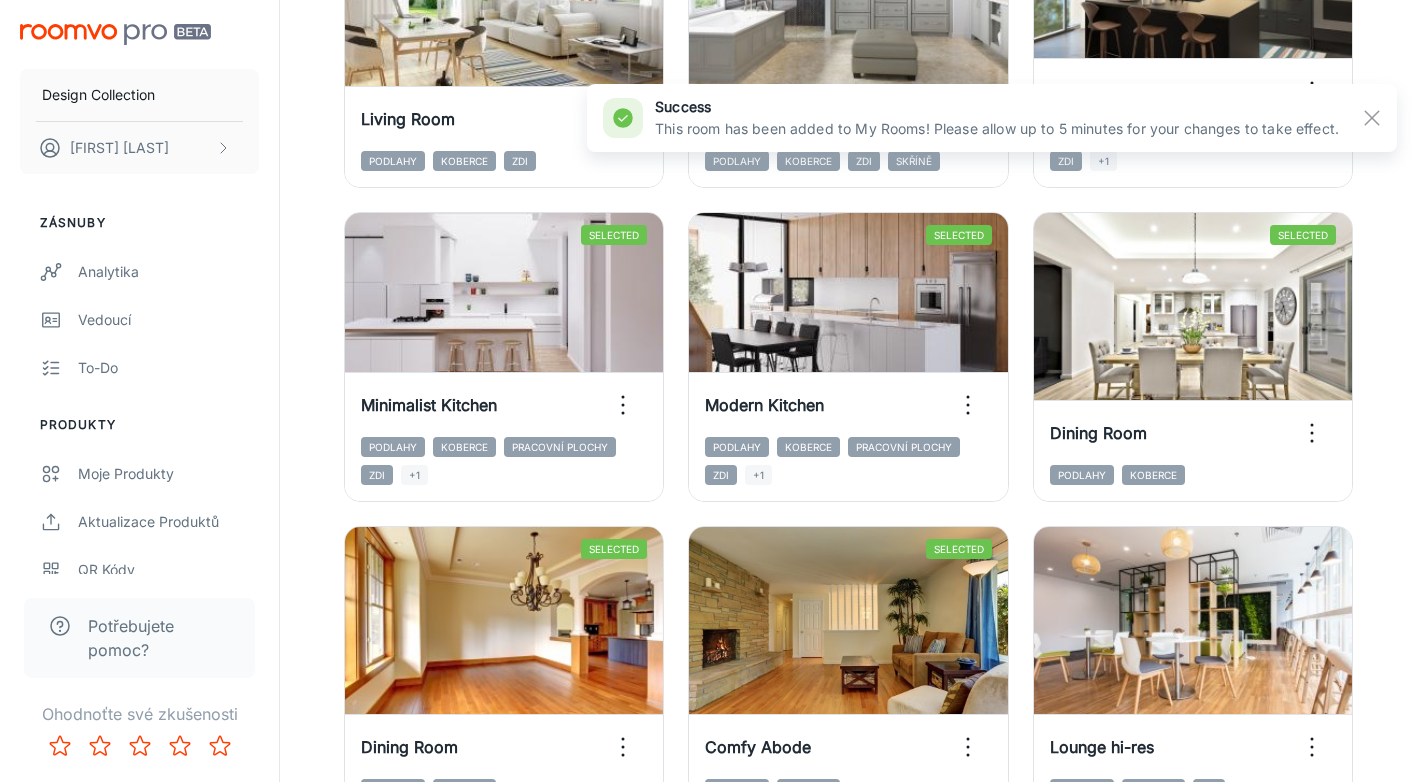 scroll, scrollTop: 2658, scrollLeft: 0, axis: vertical 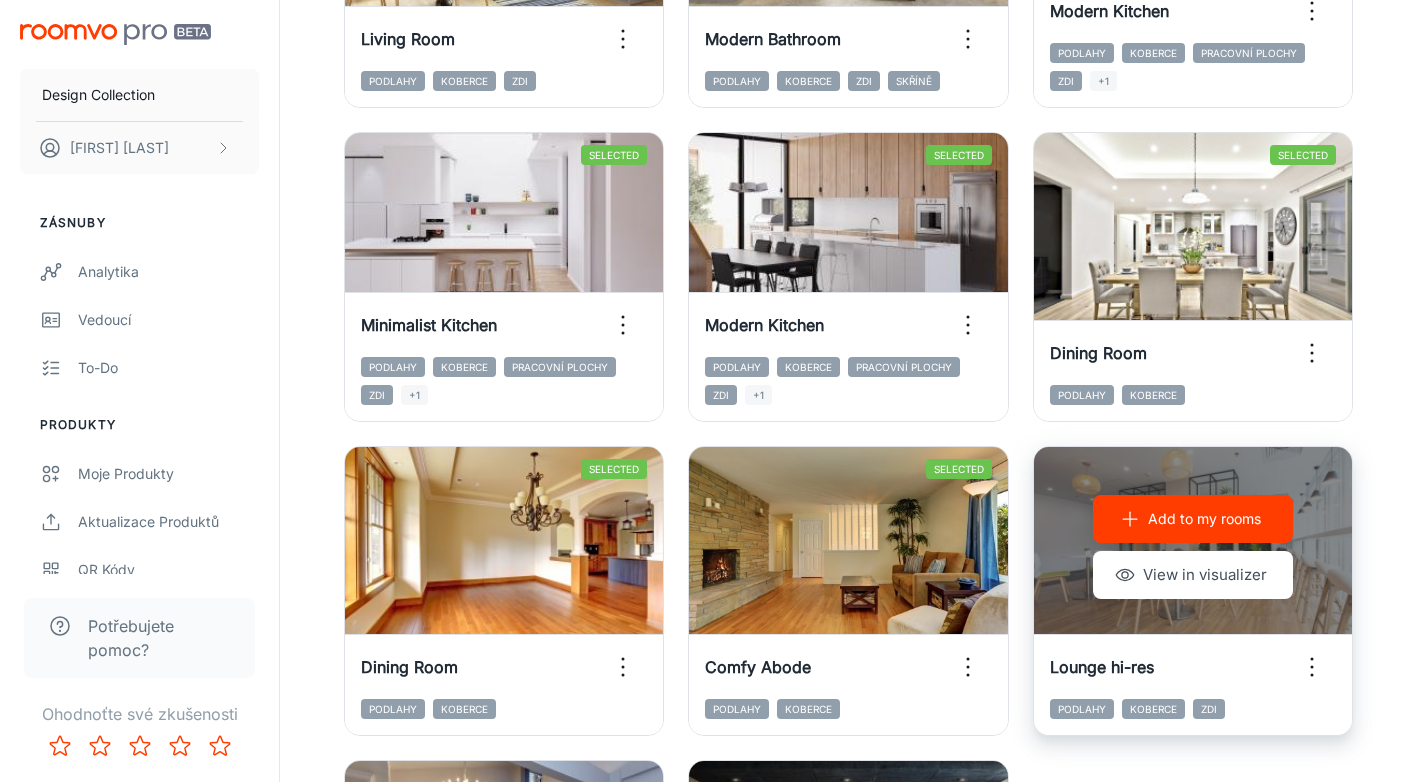 click on "Add to my rooms View in visualizer" at bounding box center [1193, 547] 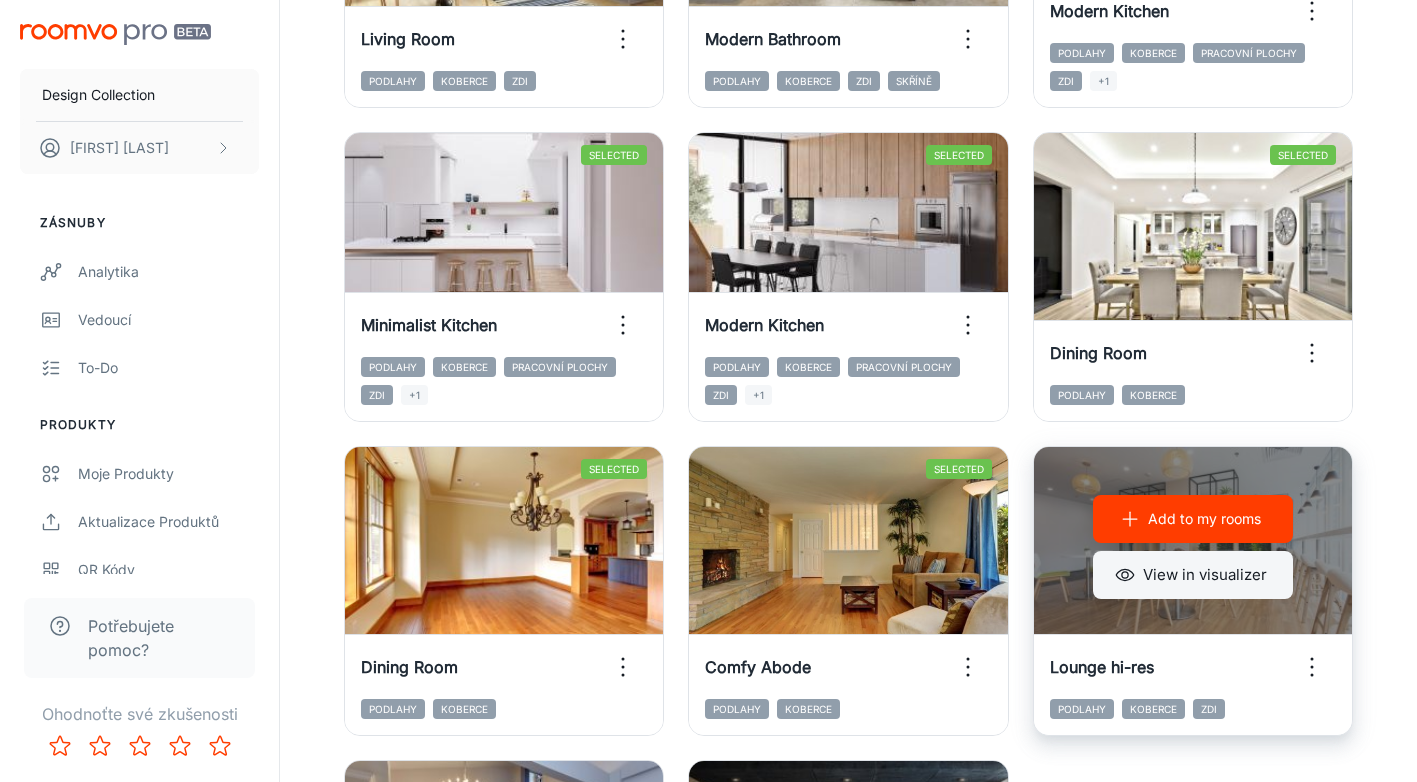 click on "View in visualizer" at bounding box center [1193, 575] 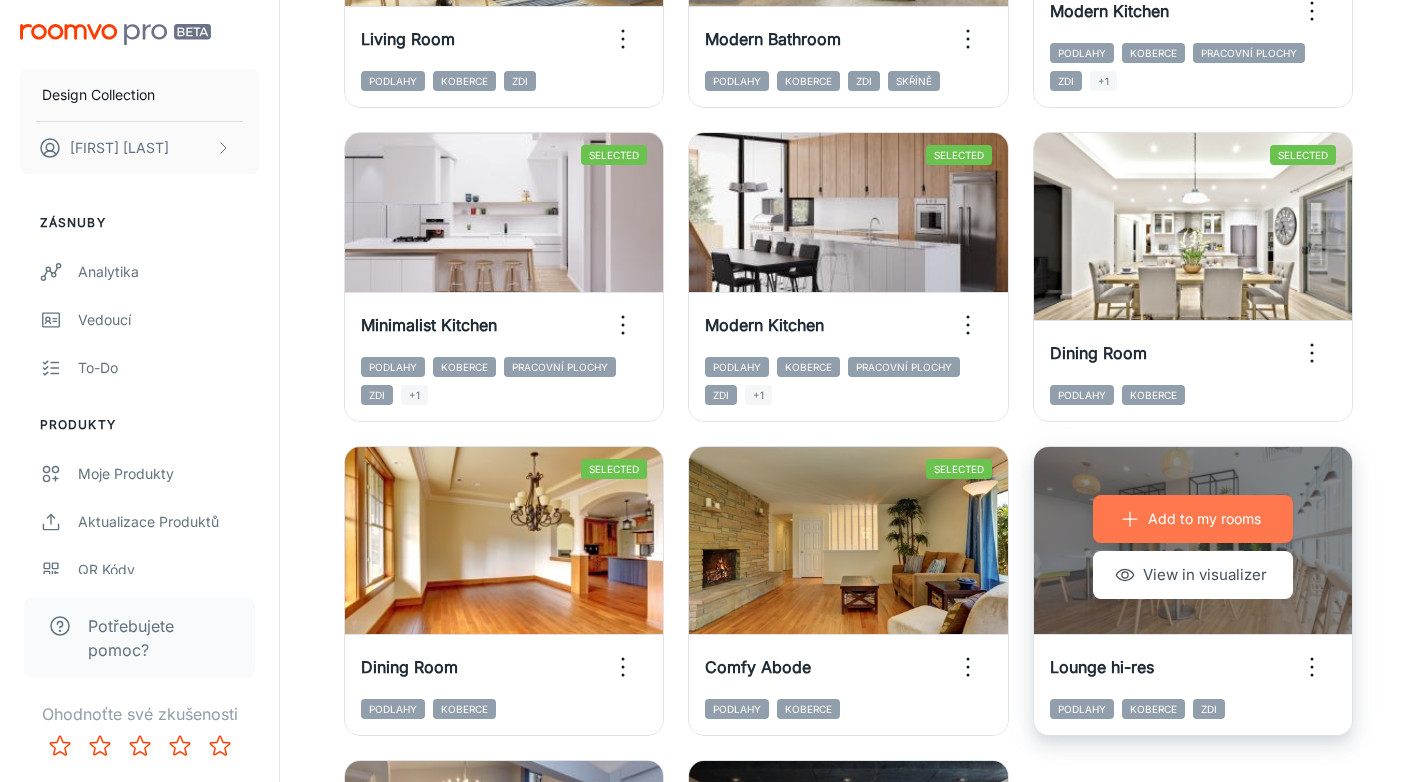 click on "Add to my rooms" at bounding box center [1204, 519] 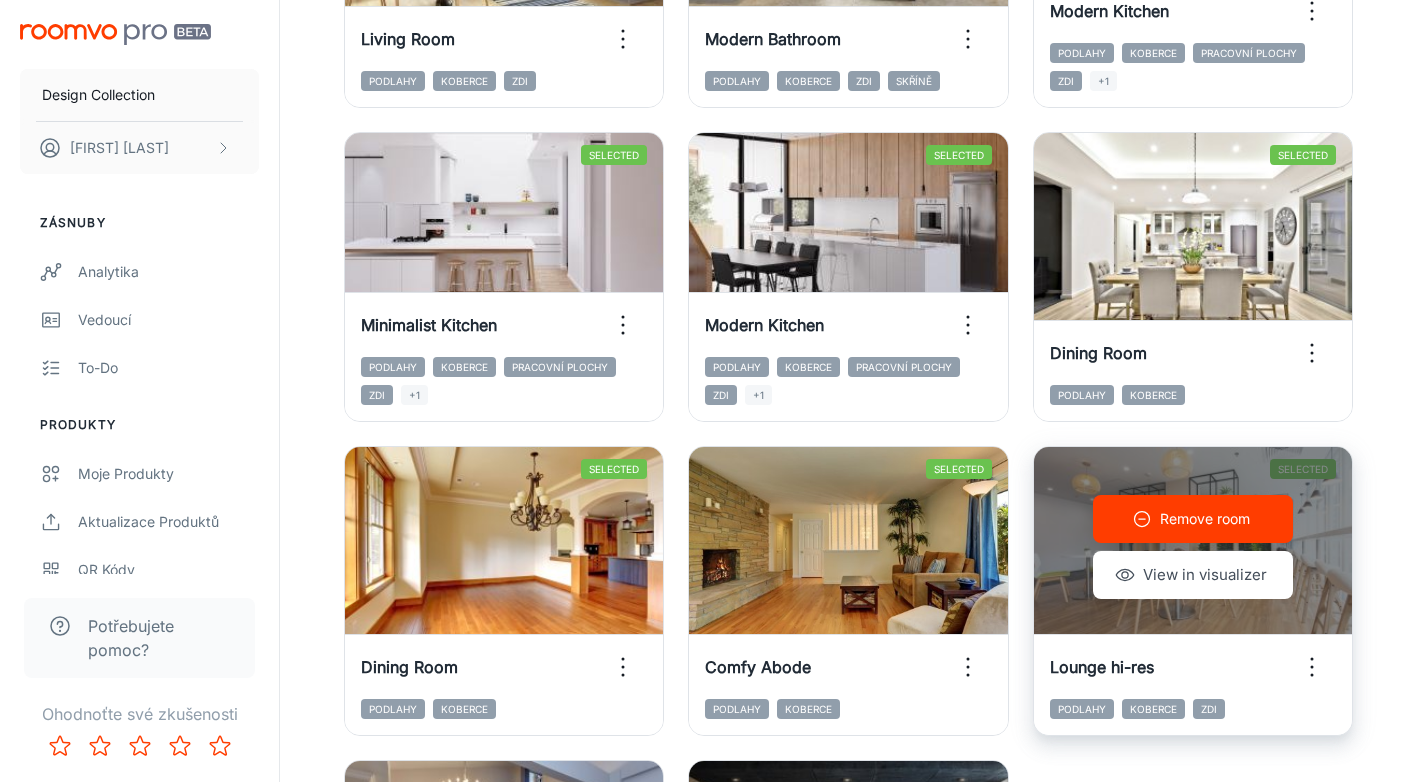 click on "Remove room View in visualizer" at bounding box center [1193, 547] 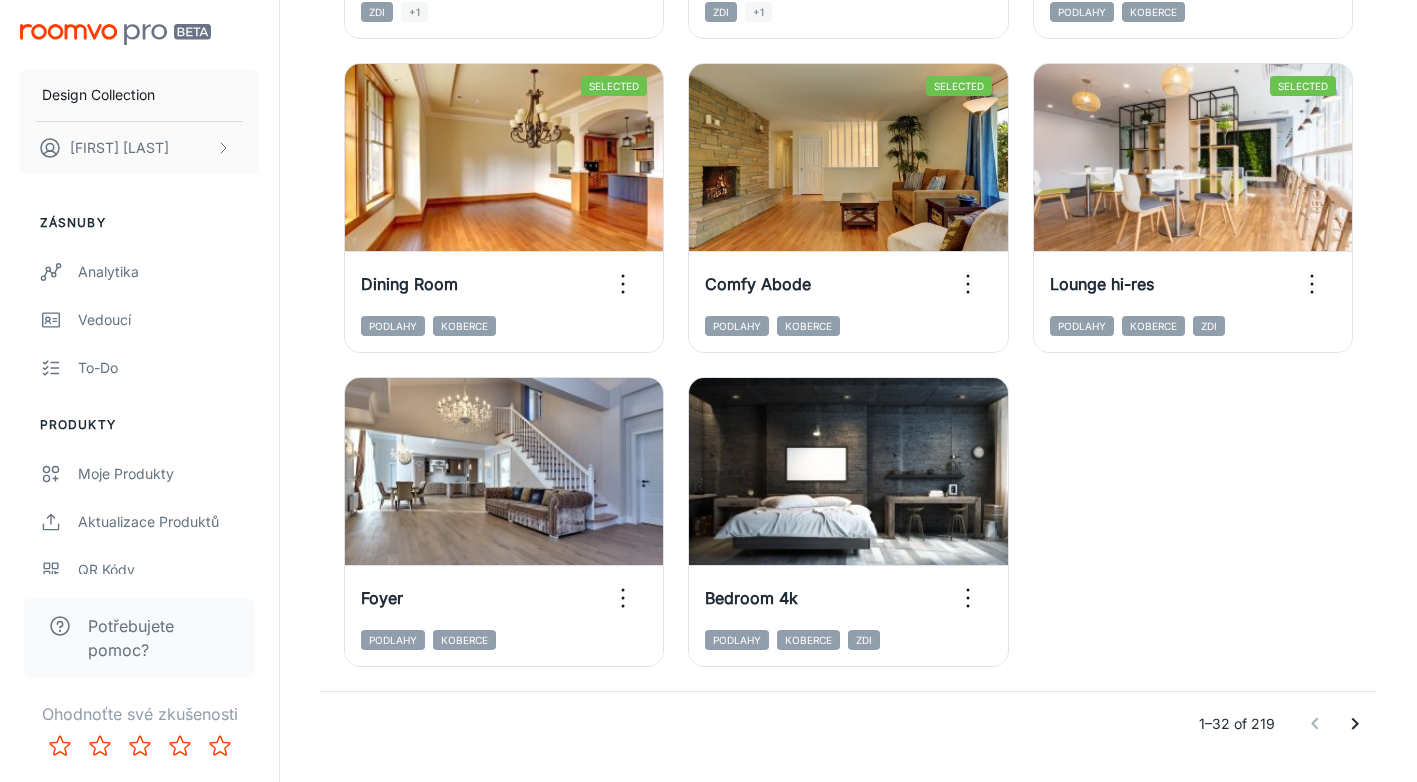 scroll, scrollTop: 3086, scrollLeft: 0, axis: vertical 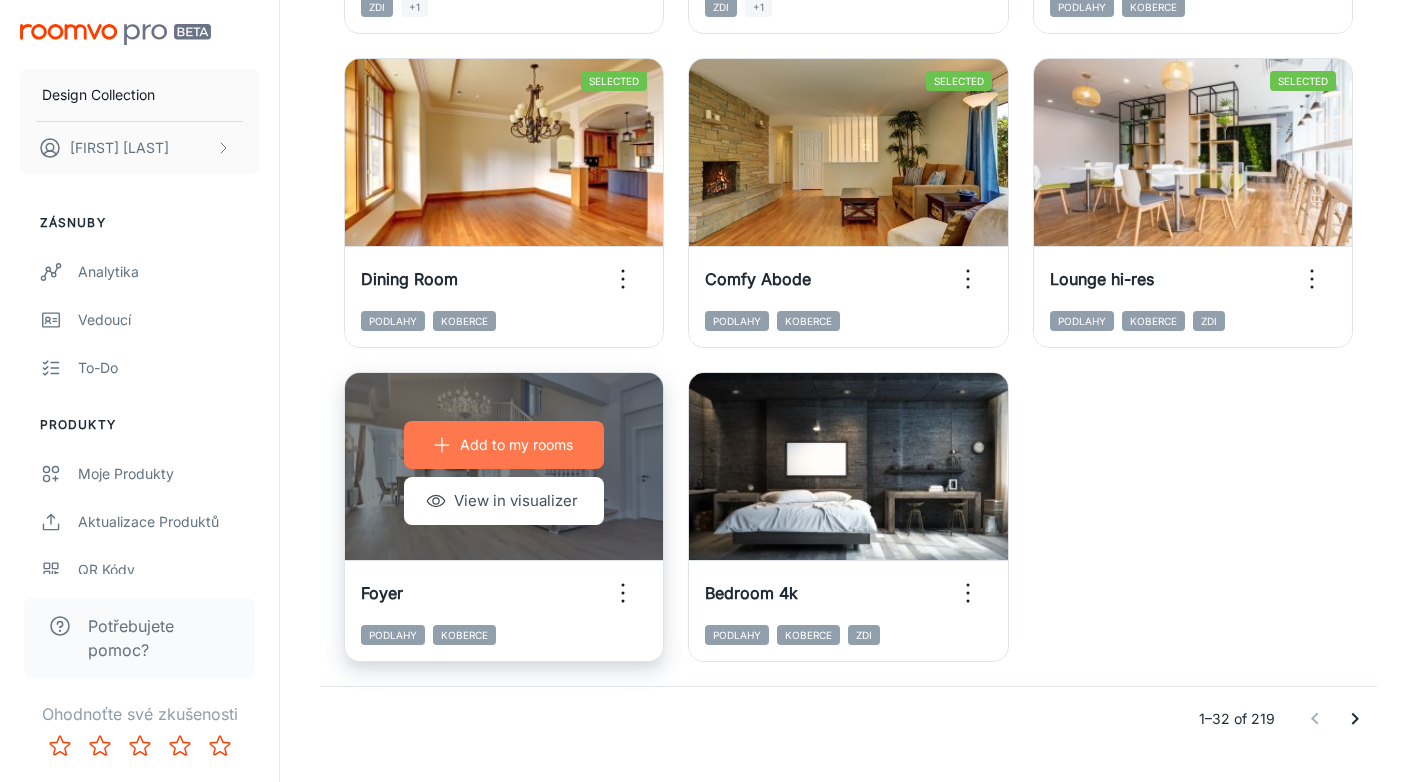 click on "Add to my rooms" at bounding box center (516, 445) 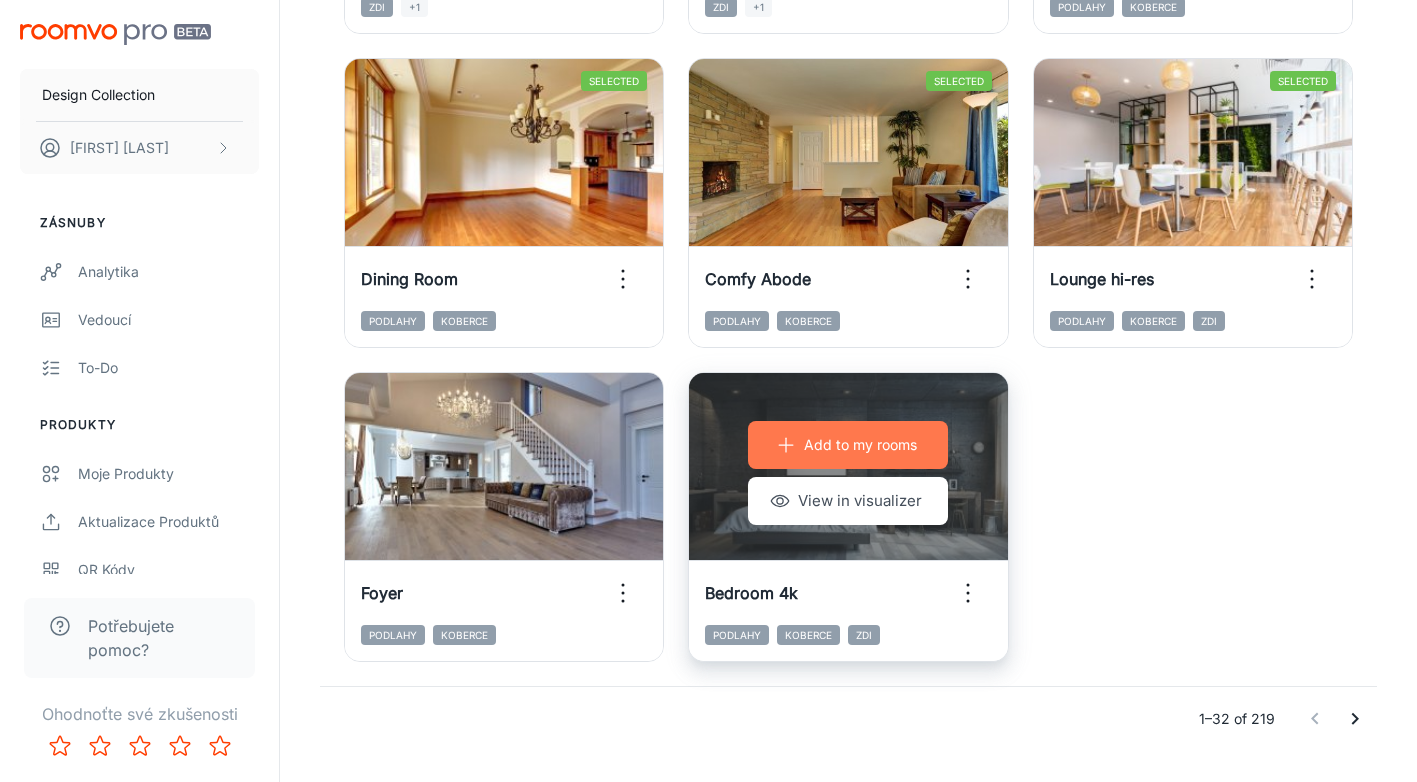 click on "Add to my rooms" at bounding box center (860, 445) 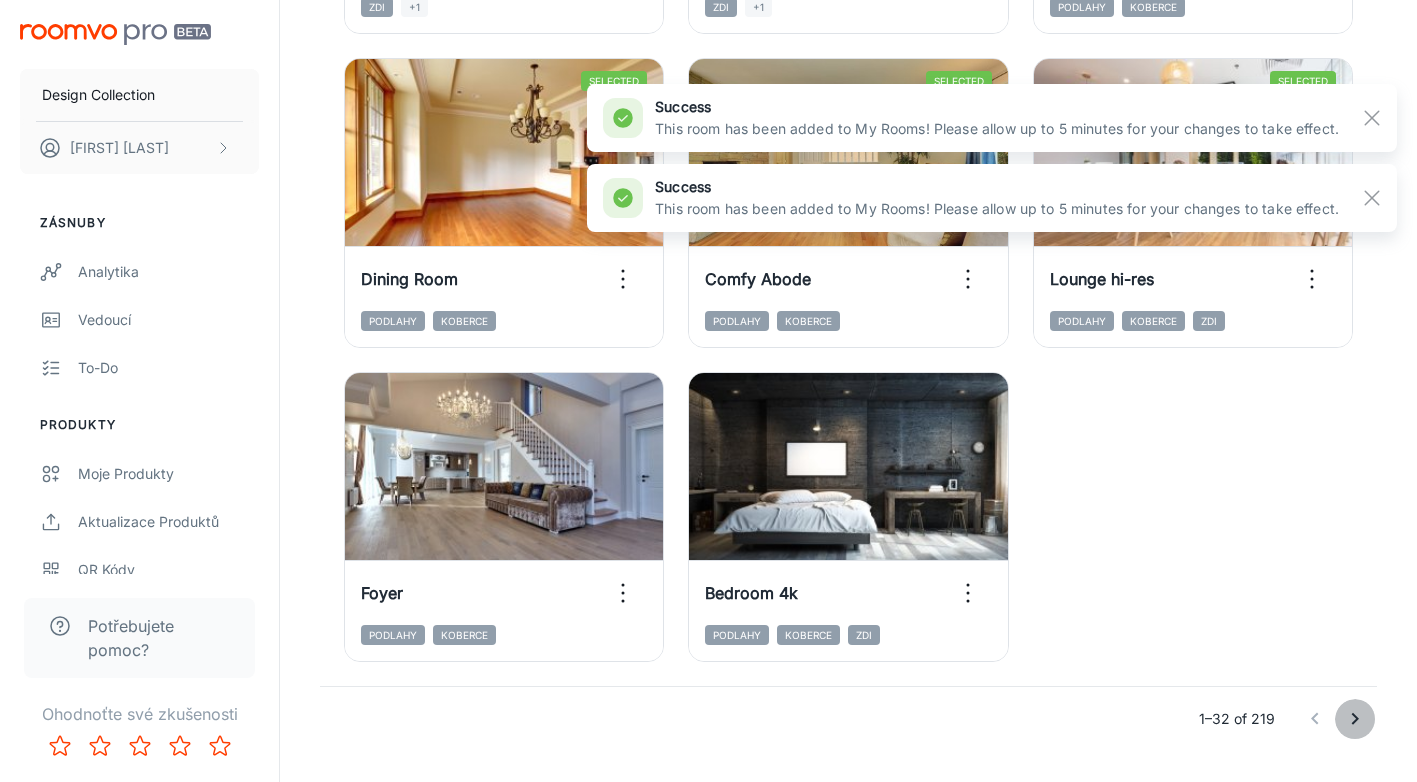 click 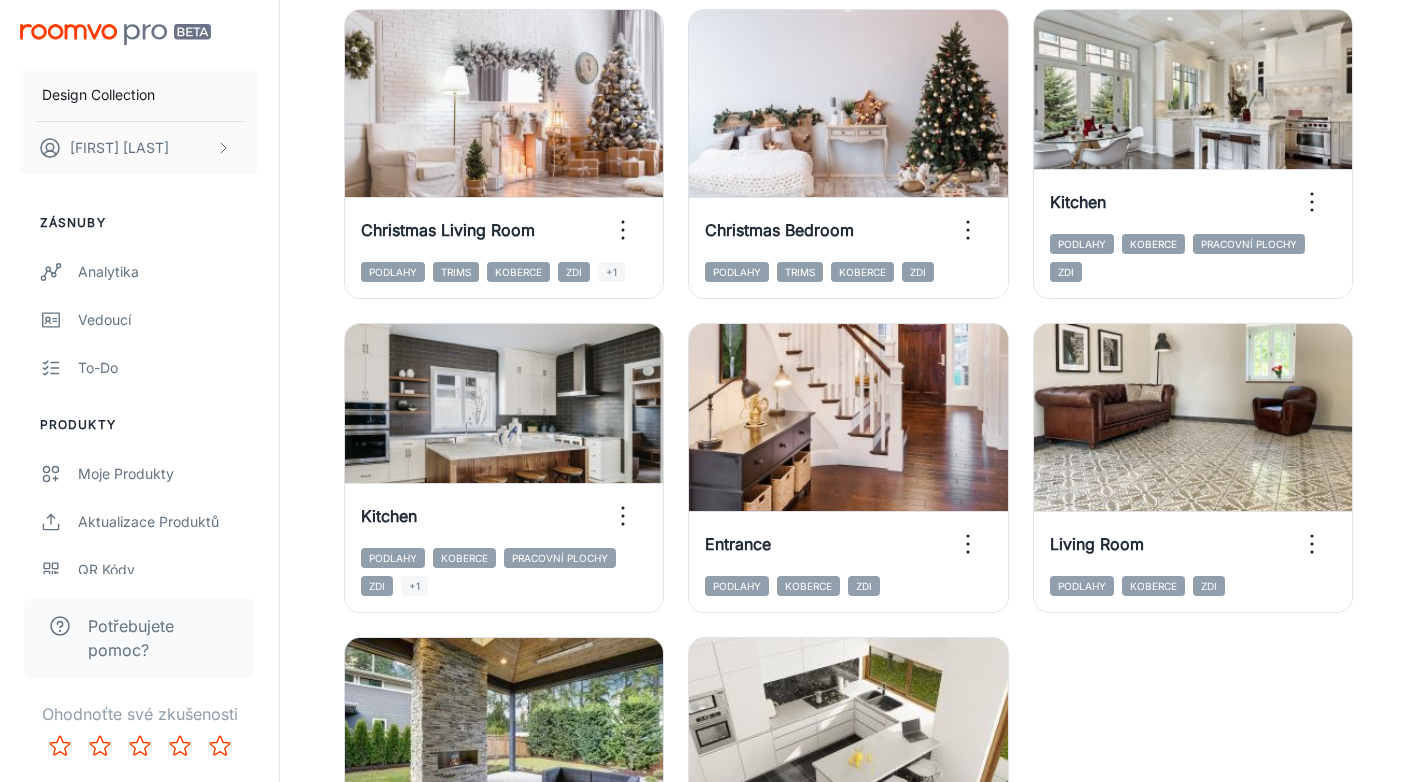 scroll, scrollTop: 2796, scrollLeft: 0, axis: vertical 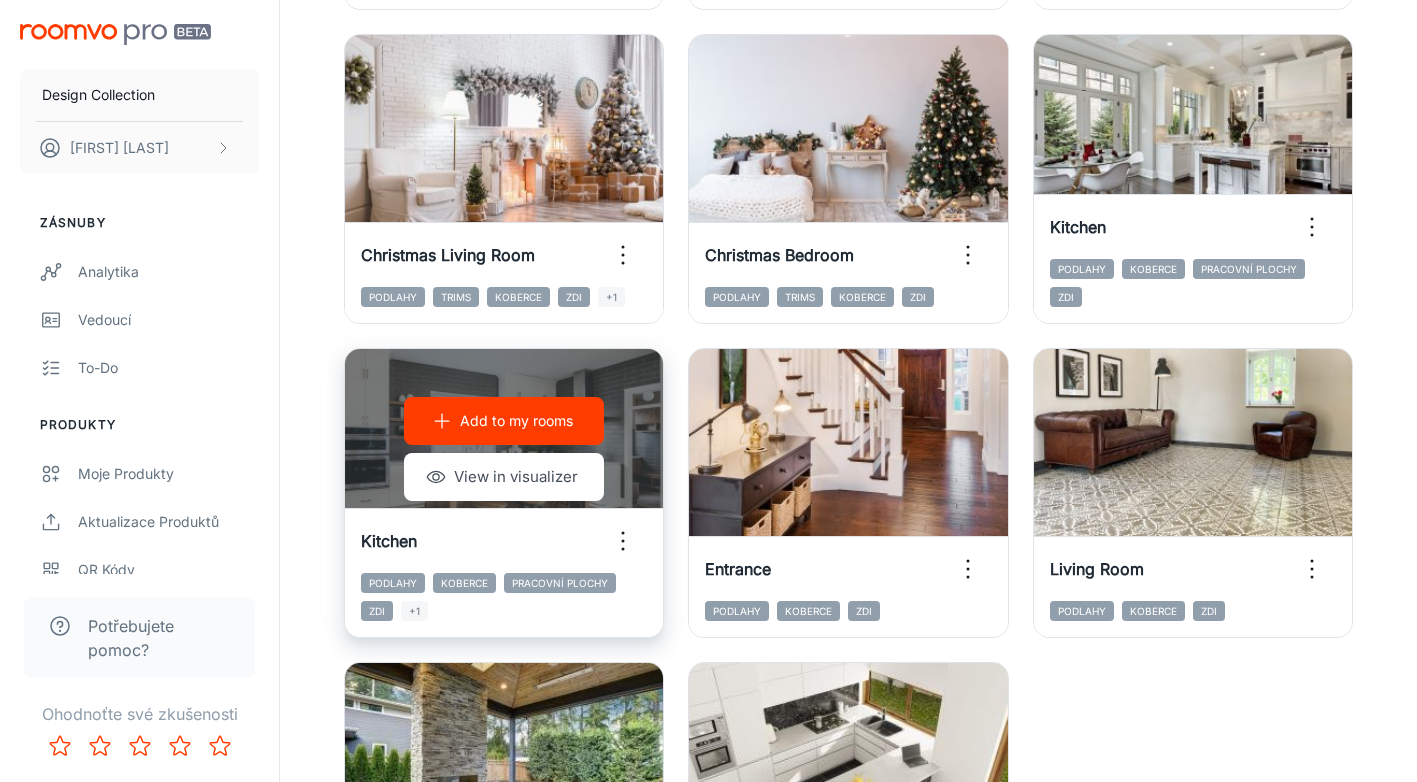 click on "Add to my rooms" at bounding box center [516, 421] 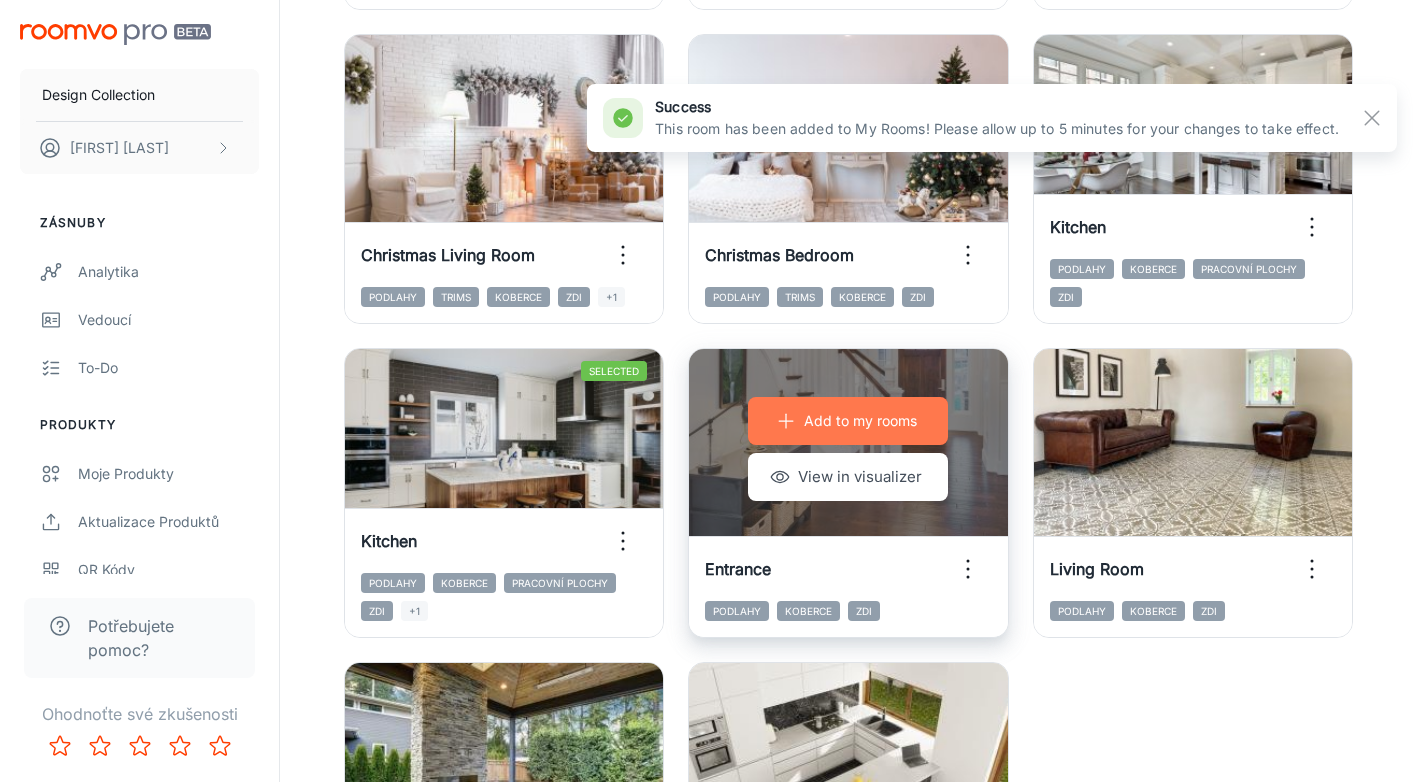 click on "Add to my rooms" at bounding box center [860, 421] 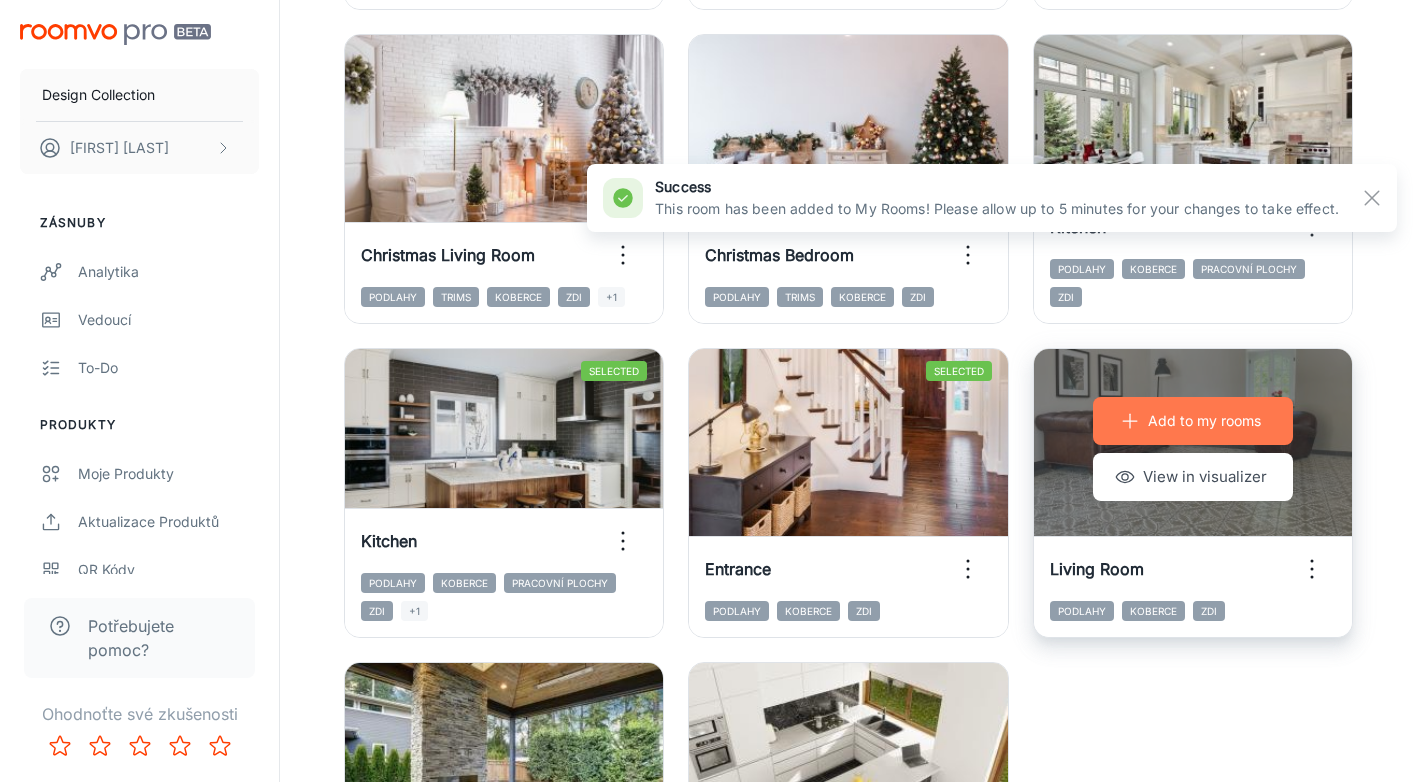 click on "Add to my rooms" at bounding box center (1193, 421) 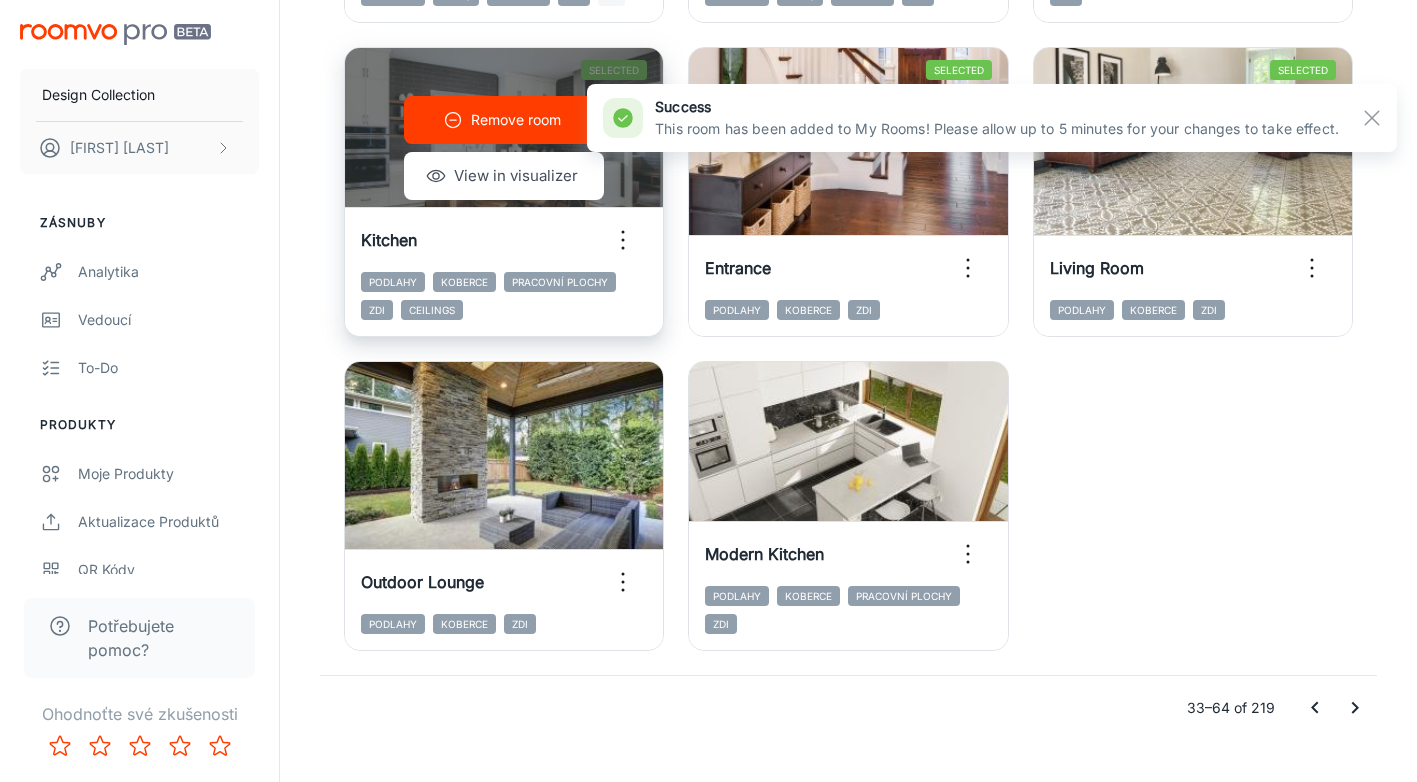 scroll, scrollTop: 3109, scrollLeft: 0, axis: vertical 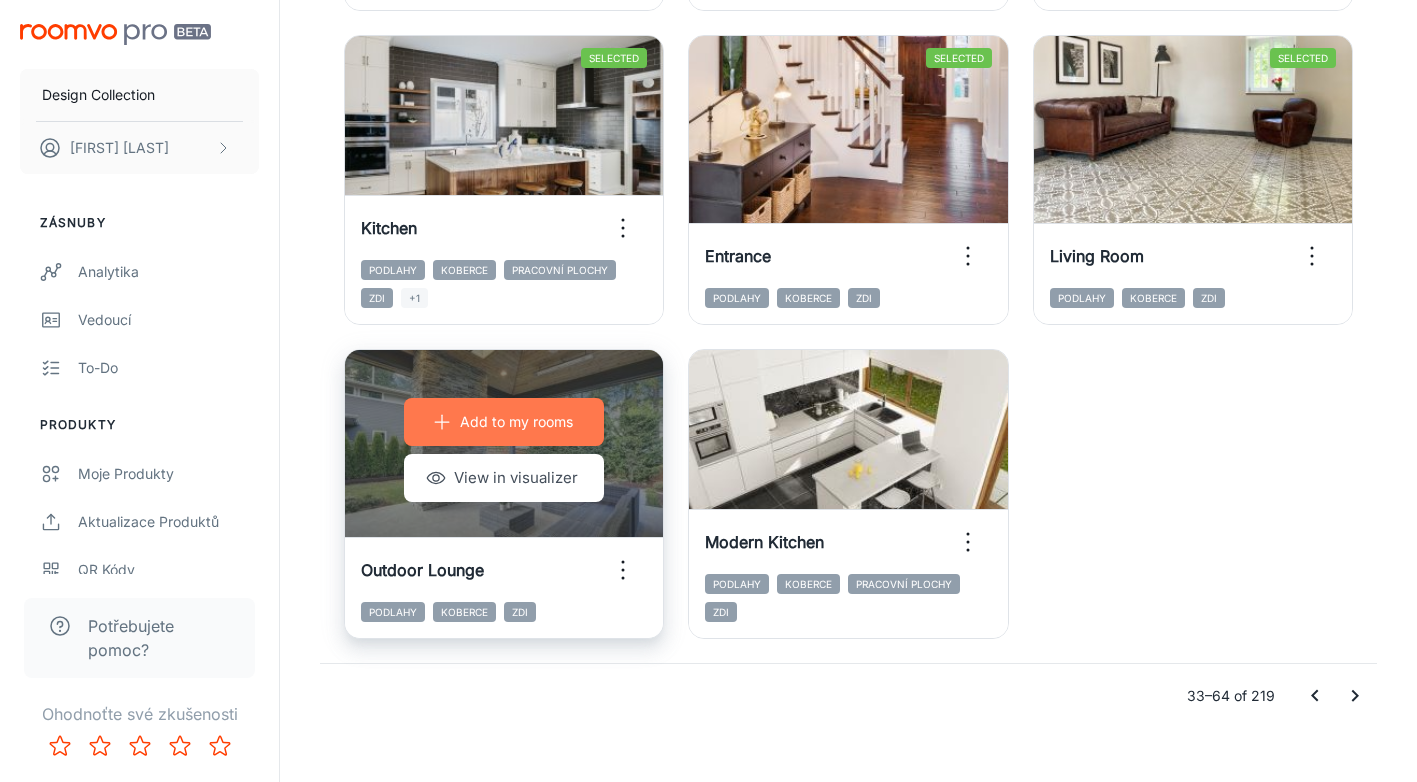 click on "Add to my rooms" at bounding box center (516, 422) 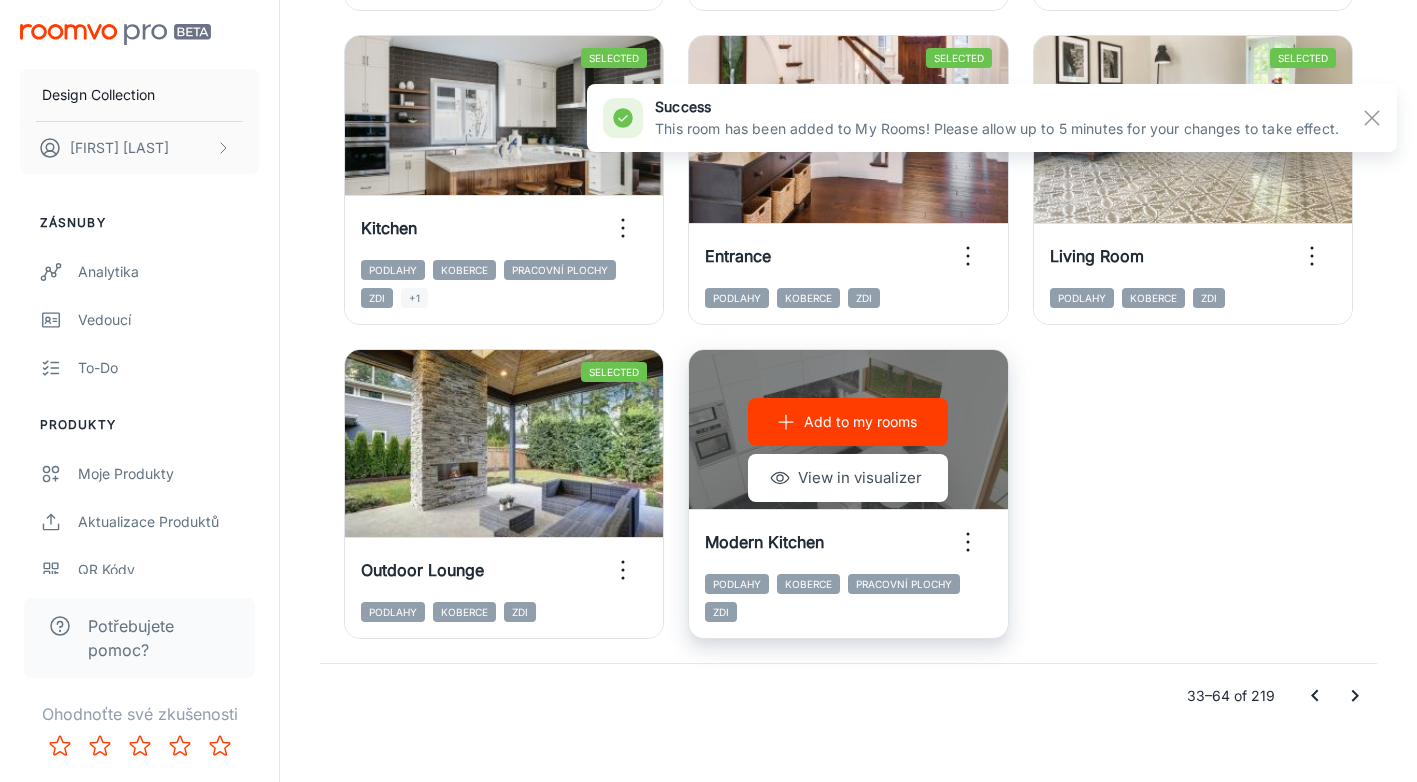 click on "Add to my rooms" at bounding box center (860, 422) 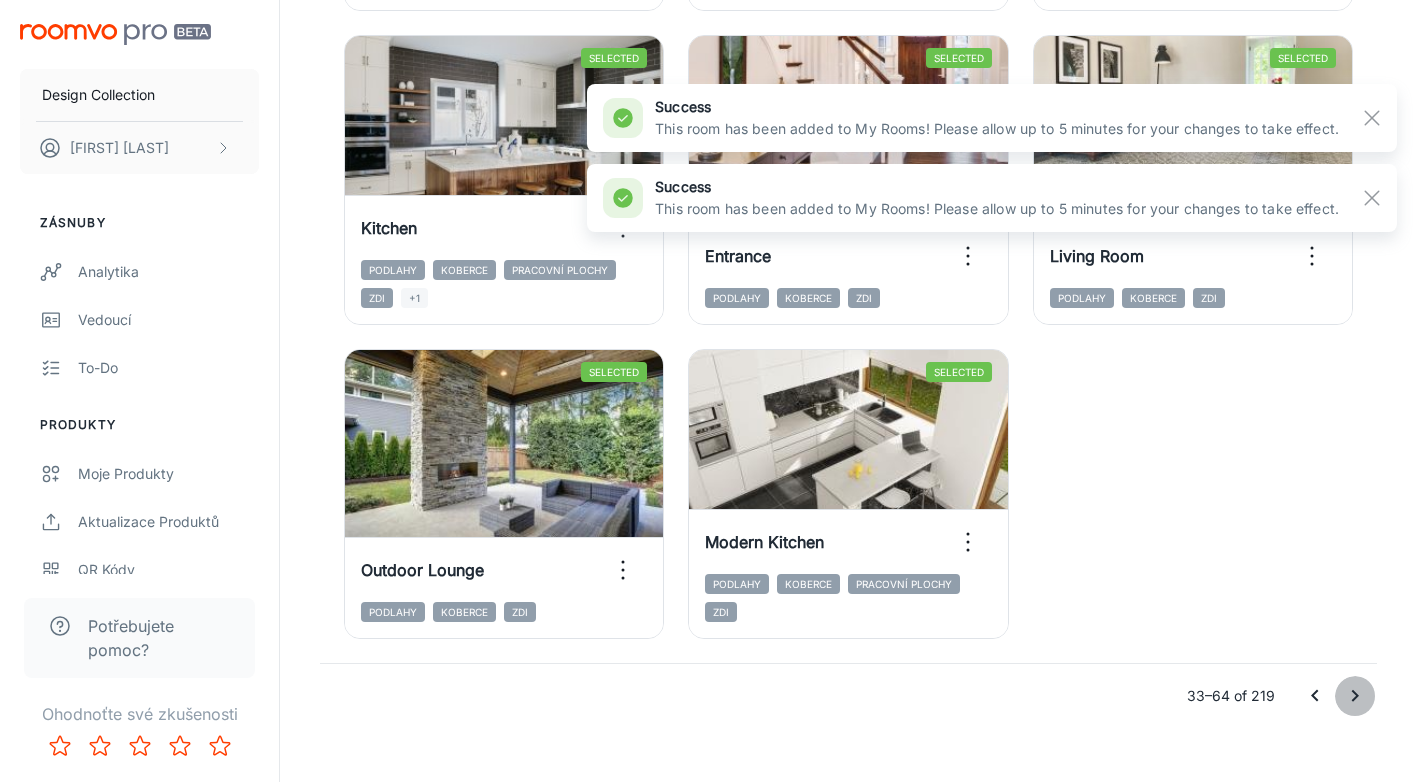 click 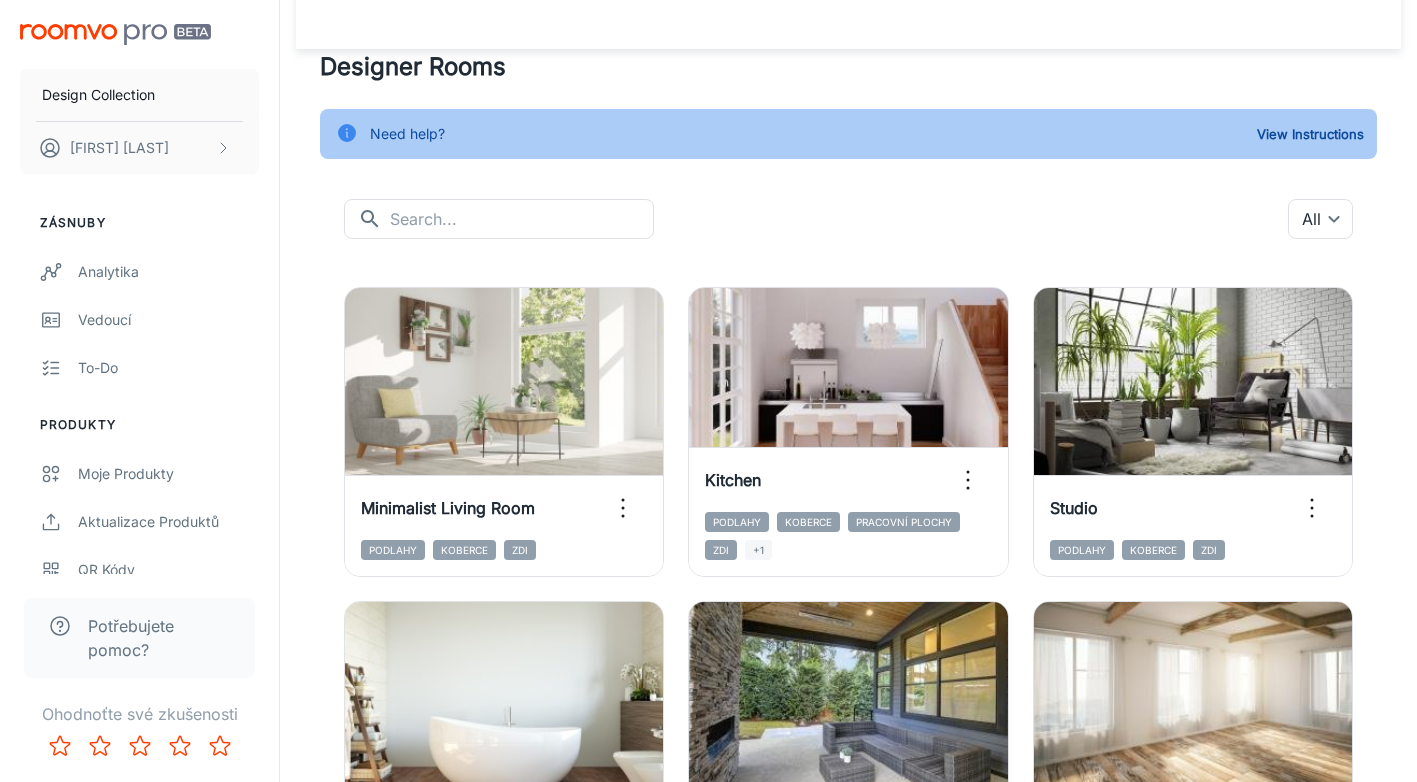 scroll, scrollTop: 33, scrollLeft: 0, axis: vertical 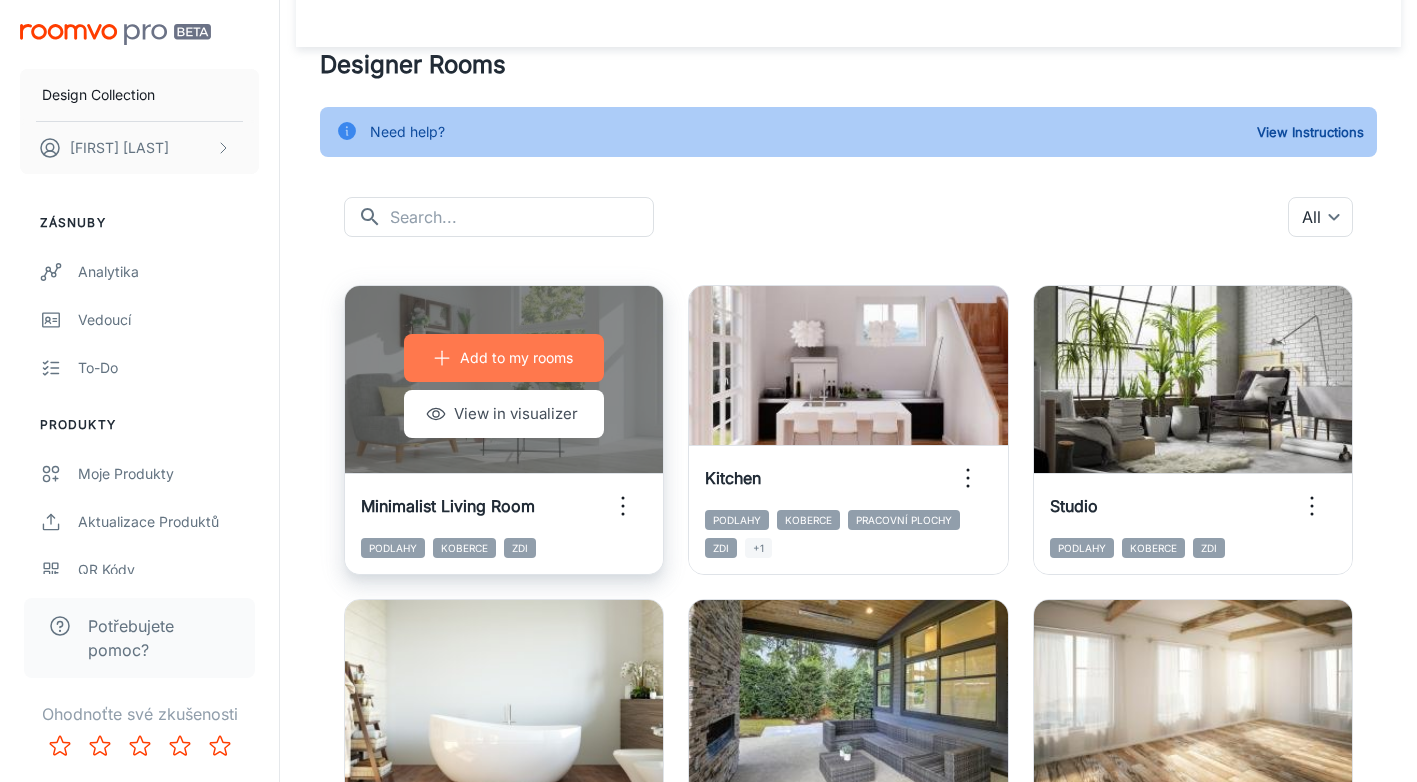 click on "Add to my rooms" at bounding box center (516, 358) 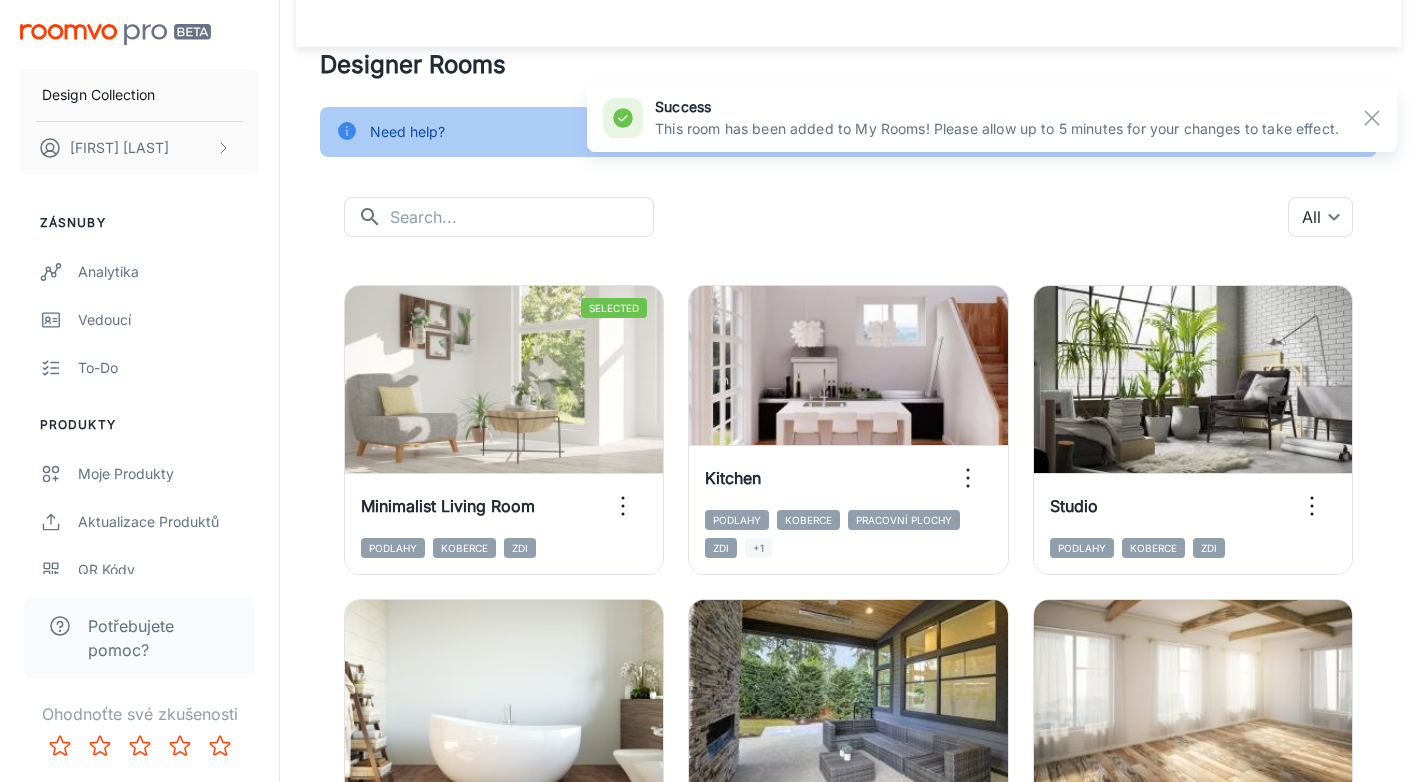 click on "[FIRST] [LAST]" at bounding box center [848, 2000] 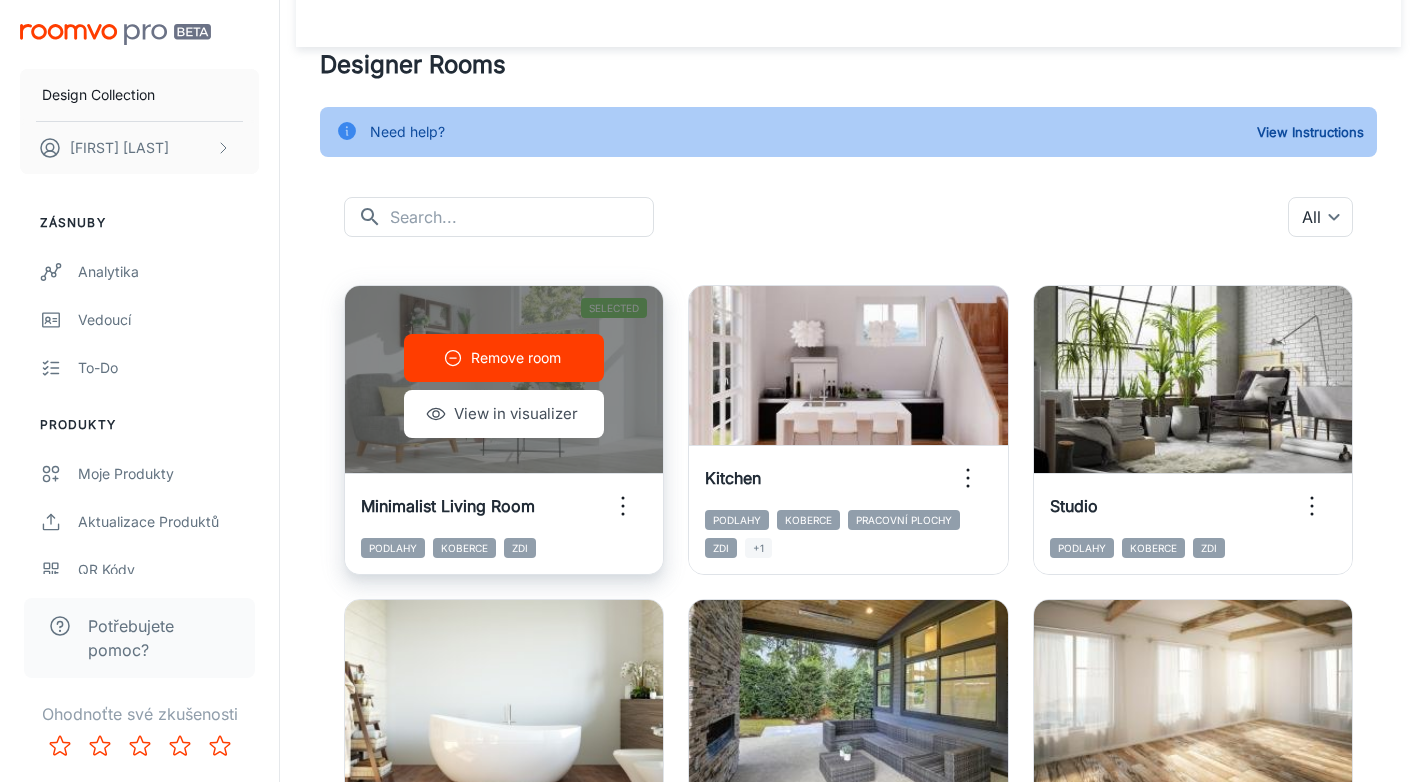 click on "Remove room View in visualizer" at bounding box center (504, 386) 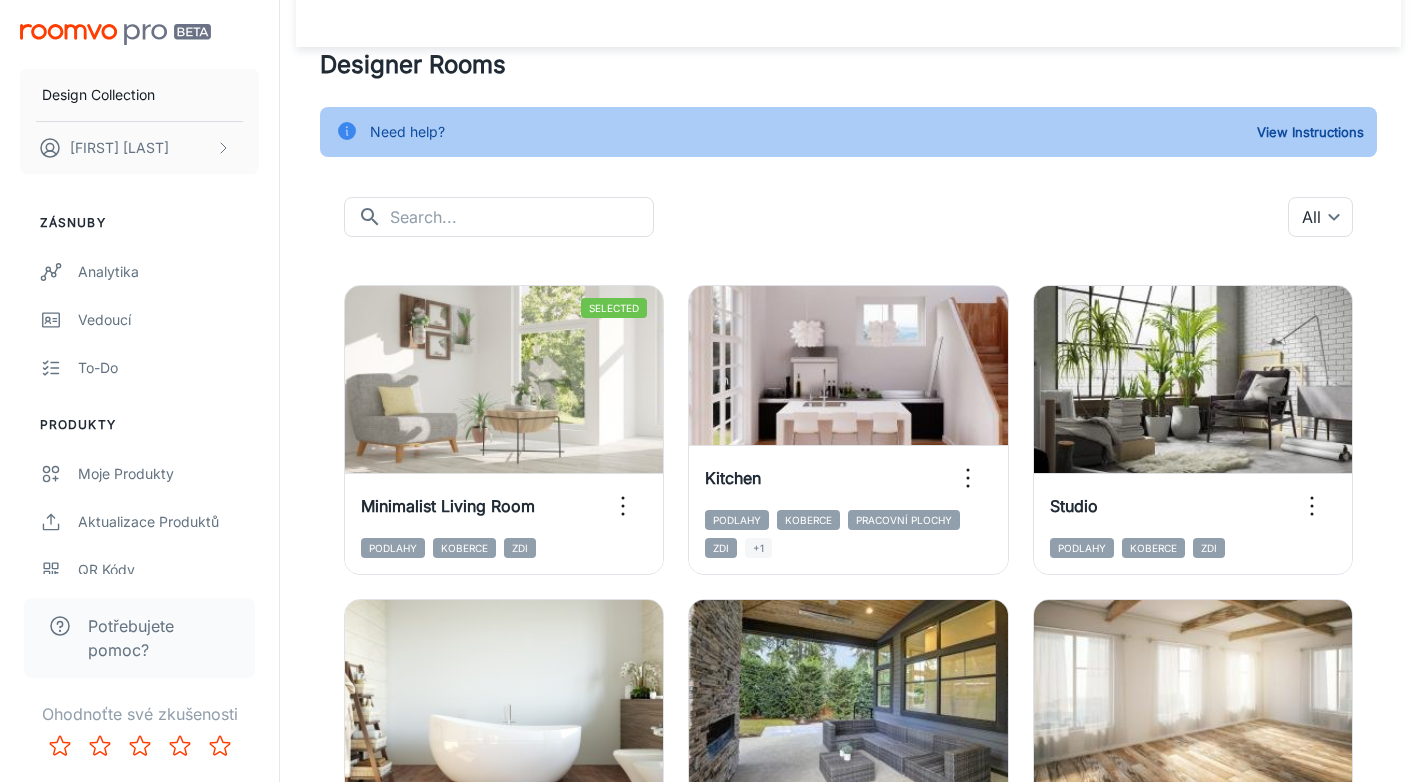 click on "​ ​ All ​" at bounding box center [848, 217] 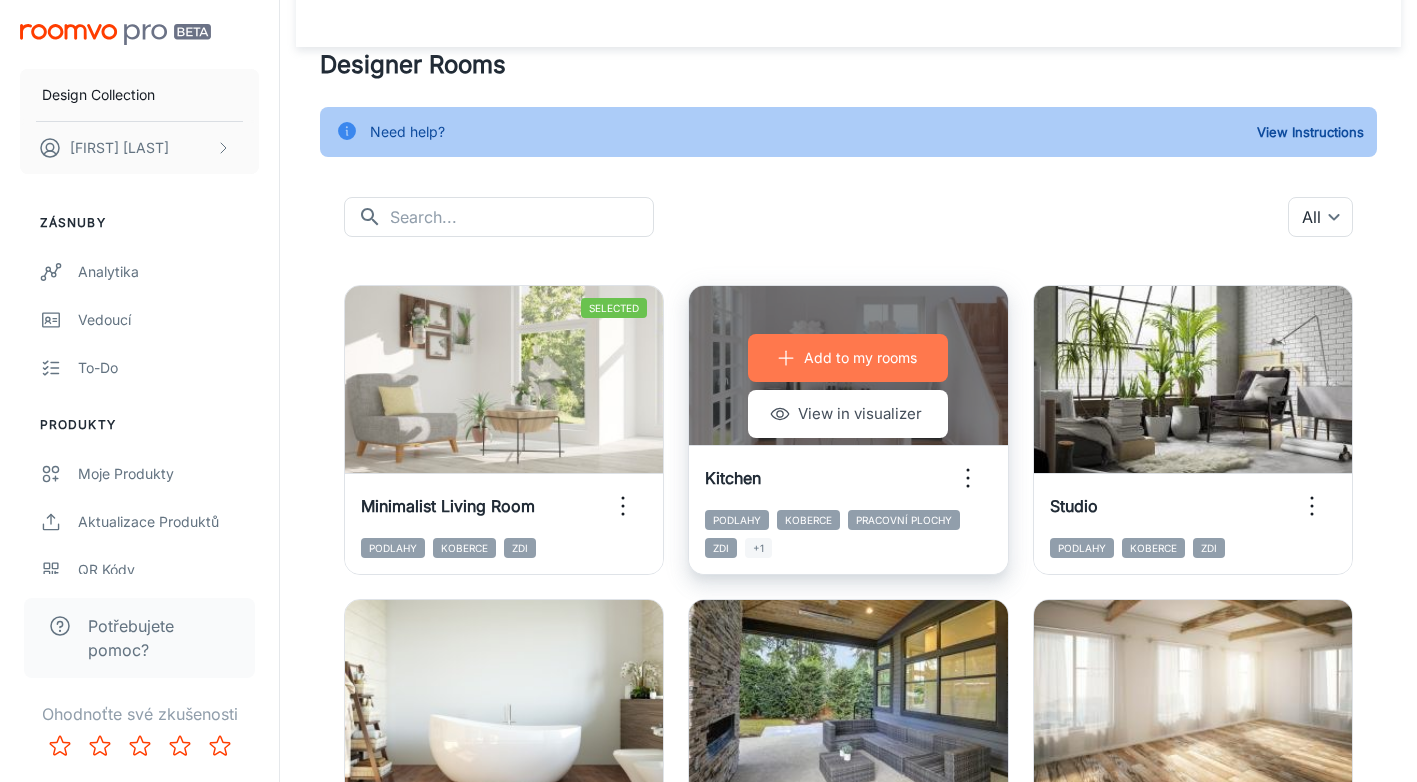 click on "Add to my rooms" at bounding box center (860, 358) 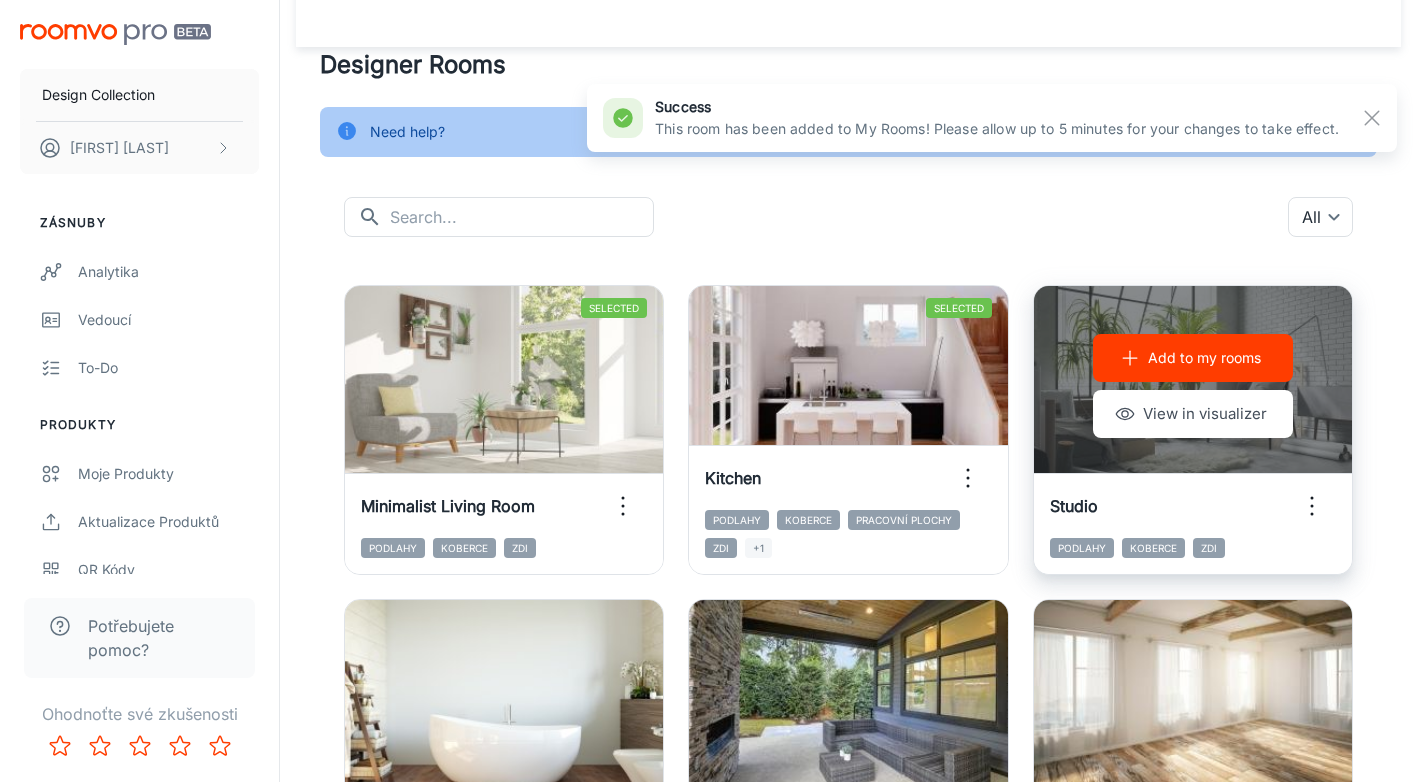 click on "Add to my rooms" at bounding box center [1204, 358] 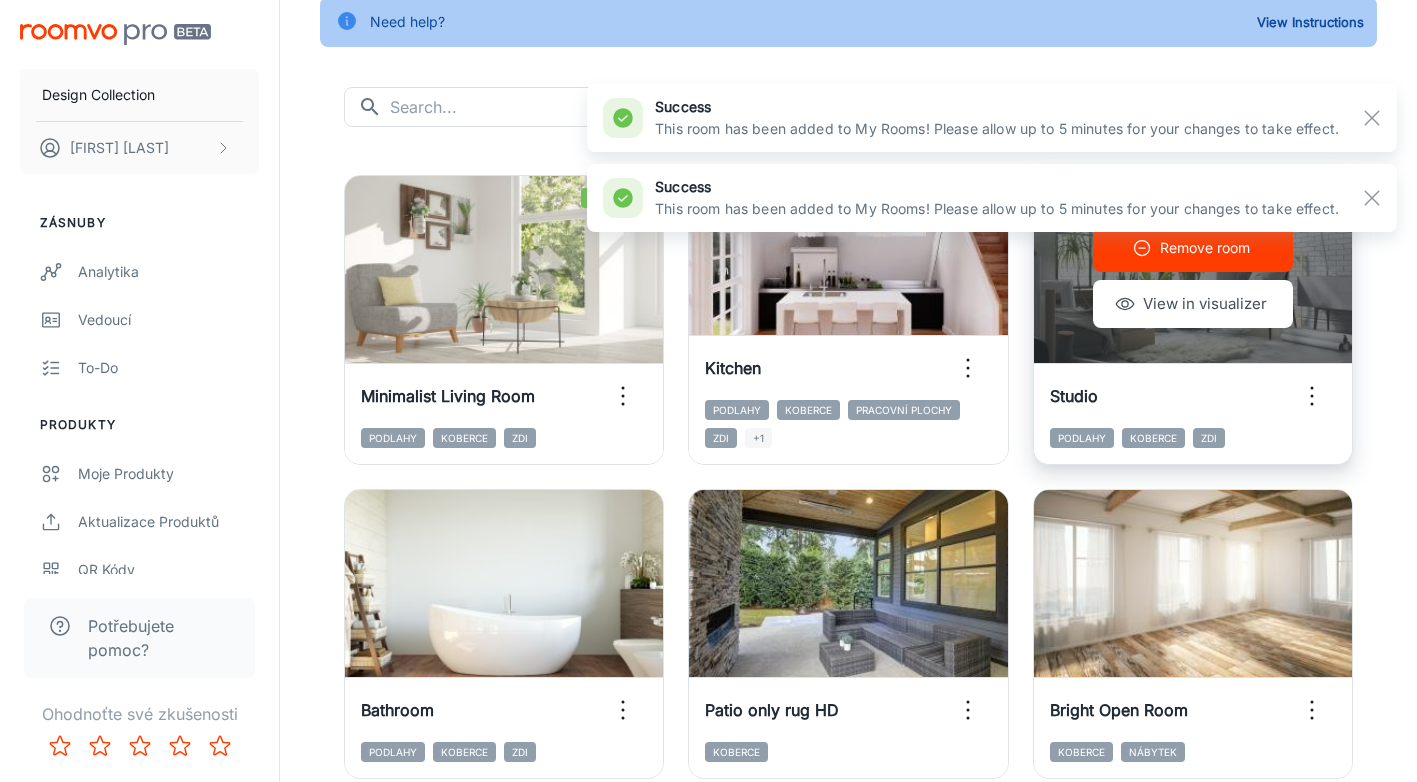 scroll, scrollTop: 144, scrollLeft: 0, axis: vertical 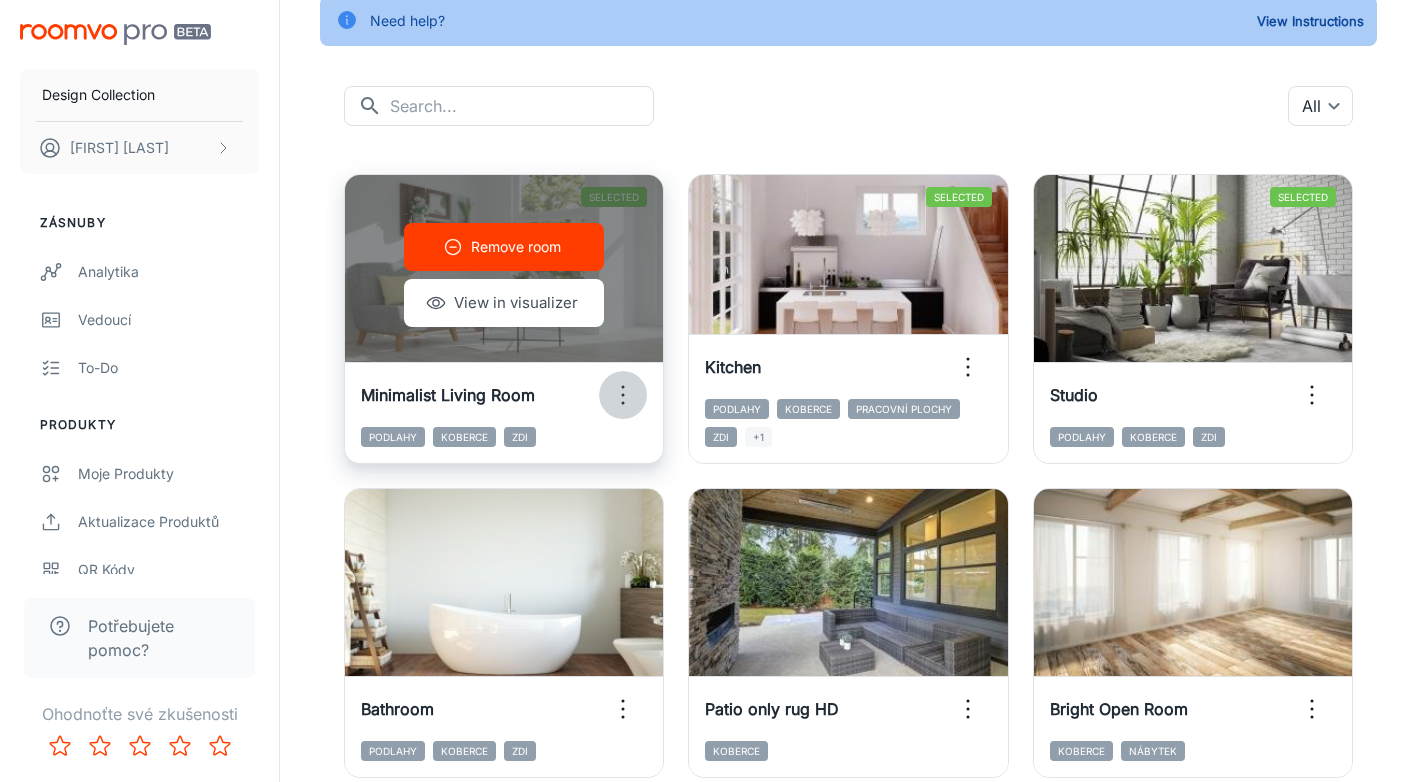 click 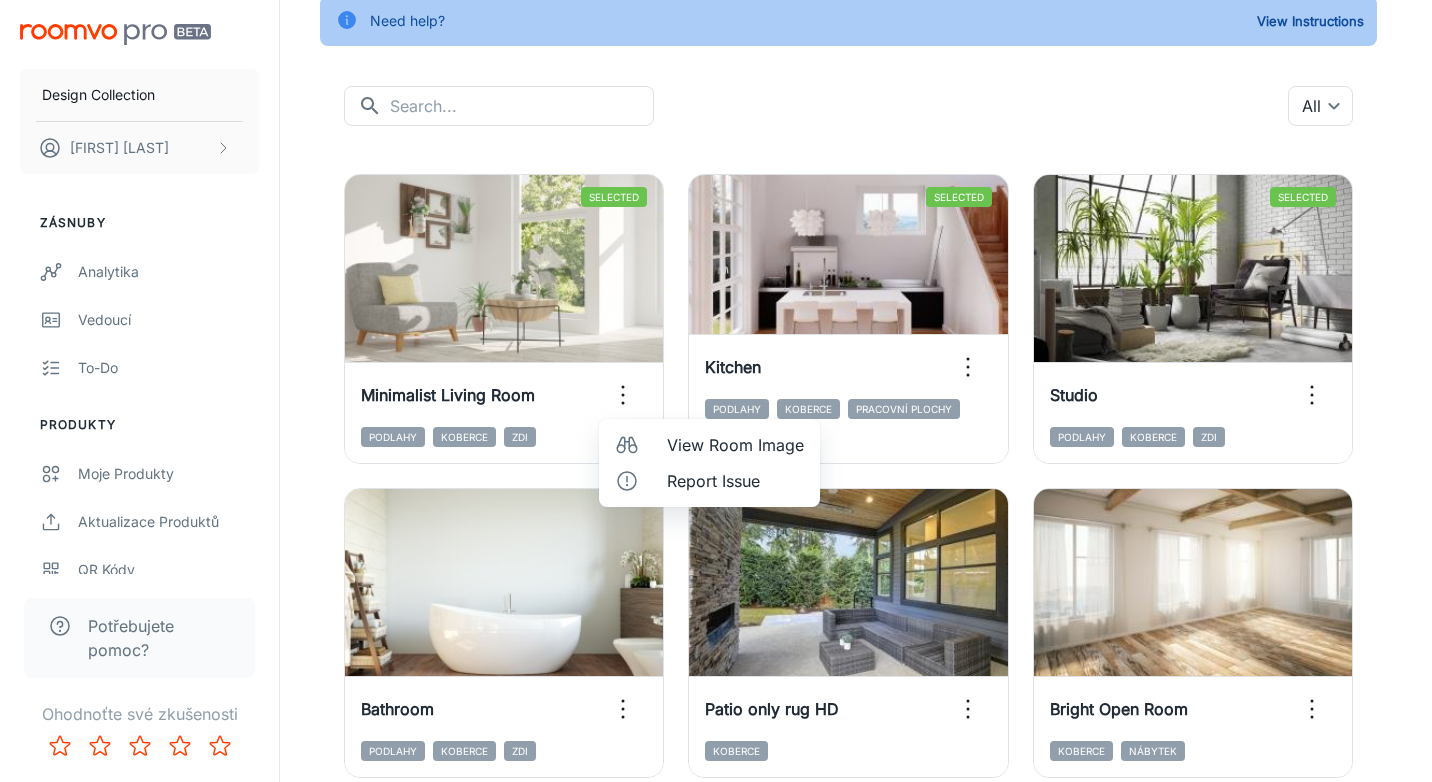 click at bounding box center (716, 391) 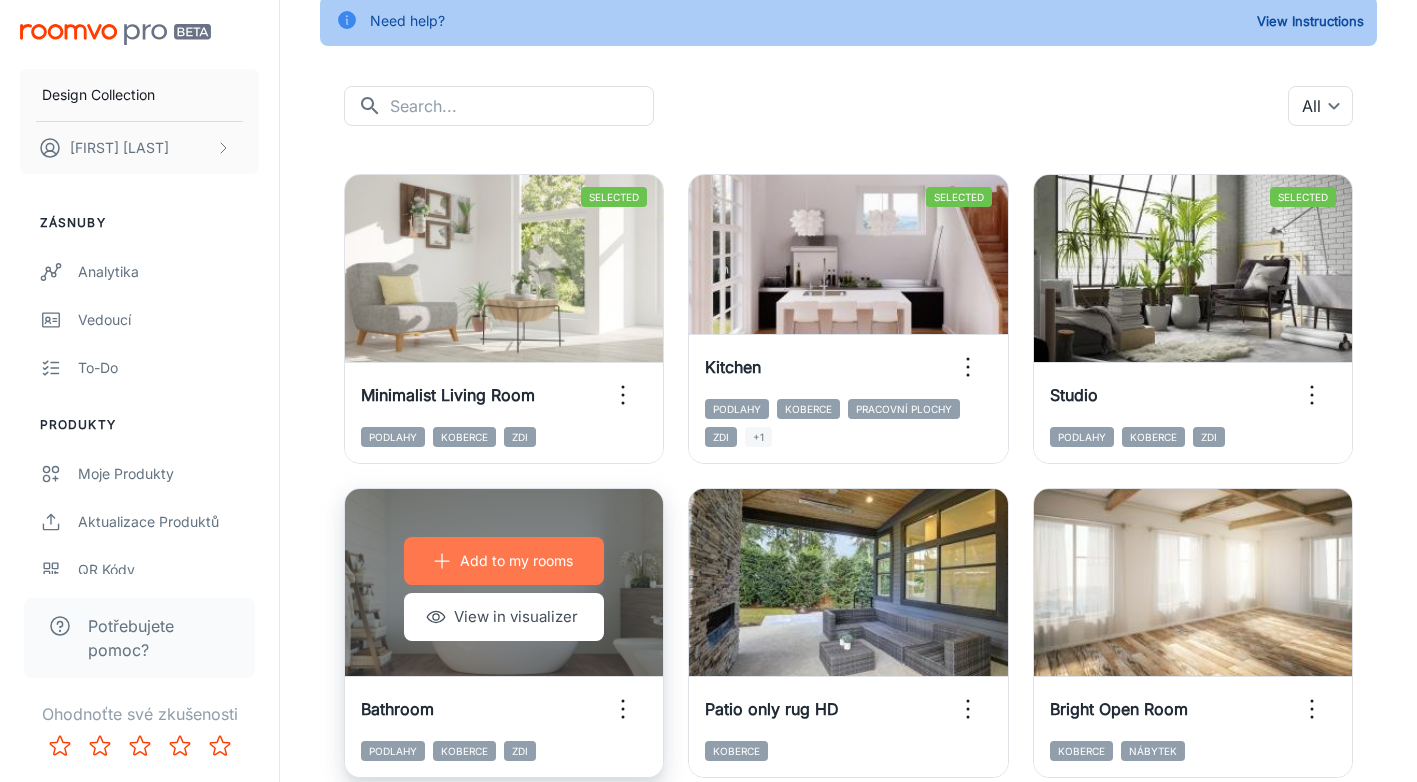 click on "Add to my rooms" at bounding box center (504, 561) 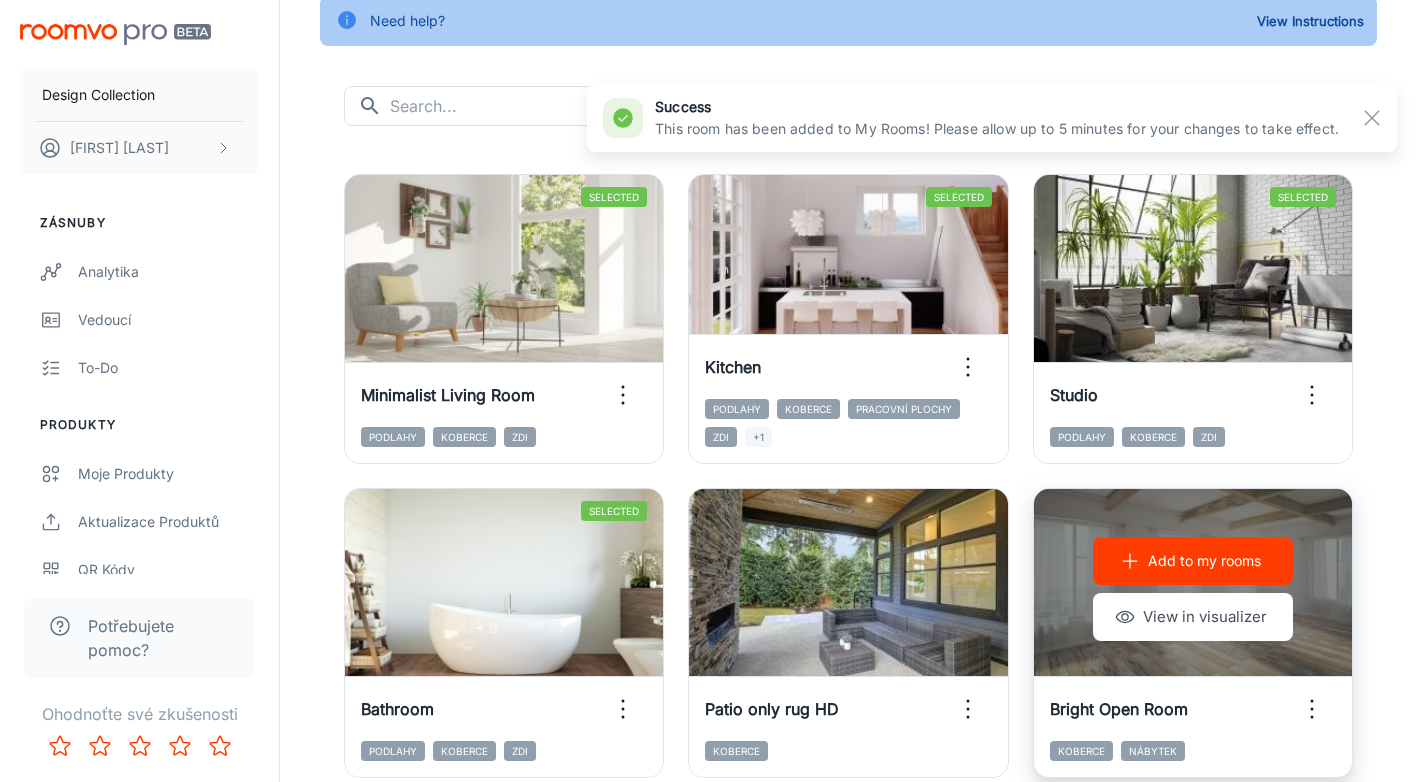 click on "Add to my rooms" at bounding box center (1193, 561) 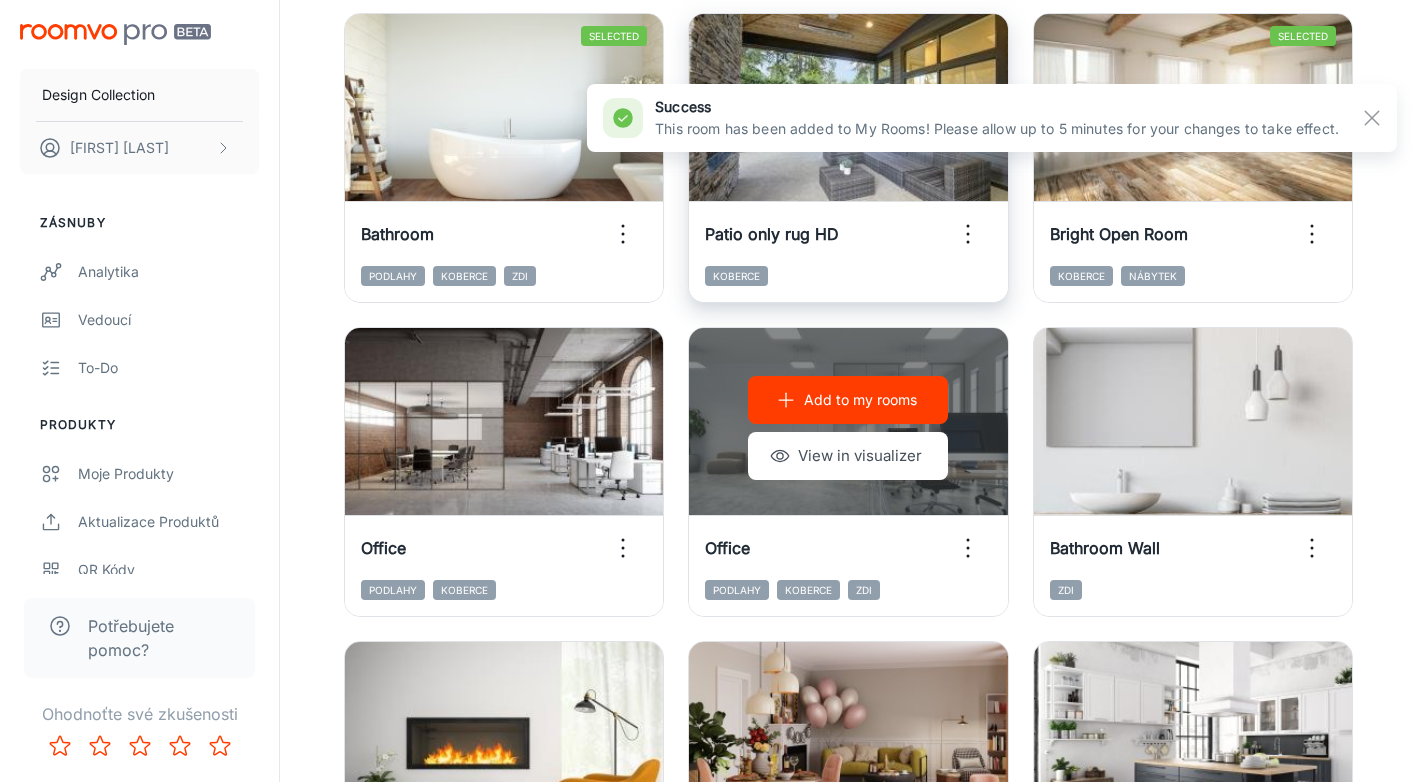 scroll, scrollTop: 631, scrollLeft: 0, axis: vertical 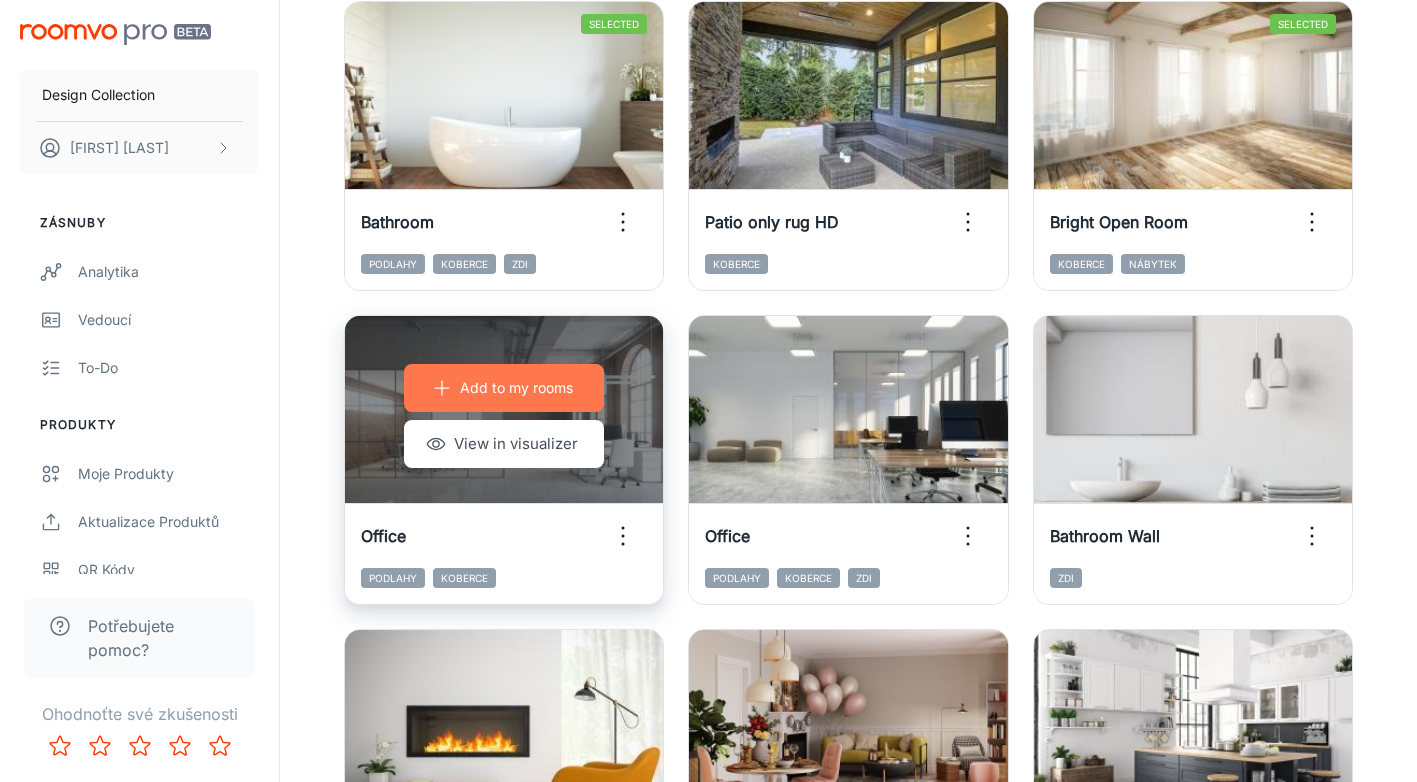 click on "Add to my rooms" at bounding box center (516, 388) 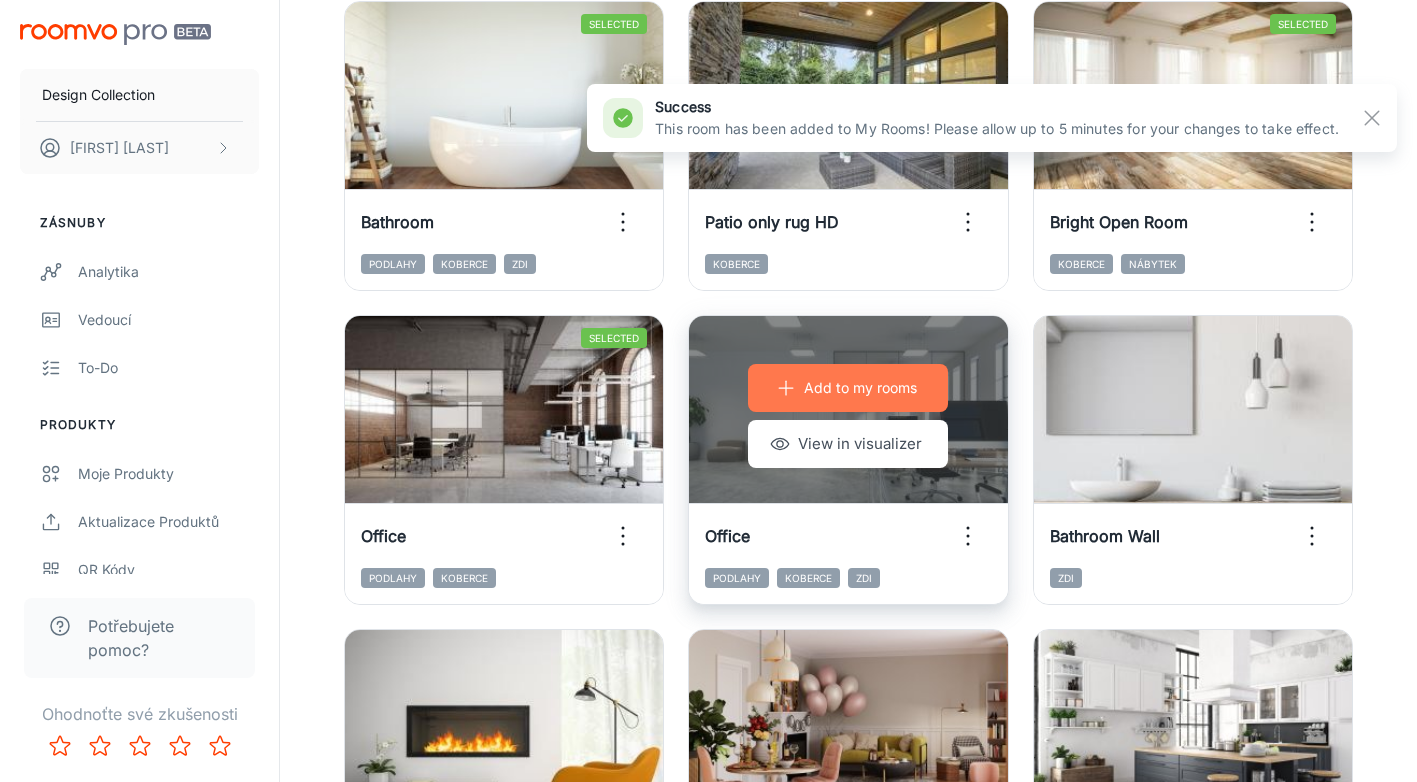 click on "Add to my rooms" at bounding box center (860, 388) 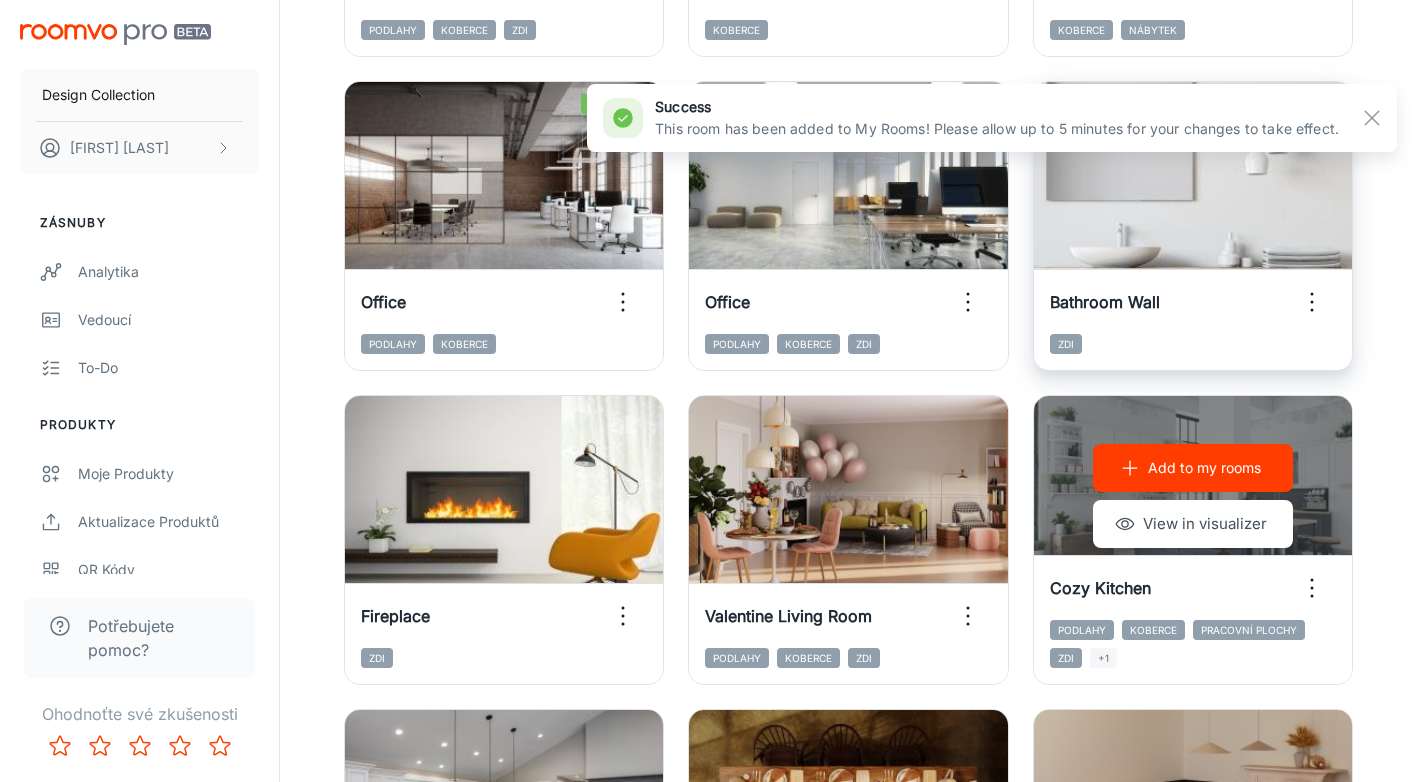 scroll, scrollTop: 1078, scrollLeft: 0, axis: vertical 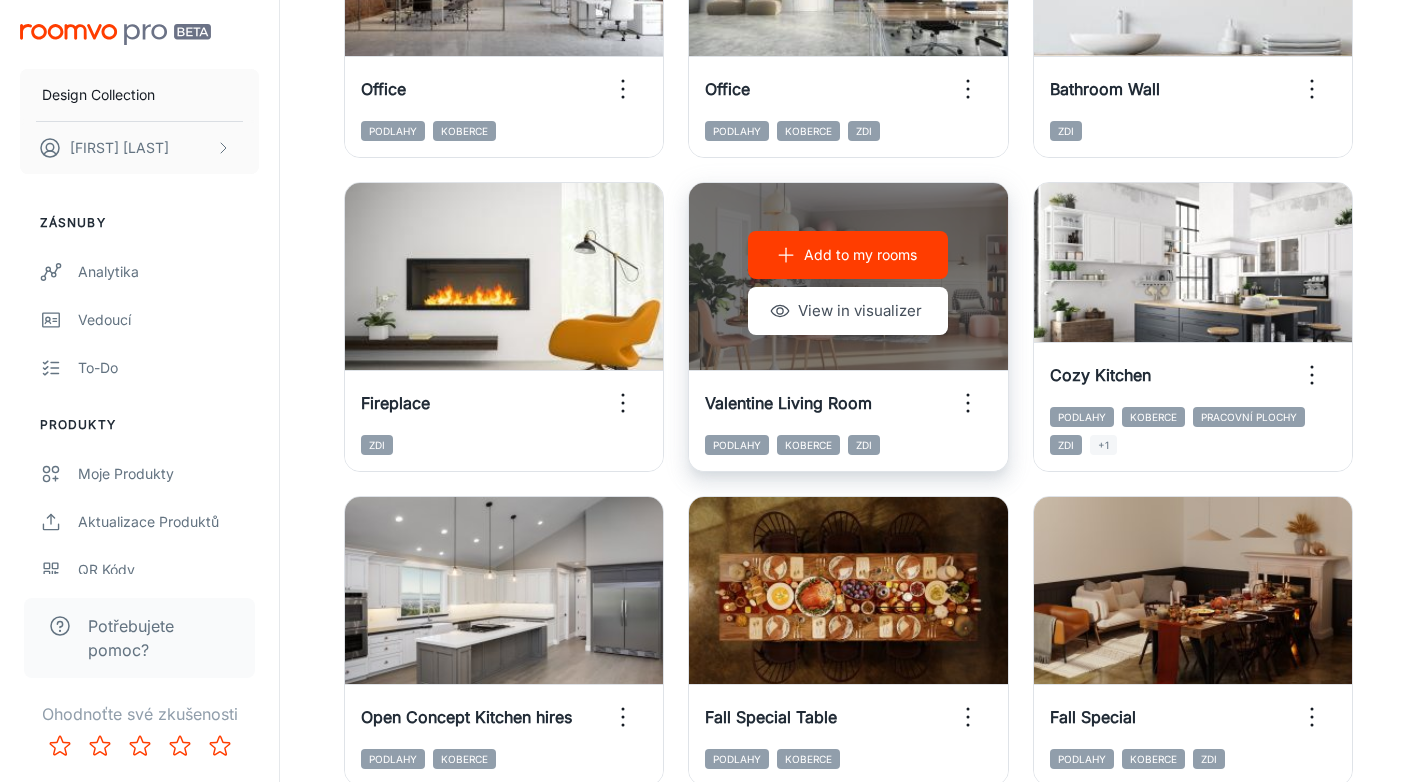 click on "Add to my rooms" at bounding box center [848, 255] 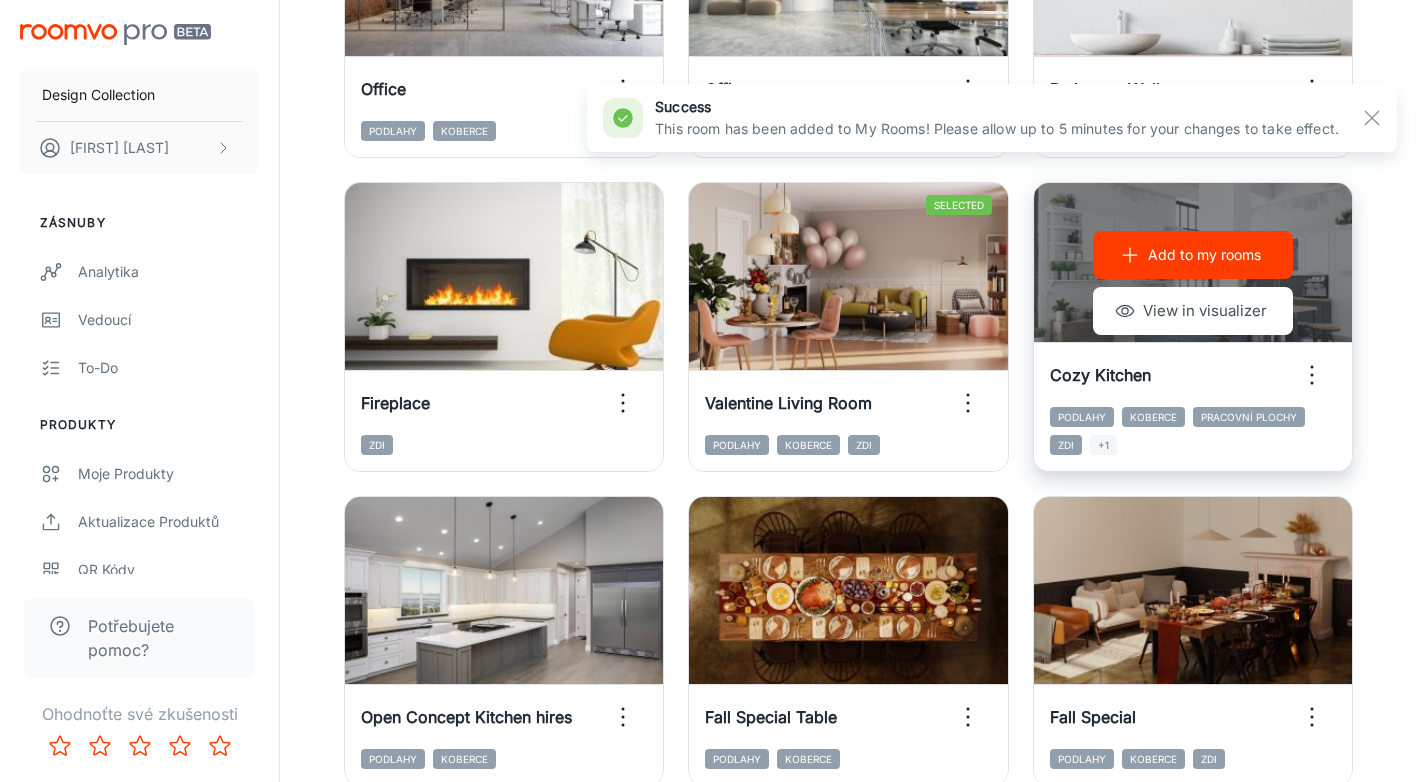 click on "Add to my rooms" at bounding box center (1193, 255) 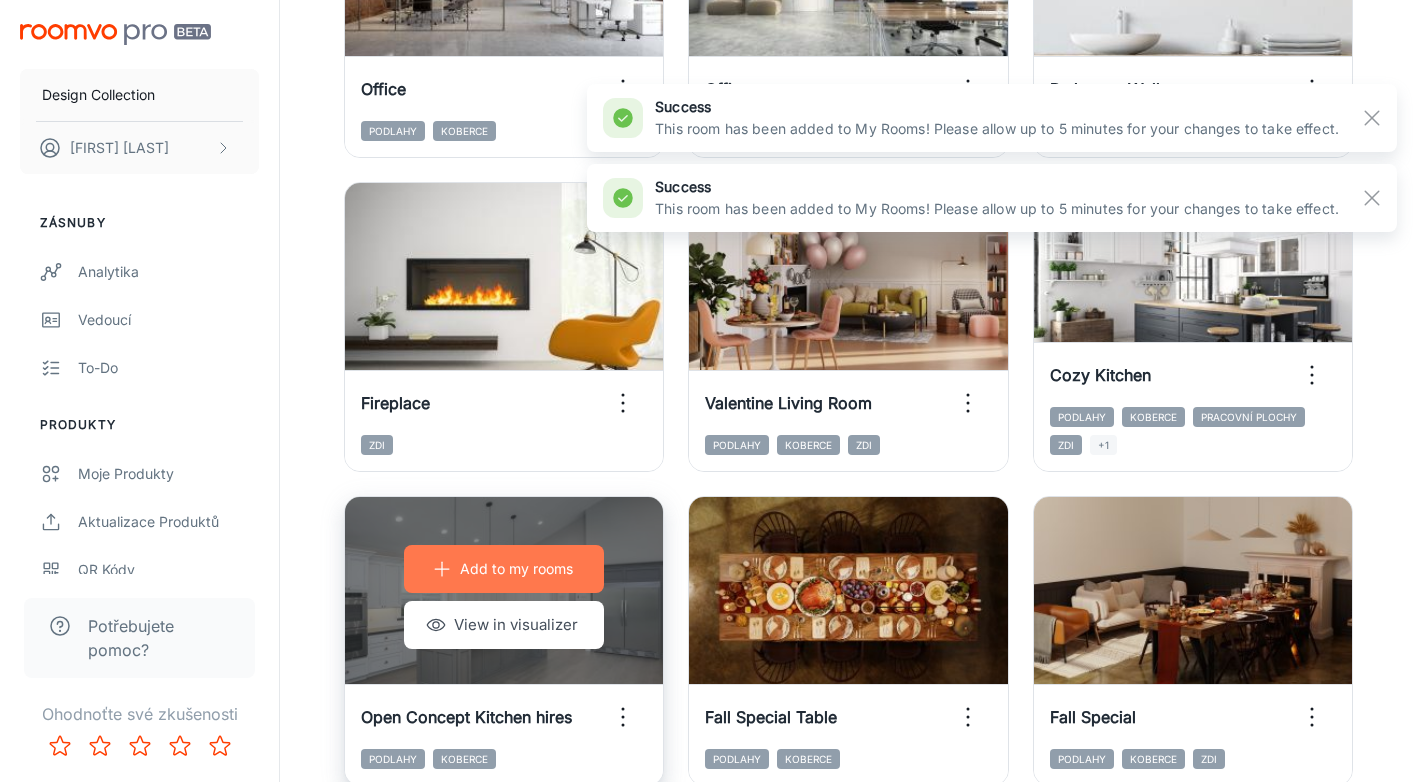 click on "Add to my rooms" at bounding box center [504, 569] 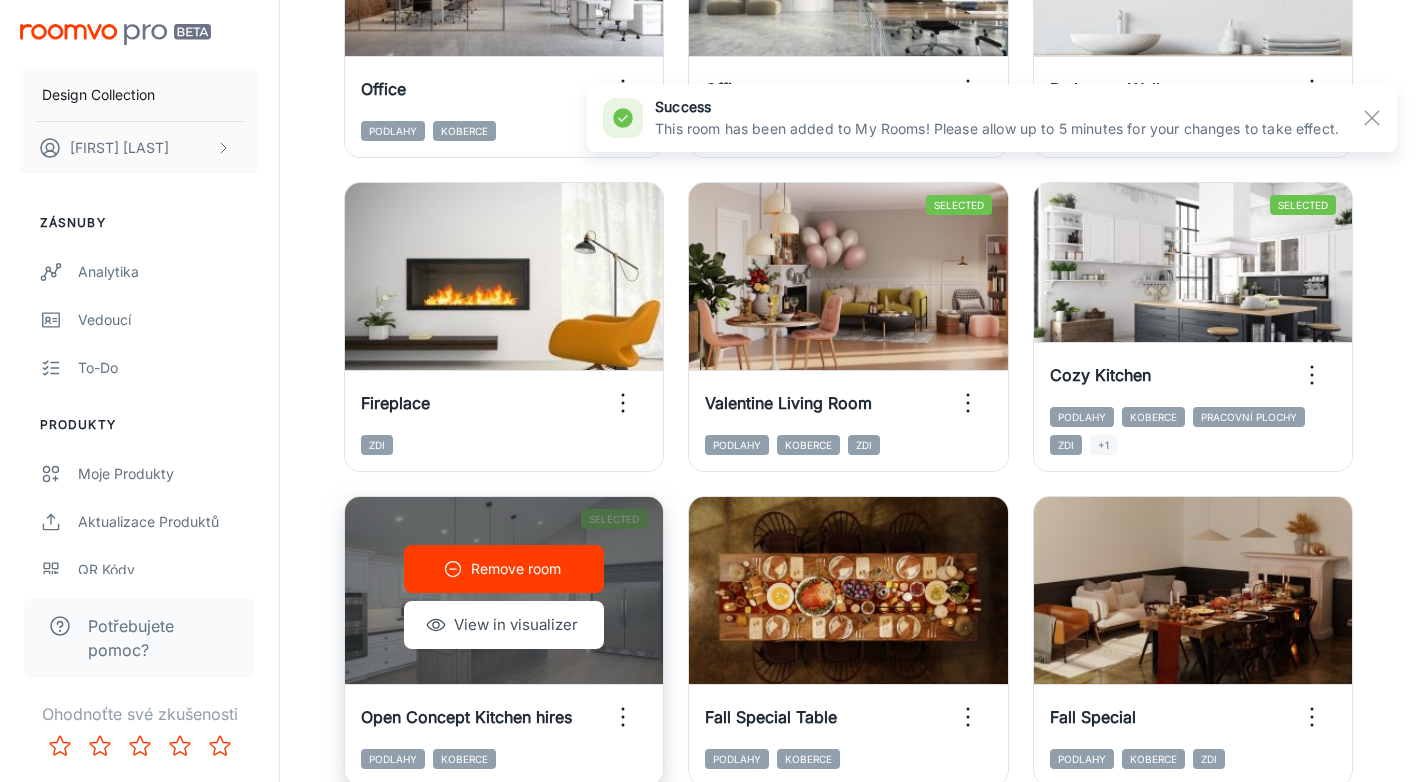 click on "Remove room View in visualizer" at bounding box center [504, 597] 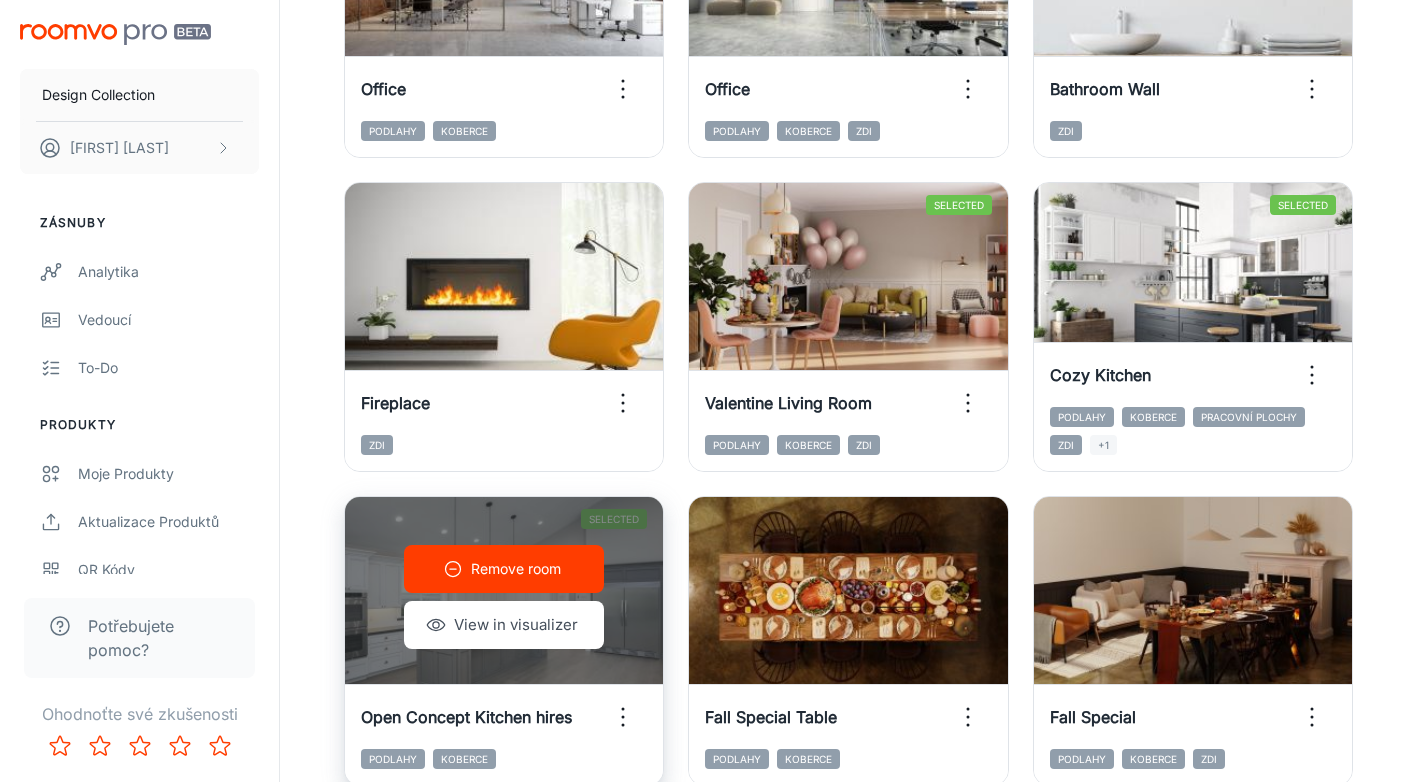 click on "Podlahy Koberce" at bounding box center [504, 767] 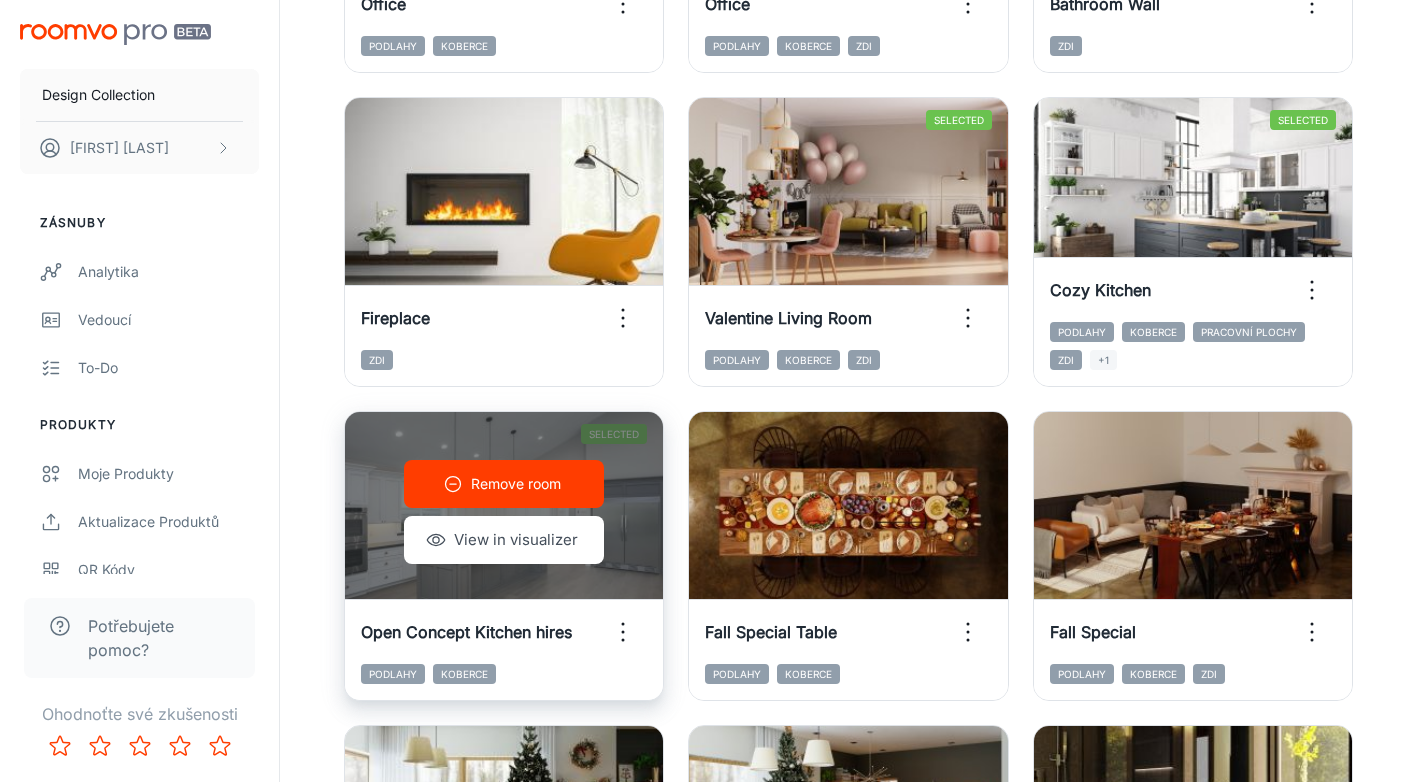 scroll, scrollTop: 1172, scrollLeft: 0, axis: vertical 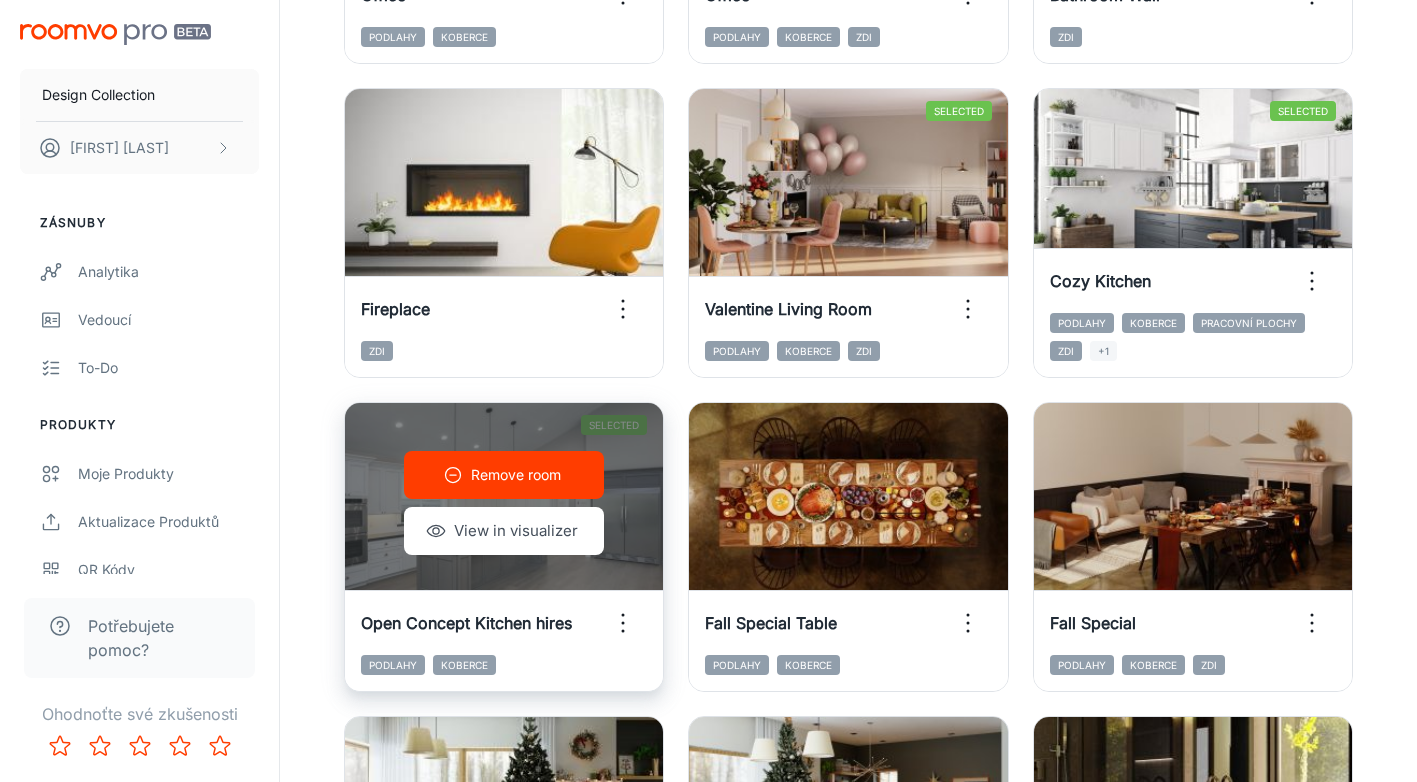 click on "Podlahy Koberce" at bounding box center (504, 665) 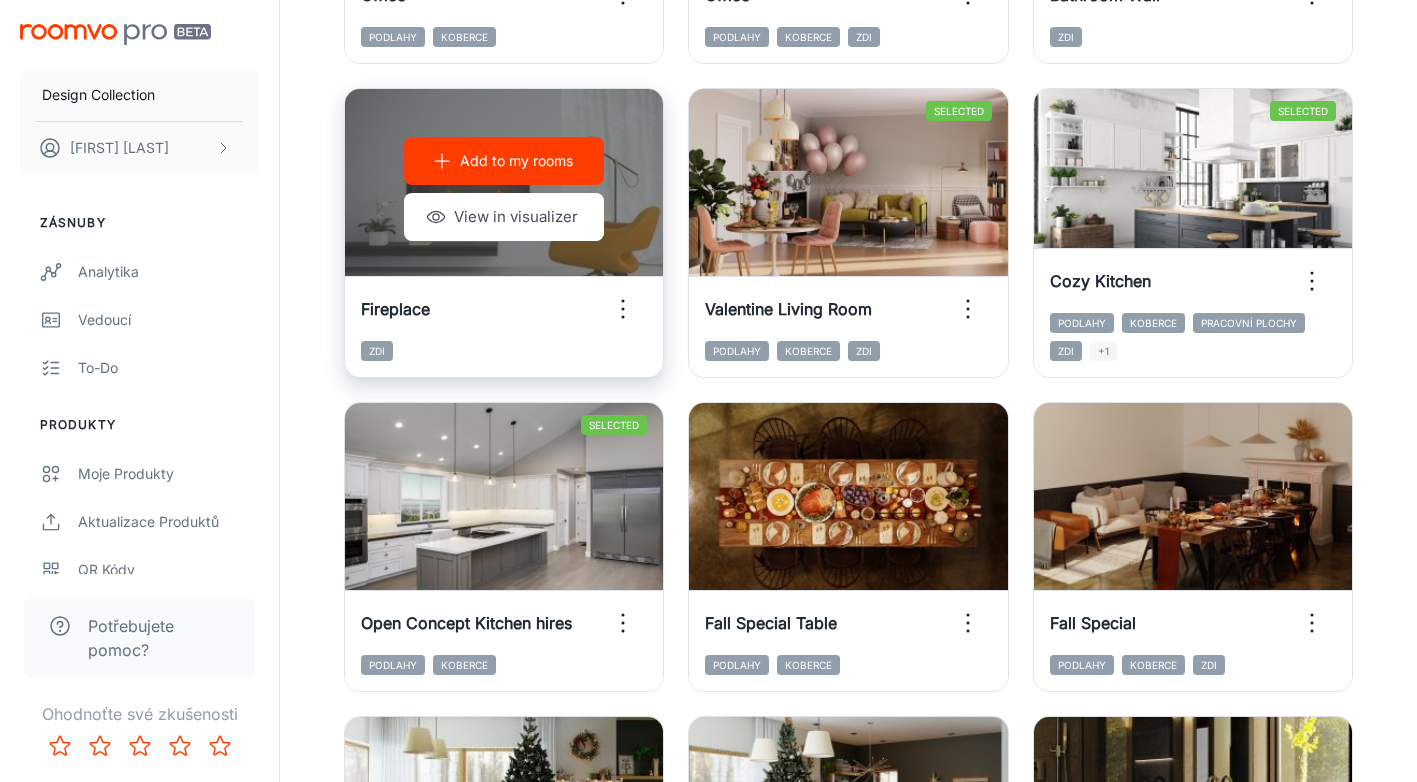 click on "Zdi" at bounding box center (504, 351) 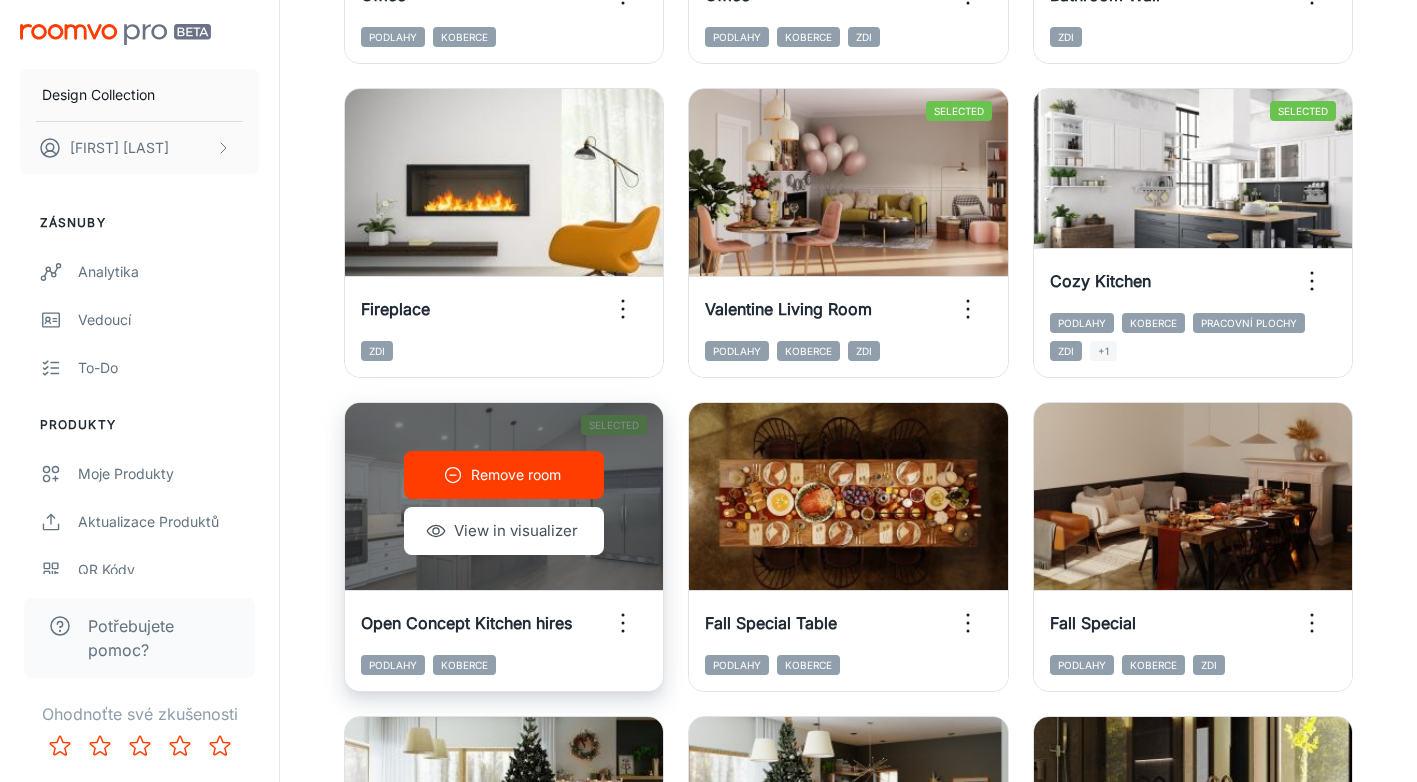 click on "Podlahy Koberce" at bounding box center (504, 665) 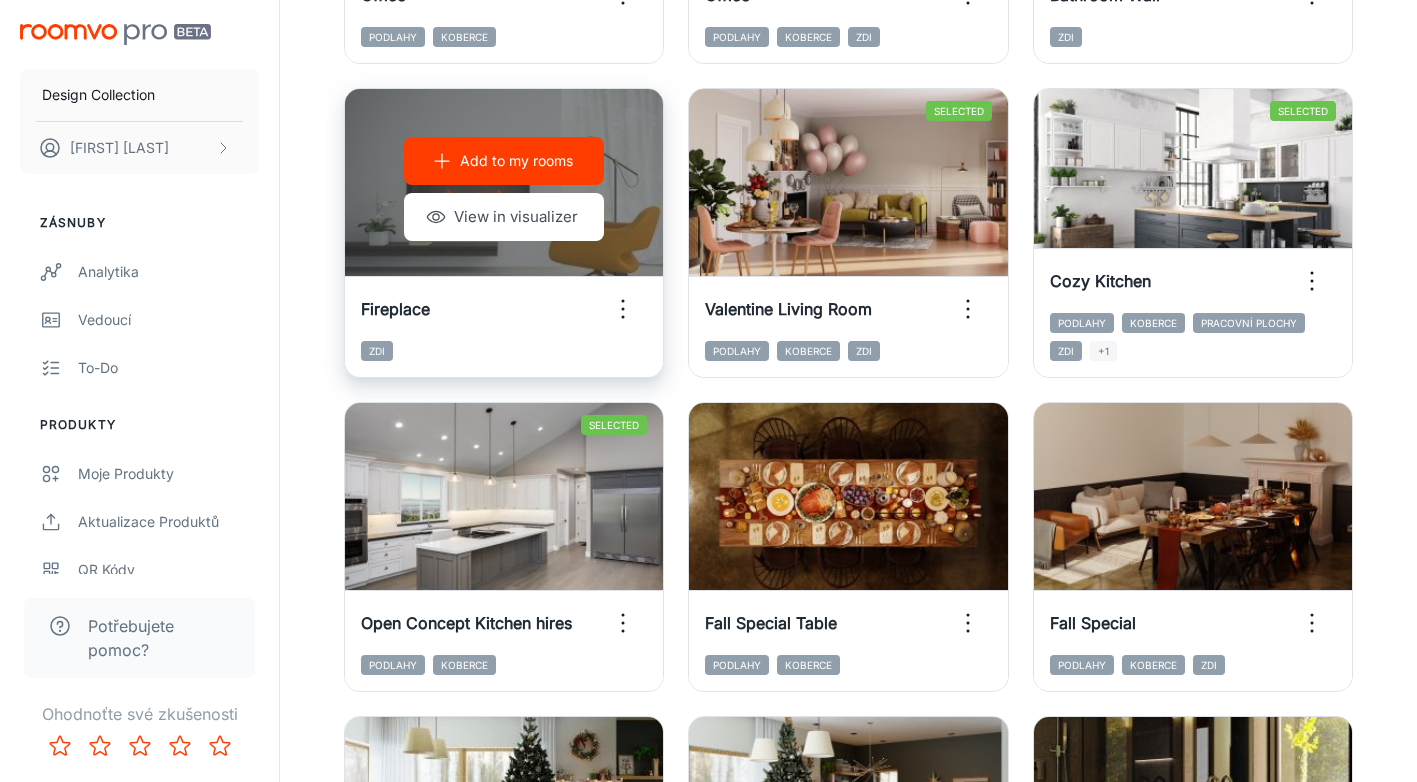 click on "Zdi" at bounding box center (504, 359) 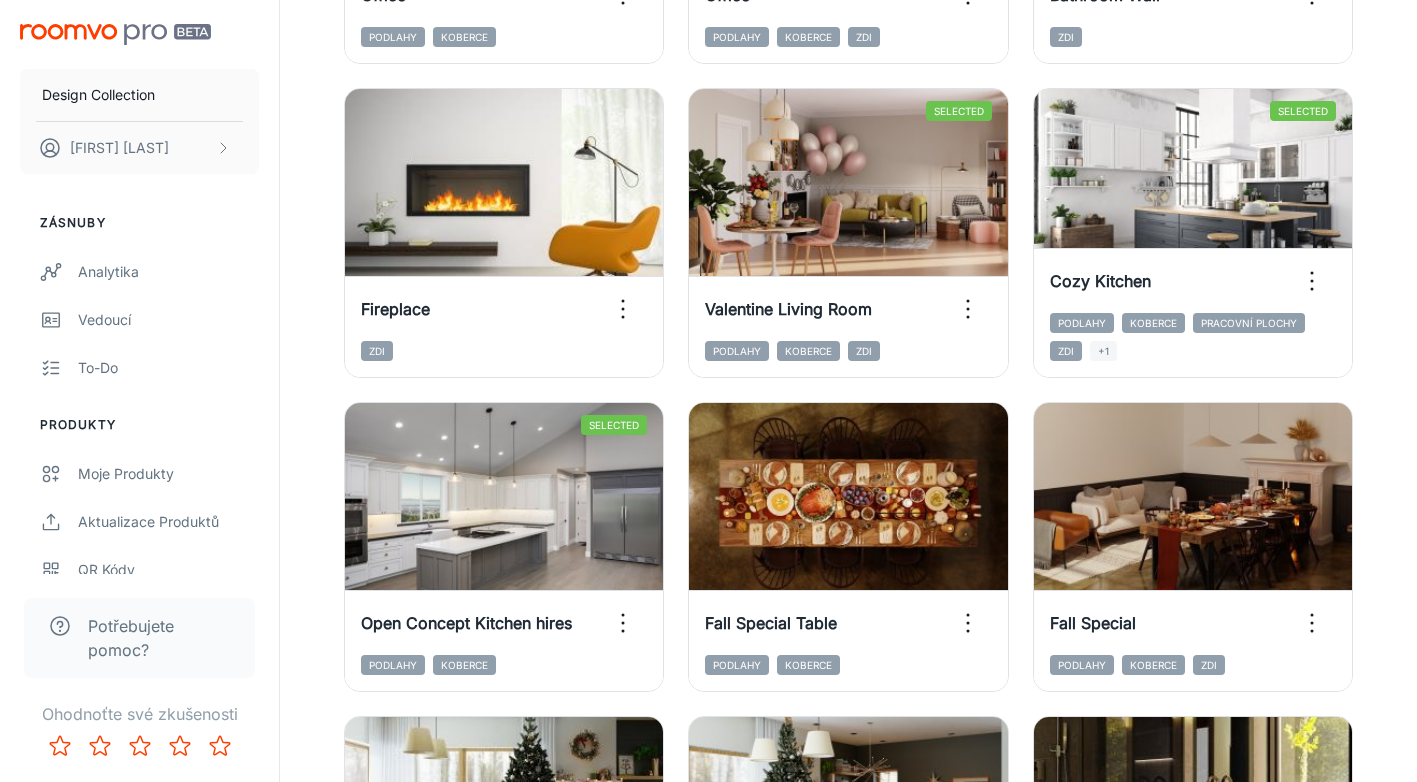click on "Selected Remove room View in visualizer Open Concept Kitchen hires Podlahy Koberce" at bounding box center [492, 535] 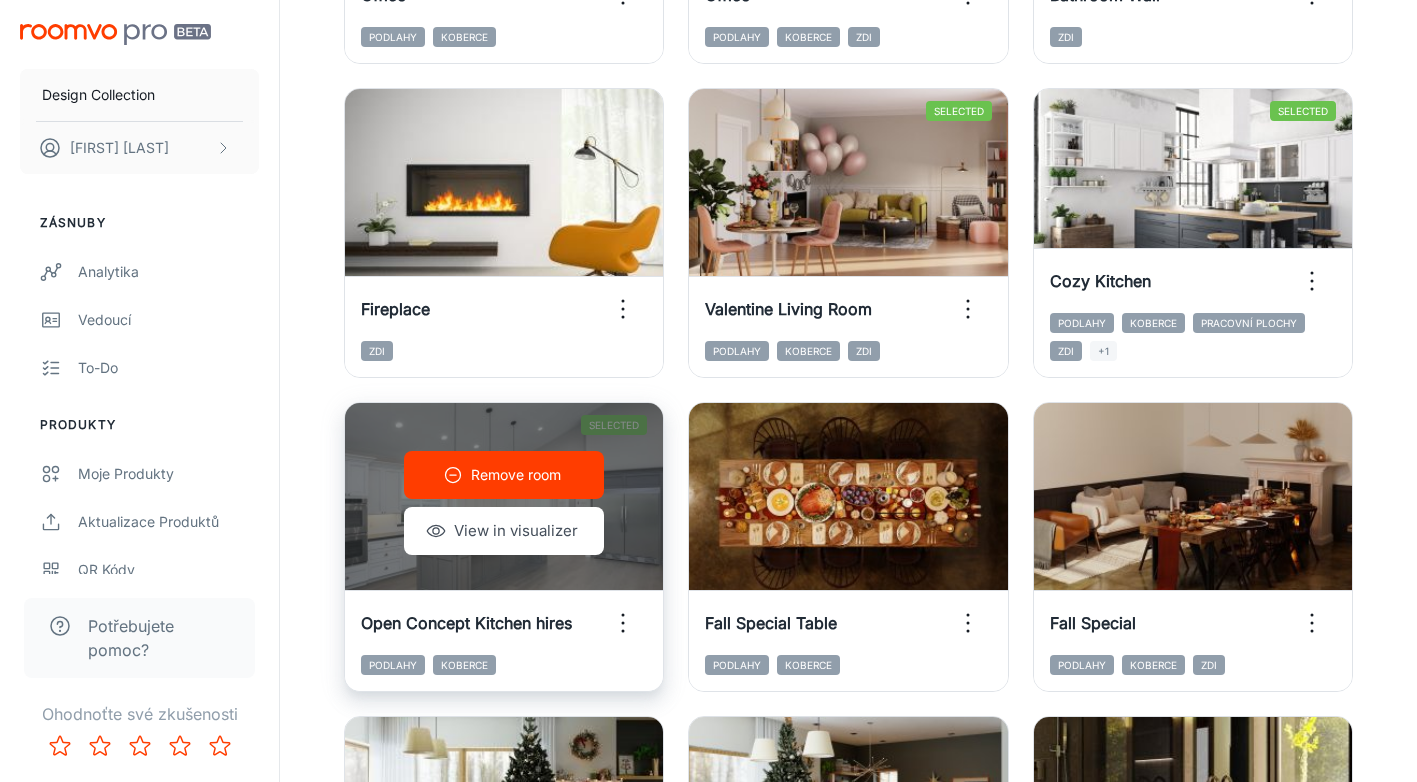 drag, startPoint x: 665, startPoint y: 460, endPoint x: 635, endPoint y: 456, distance: 30.265491 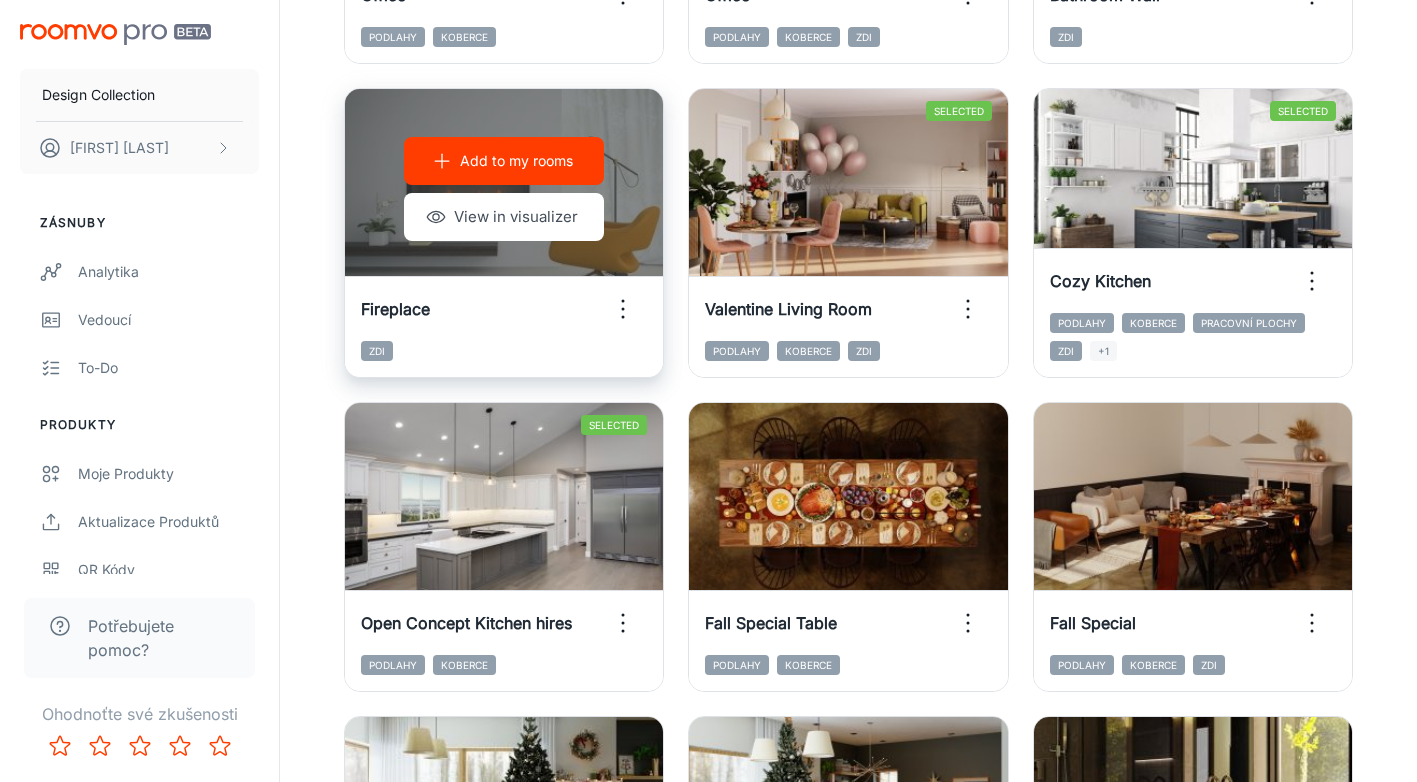 click on "Zdi" at bounding box center [504, 351] 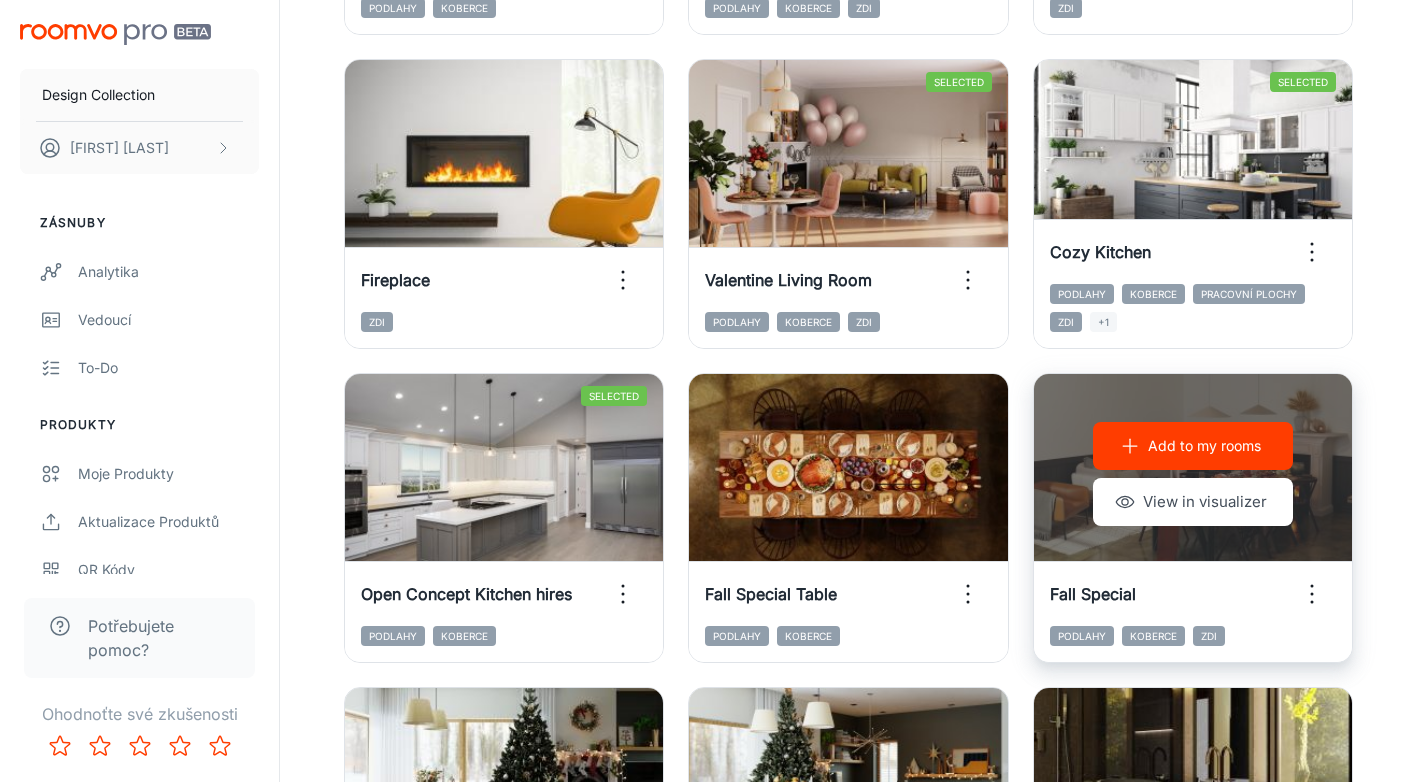 scroll, scrollTop: 1216, scrollLeft: 0, axis: vertical 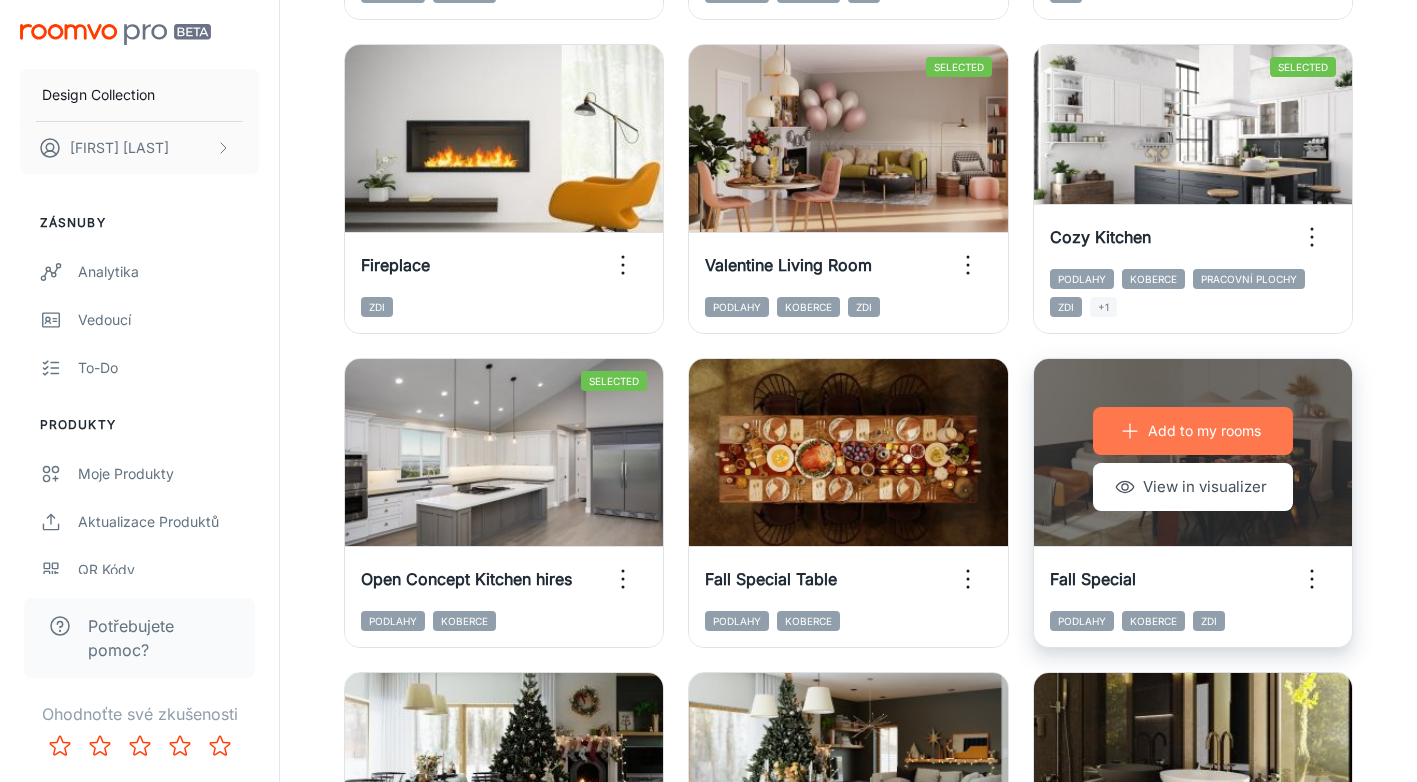 click 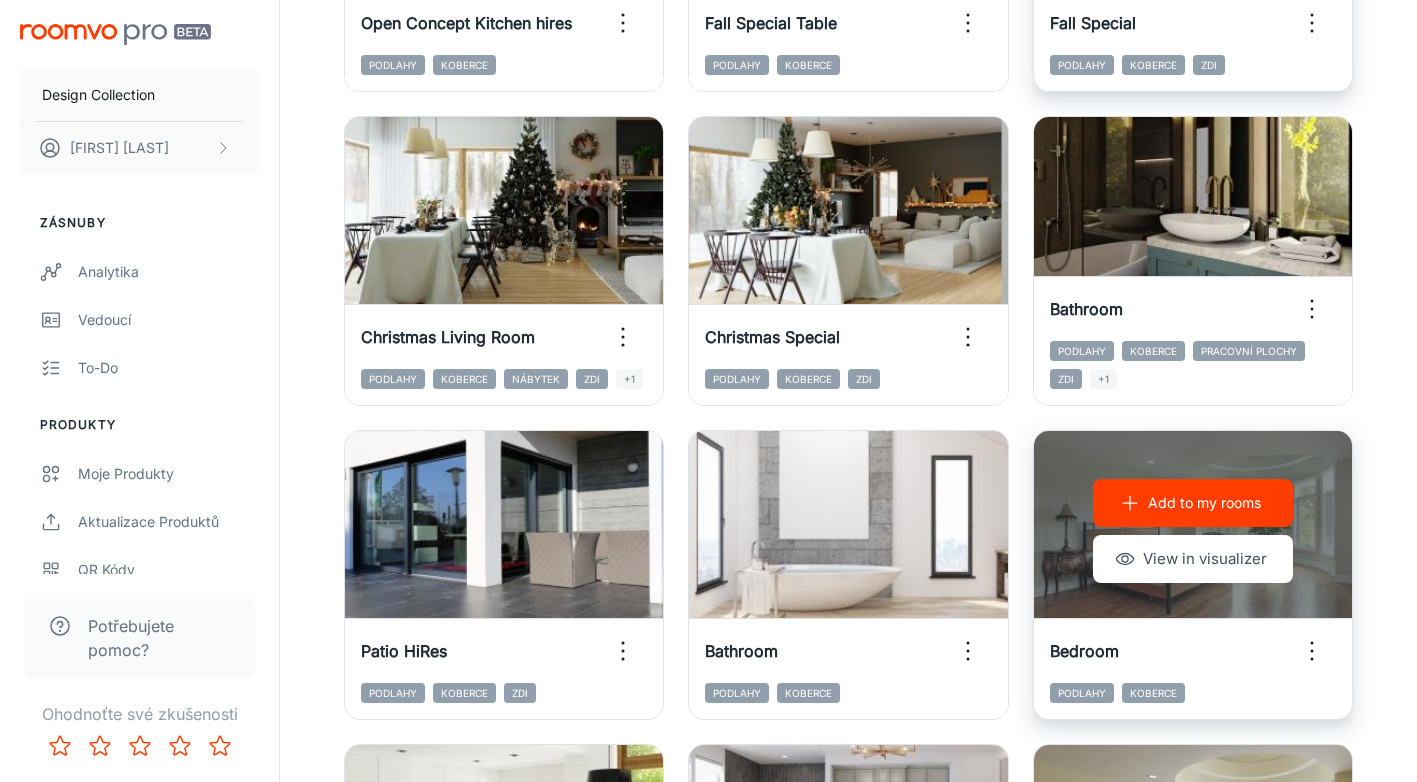 scroll, scrollTop: 1774, scrollLeft: 0, axis: vertical 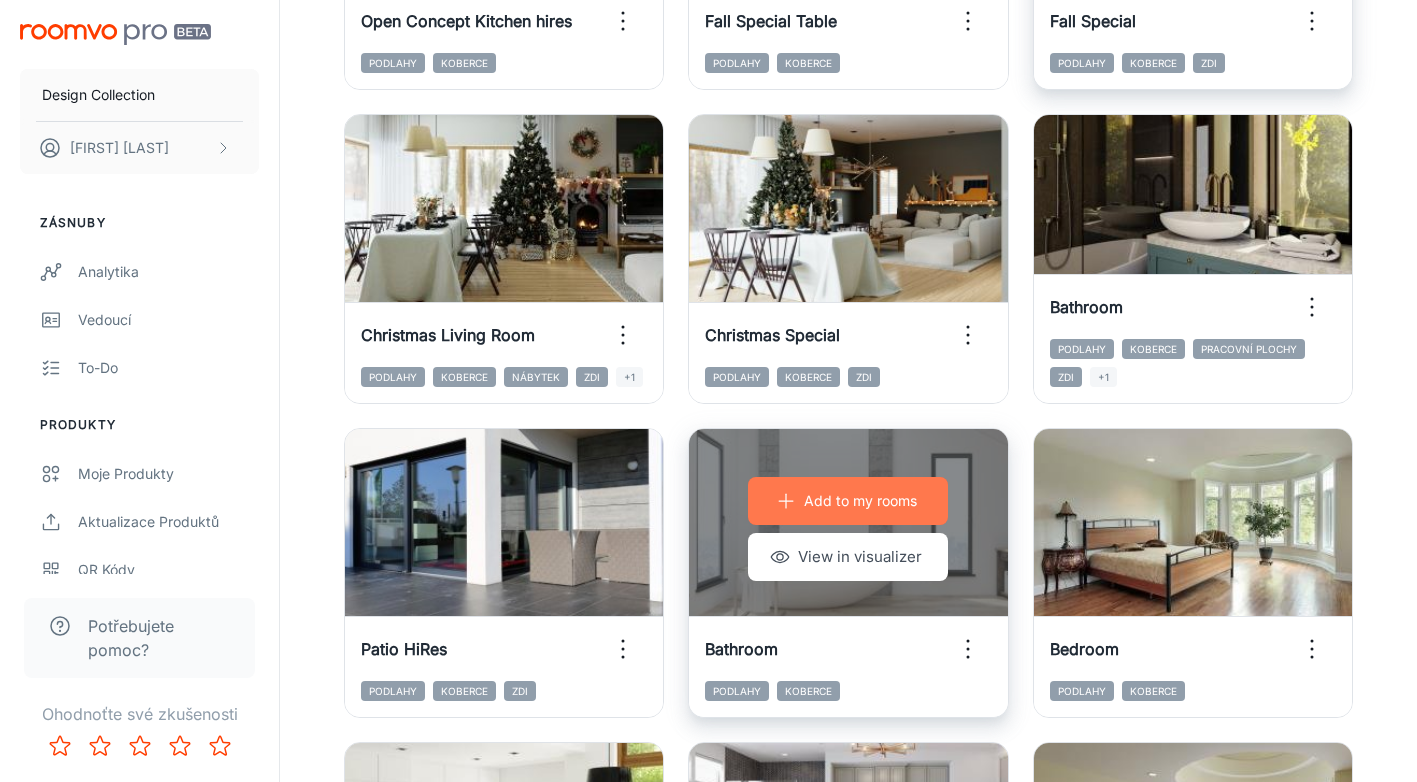 click on "Add to my rooms" at bounding box center [860, 501] 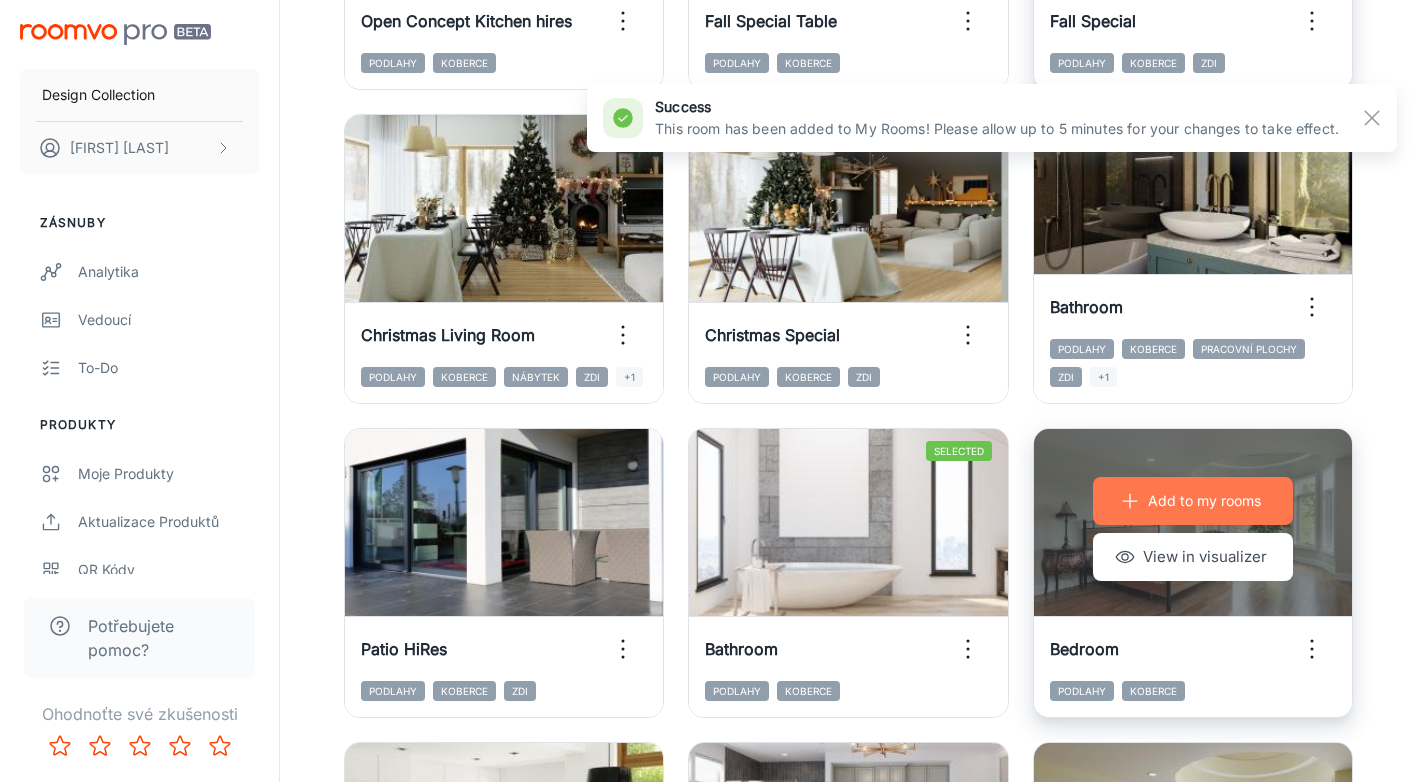 click on "Add to my rooms" at bounding box center [1193, 501] 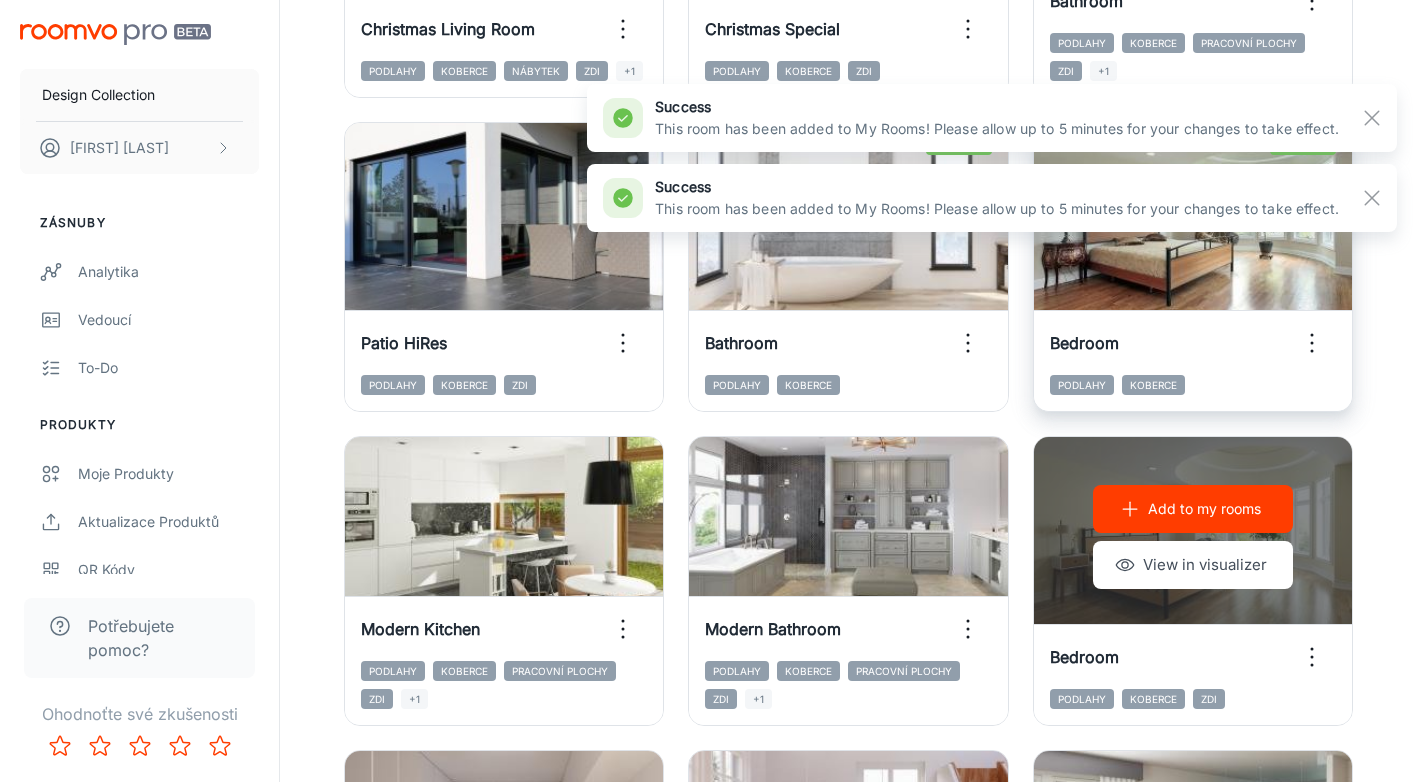 scroll, scrollTop: 2081, scrollLeft: 0, axis: vertical 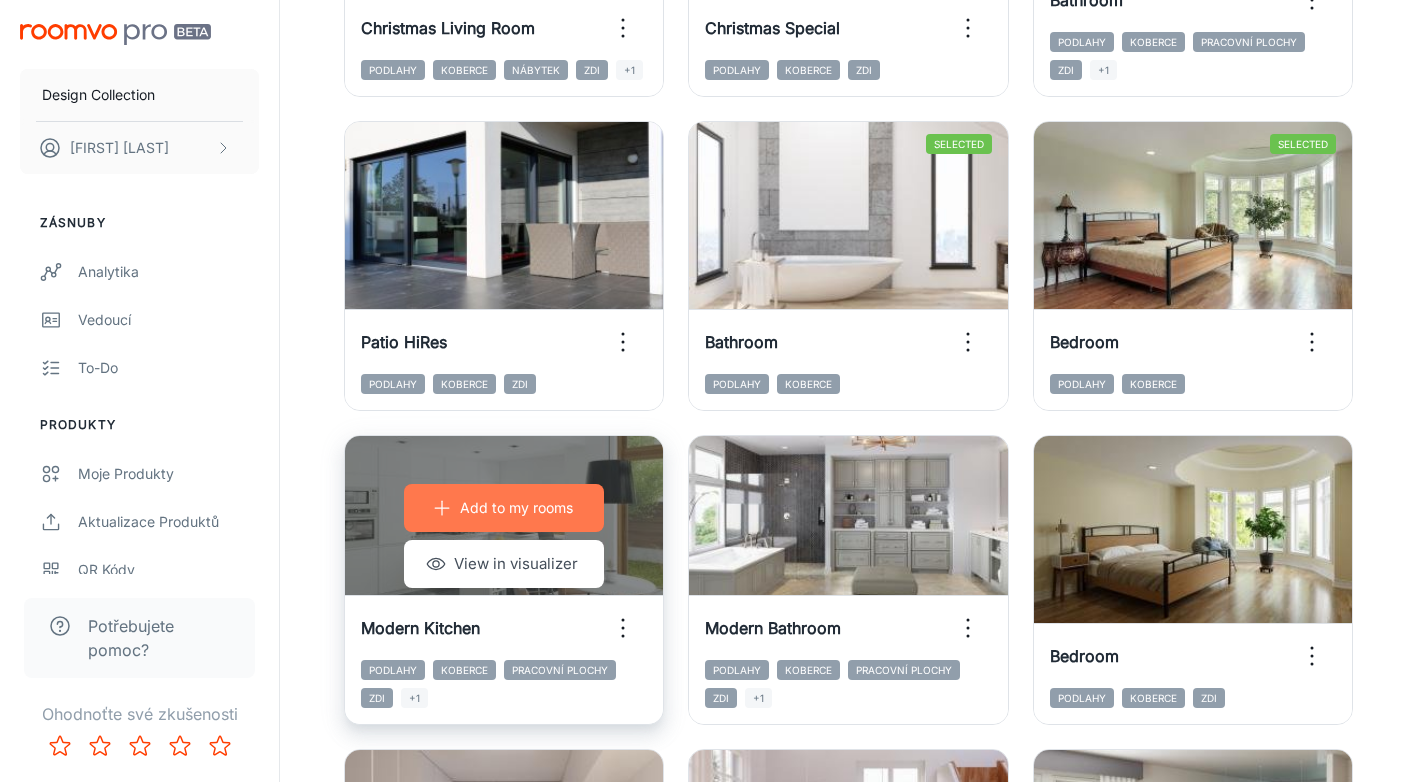 click 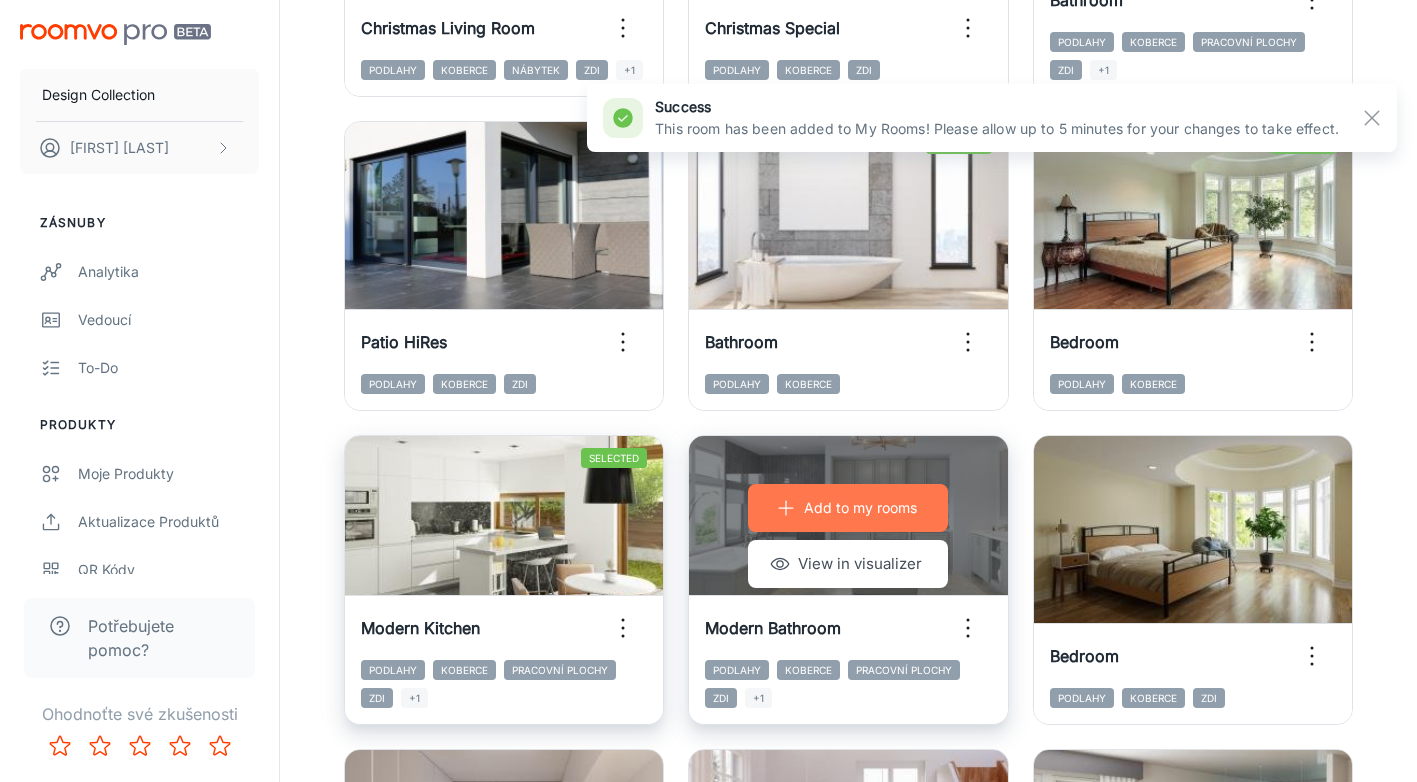 click 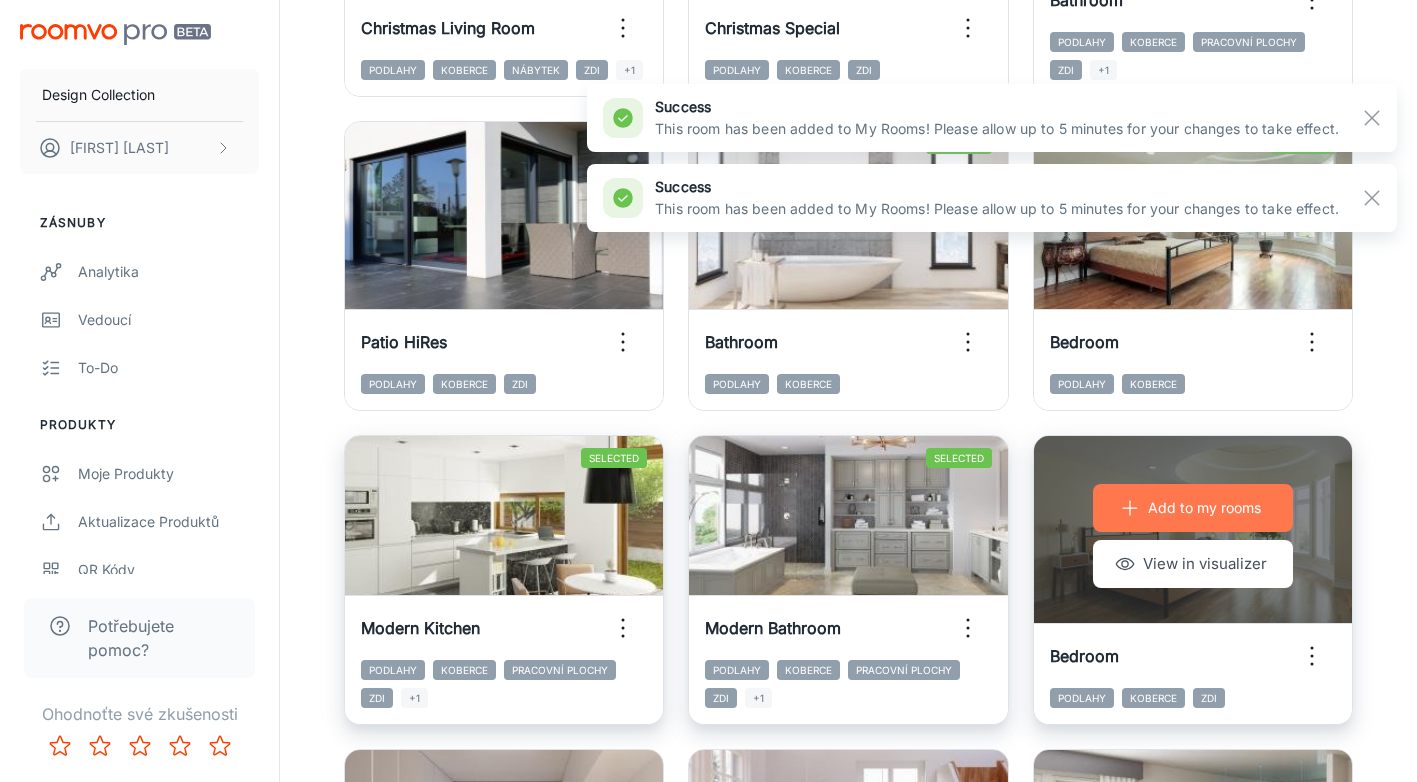 click 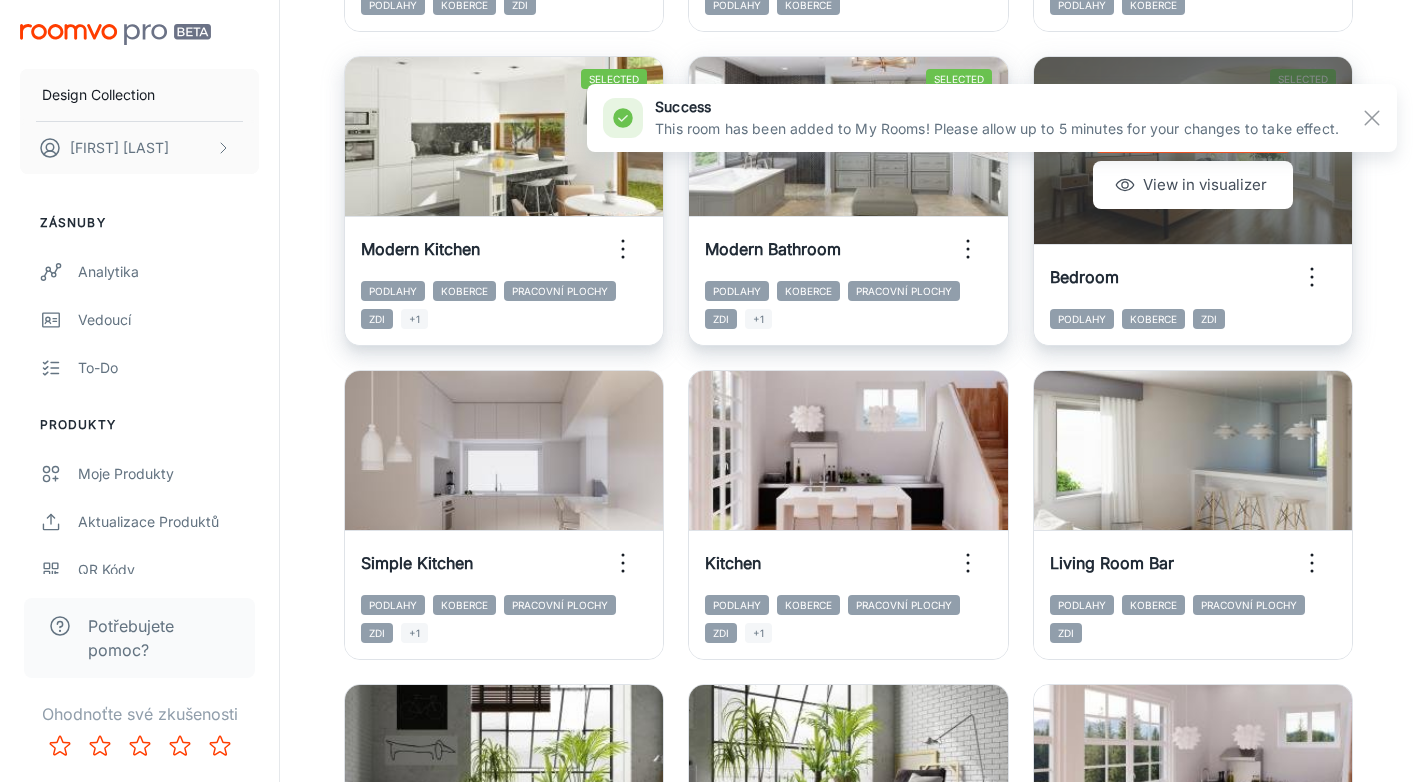 scroll, scrollTop: 2501, scrollLeft: 0, axis: vertical 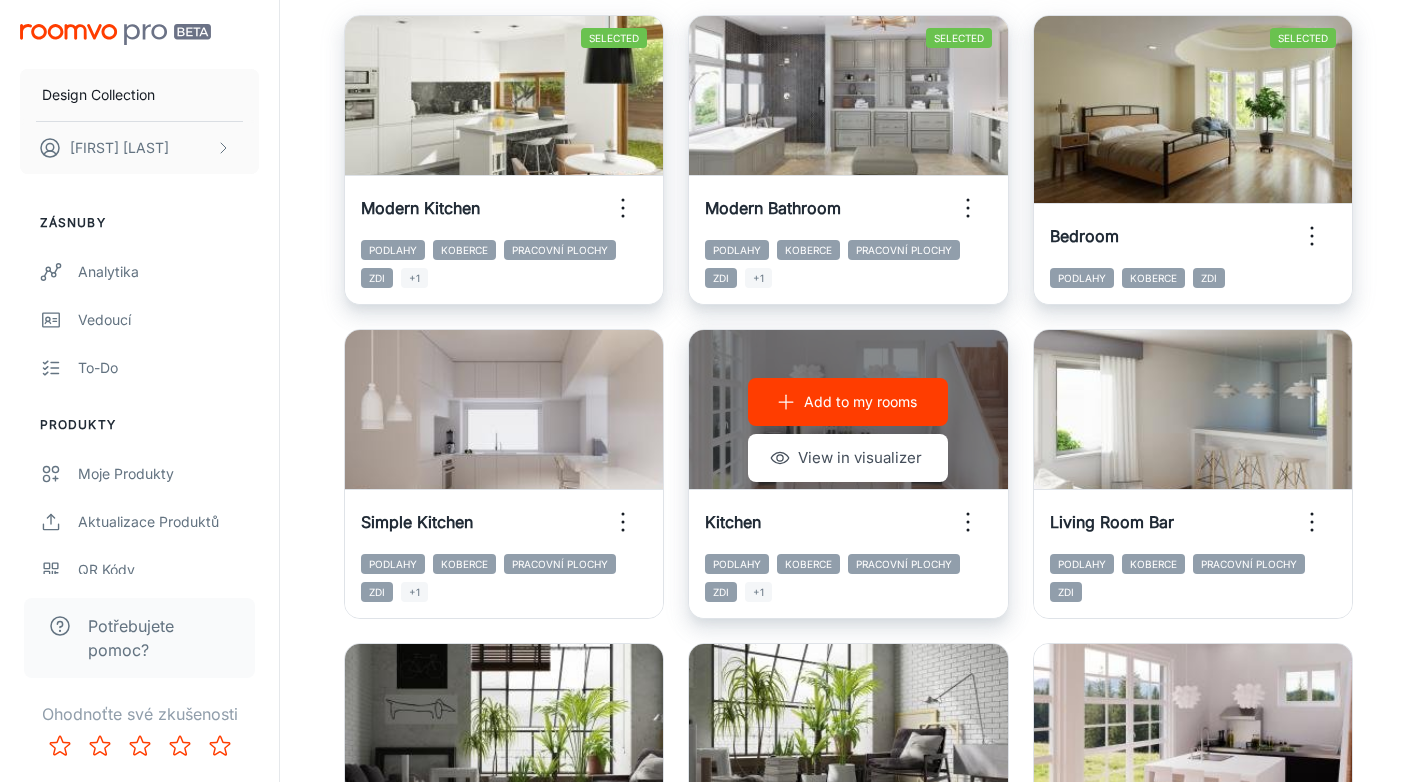 click on "Add to my rooms View in visualizer" at bounding box center [848, 430] 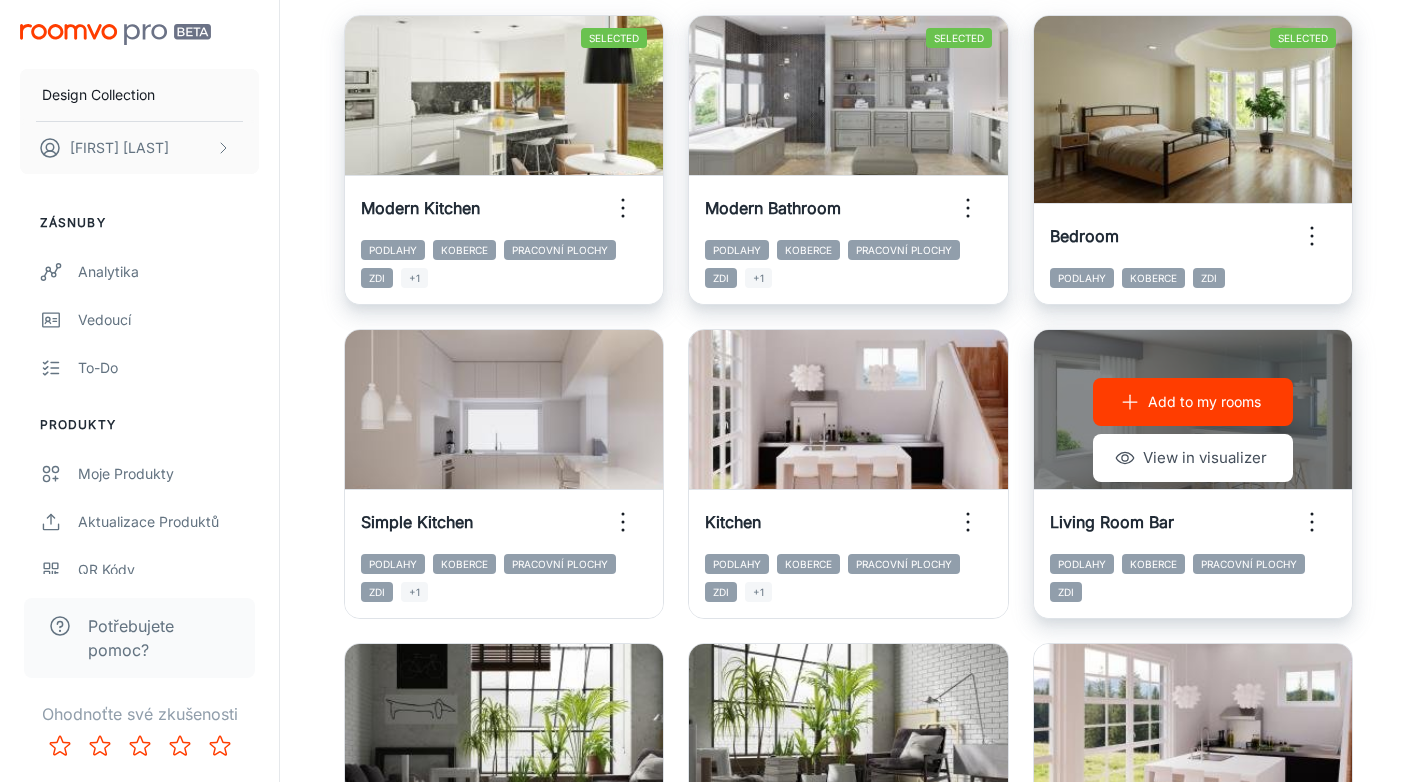 click on "Add to my rooms View in visualizer" at bounding box center (1193, 430) 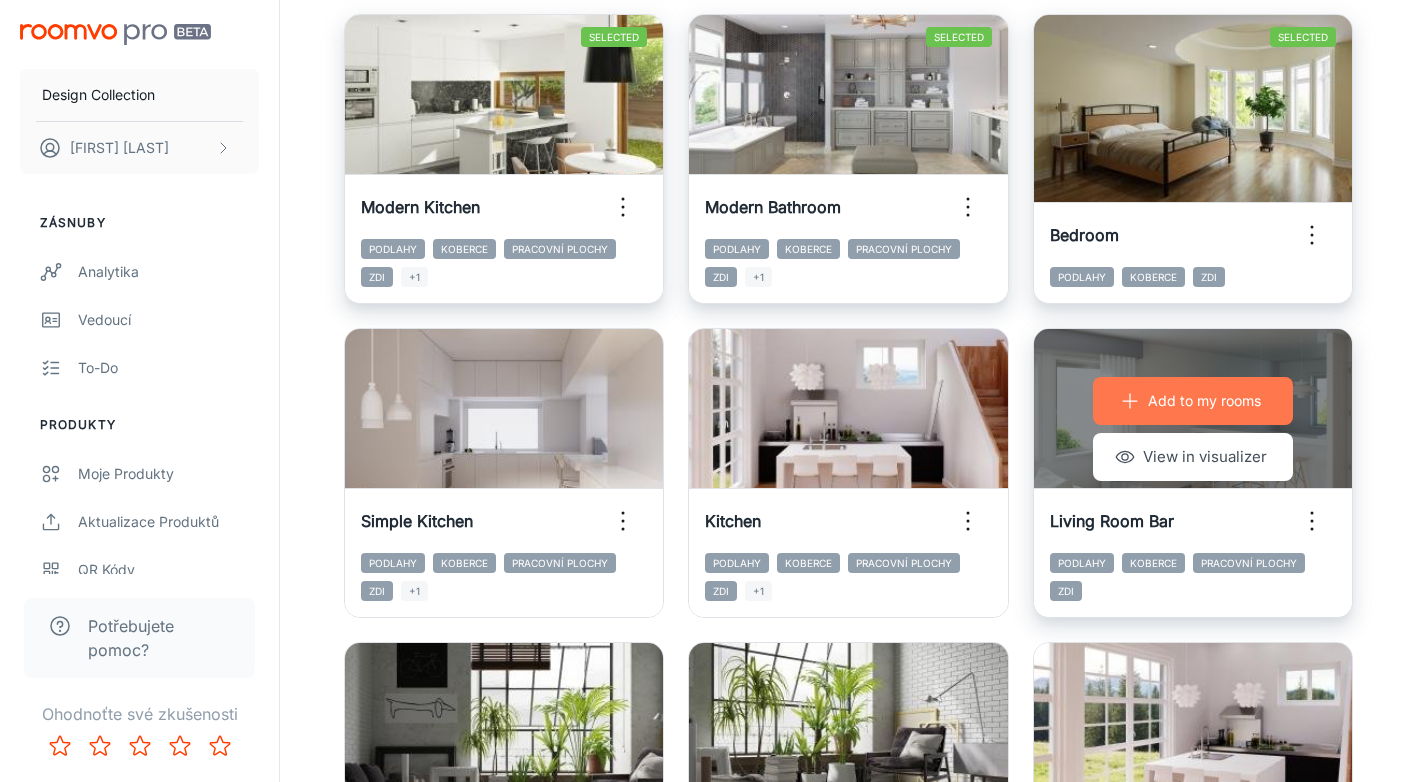click 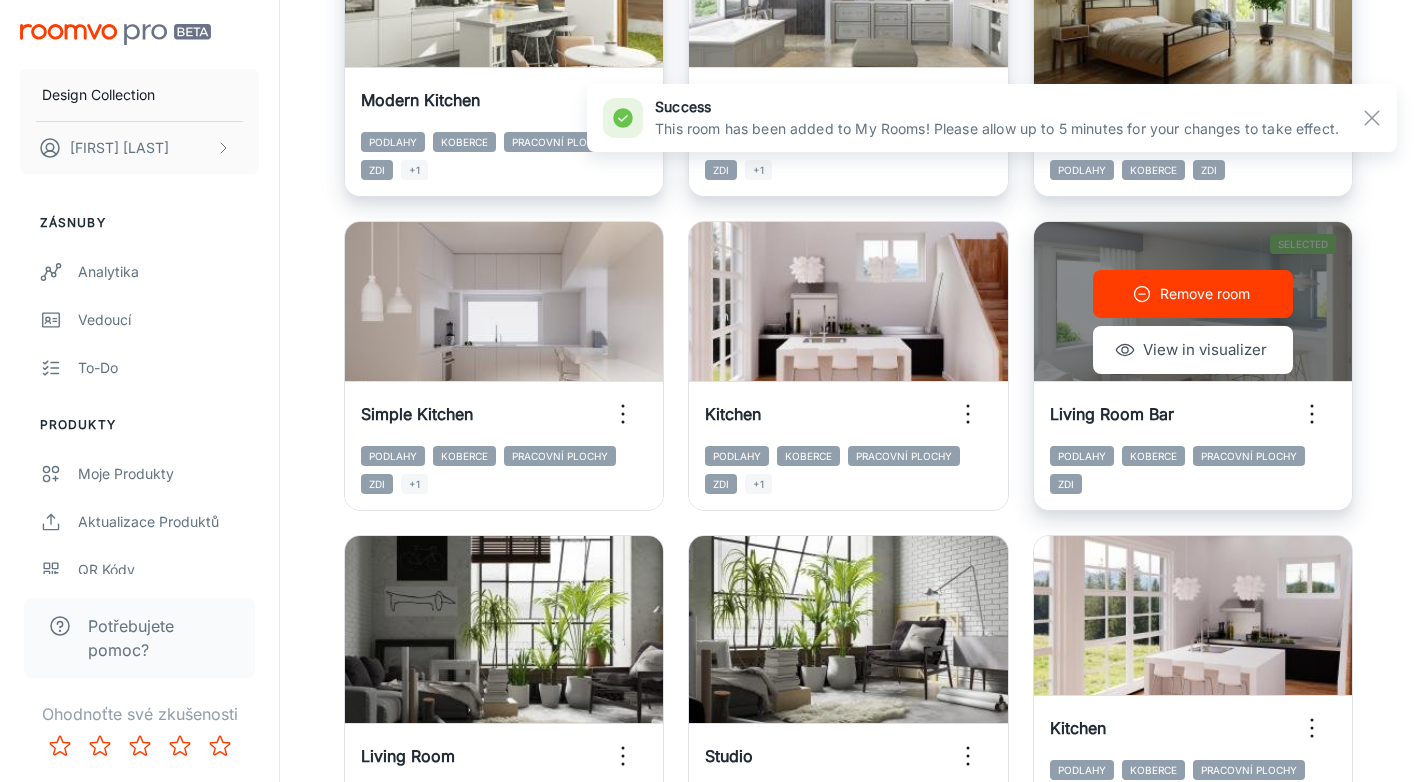 scroll, scrollTop: 2630, scrollLeft: 0, axis: vertical 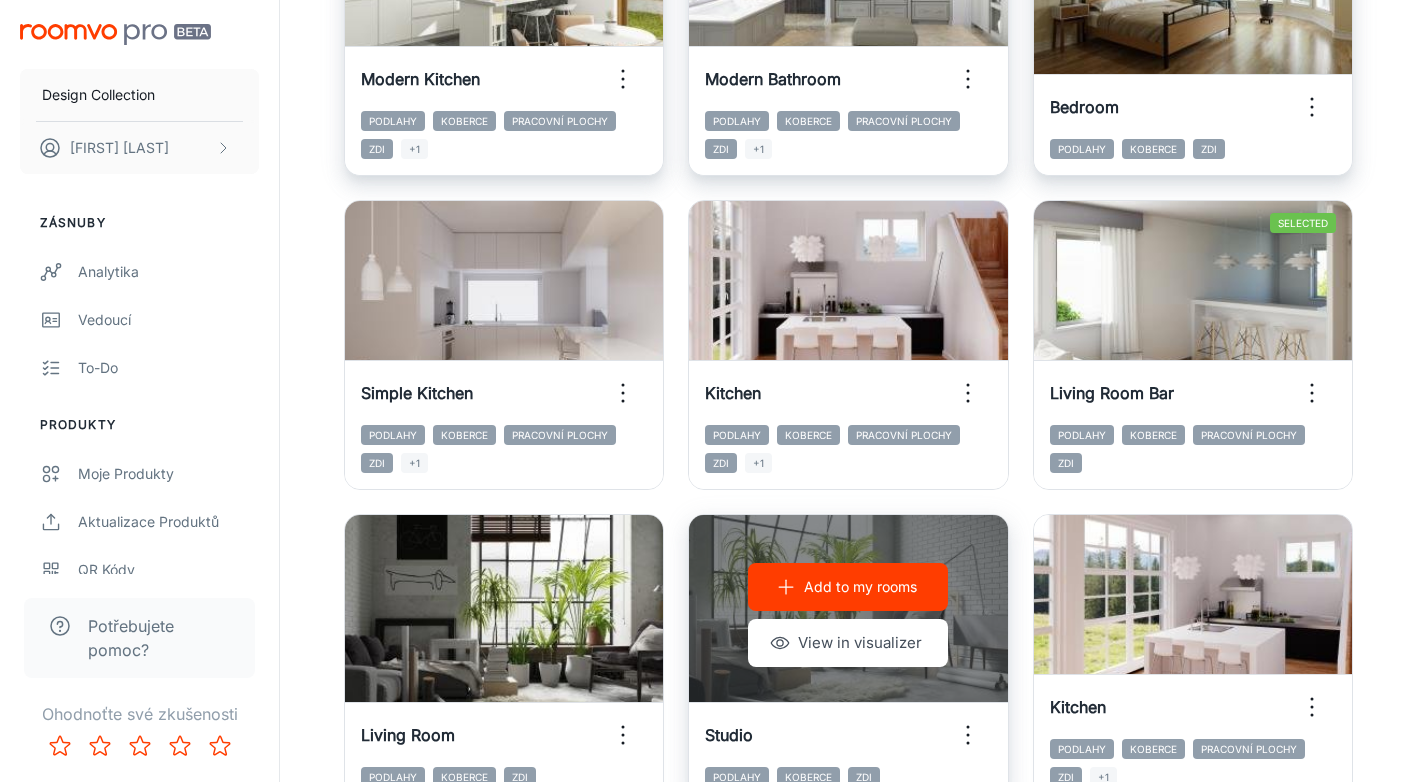 click on "Add to my rooms" at bounding box center [860, 587] 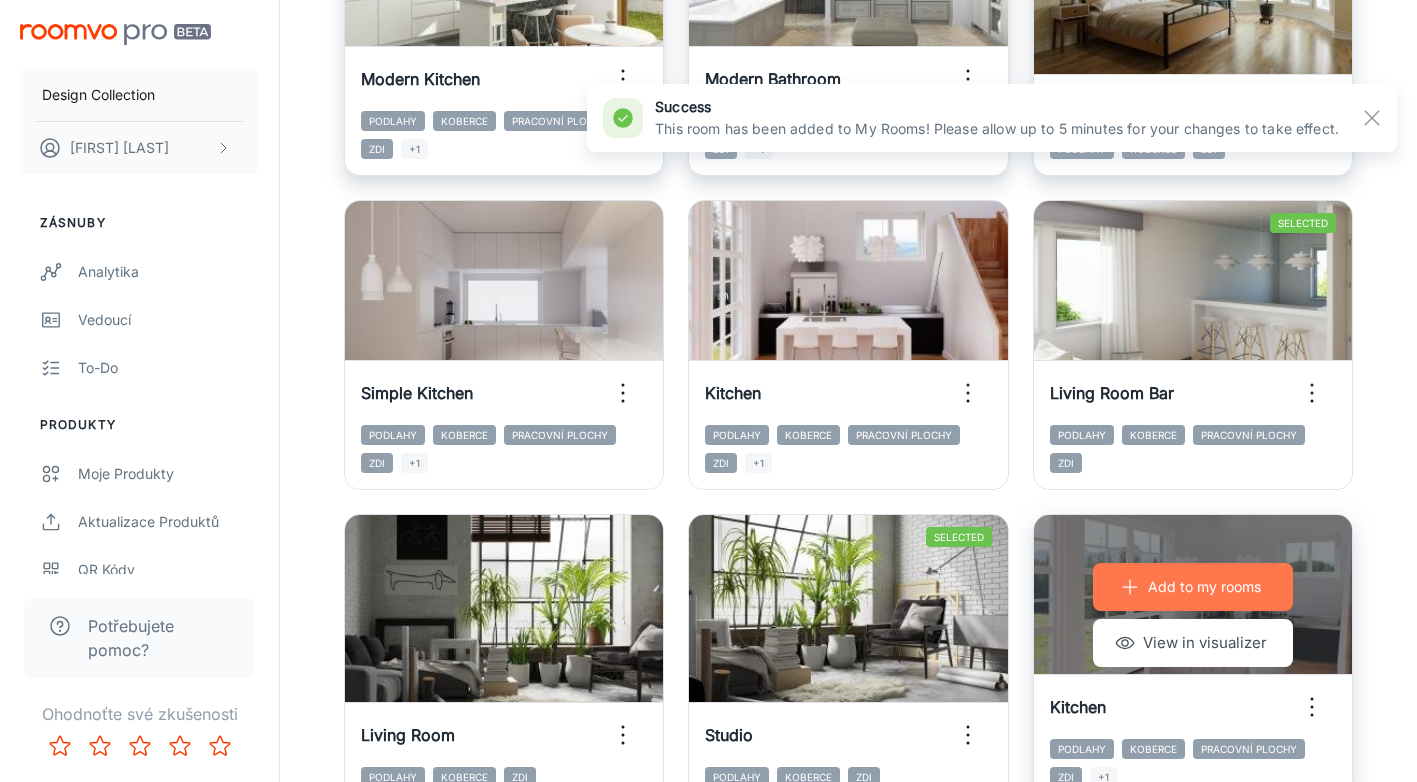 click on "Add to my rooms" at bounding box center [1204, 587] 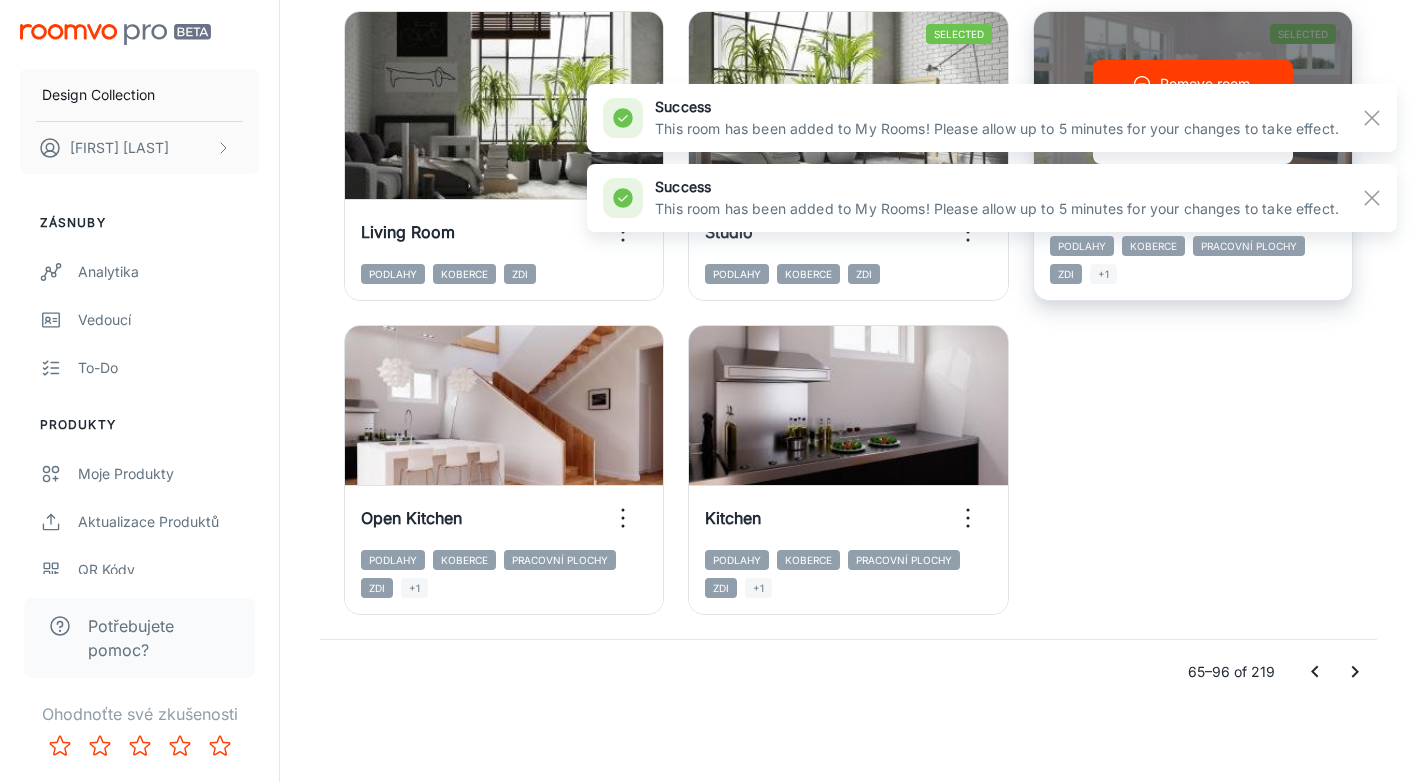scroll, scrollTop: 3135, scrollLeft: 0, axis: vertical 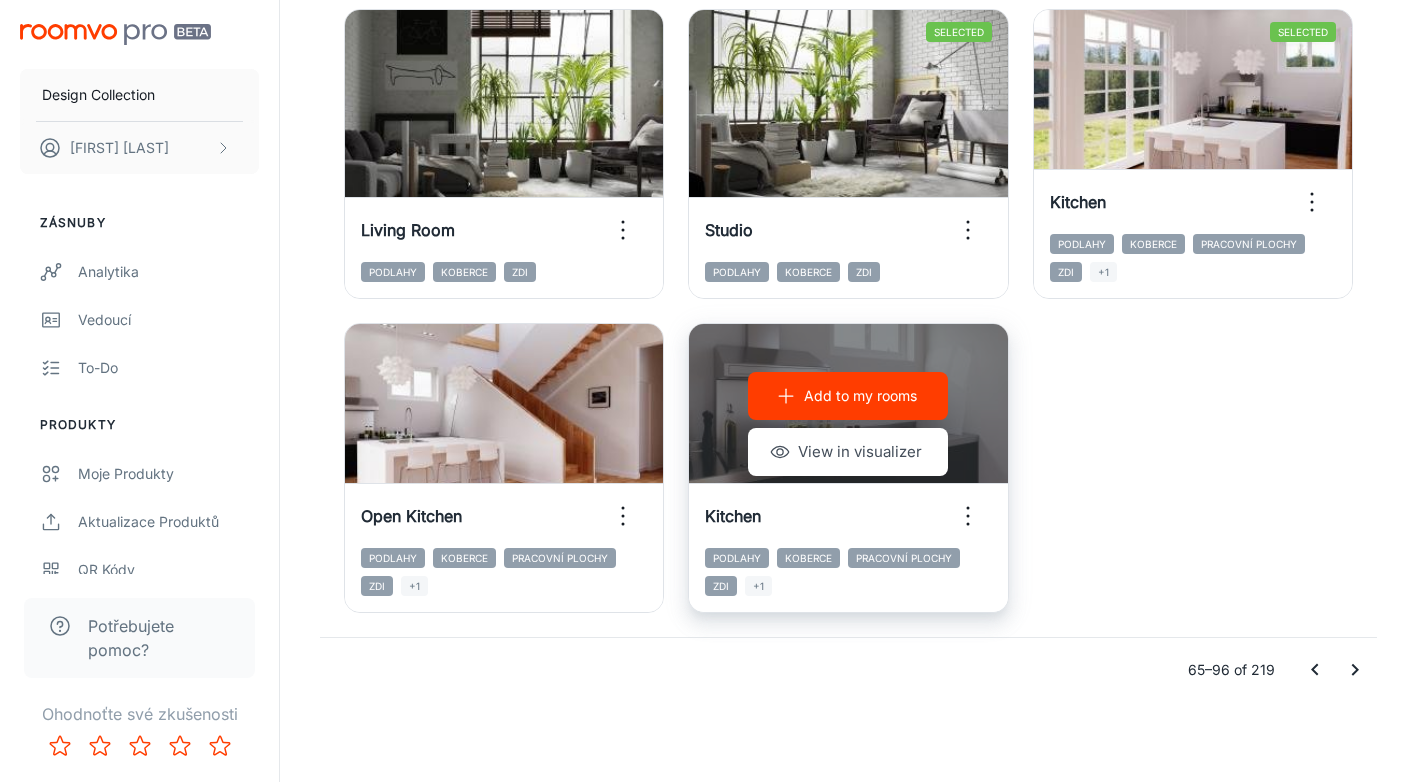 click on "Add to my rooms View in visualizer" at bounding box center (848, 424) 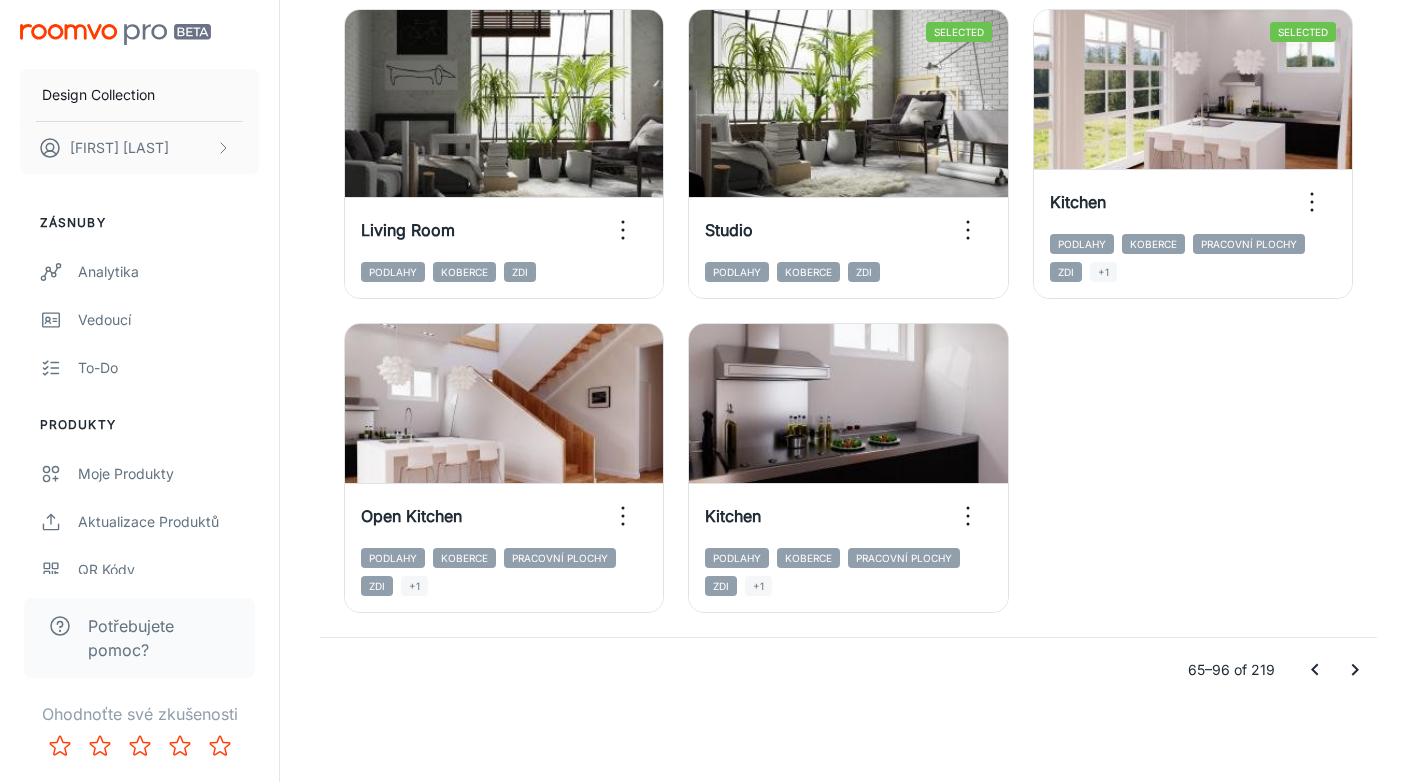 click 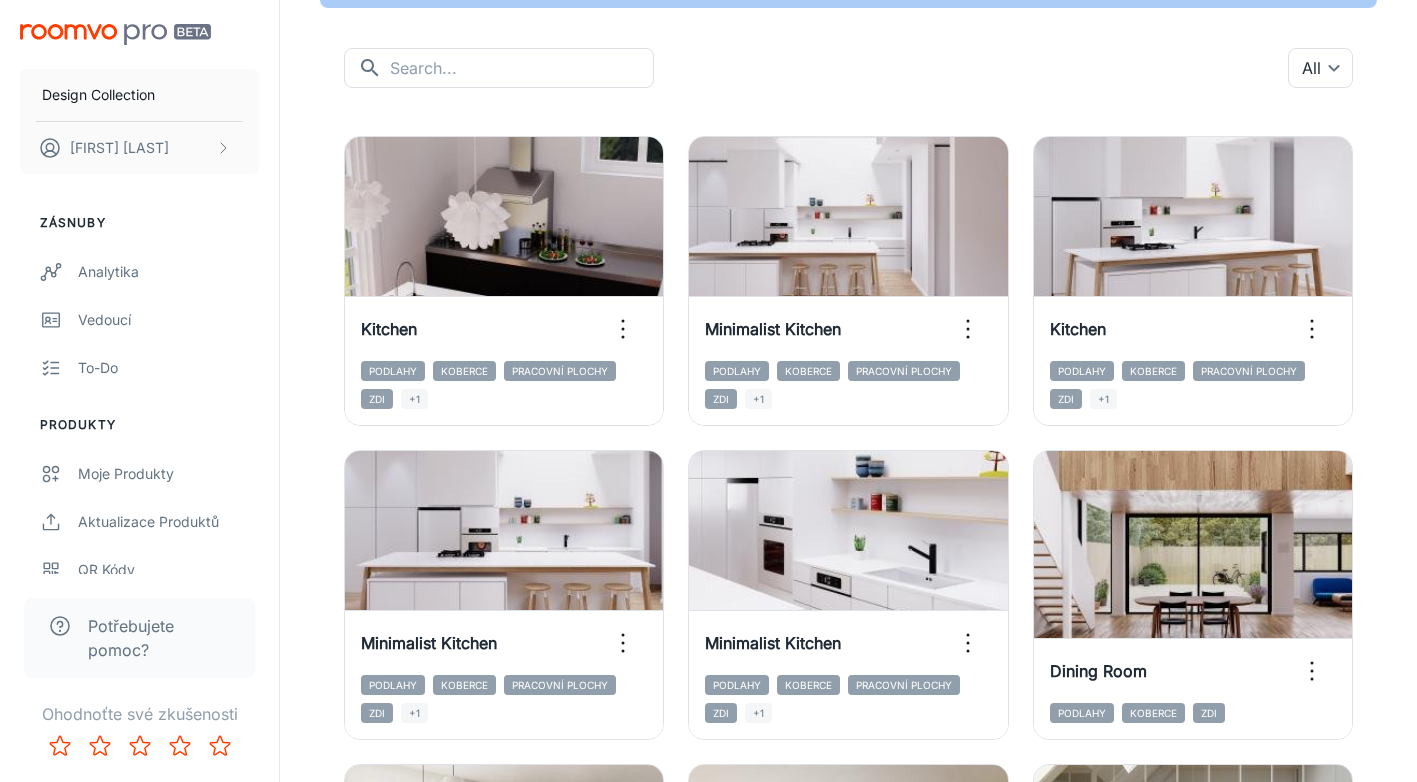 scroll, scrollTop: 0, scrollLeft: 0, axis: both 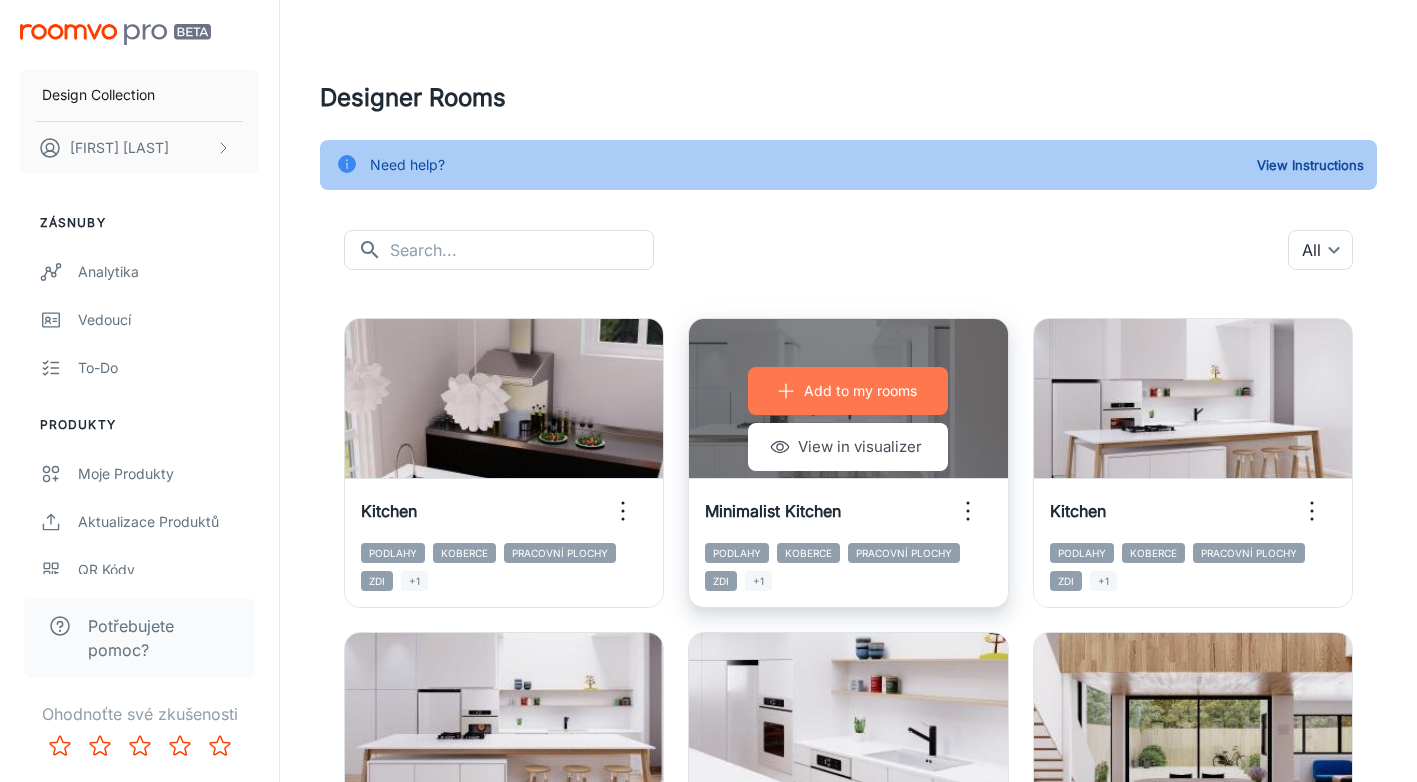 click on "Add to my rooms" at bounding box center [860, 391] 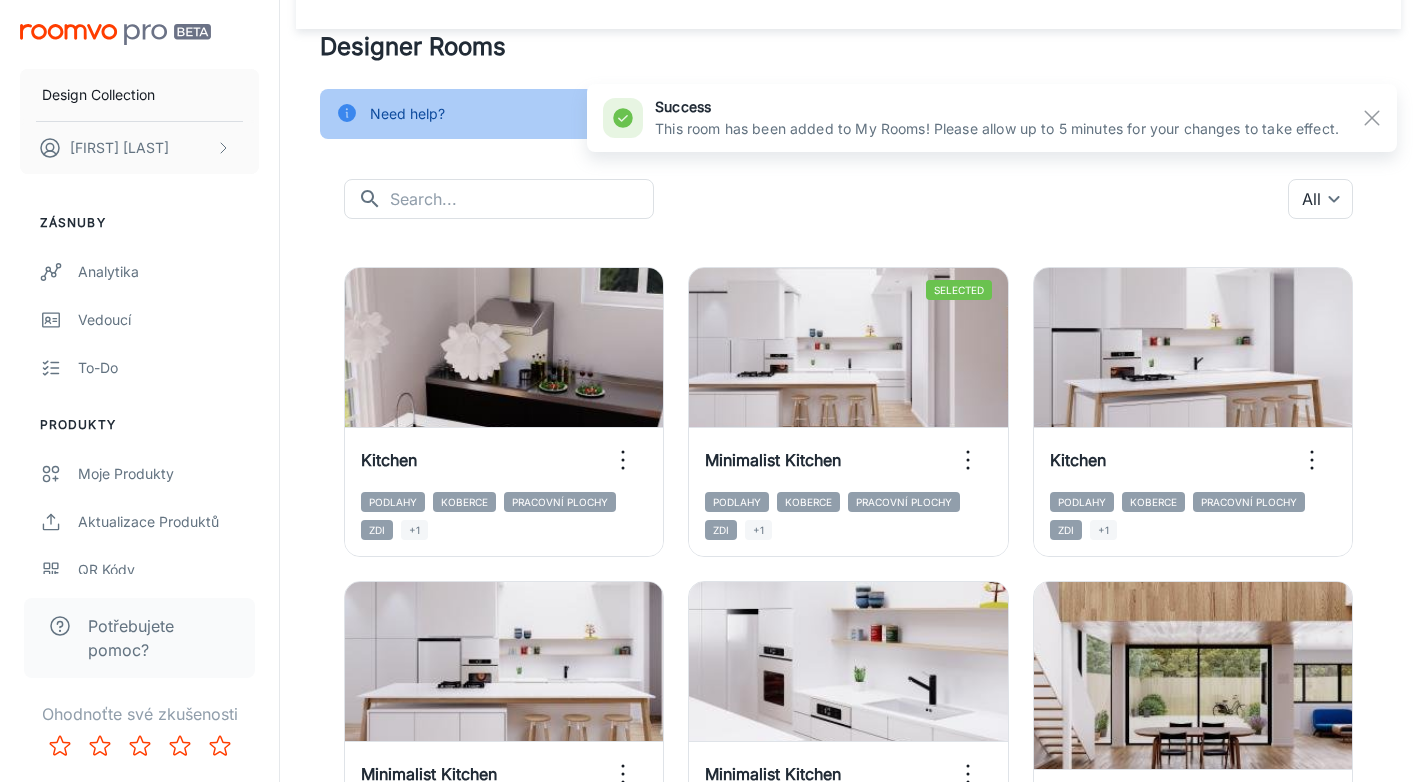 scroll, scrollTop: 53, scrollLeft: 0, axis: vertical 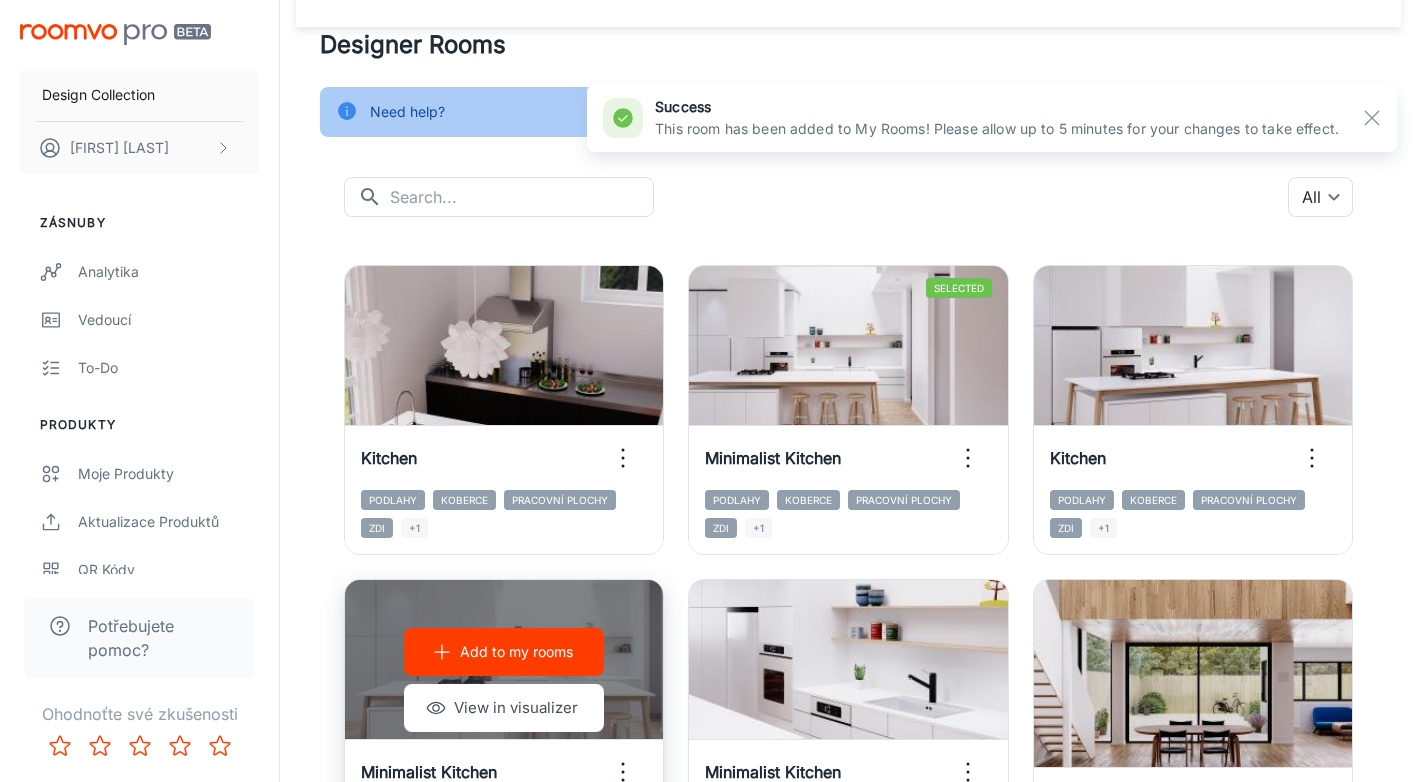 click on "Add to my rooms View in visualizer" at bounding box center (504, 680) 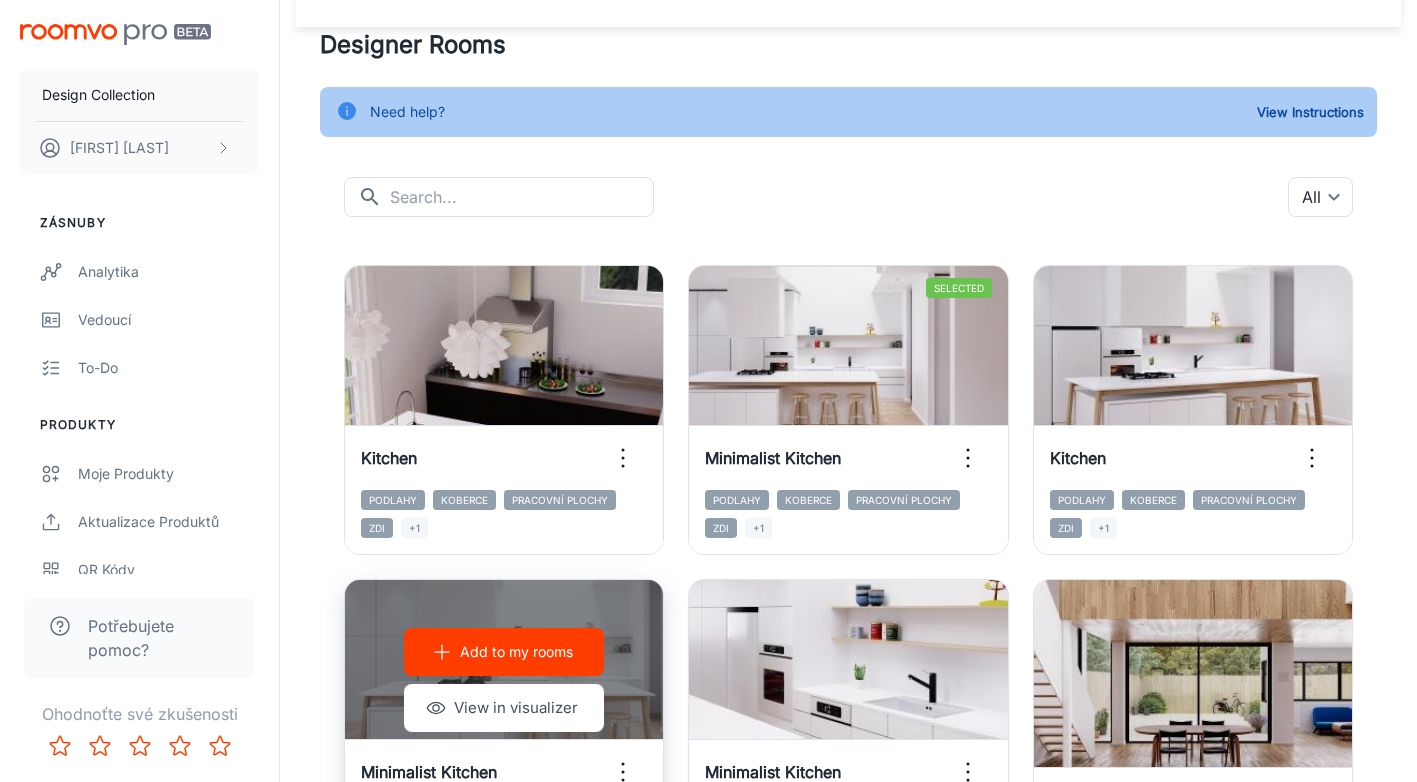 click on "Add to my rooms View in visualizer" at bounding box center (504, 680) 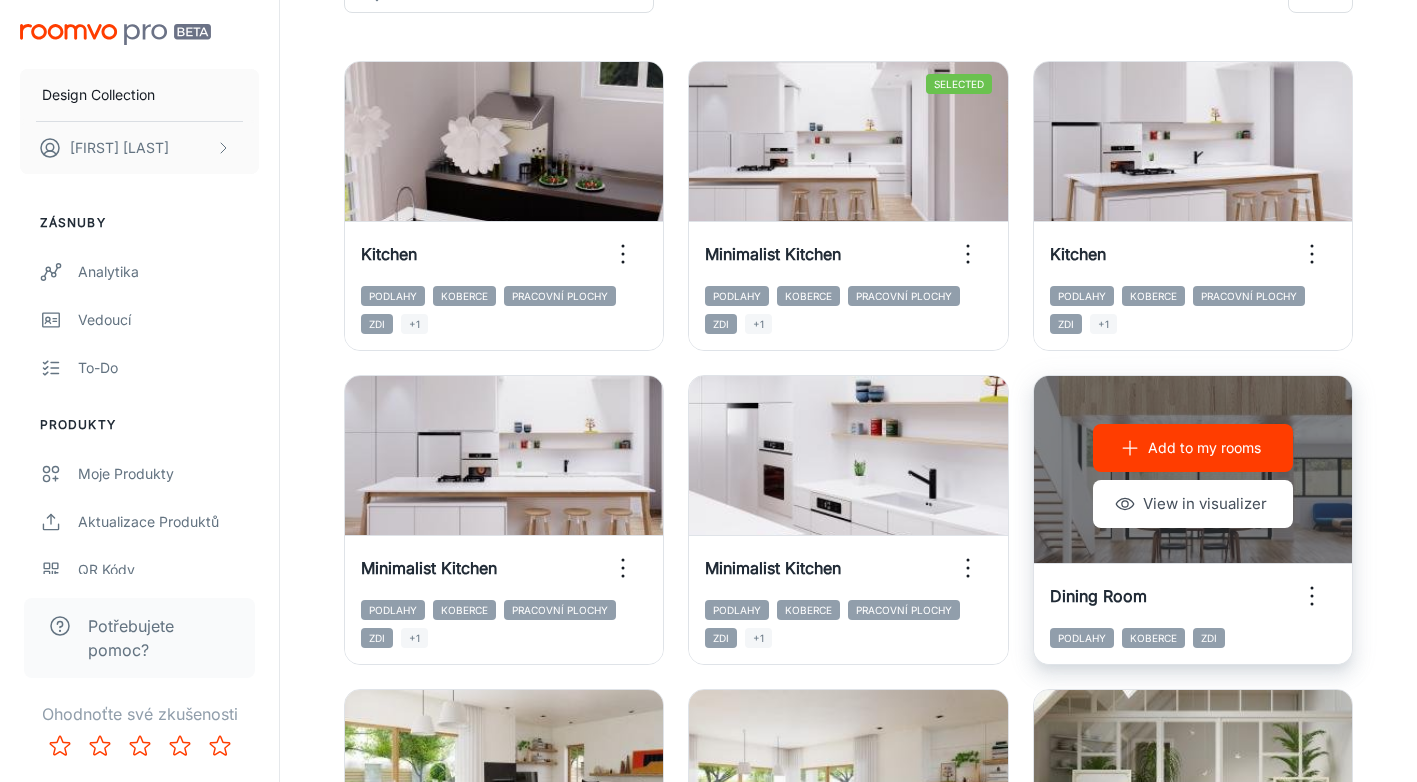 scroll, scrollTop: 282, scrollLeft: 0, axis: vertical 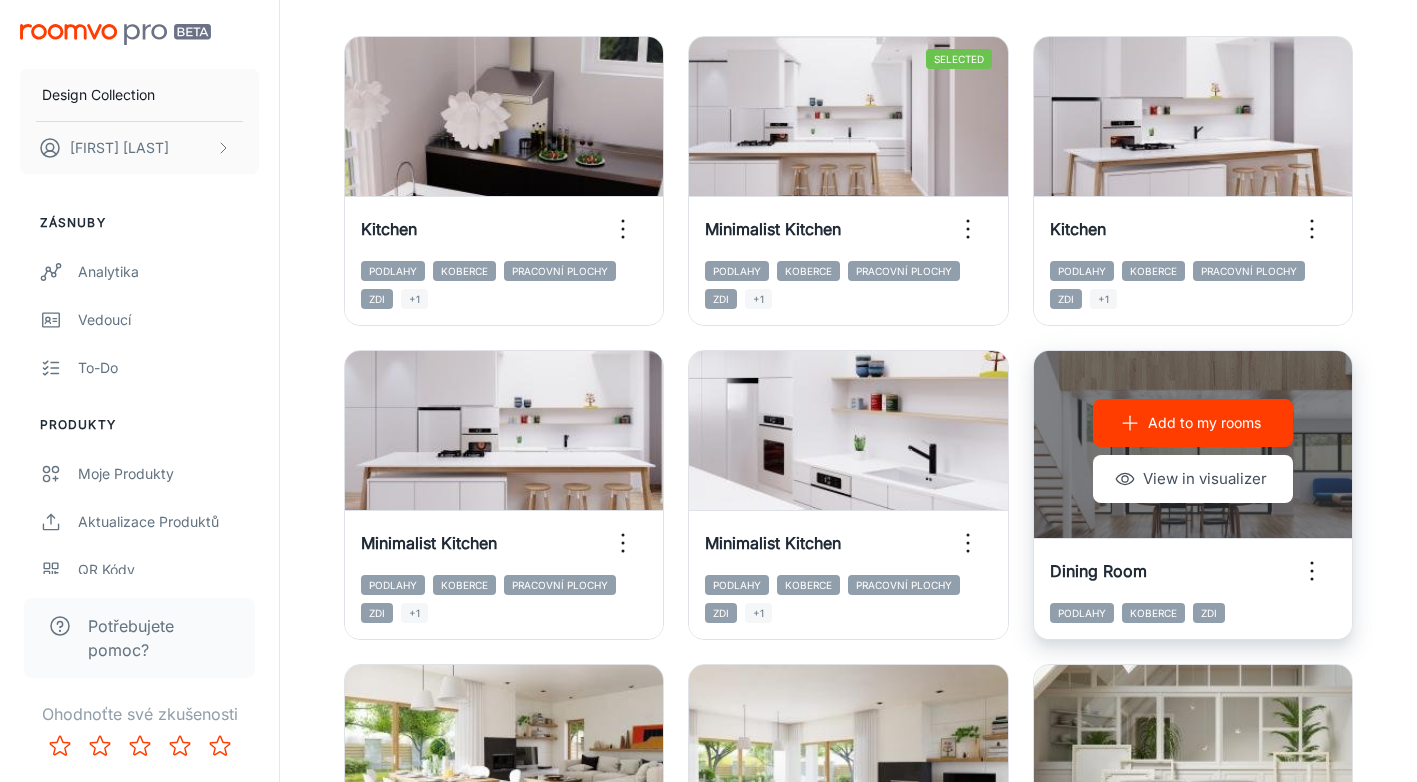 click on "Add to my rooms" at bounding box center [1204, 423] 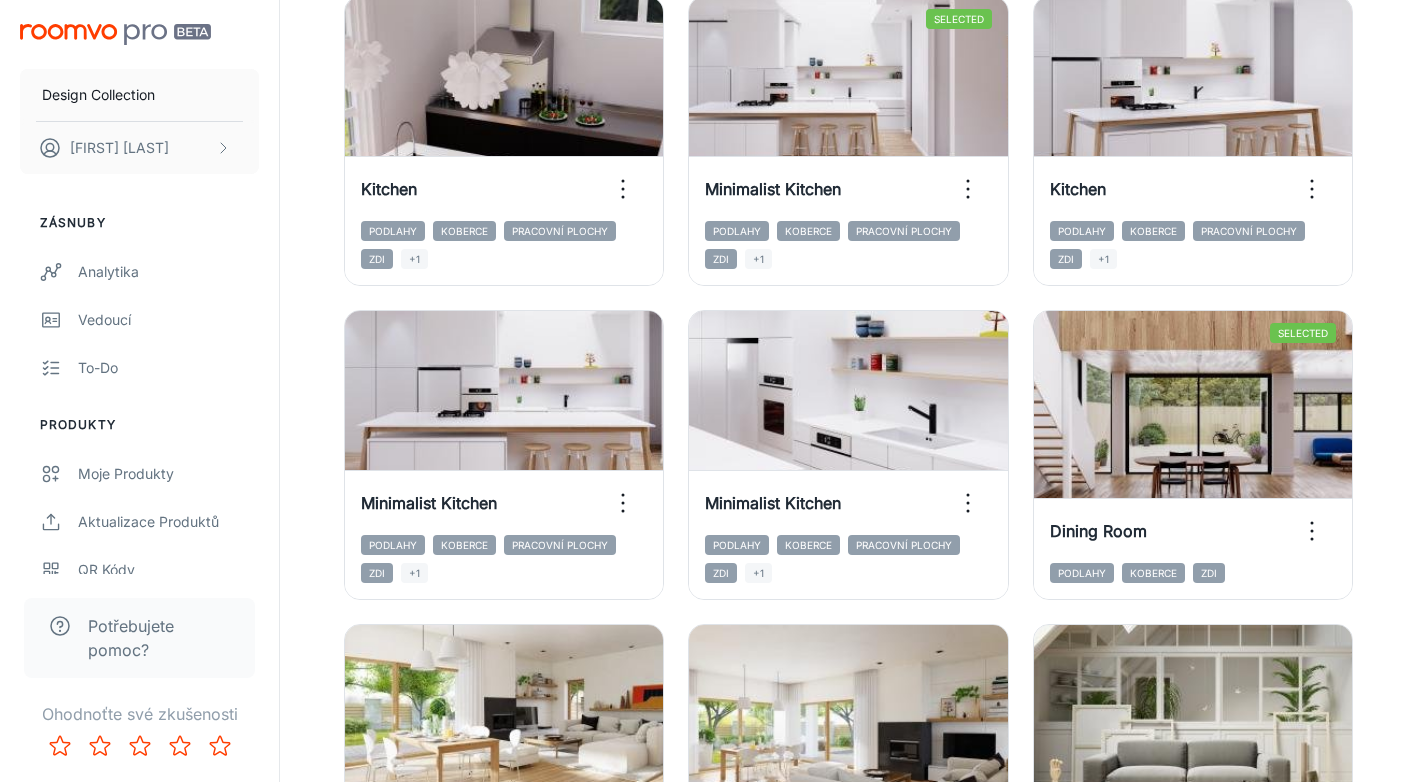 scroll, scrollTop: 362, scrollLeft: 0, axis: vertical 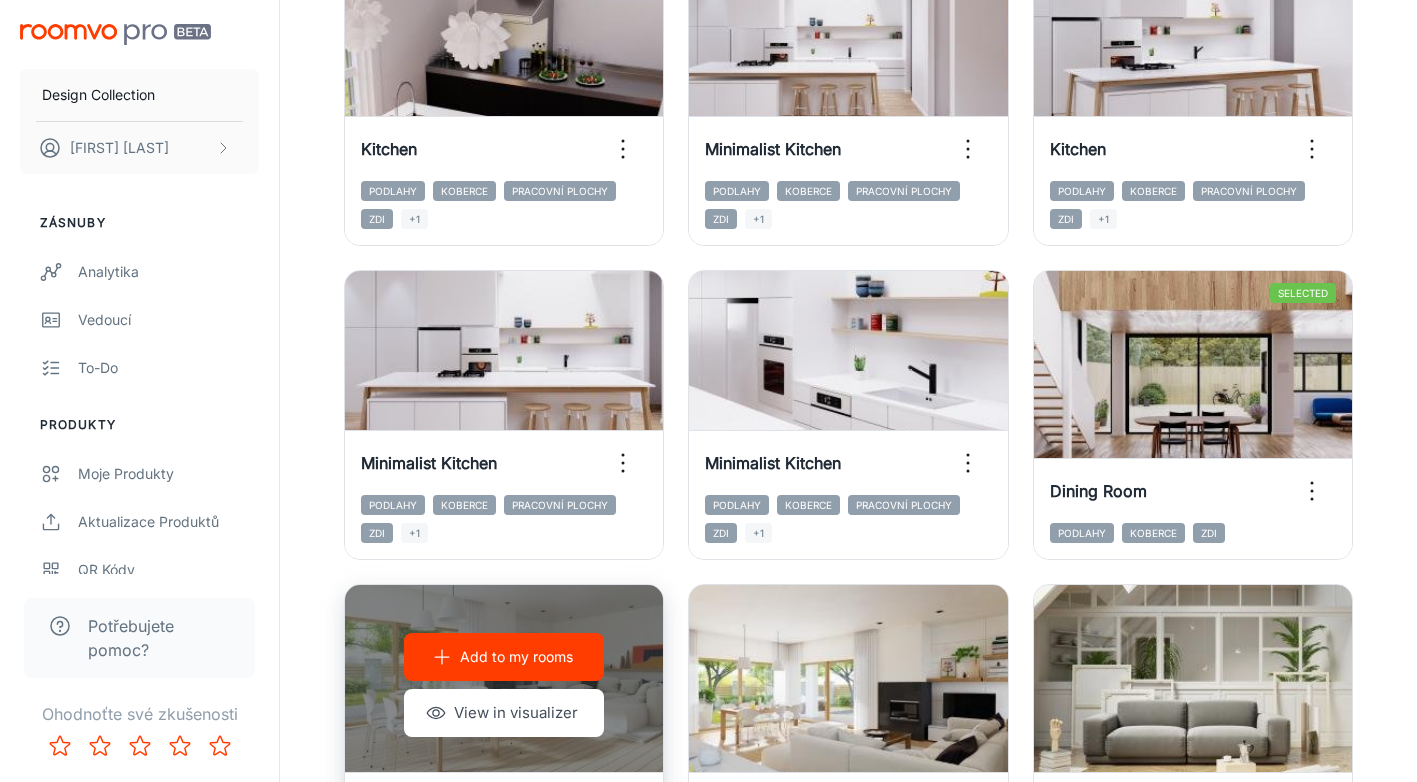 click on "Add to my rooms" at bounding box center (516, 657) 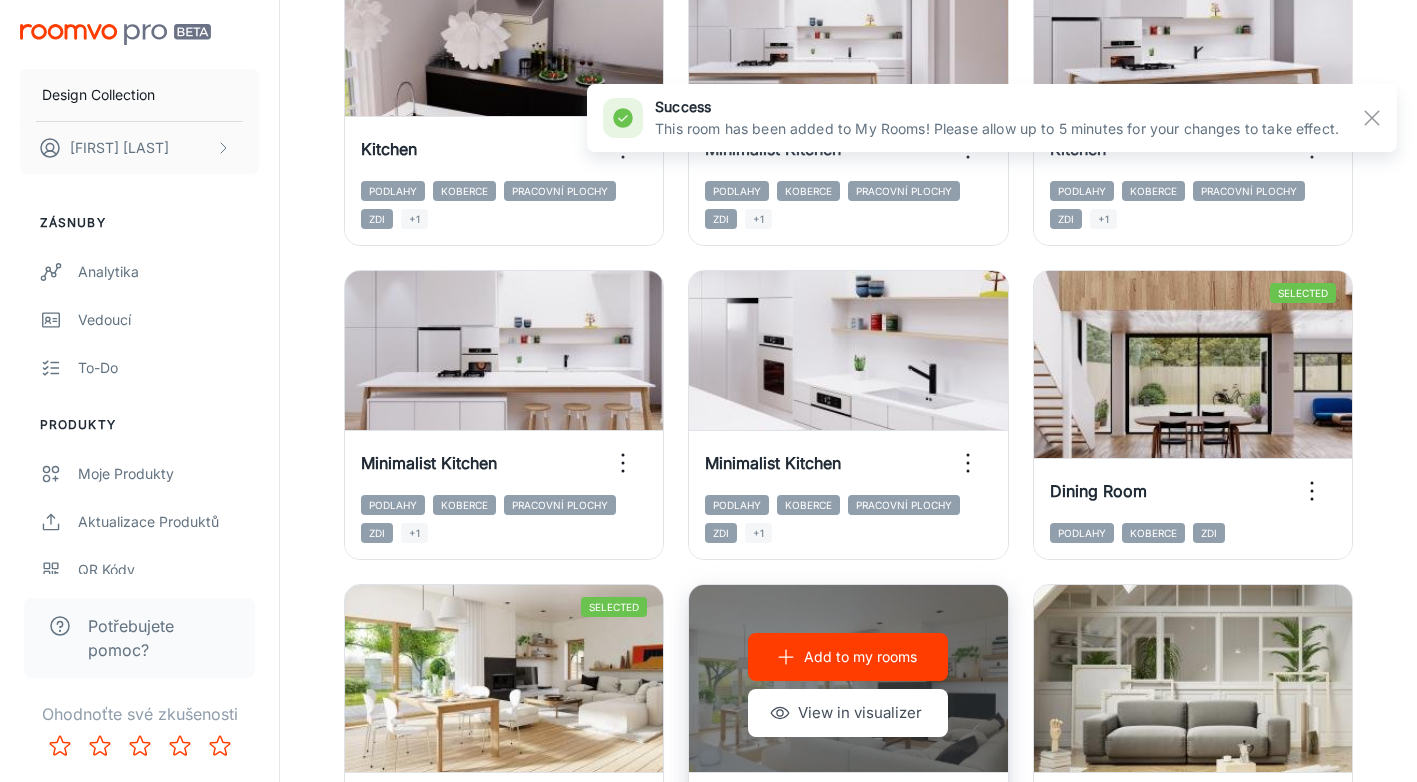 click on "Add to my rooms" at bounding box center (848, 657) 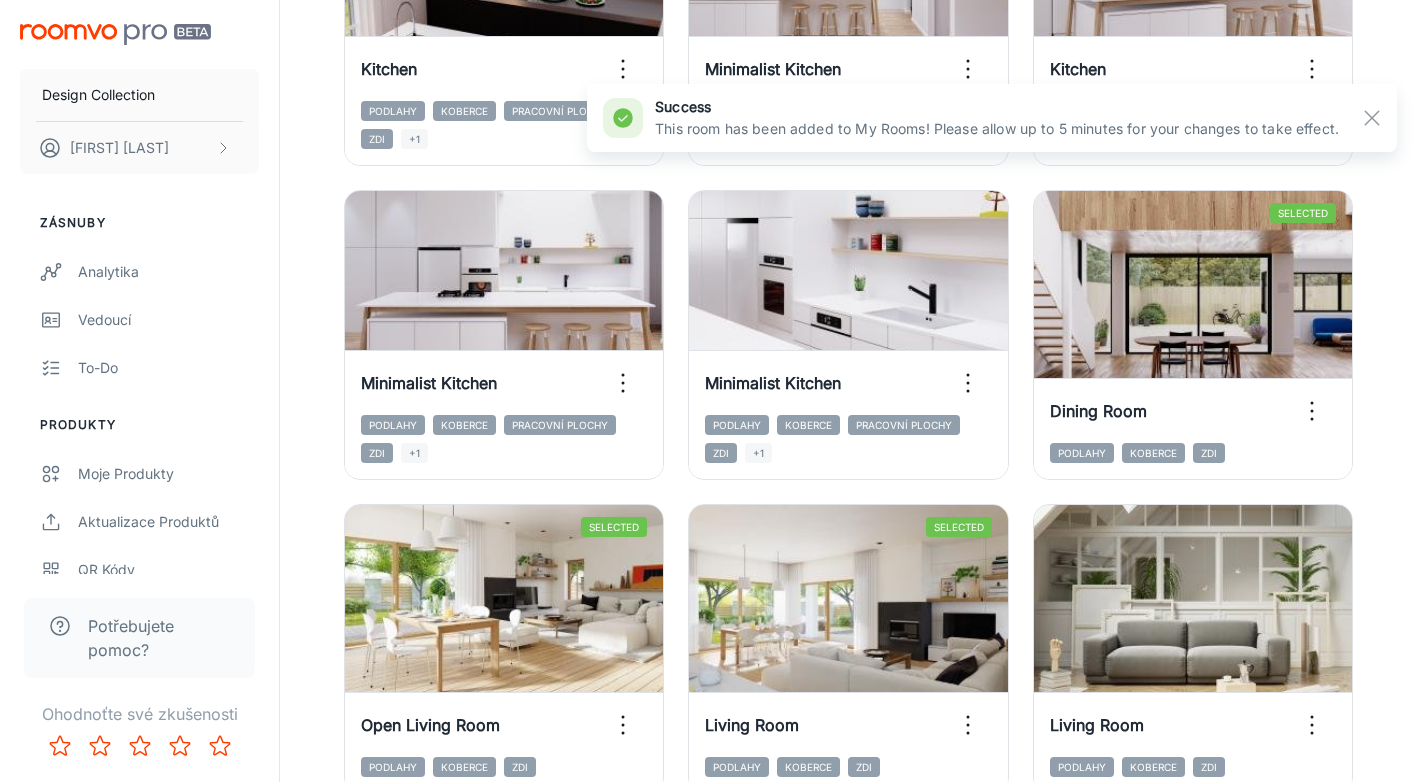scroll, scrollTop: 482, scrollLeft: 0, axis: vertical 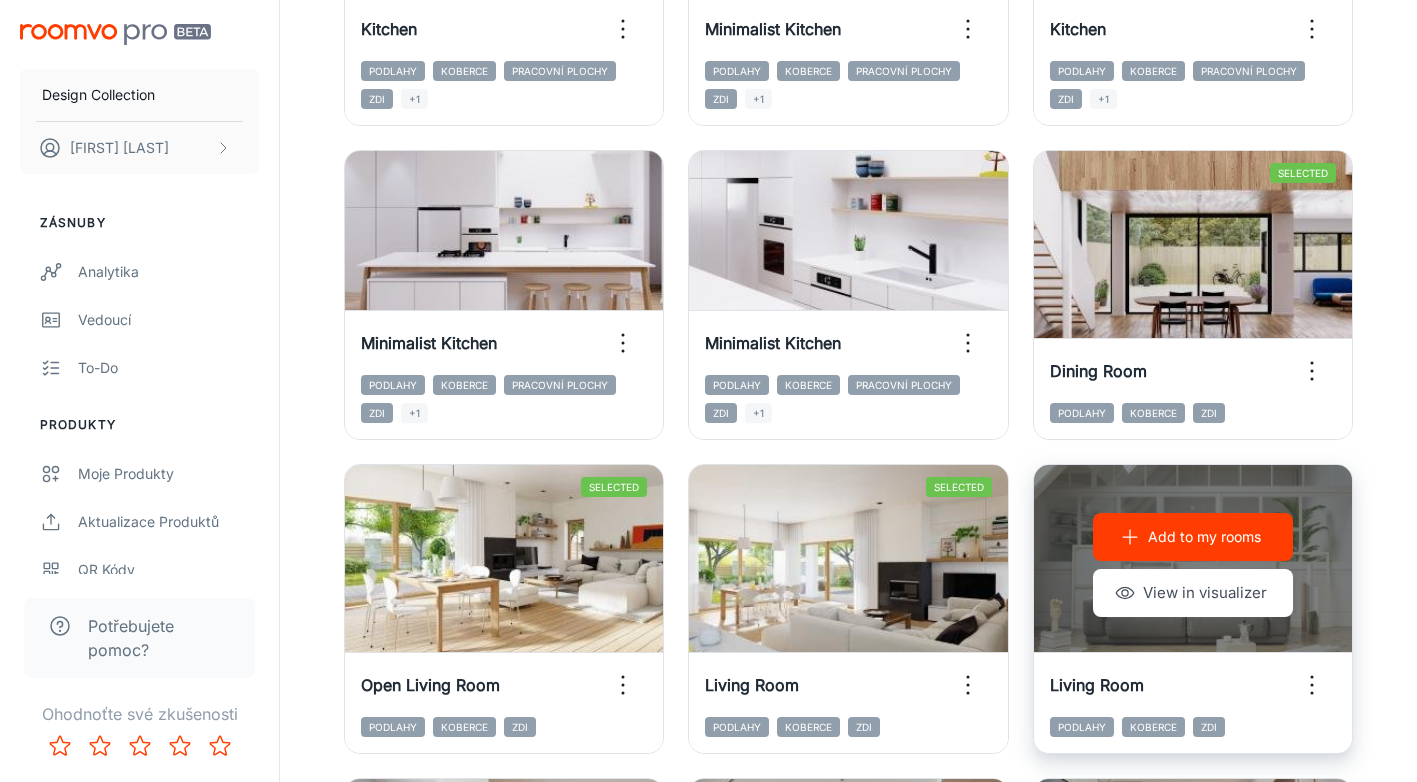 click on "Add to my rooms" at bounding box center (1204, 537) 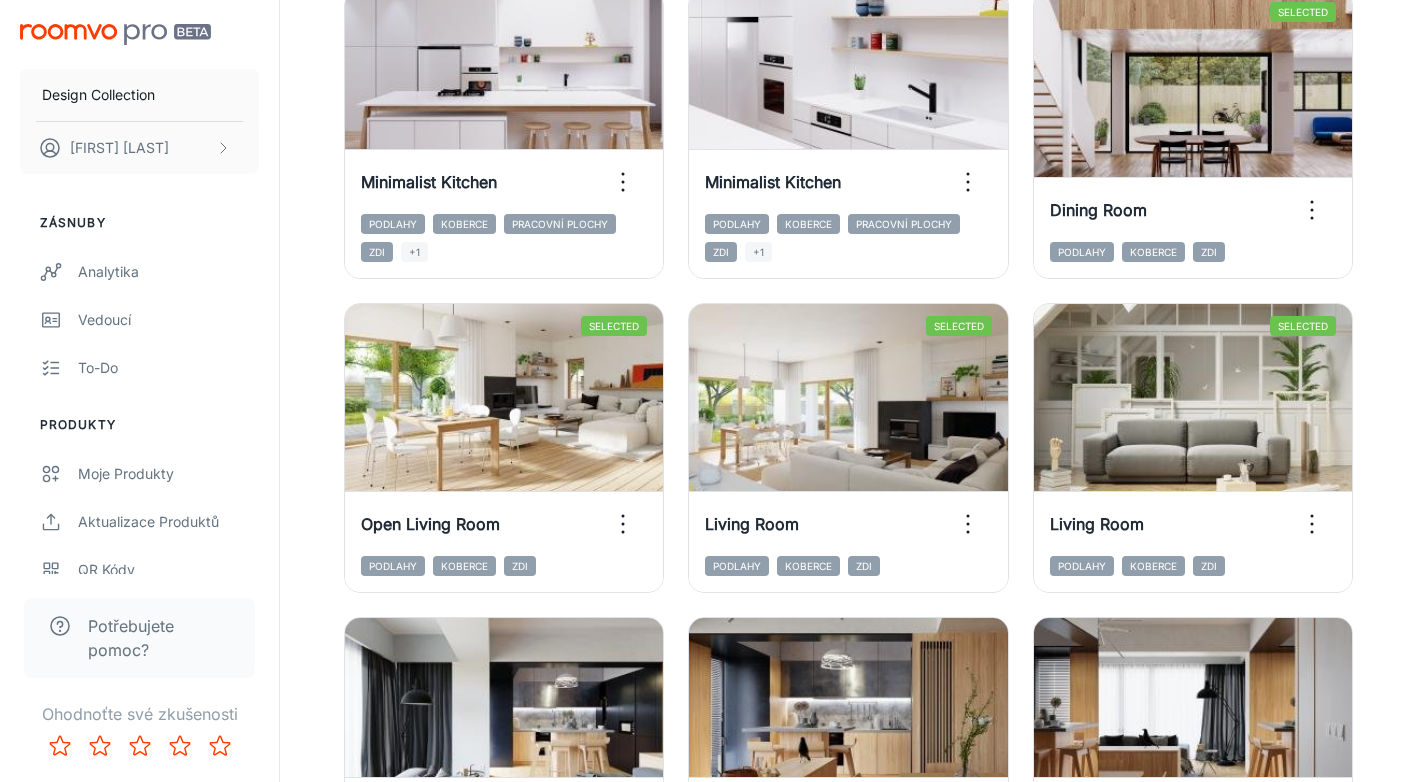 scroll, scrollTop: 683, scrollLeft: 0, axis: vertical 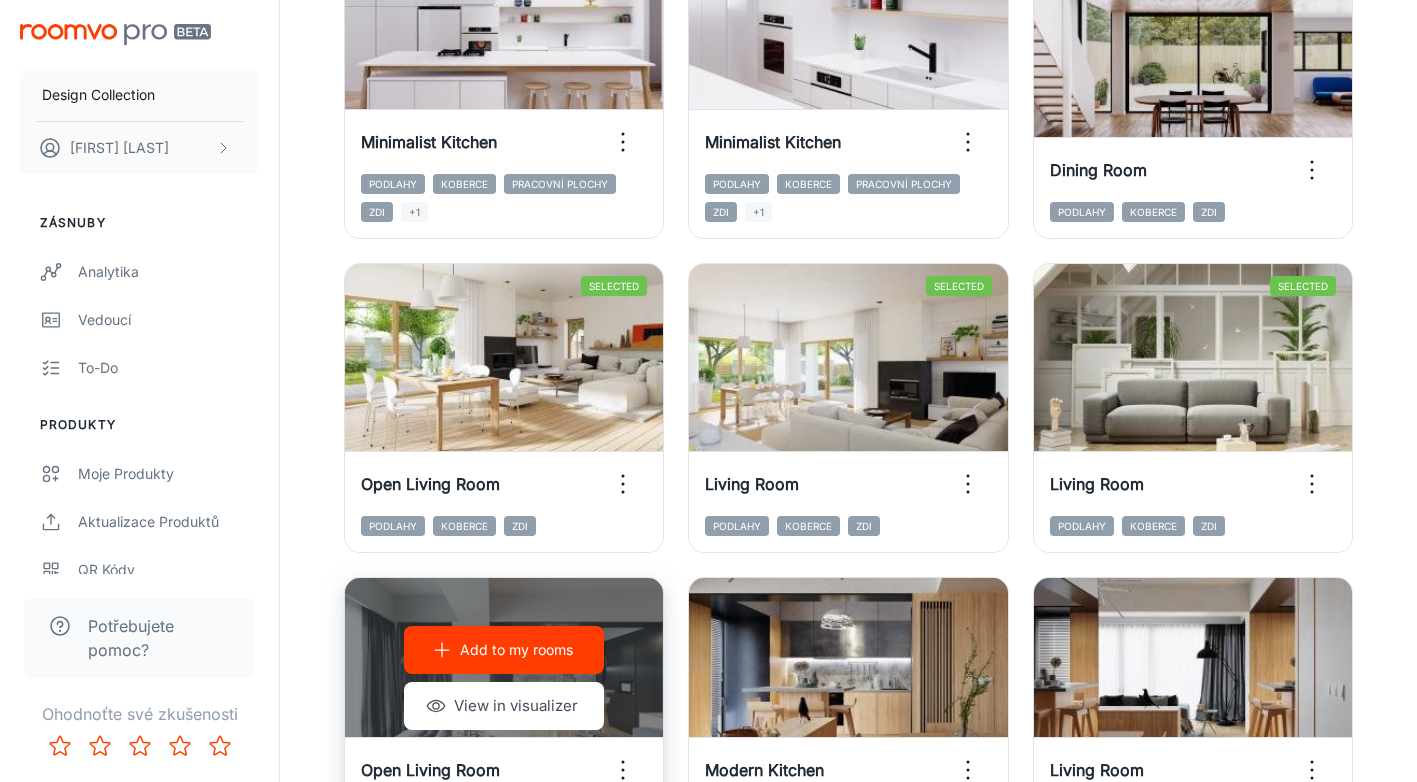 click on "Add to my rooms" at bounding box center [504, 650] 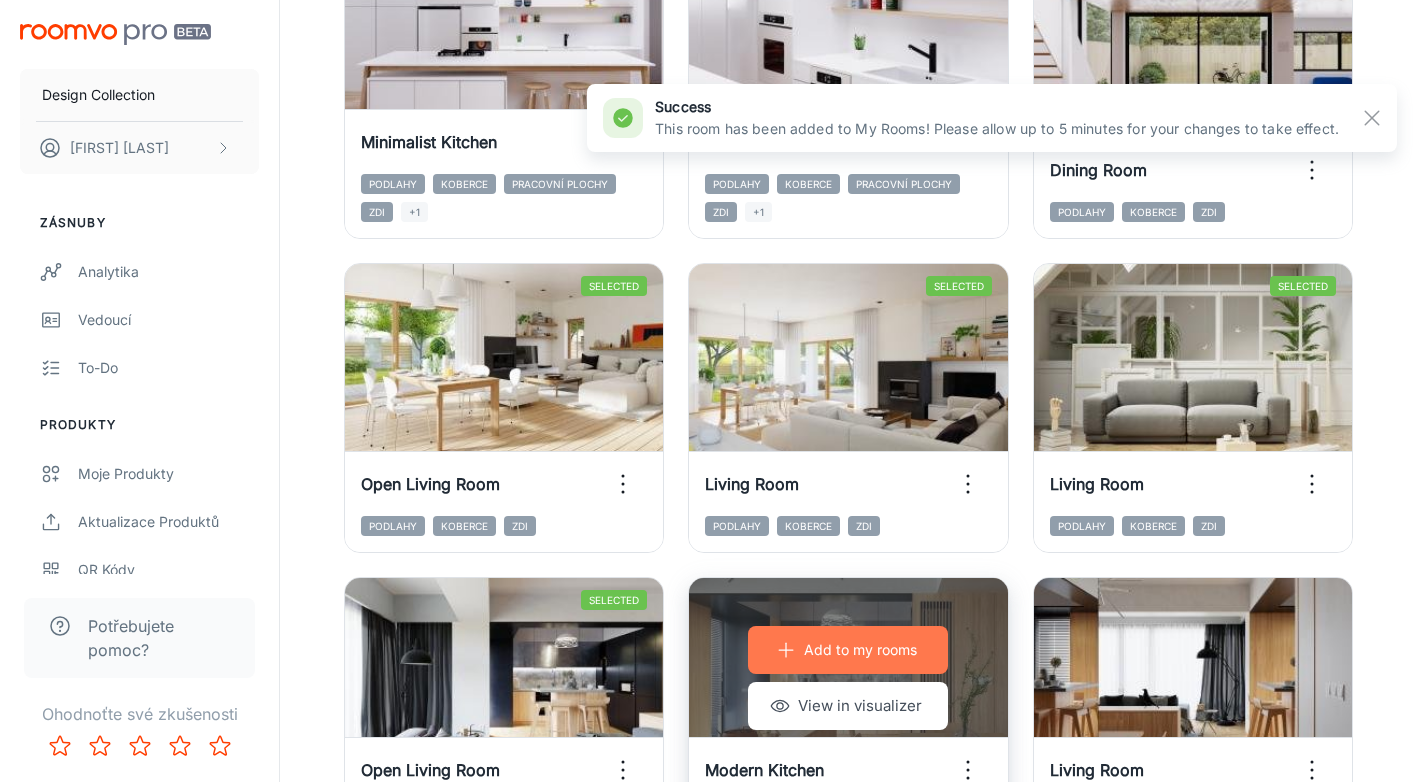 click on "Add to my rooms" at bounding box center [860, 650] 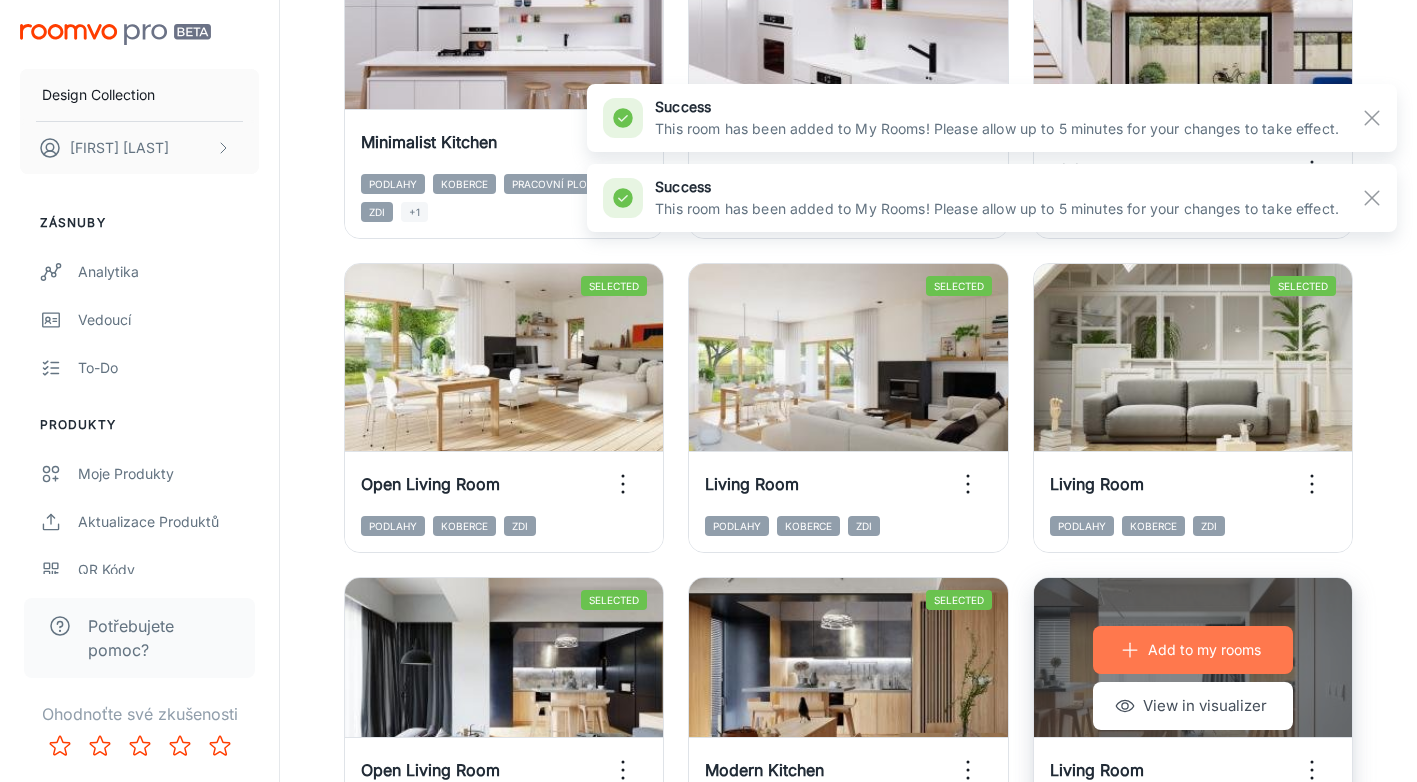 click 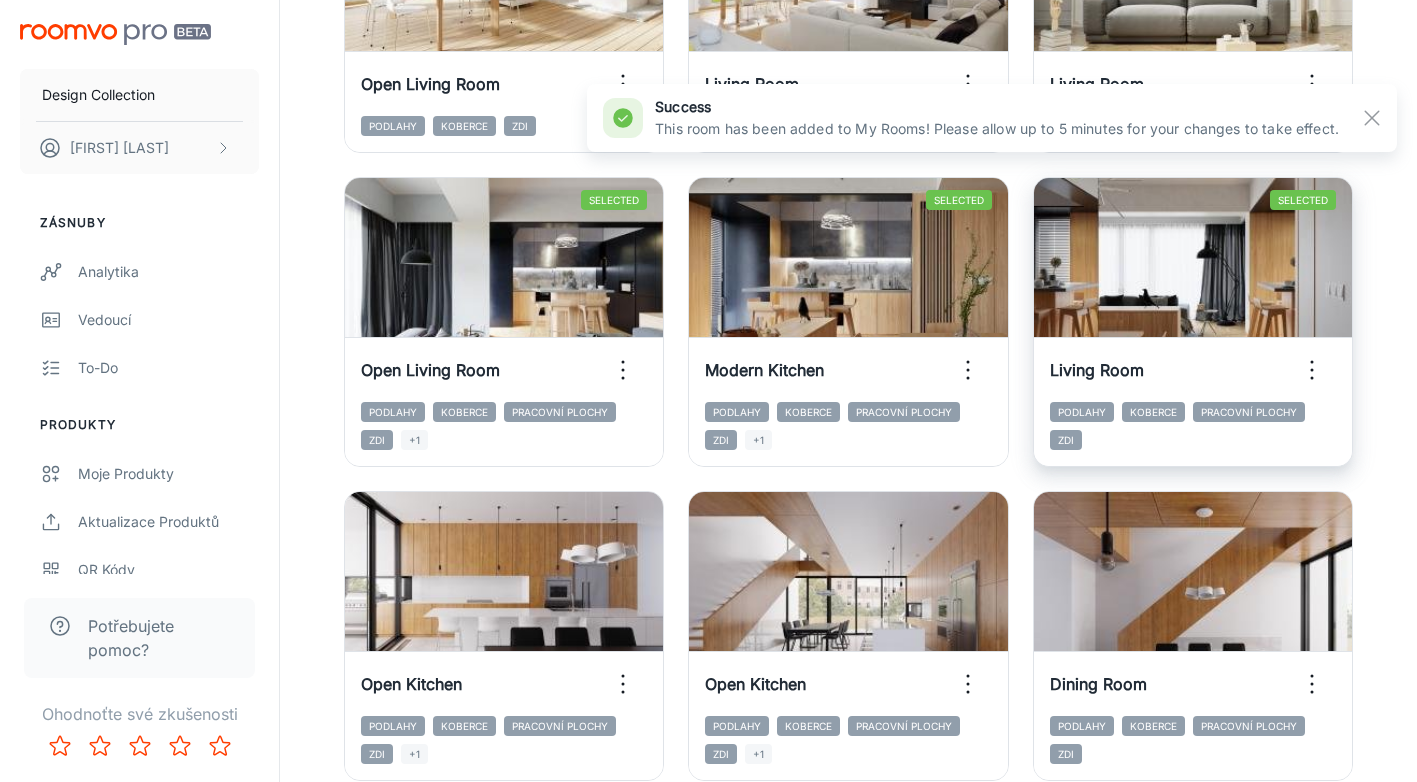 scroll, scrollTop: 1123, scrollLeft: 0, axis: vertical 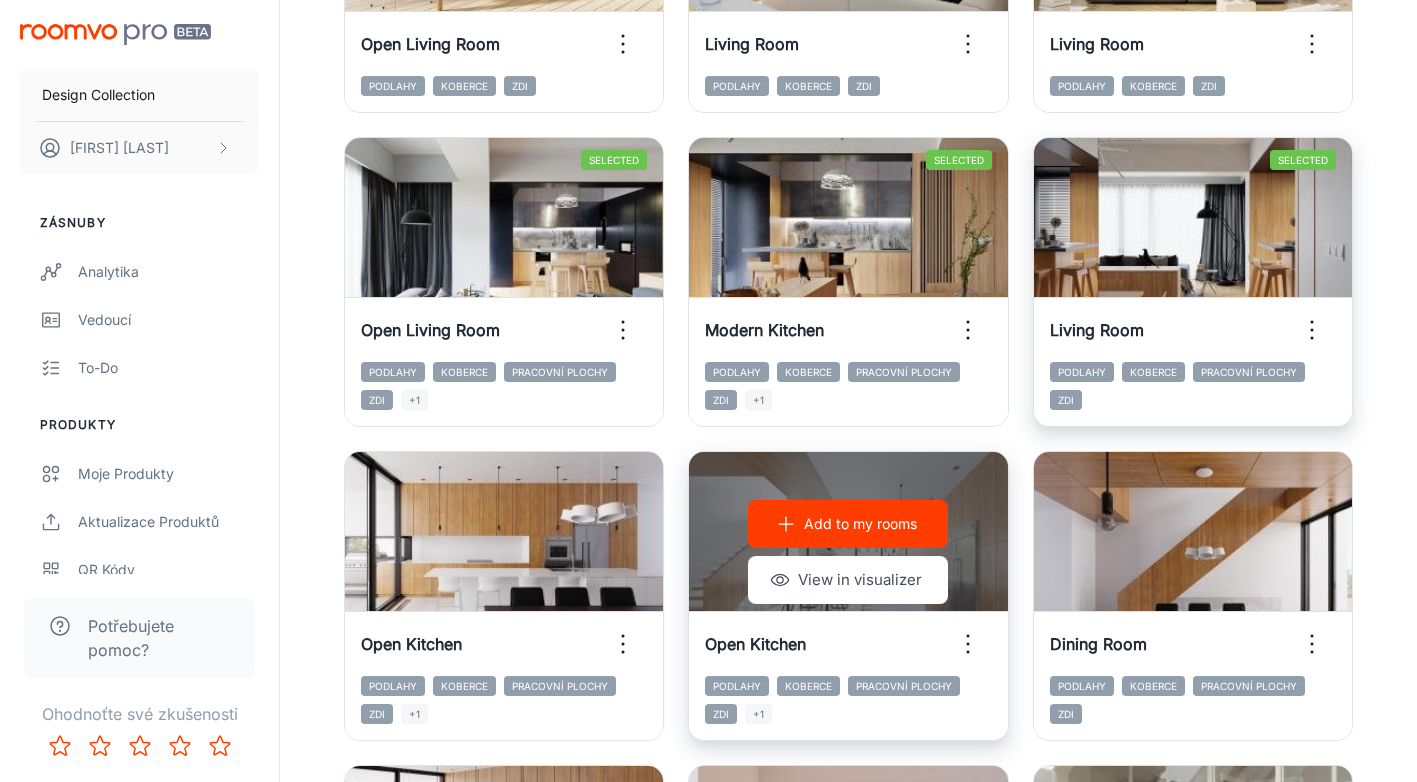 click on "Add to my rooms" at bounding box center (848, 524) 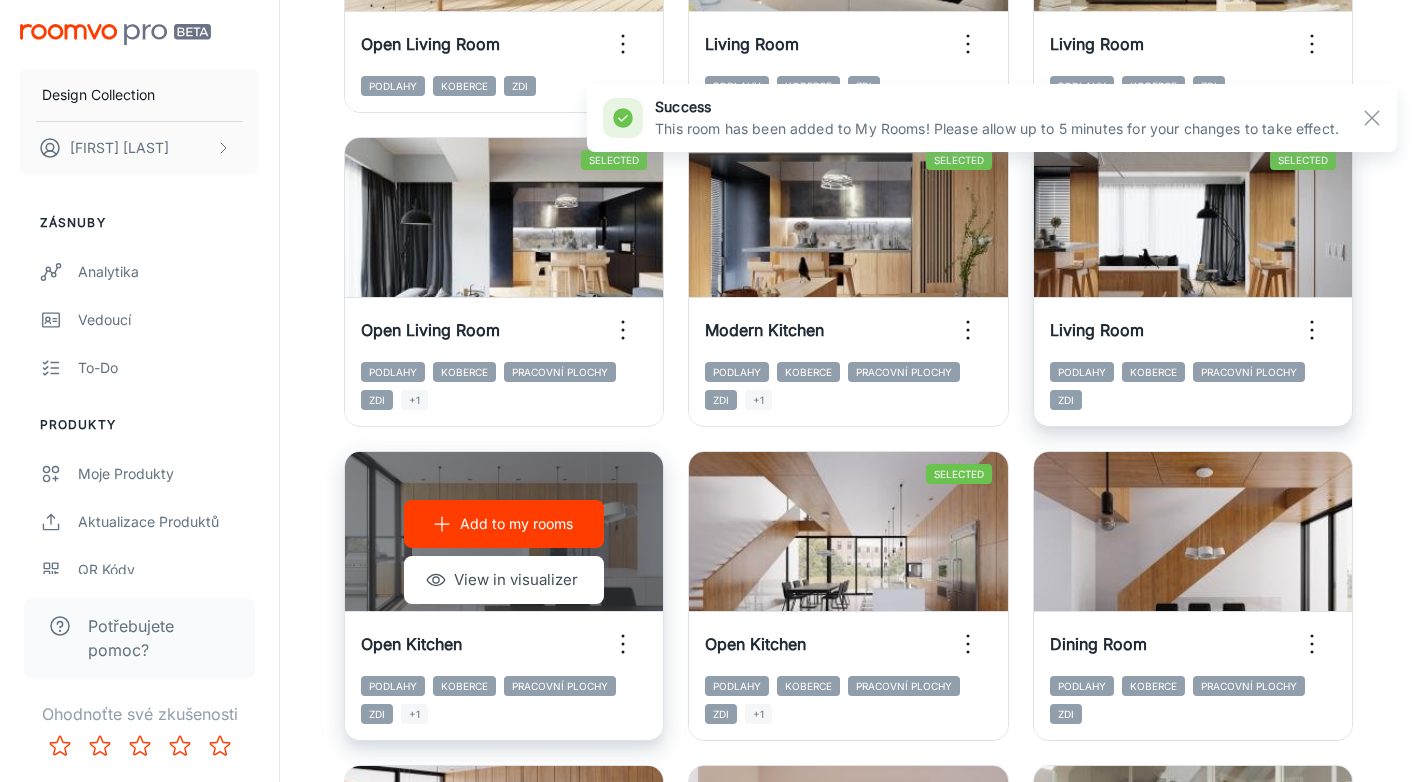 click on "Add to my rooms" at bounding box center (516, 524) 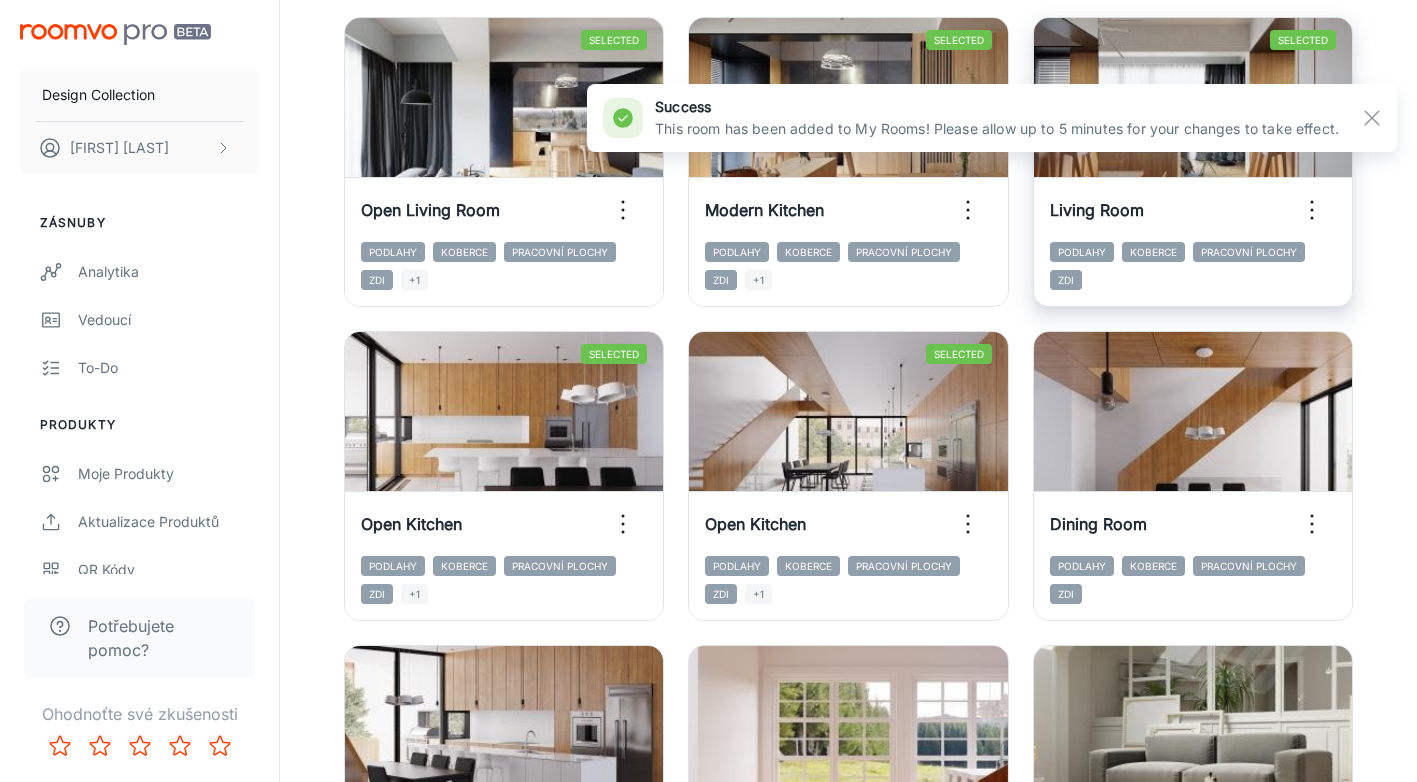 scroll, scrollTop: 1283, scrollLeft: 0, axis: vertical 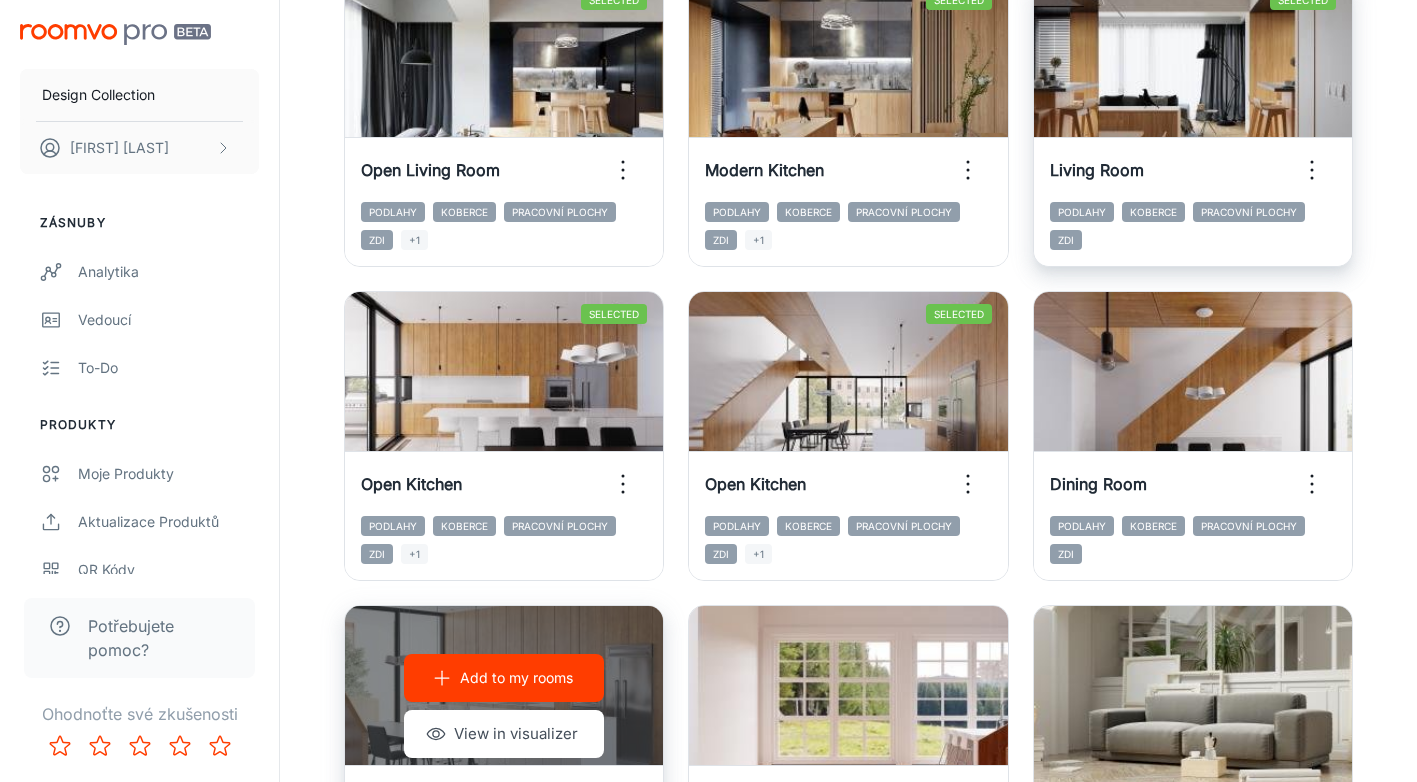 click on "Add to my rooms" at bounding box center (504, 678) 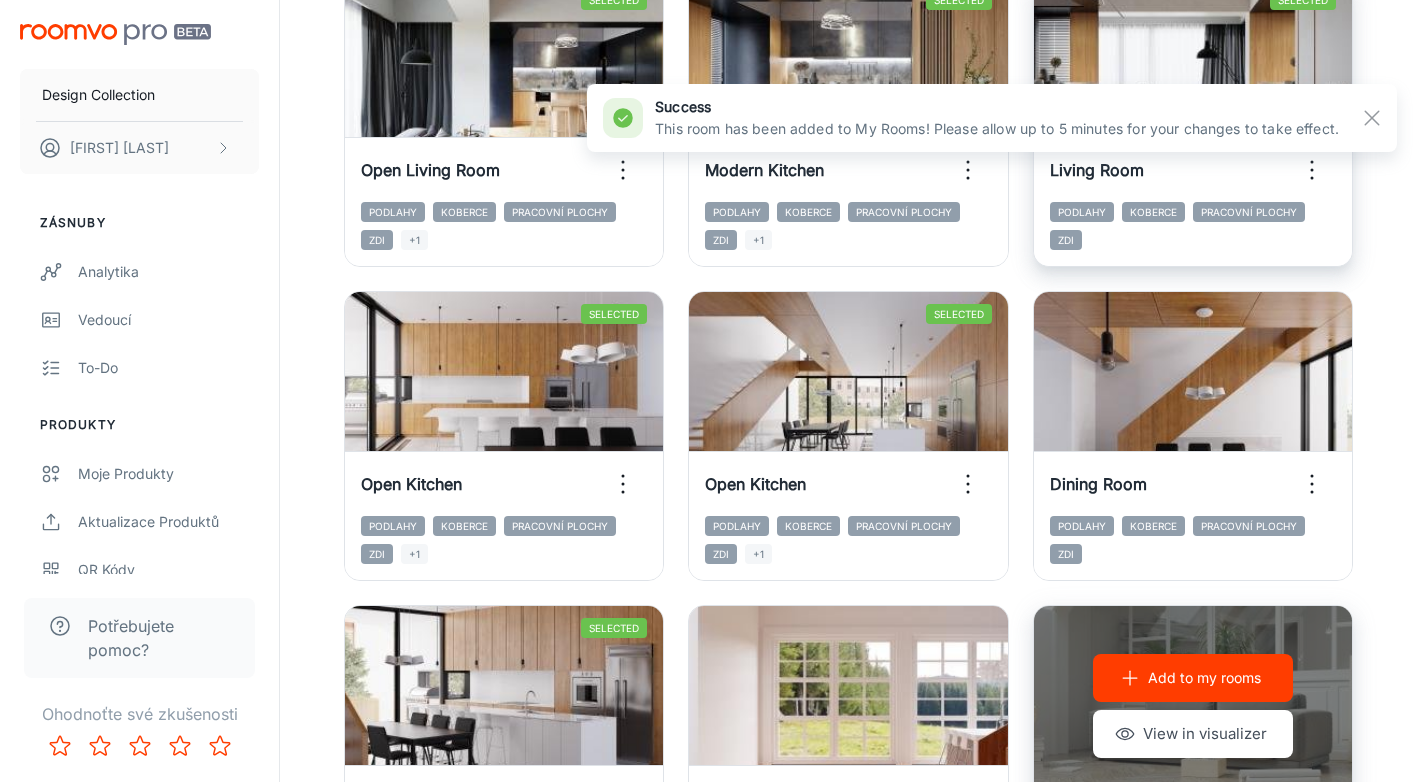 click on "Add to my rooms" at bounding box center (1204, 678) 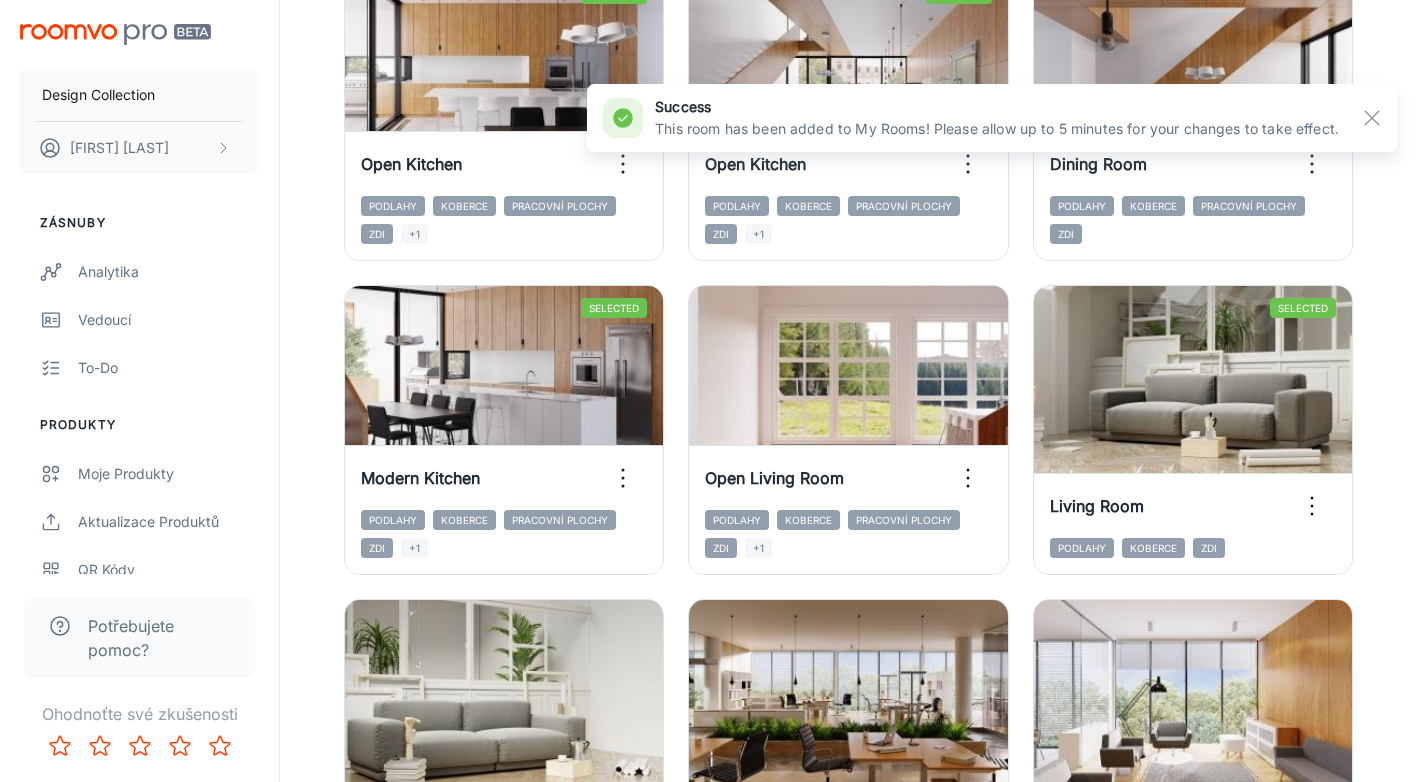scroll, scrollTop: 1643, scrollLeft: 0, axis: vertical 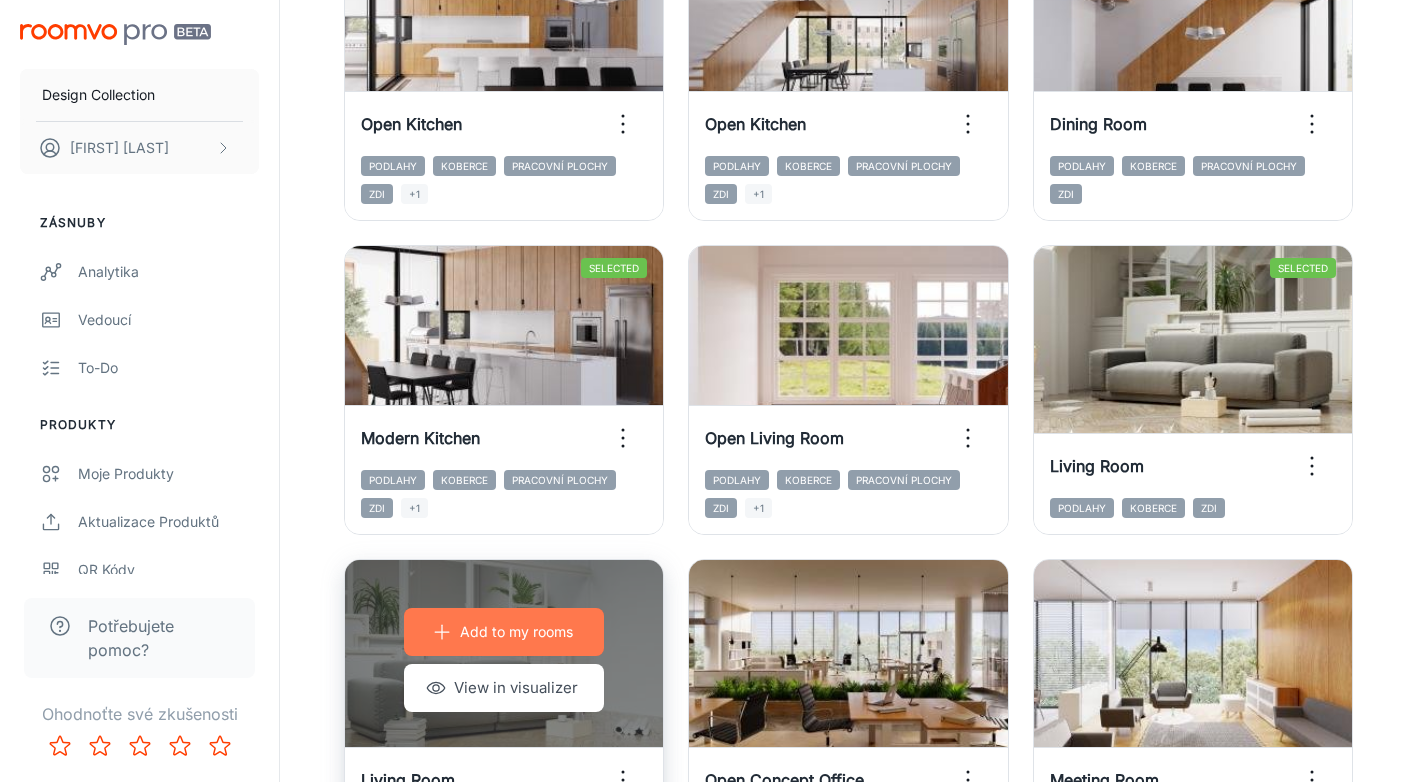 click on "Add to my rooms" at bounding box center [516, 632] 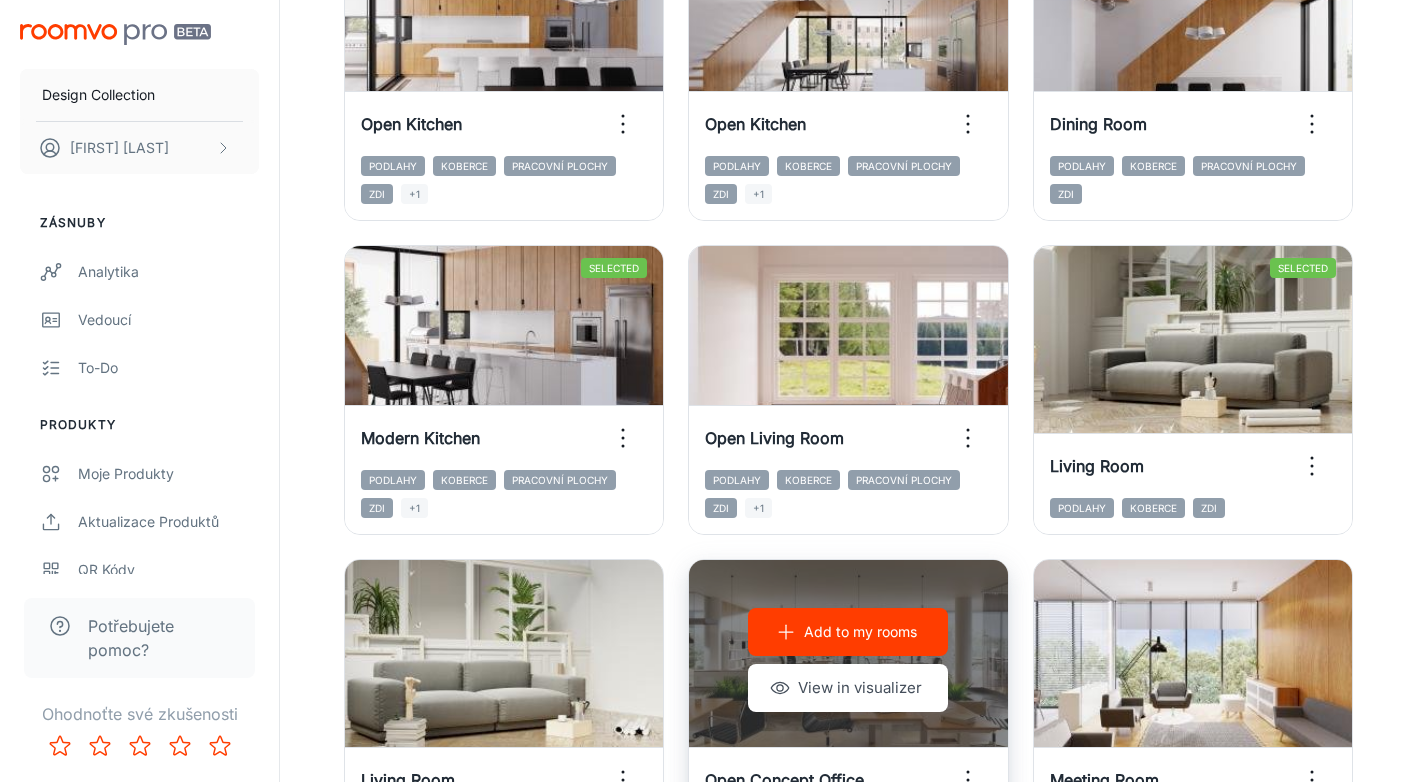 click 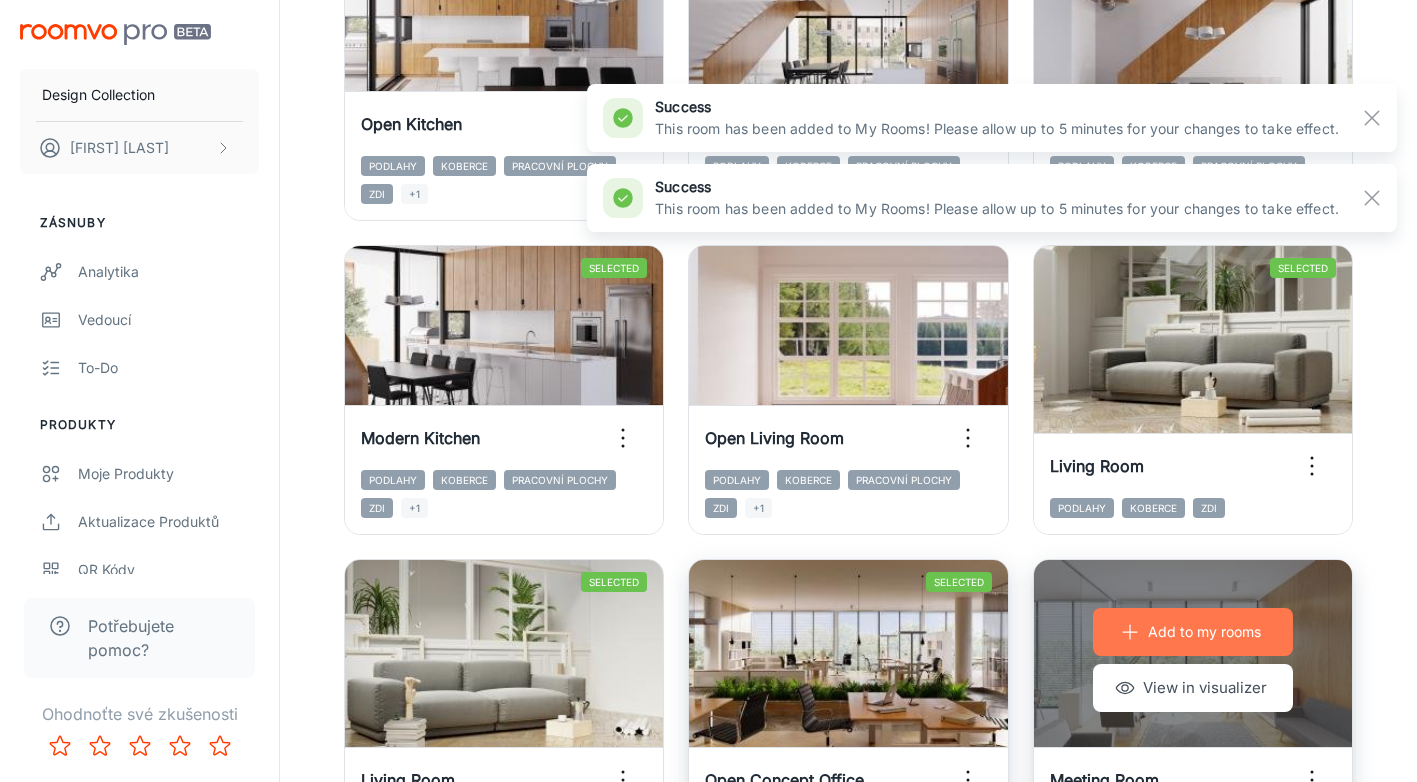 click on "Add to my rooms" at bounding box center [1193, 632] 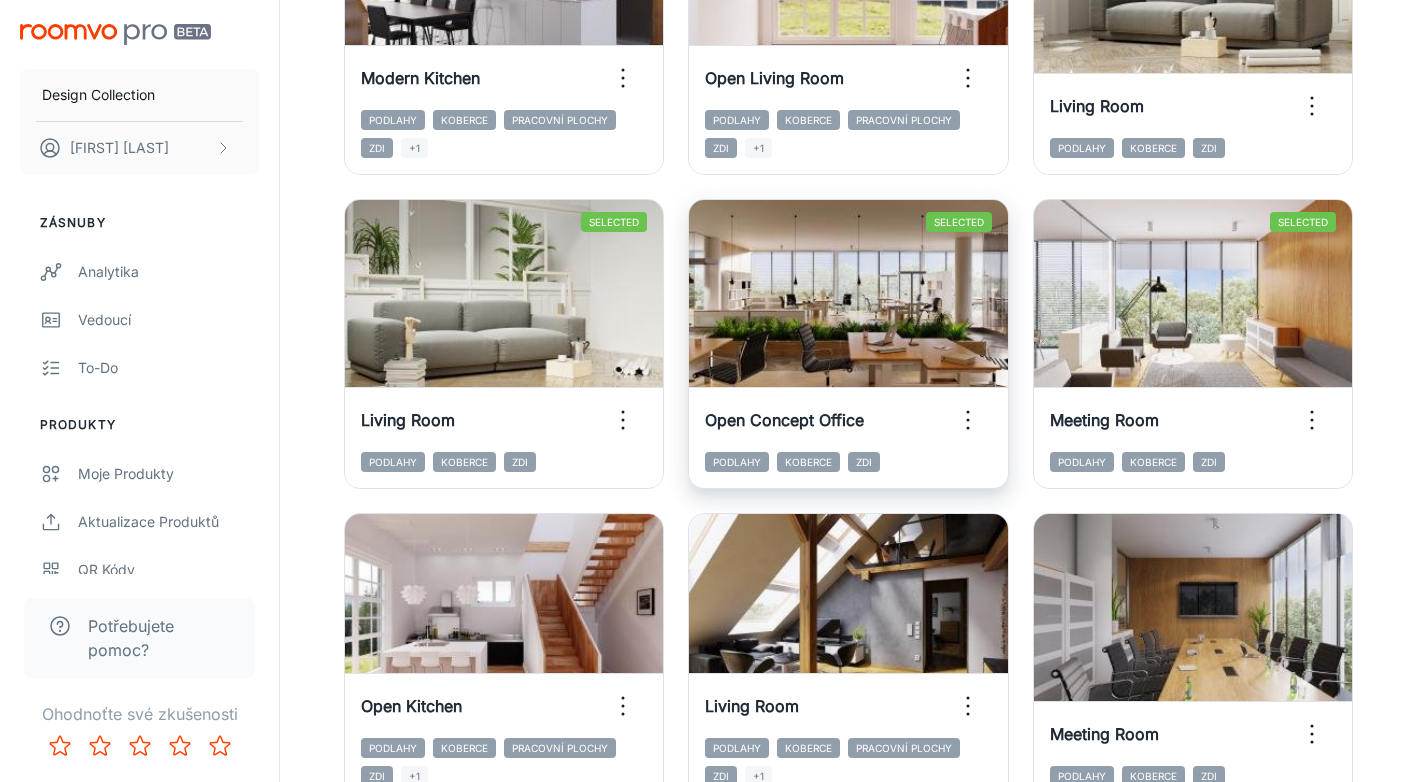 scroll, scrollTop: 2043, scrollLeft: 0, axis: vertical 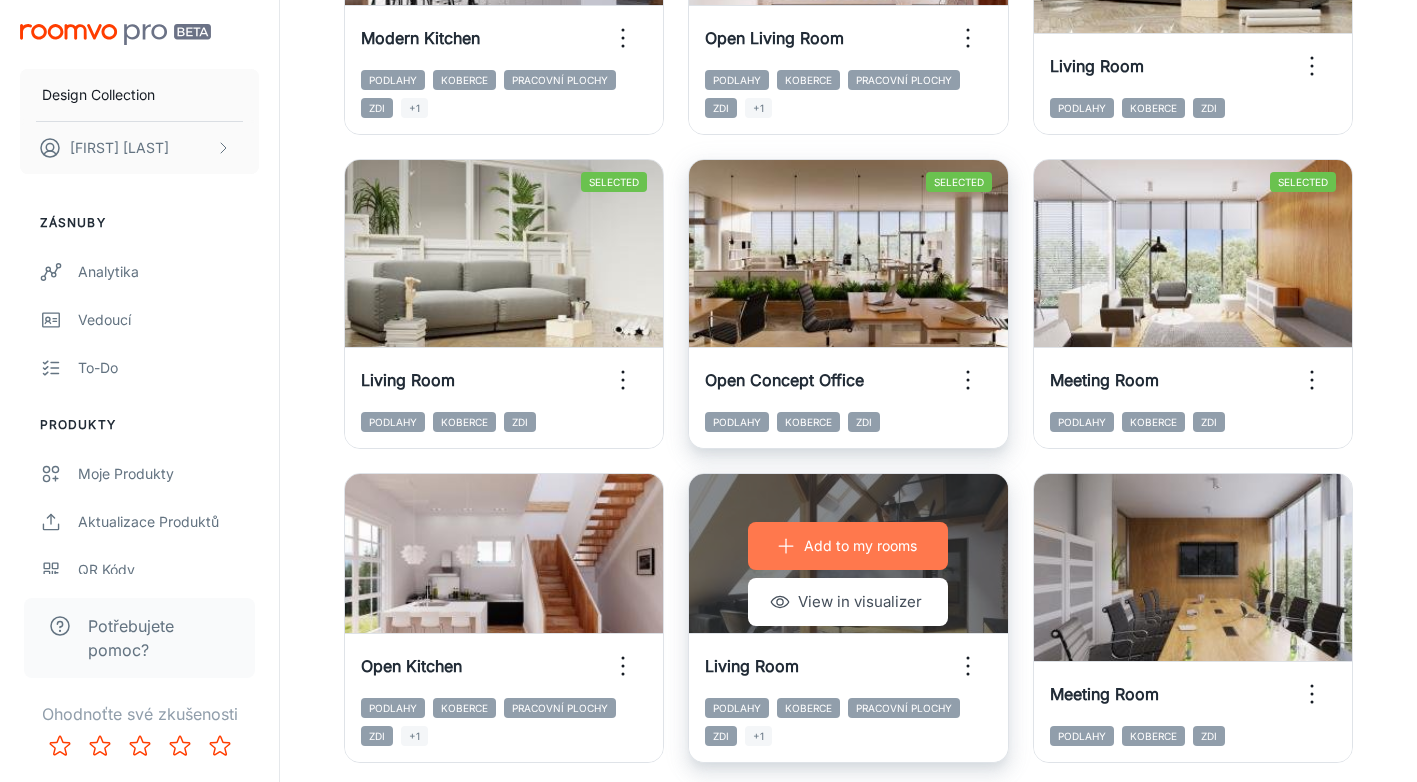 click on "Add to my rooms" at bounding box center (860, 546) 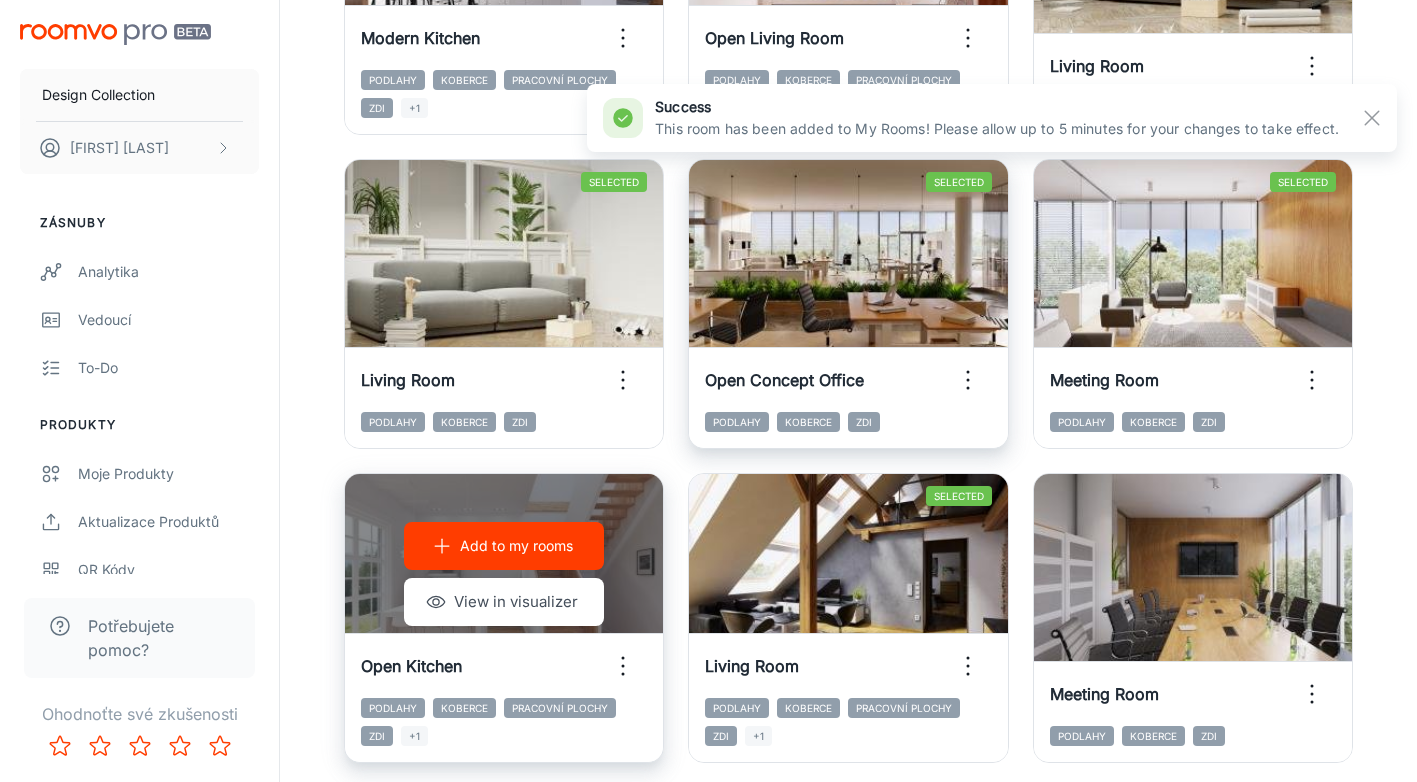 click on "Add to my rooms" at bounding box center (516, 546) 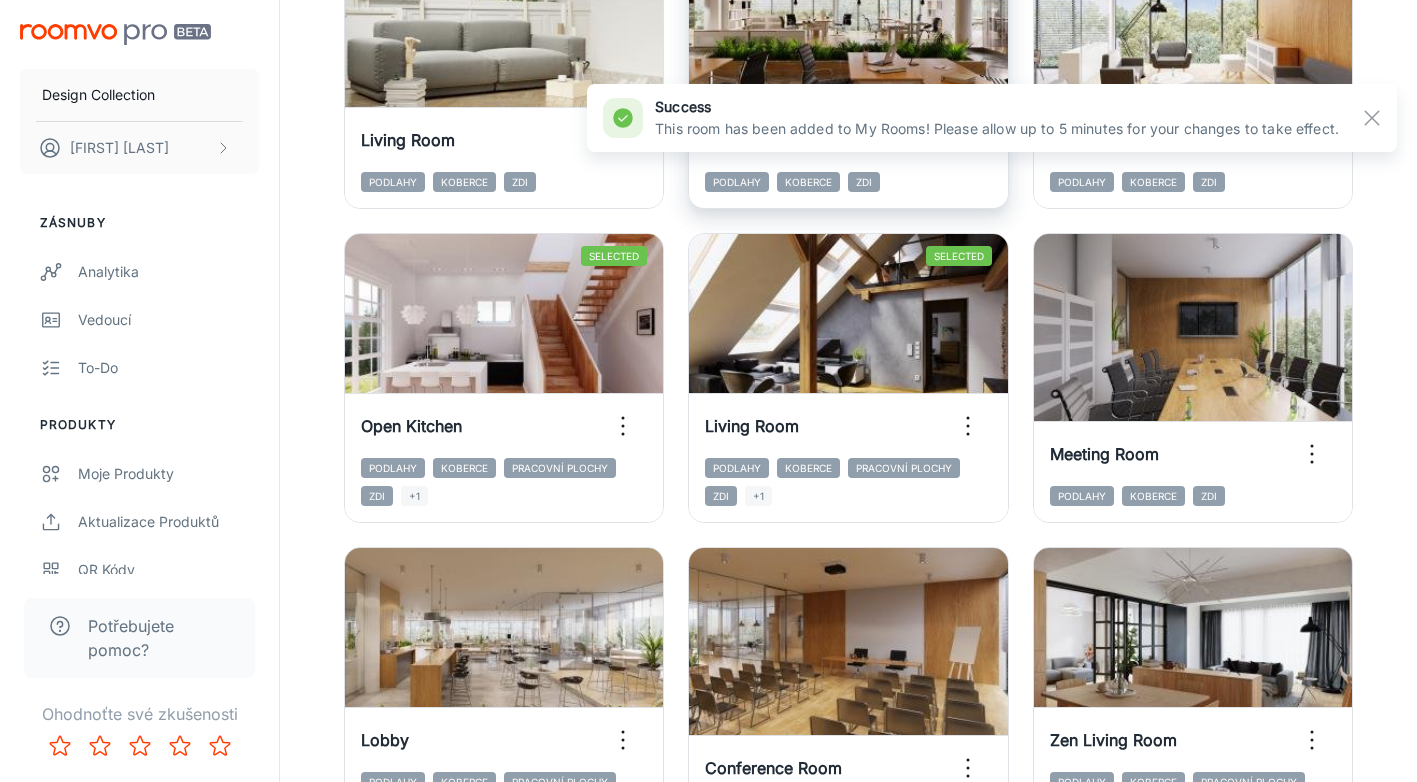 scroll, scrollTop: 2323, scrollLeft: 0, axis: vertical 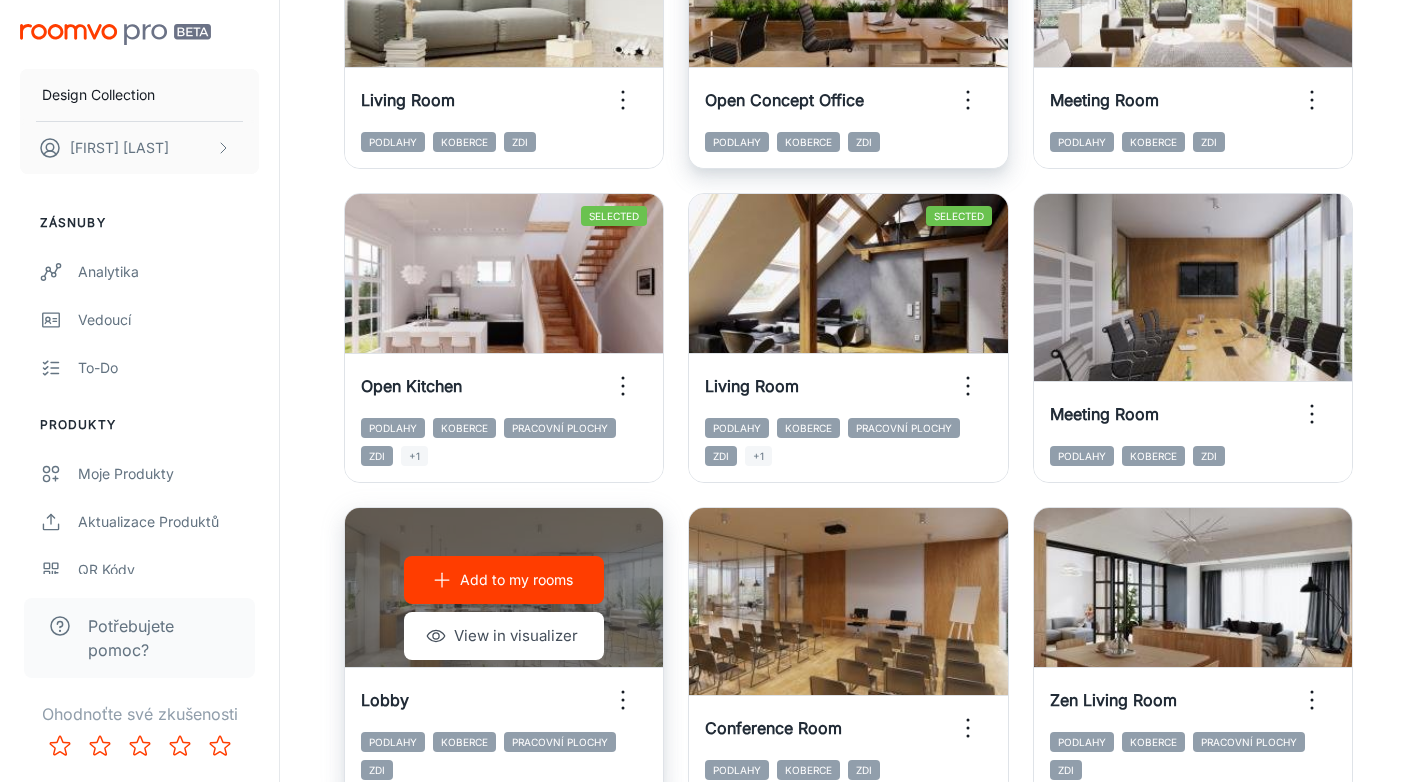 click on "Add to my rooms" at bounding box center (516, 580) 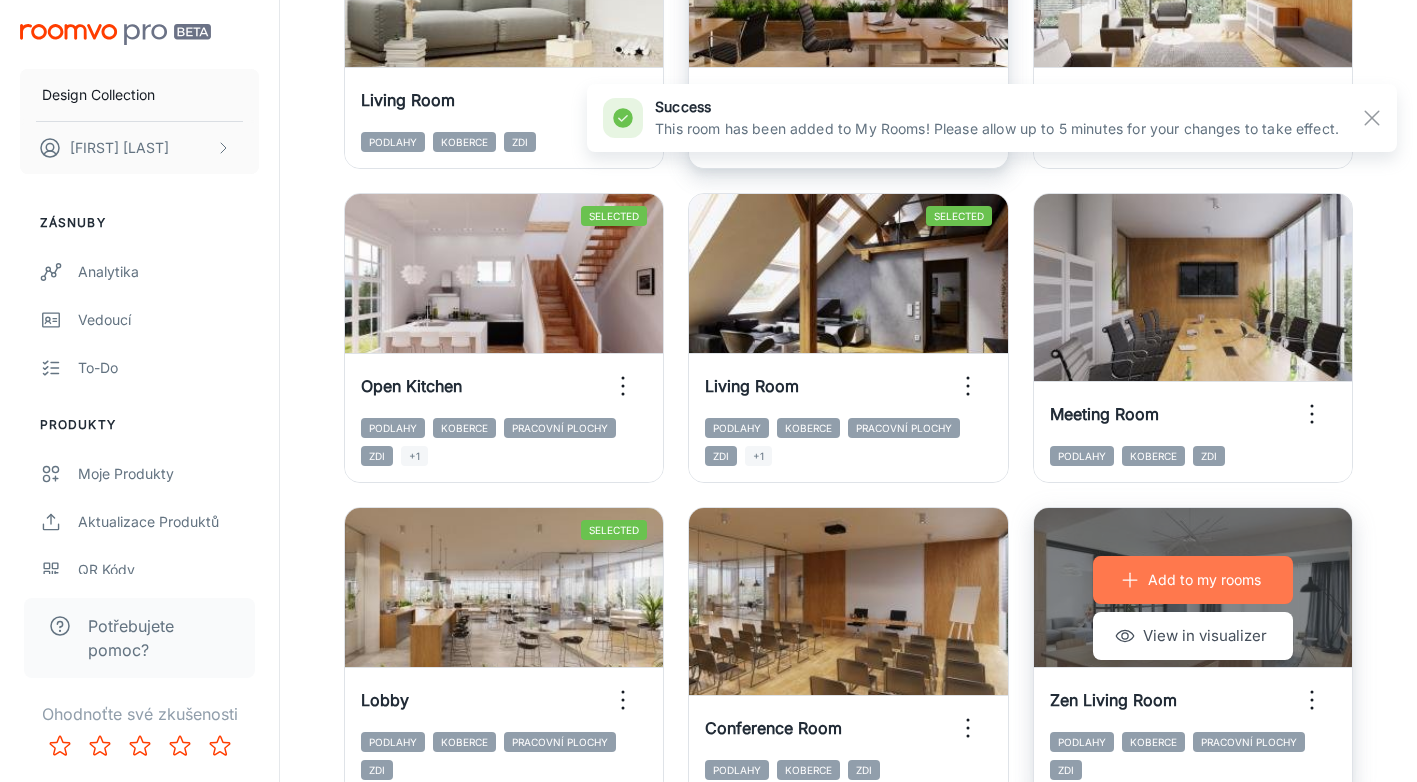 click on "Add to my rooms" at bounding box center (1204, 580) 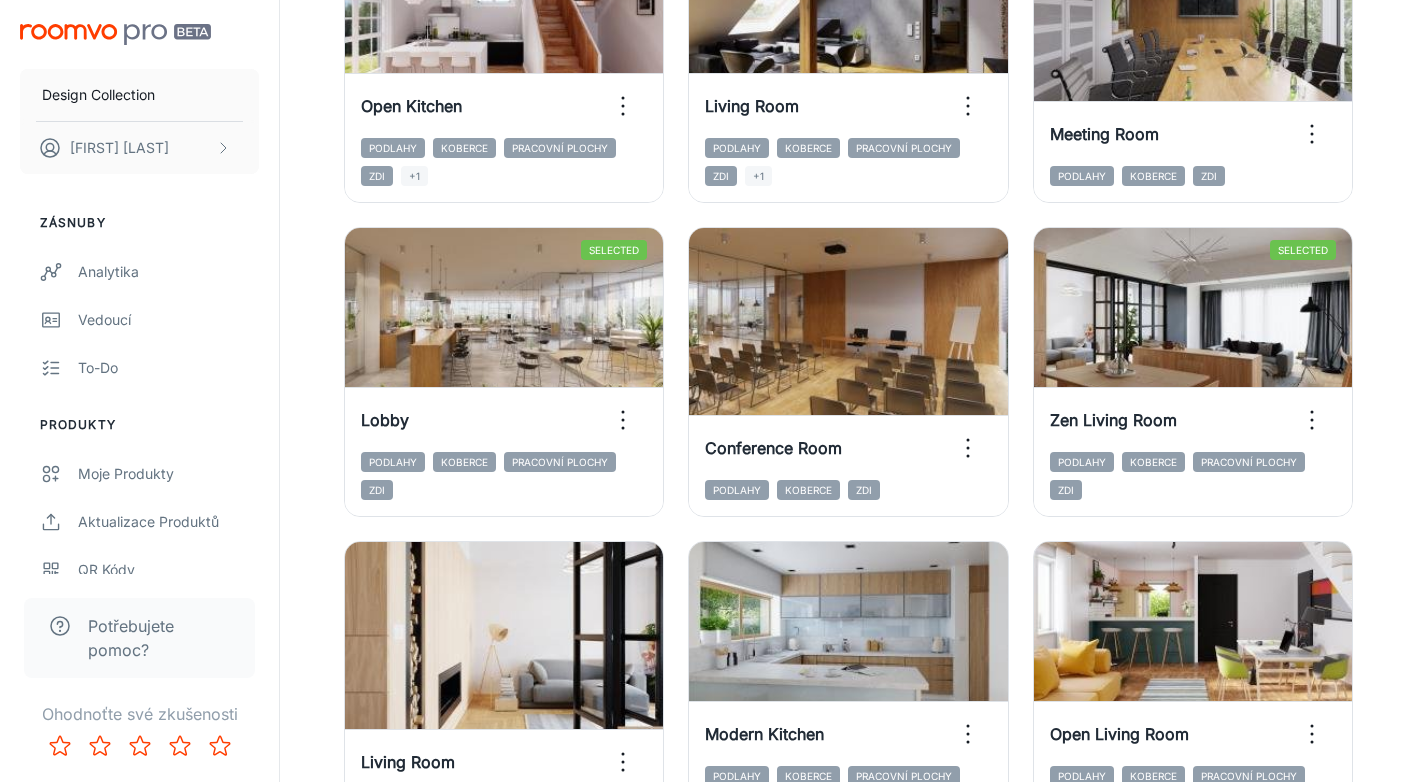 scroll, scrollTop: 2643, scrollLeft: 0, axis: vertical 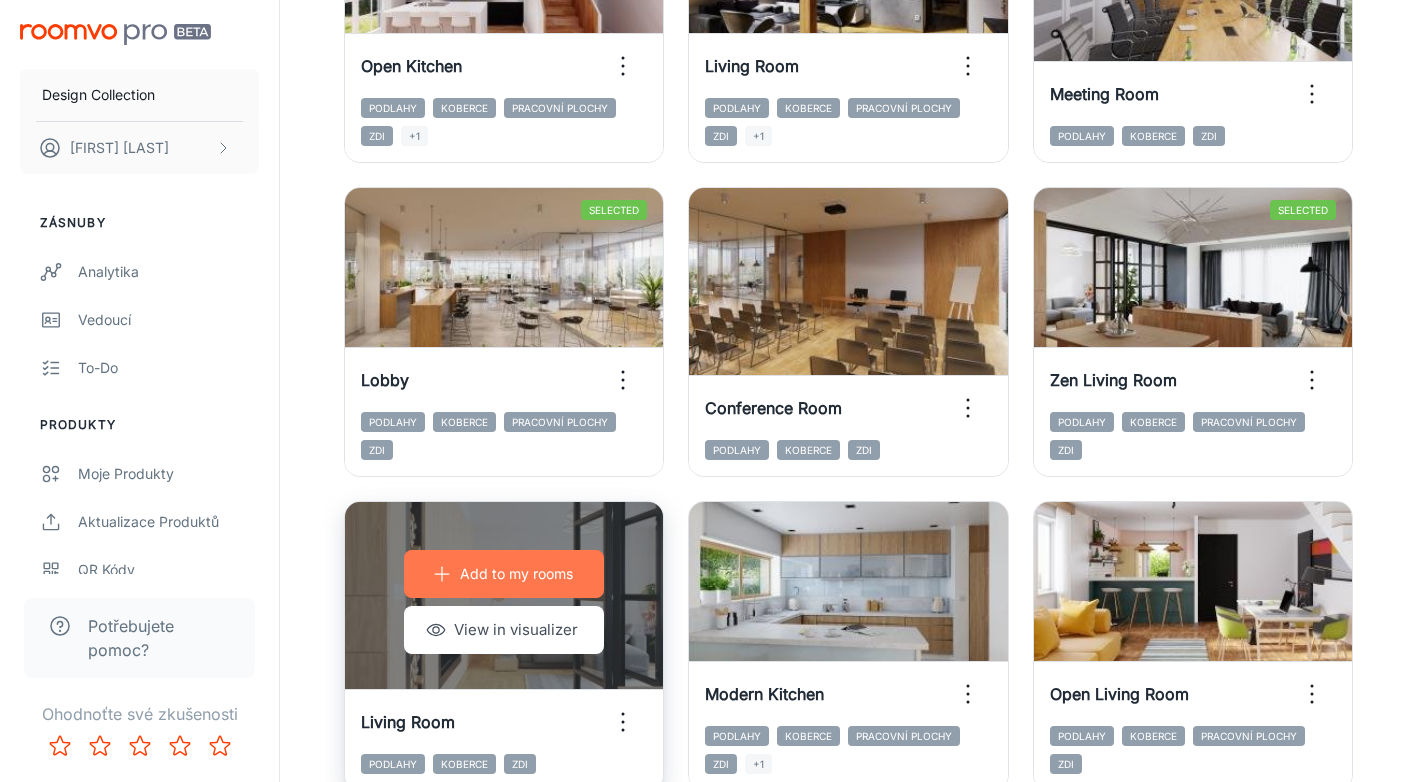 click on "Add to my rooms" at bounding box center (516, 574) 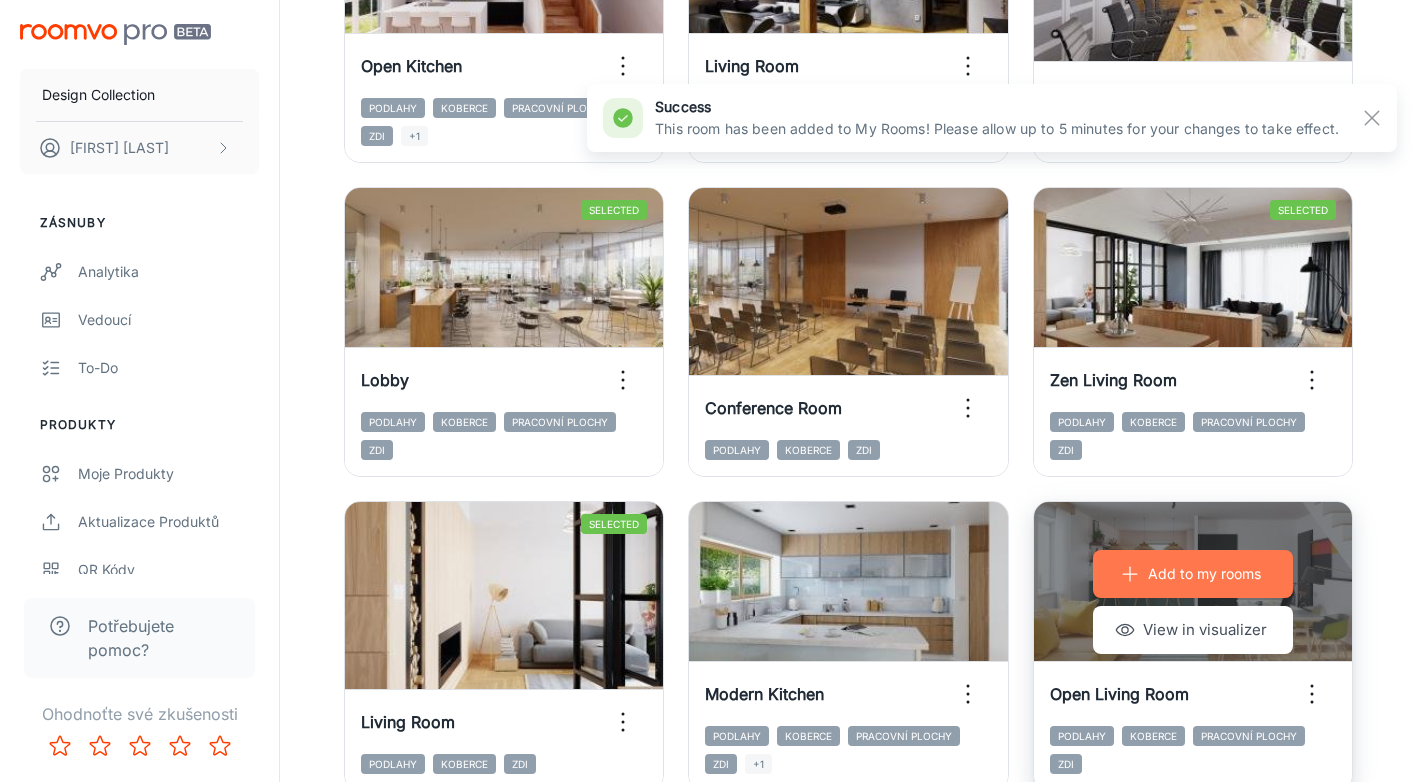 click on "Add to my rooms" at bounding box center (1204, 574) 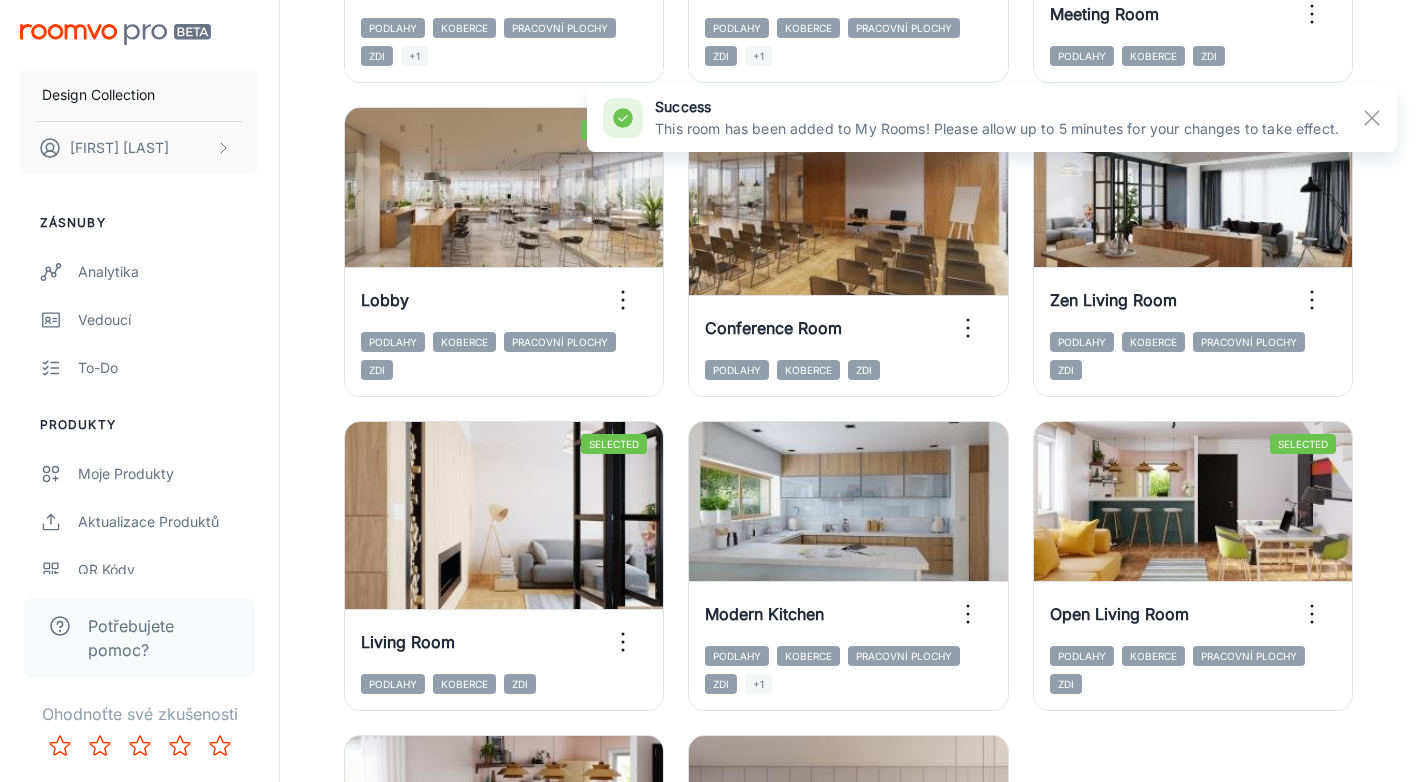 scroll, scrollTop: 2763, scrollLeft: 0, axis: vertical 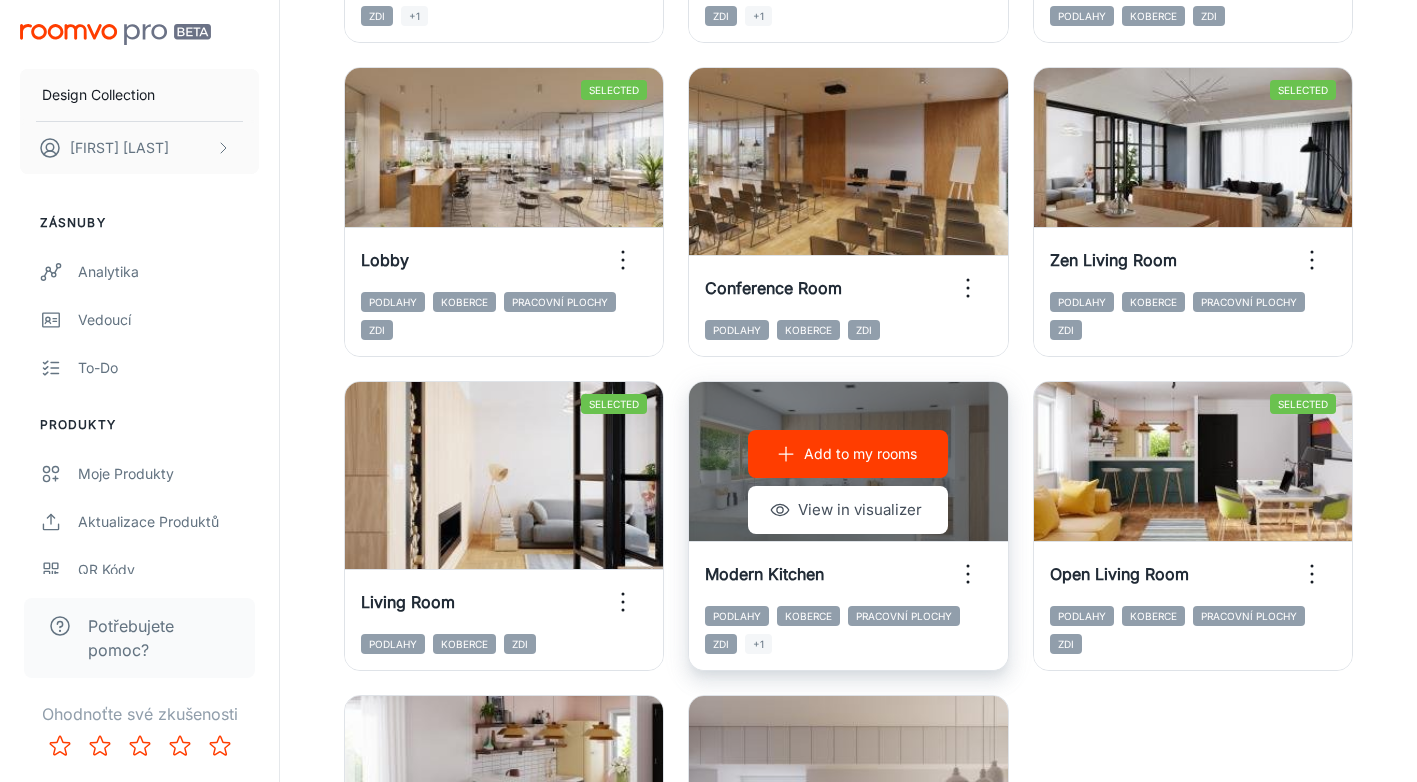 click on "Add to my rooms" at bounding box center [860, 454] 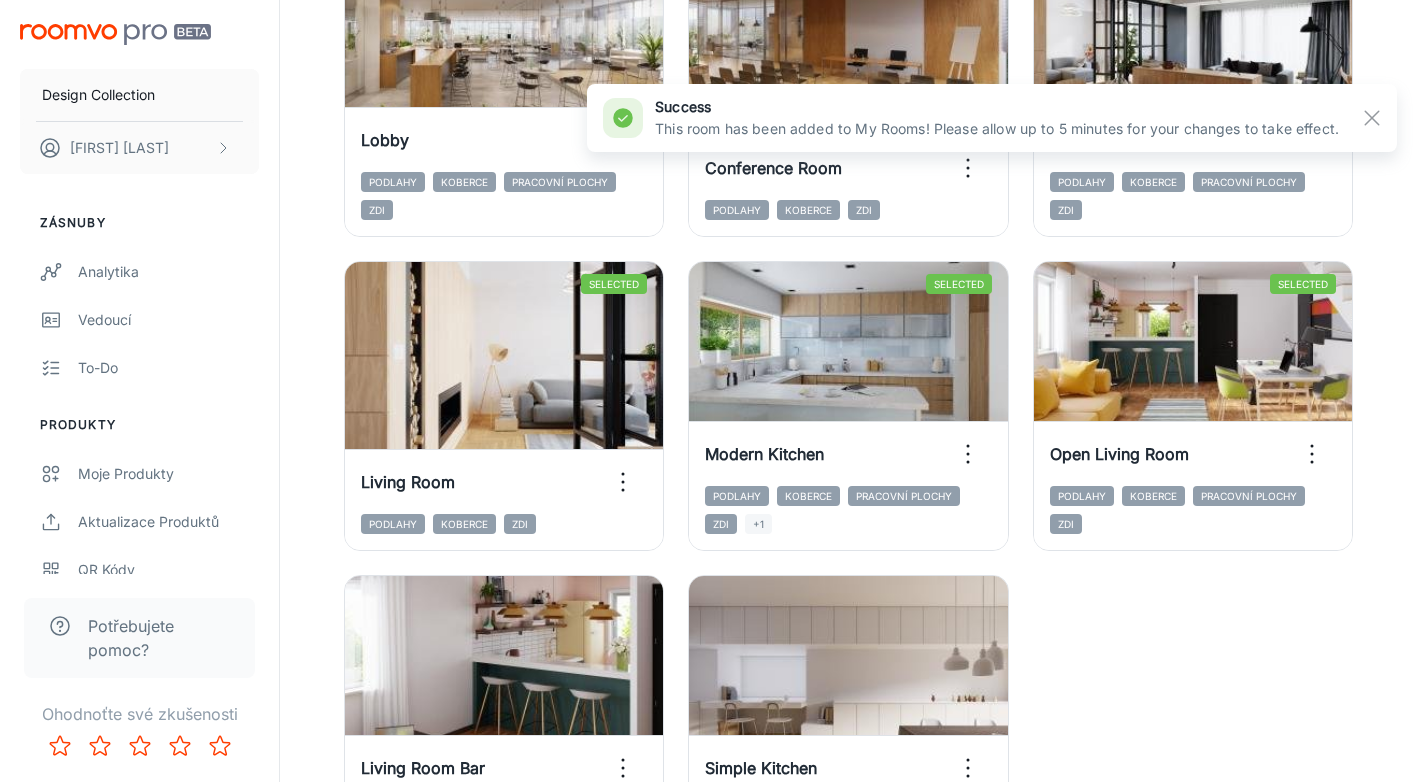 scroll, scrollTop: 2923, scrollLeft: 0, axis: vertical 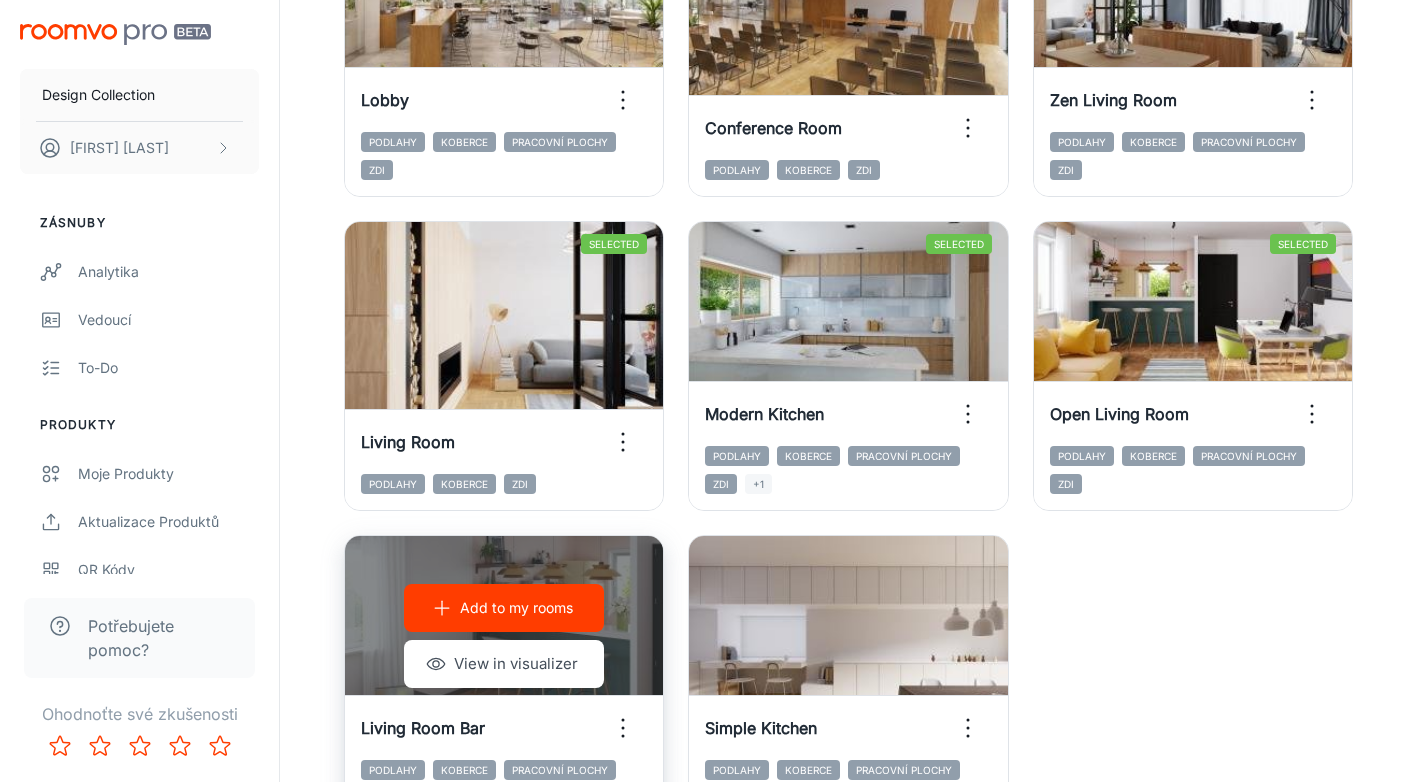 click on "Add to my rooms" at bounding box center (516, 608) 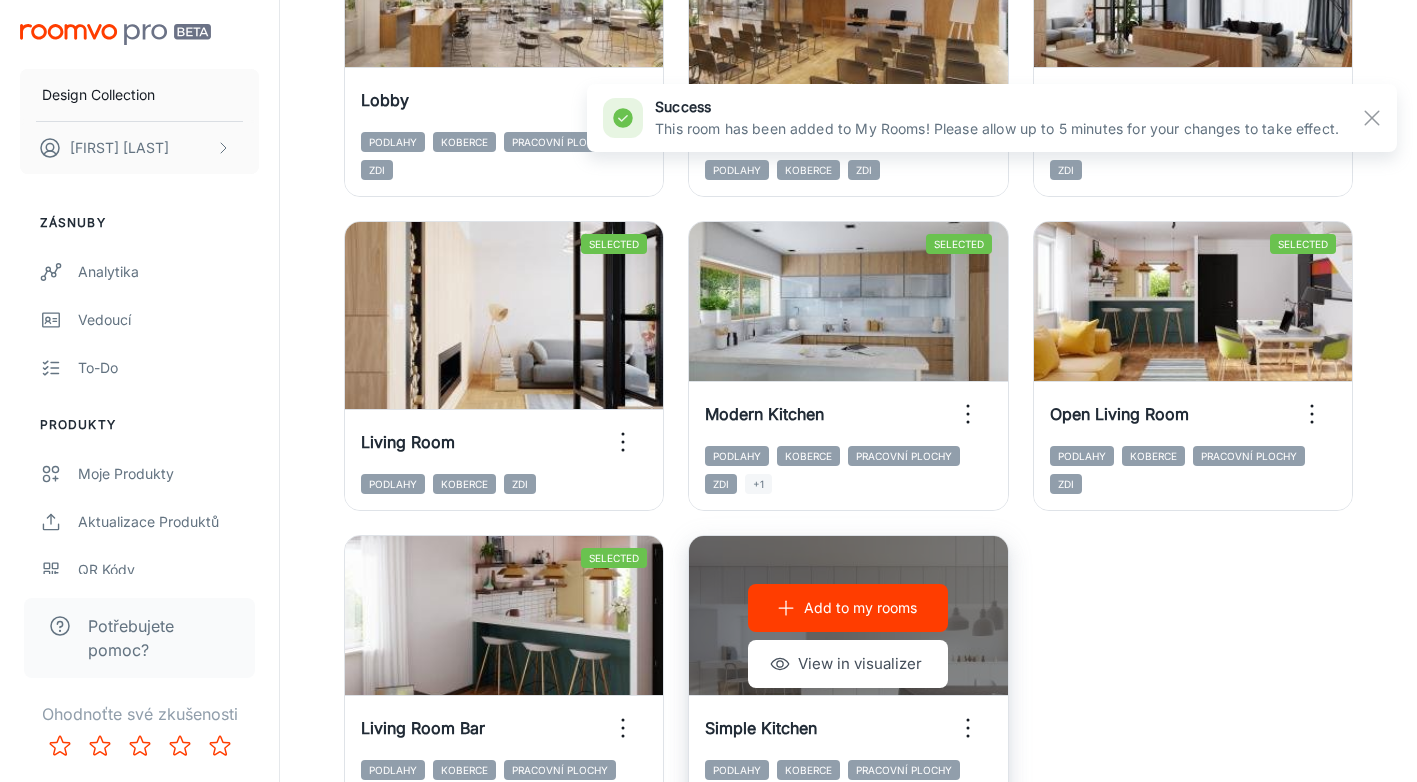 click on "Add to my rooms" at bounding box center (848, 608) 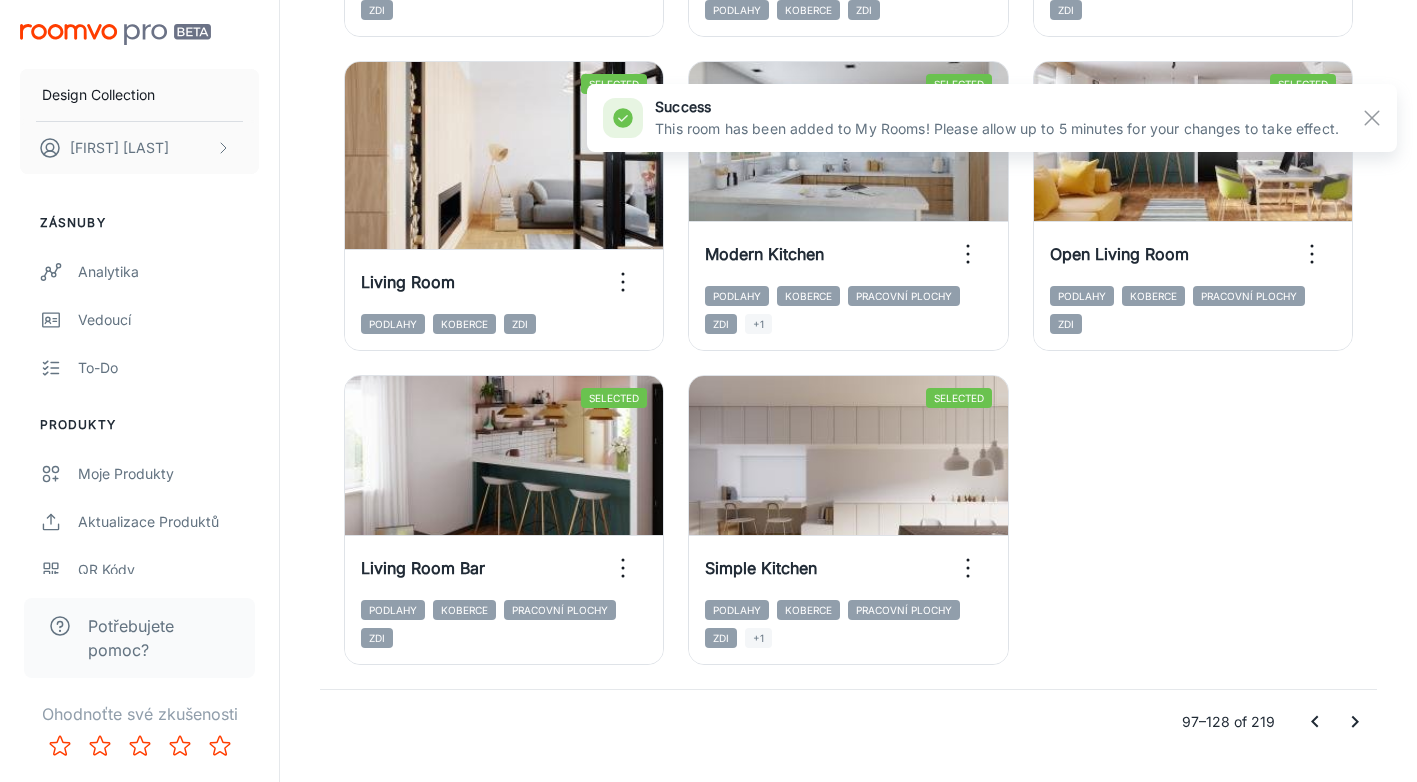 scroll, scrollTop: 3123, scrollLeft: 0, axis: vertical 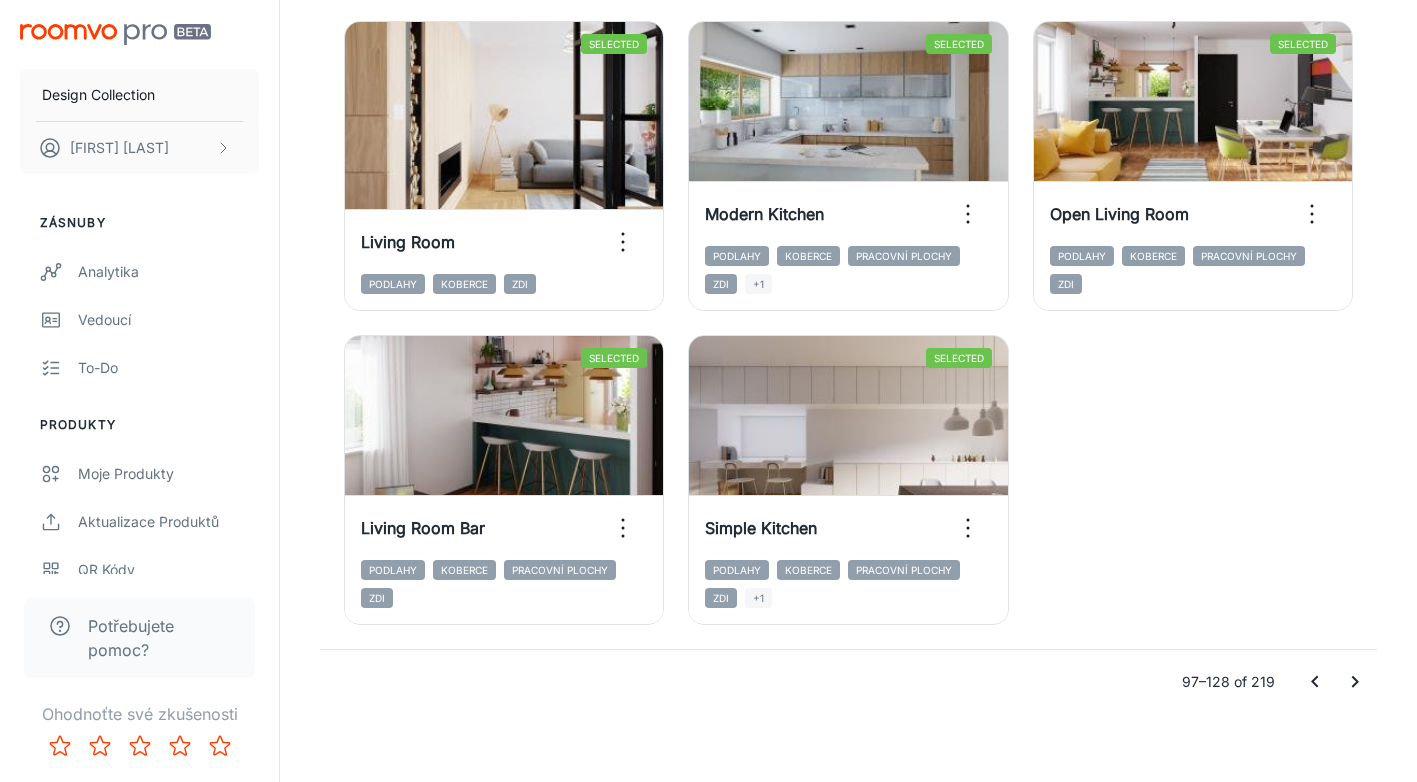 click 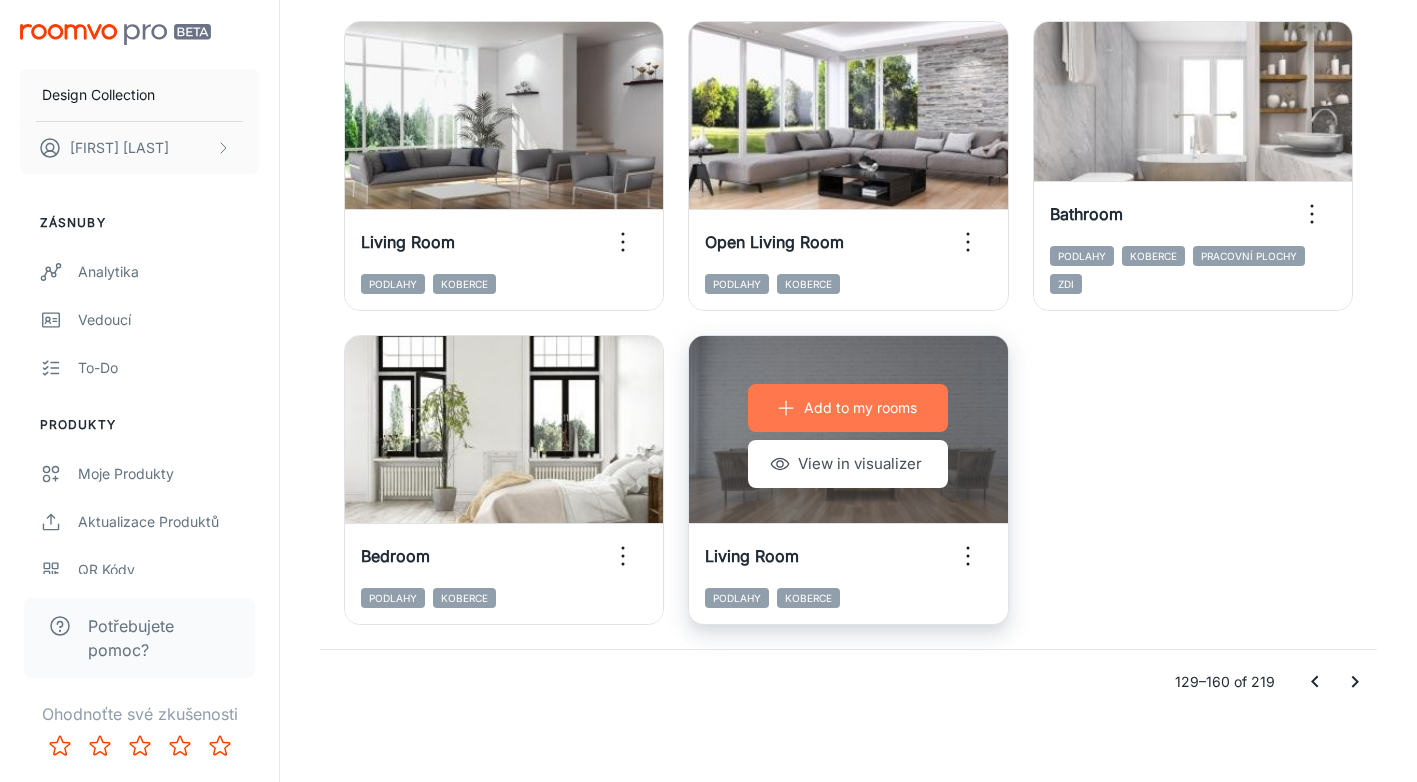 click on "Add to my rooms" at bounding box center (848, 408) 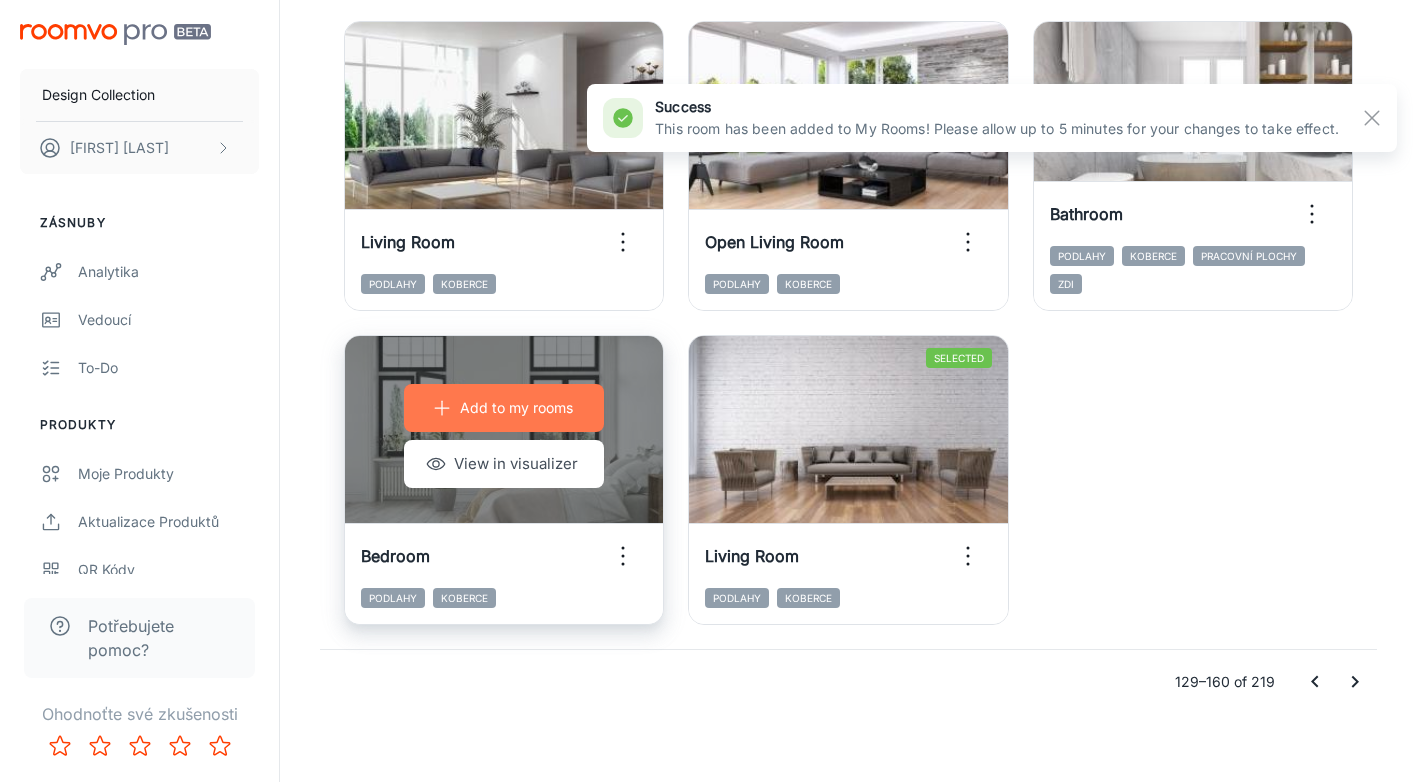 click on "Add to my rooms" at bounding box center [516, 408] 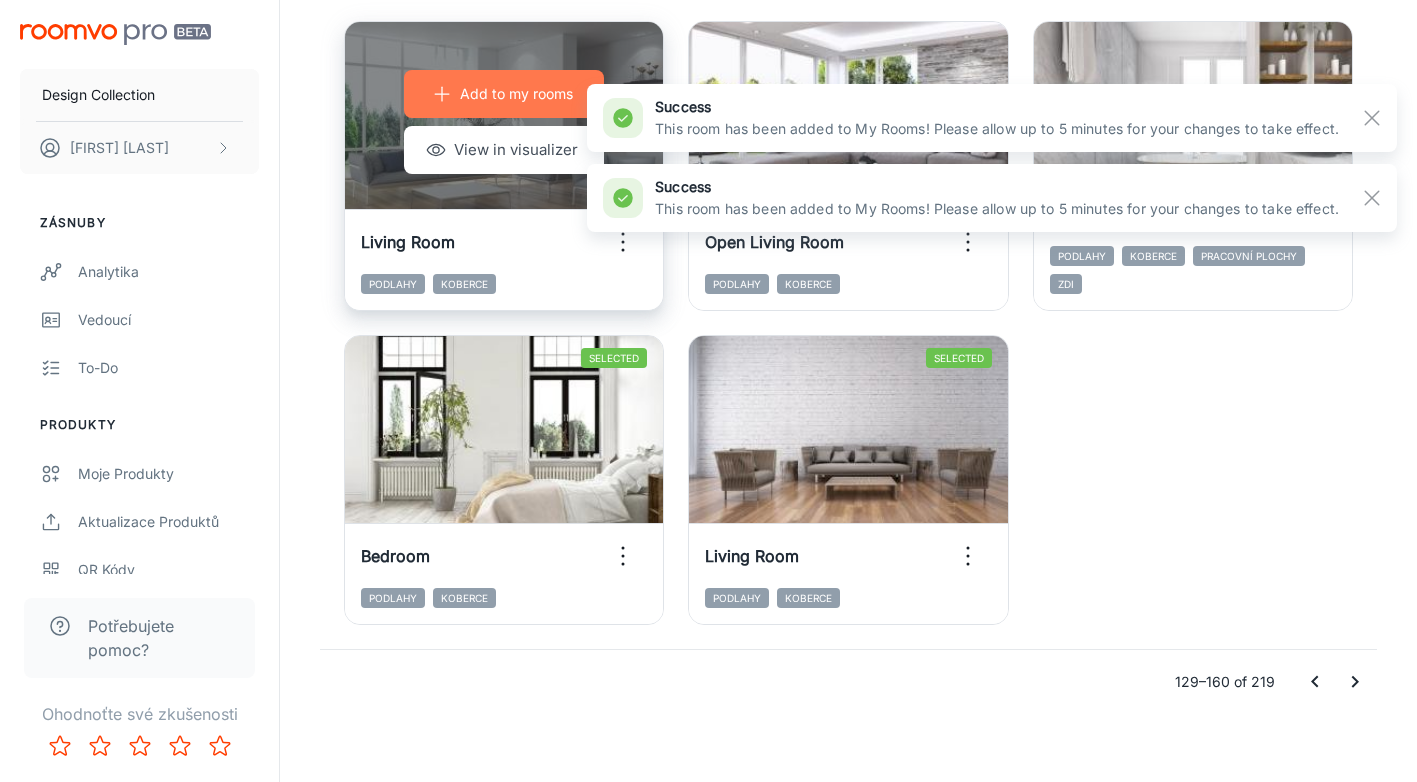 click on "Add to my rooms" at bounding box center [516, 94] 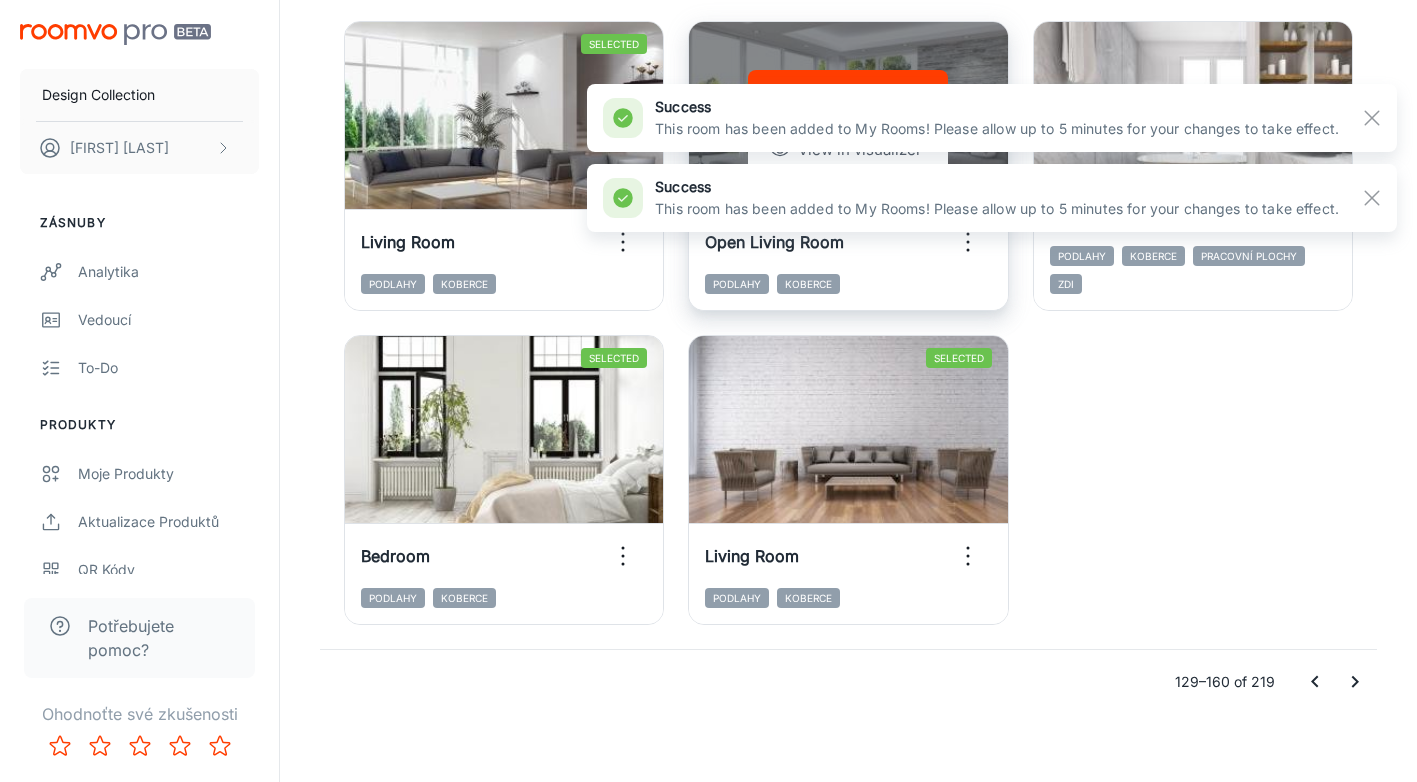 click on "Add to my rooms View in visualizer" at bounding box center [848, 122] 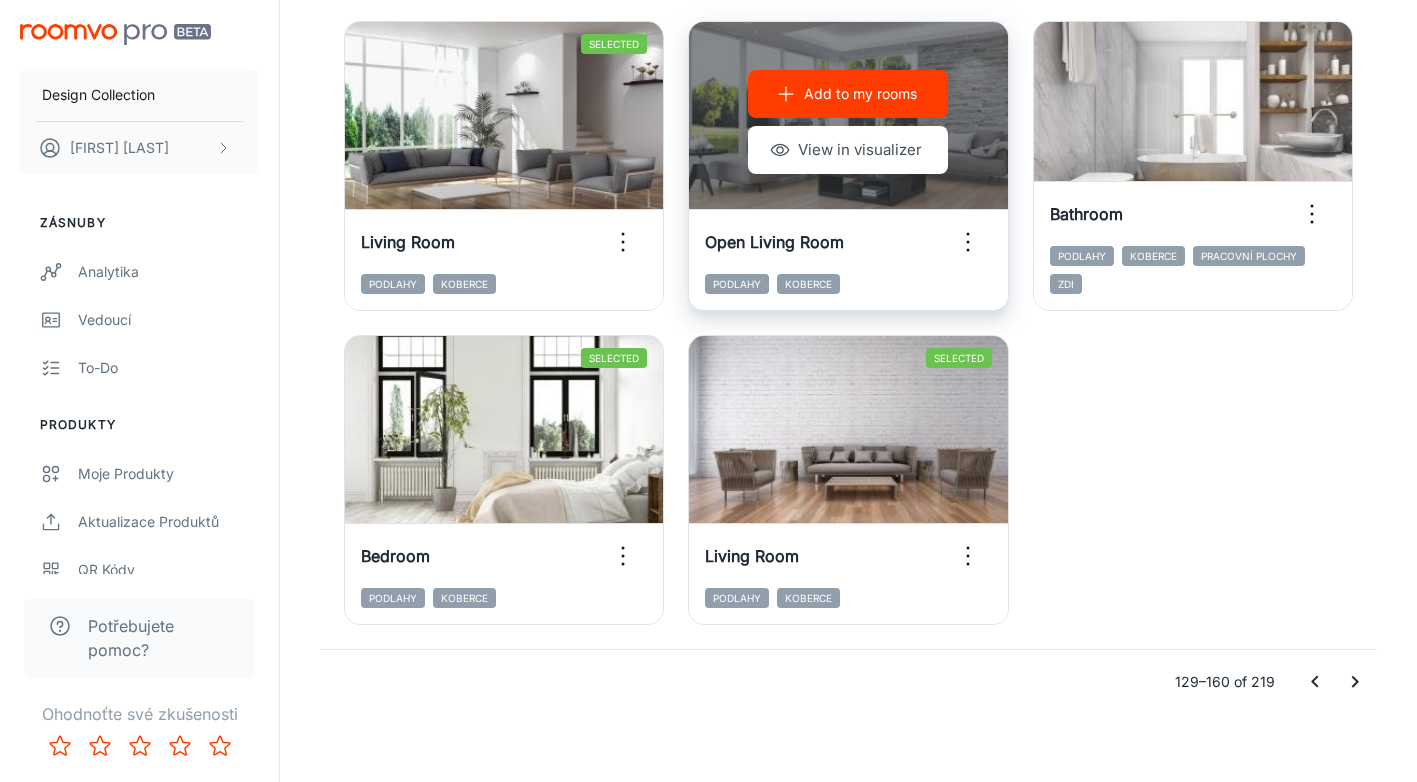 click on "Add to my rooms" at bounding box center [848, 94] 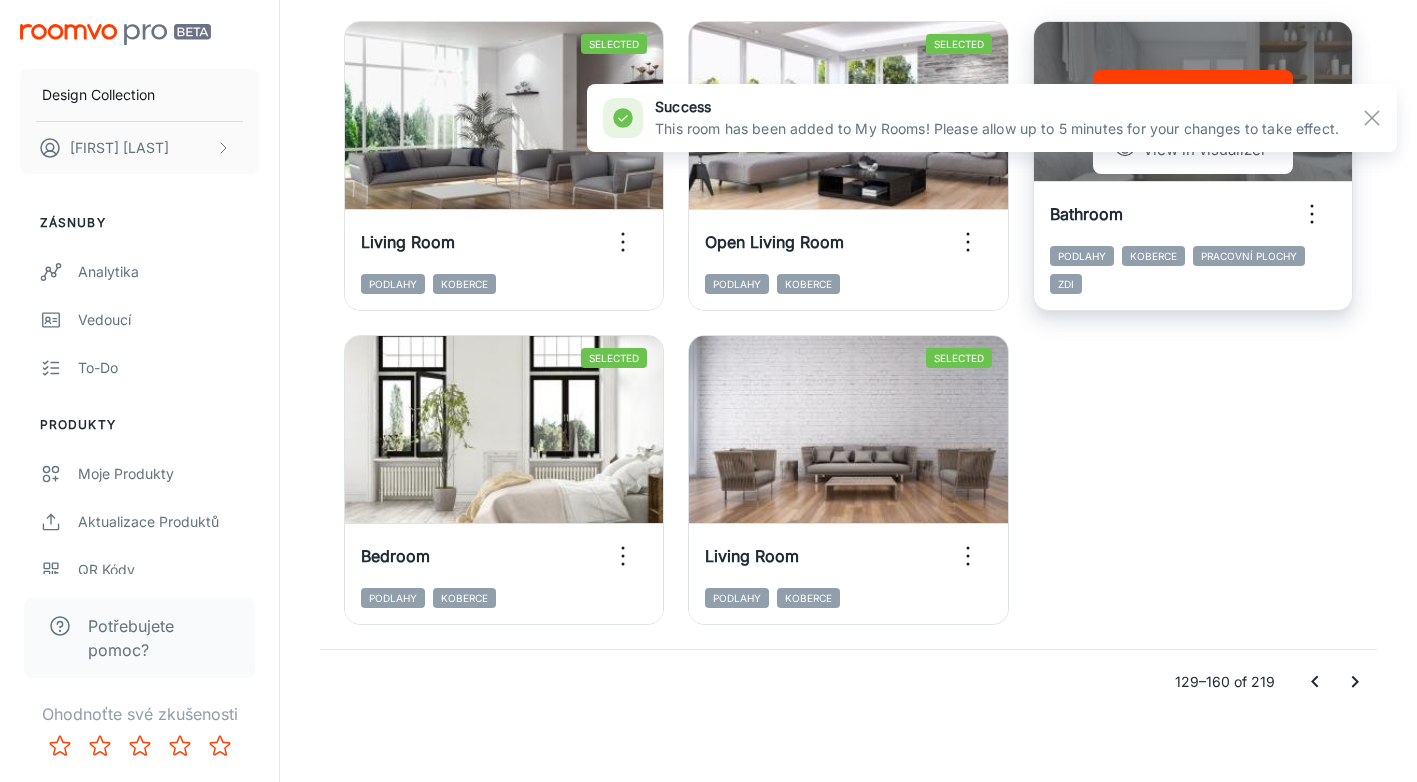 click on "Add to my rooms View in visualizer" at bounding box center (1193, 122) 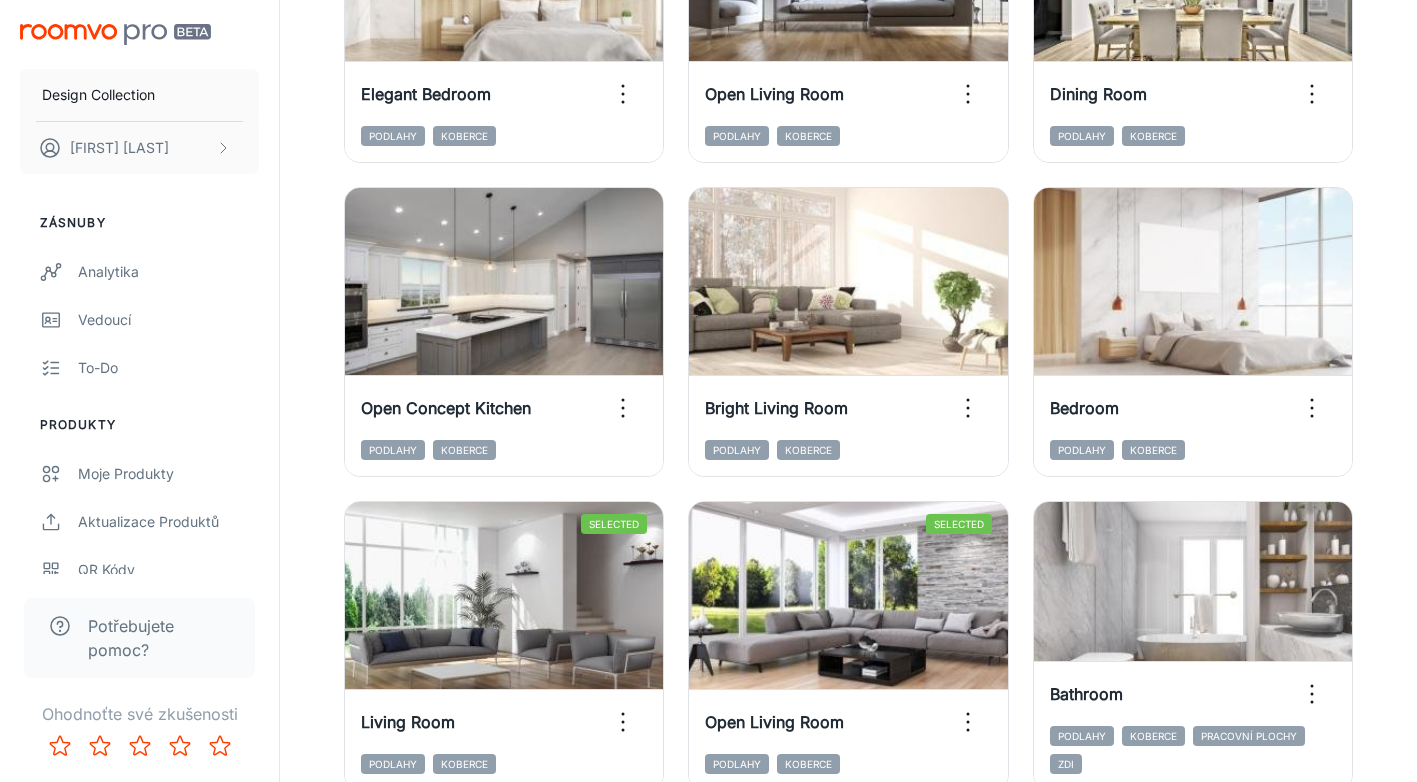 scroll, scrollTop: 2603, scrollLeft: 0, axis: vertical 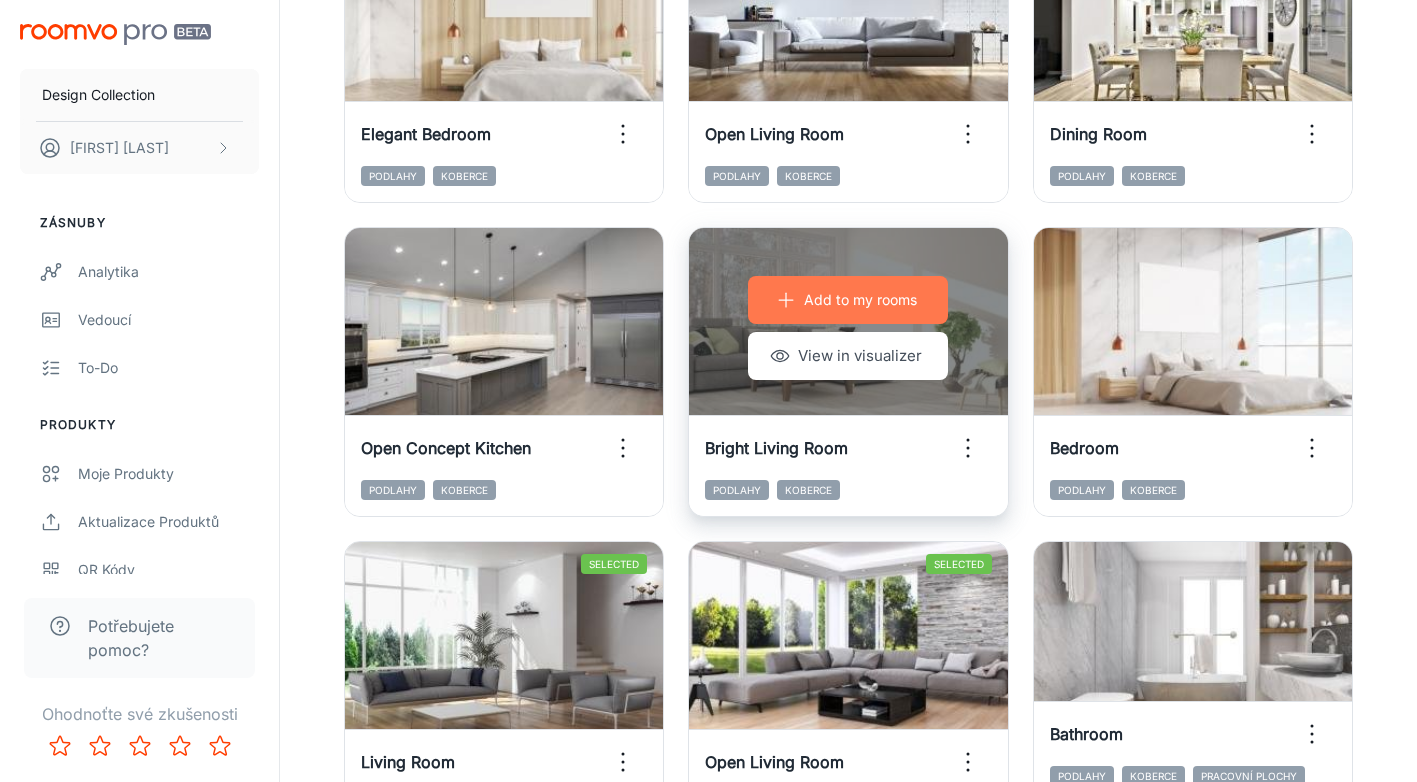 click 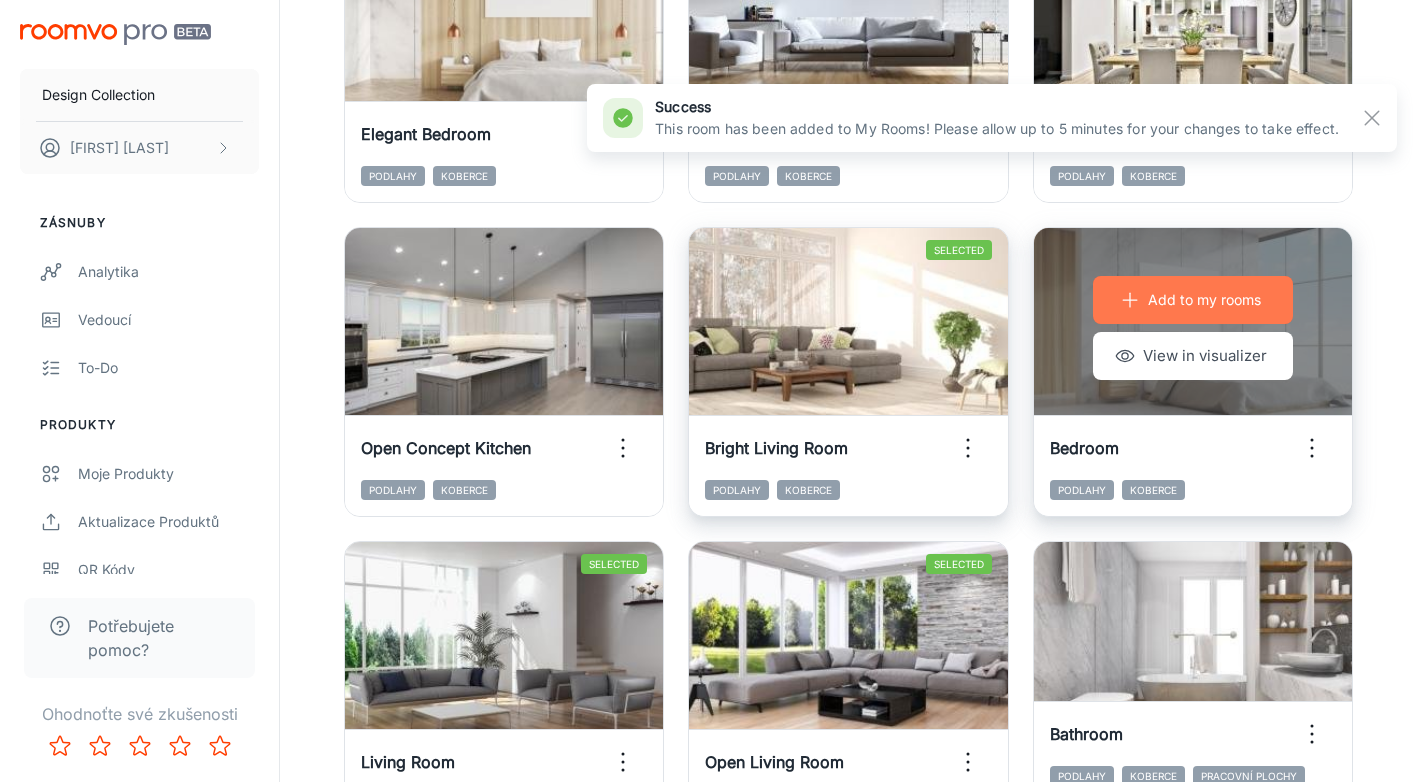 click 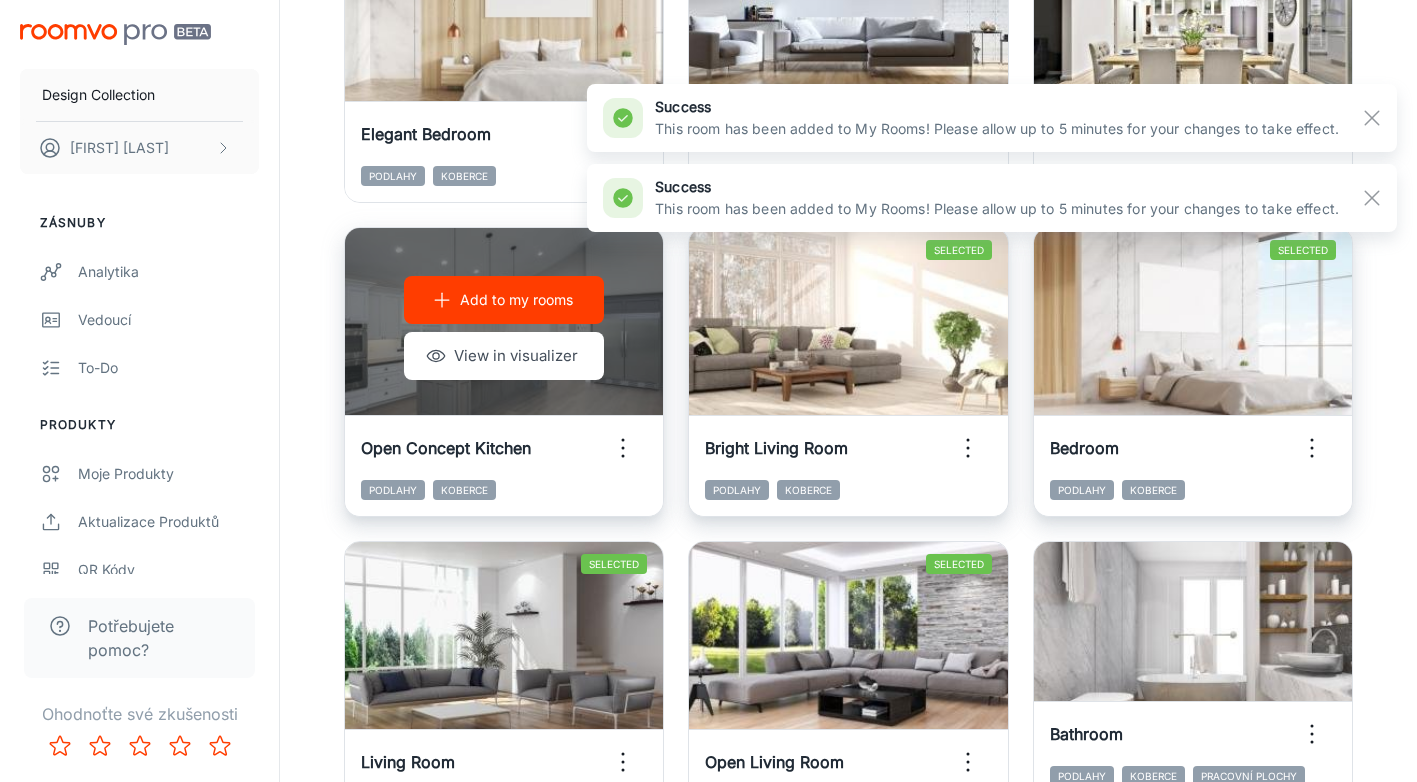 click on "Add to my rooms" at bounding box center (516, 300) 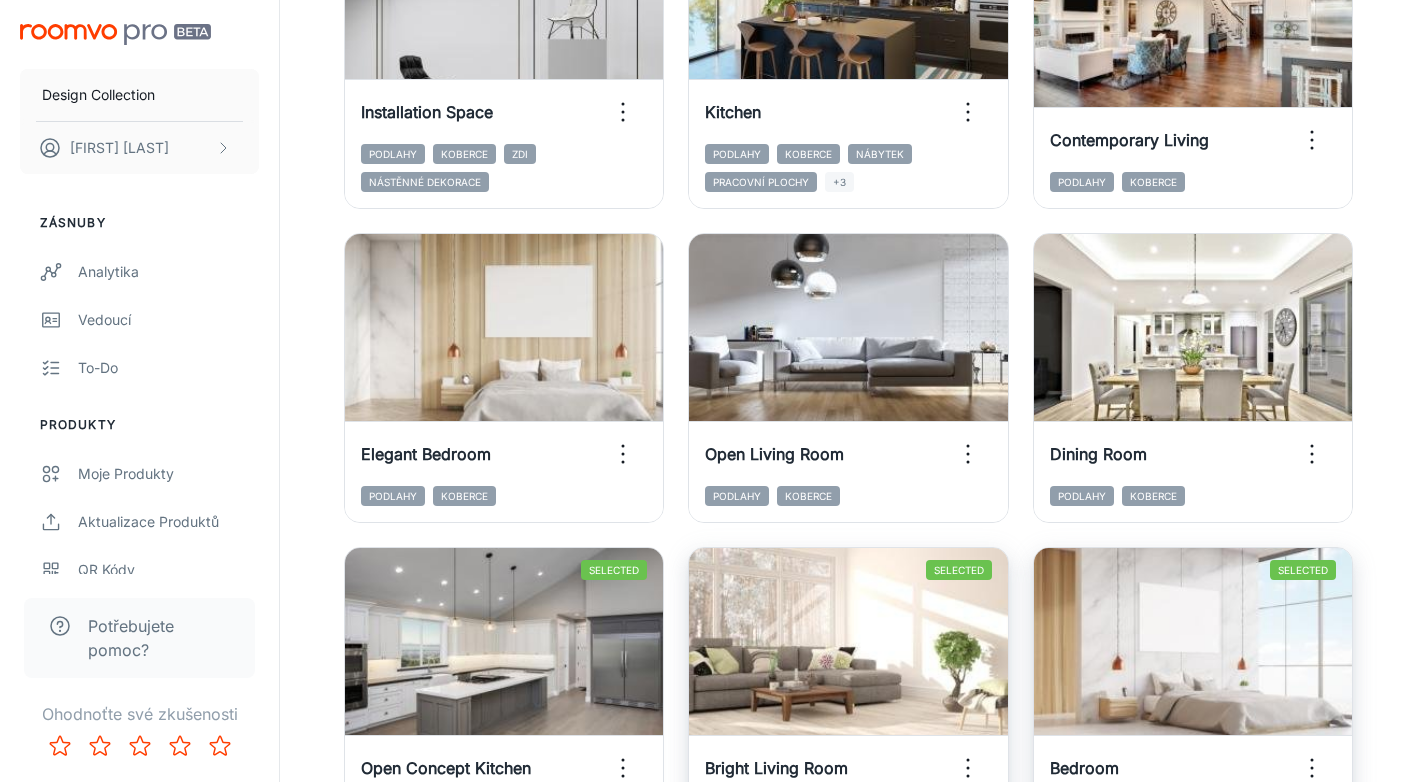 scroll, scrollTop: 2243, scrollLeft: 0, axis: vertical 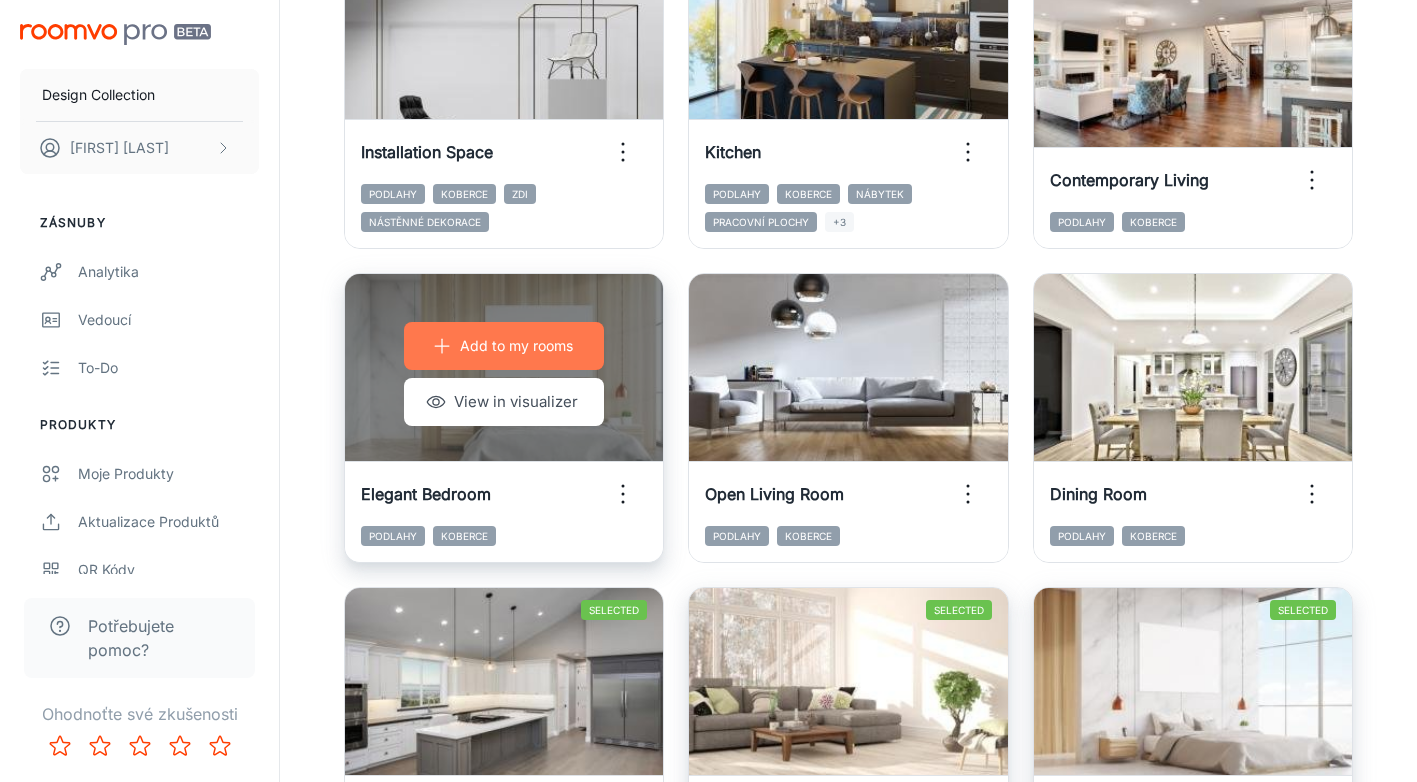 click on "Add to my rooms" at bounding box center (516, 346) 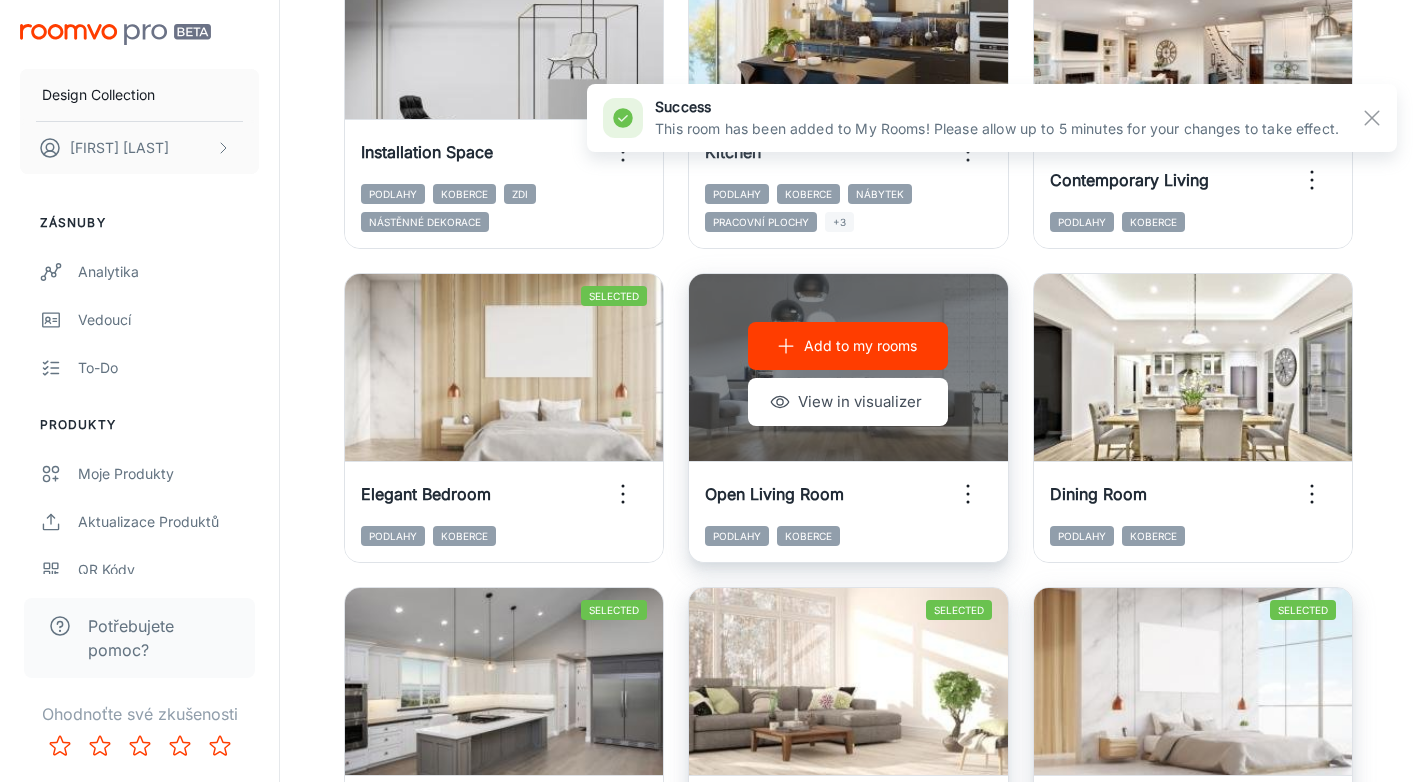 click on "Add to my rooms" at bounding box center (860, 346) 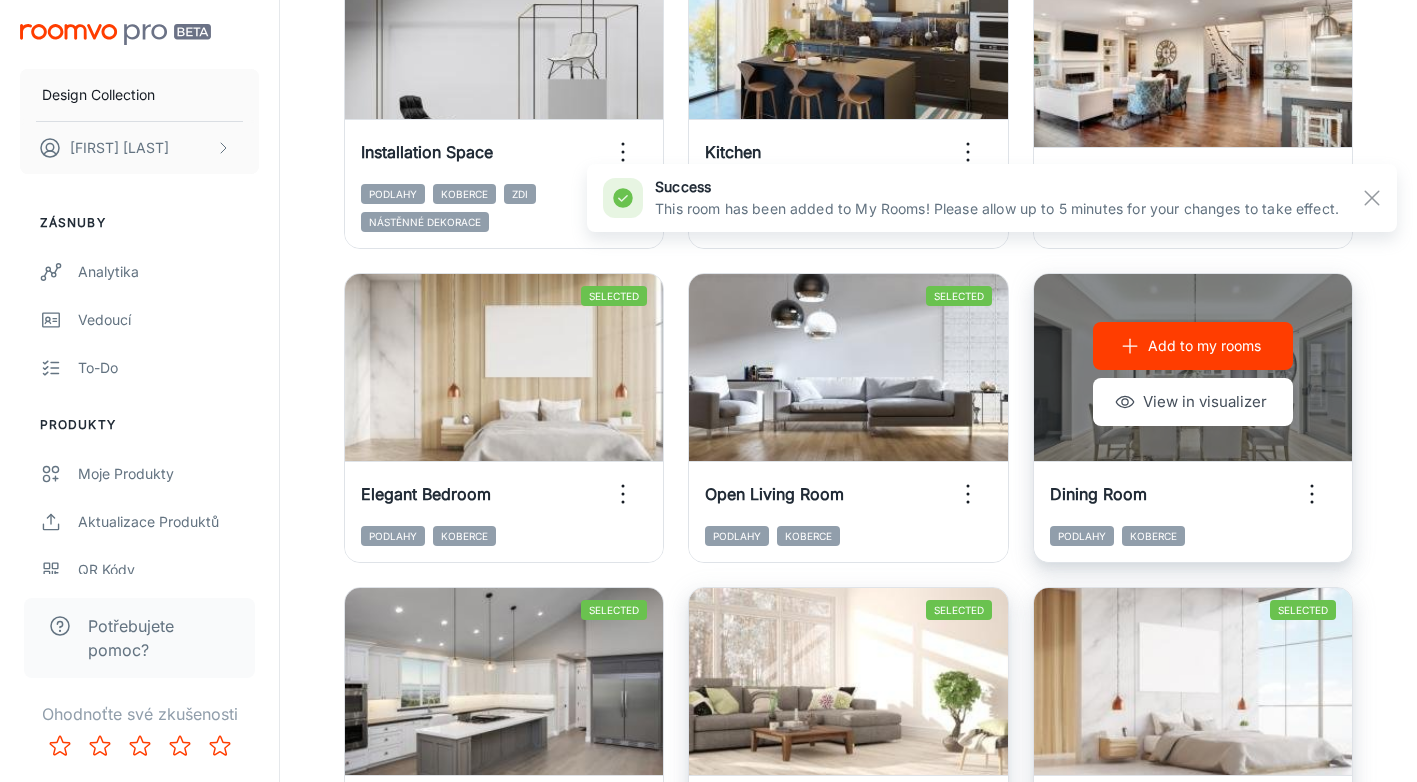 click on "Add to my rooms" at bounding box center (1204, 346) 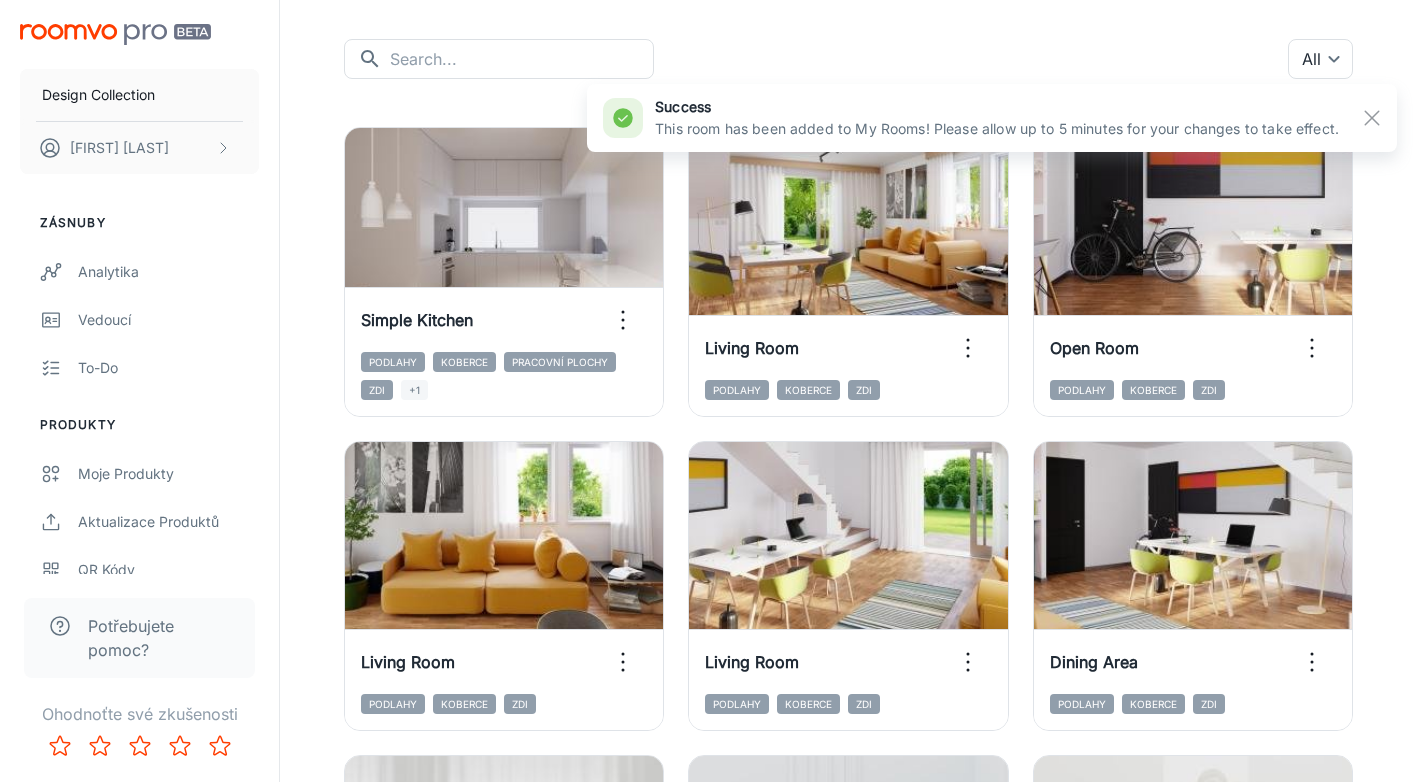 scroll, scrollTop: 0, scrollLeft: 0, axis: both 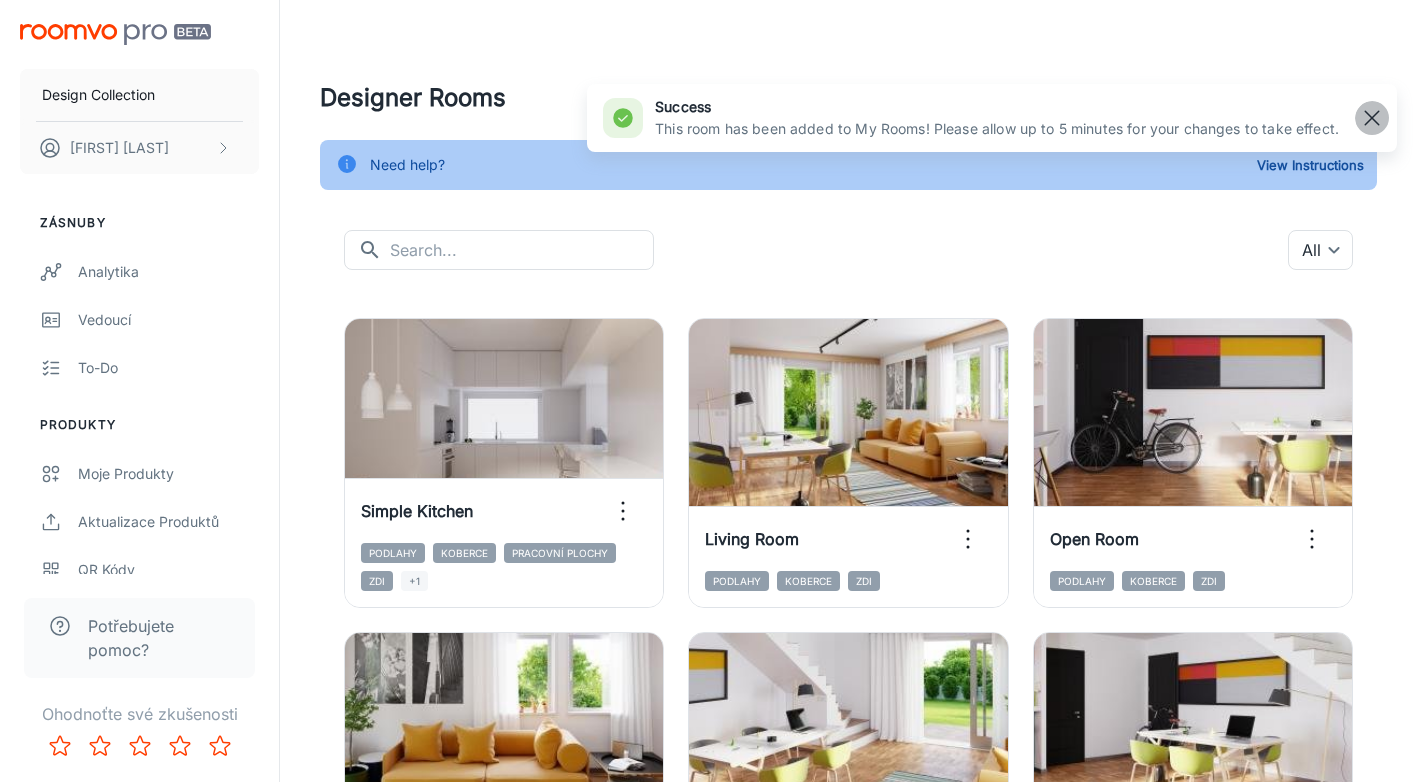 click 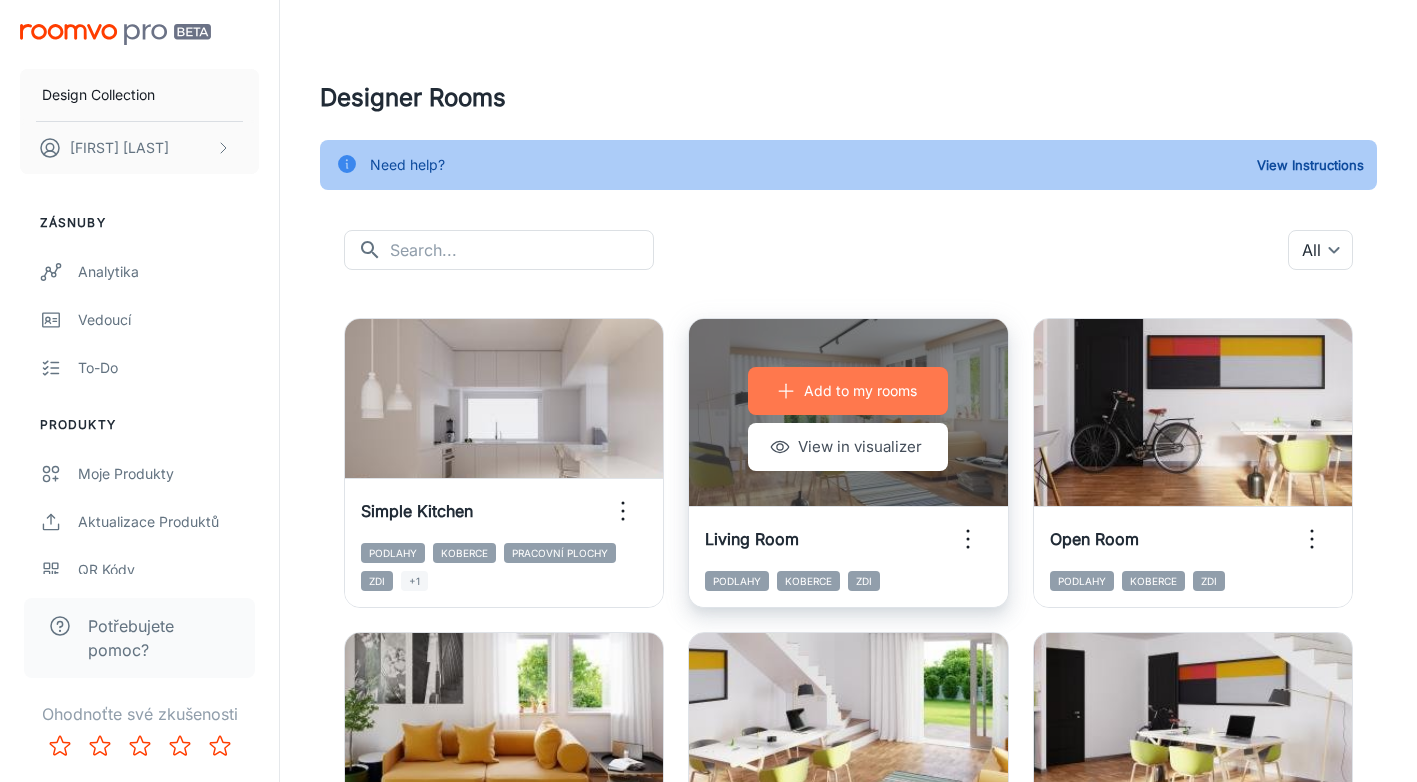 click on "Add to my rooms" at bounding box center (860, 391) 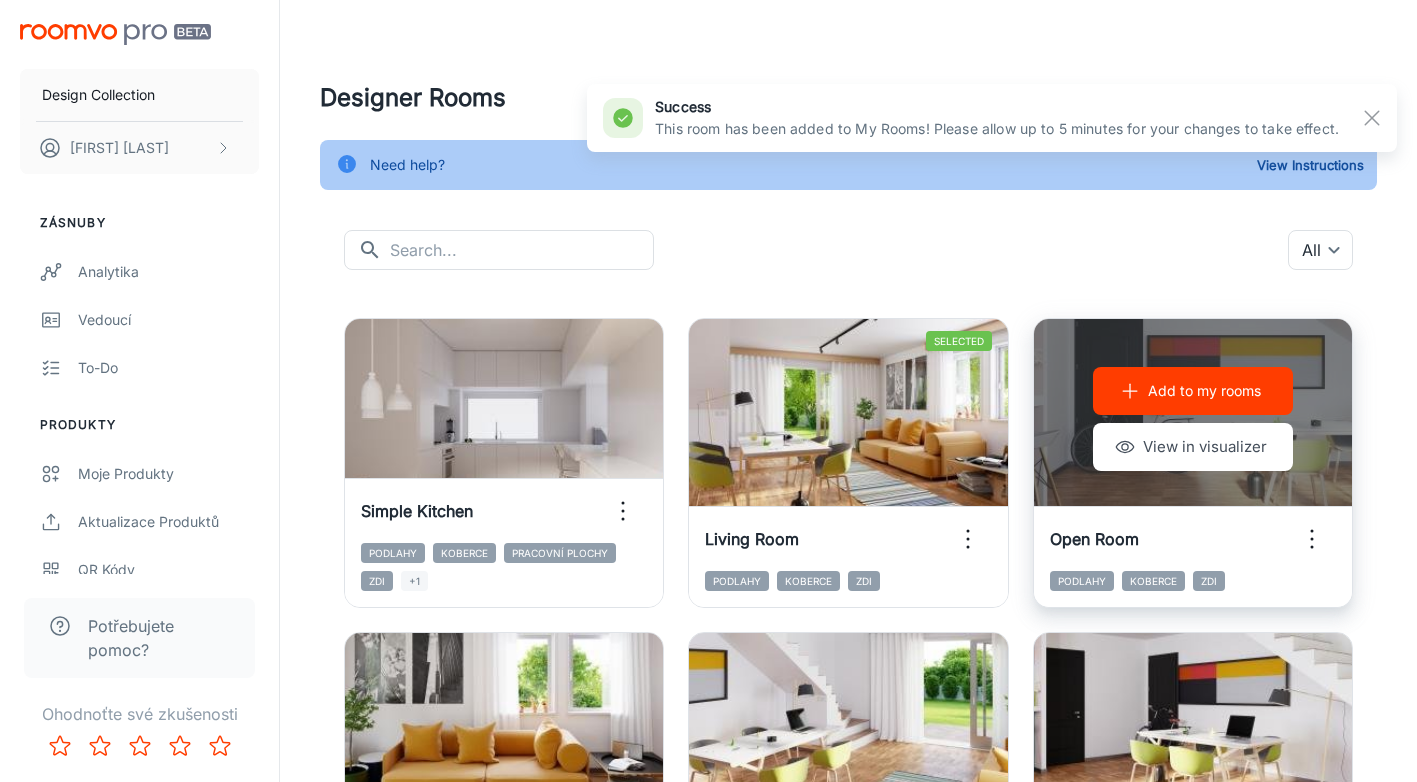 click on "Add to my rooms" at bounding box center (1204, 391) 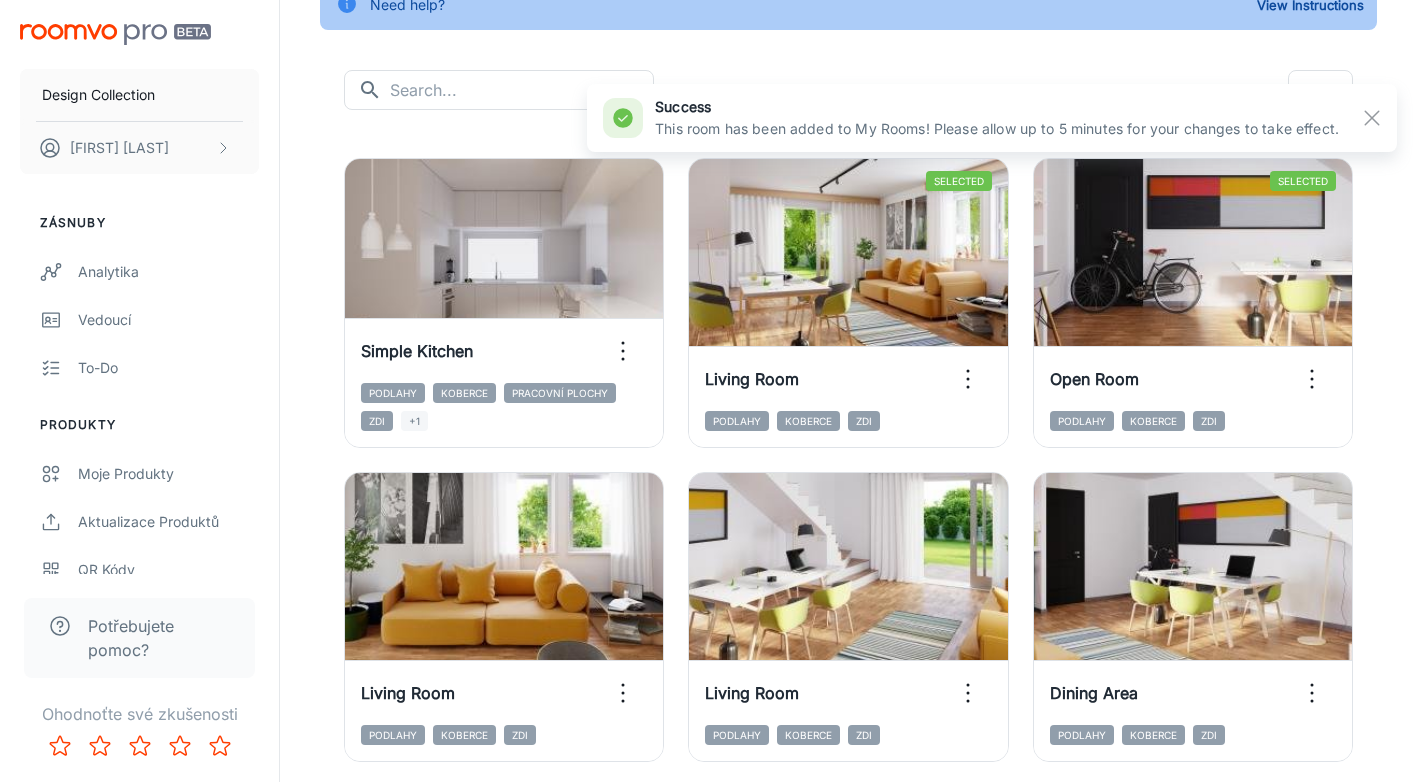 scroll, scrollTop: 200, scrollLeft: 0, axis: vertical 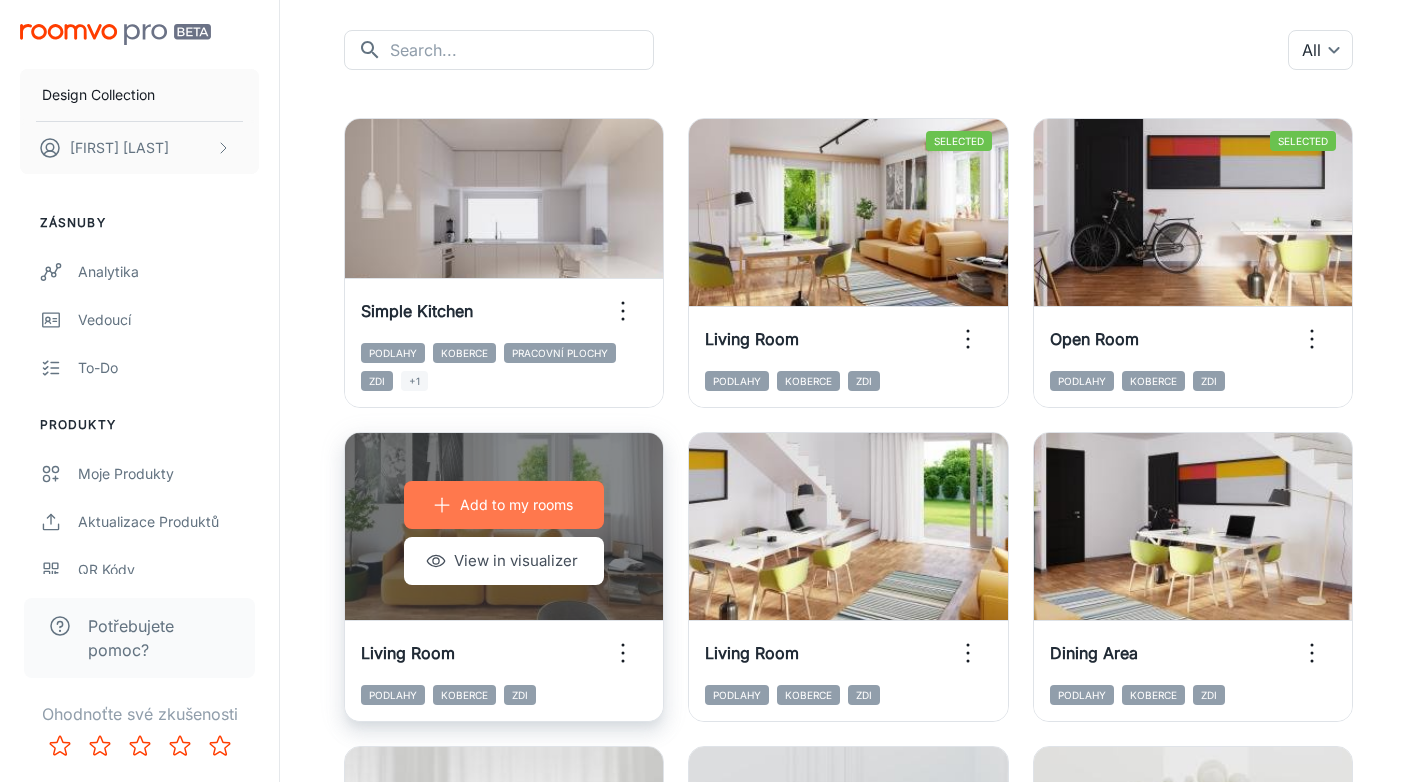 click on "Add to my rooms" at bounding box center (516, 505) 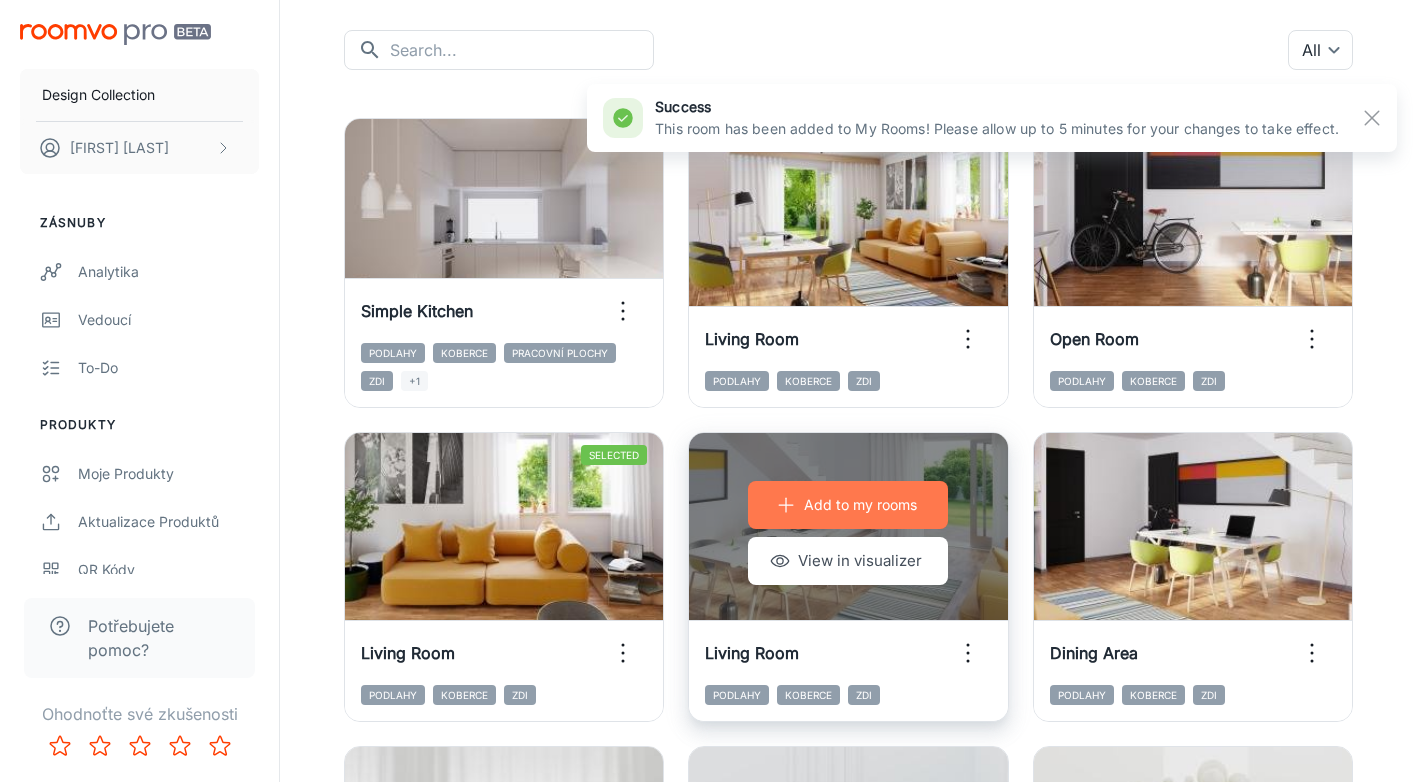 click on "Add to my rooms" at bounding box center [860, 505] 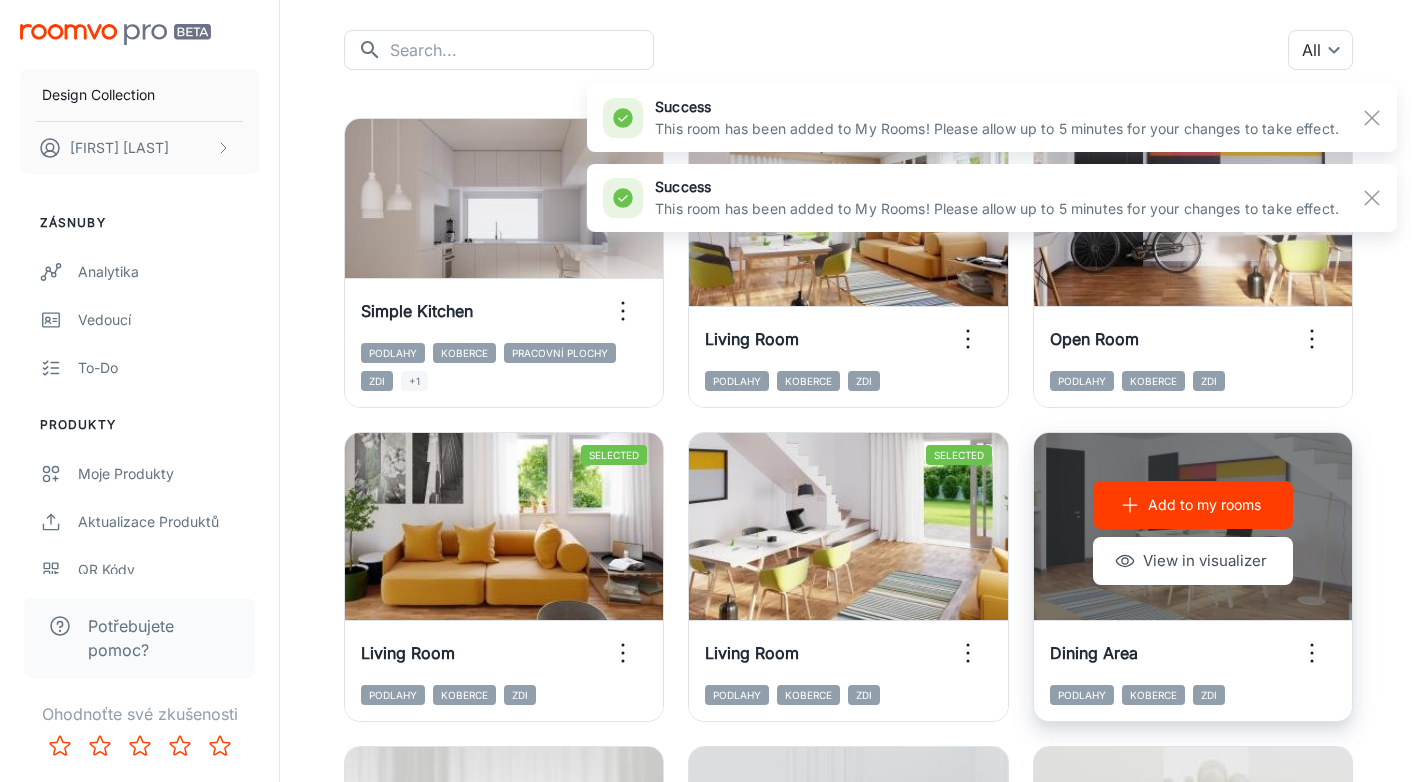 click on "Add to my rooms" at bounding box center (1193, 505) 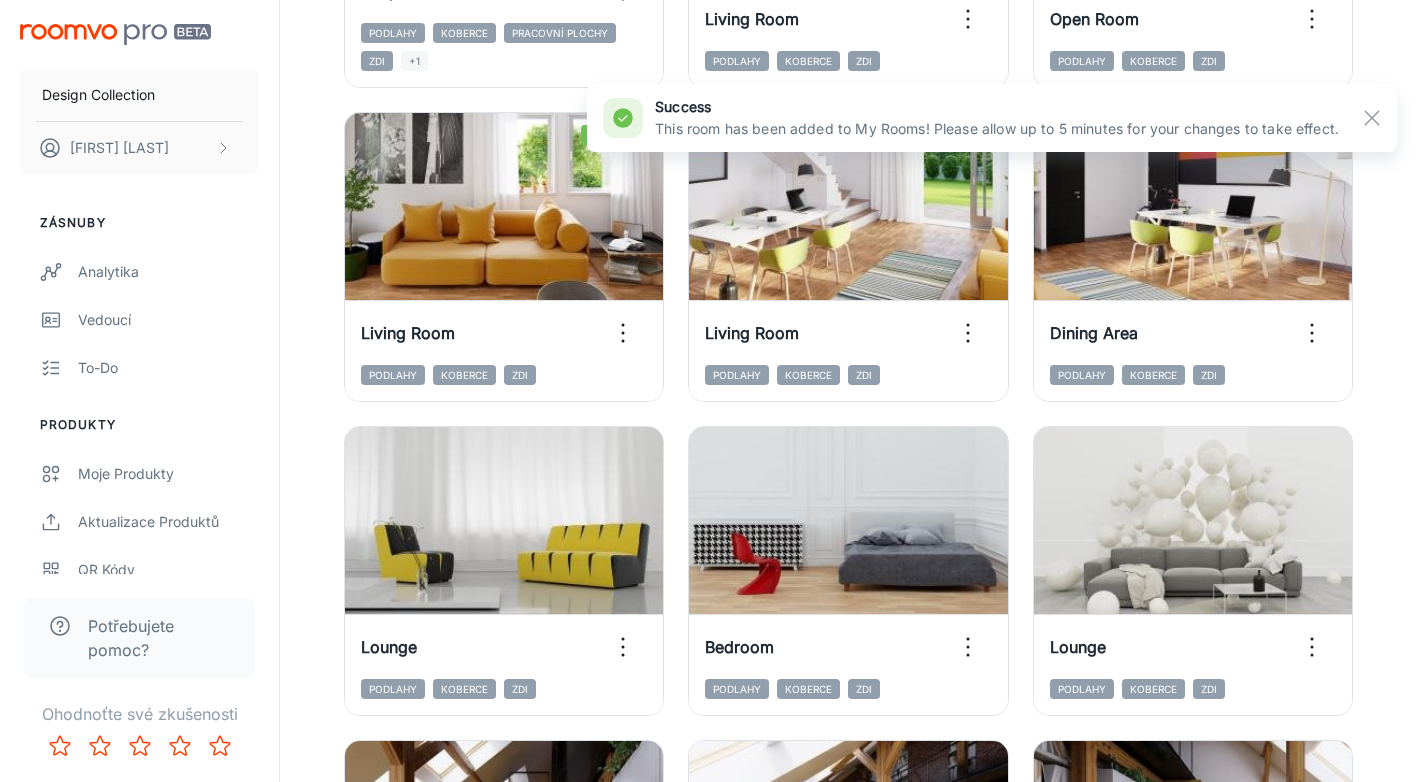 scroll, scrollTop: 560, scrollLeft: 0, axis: vertical 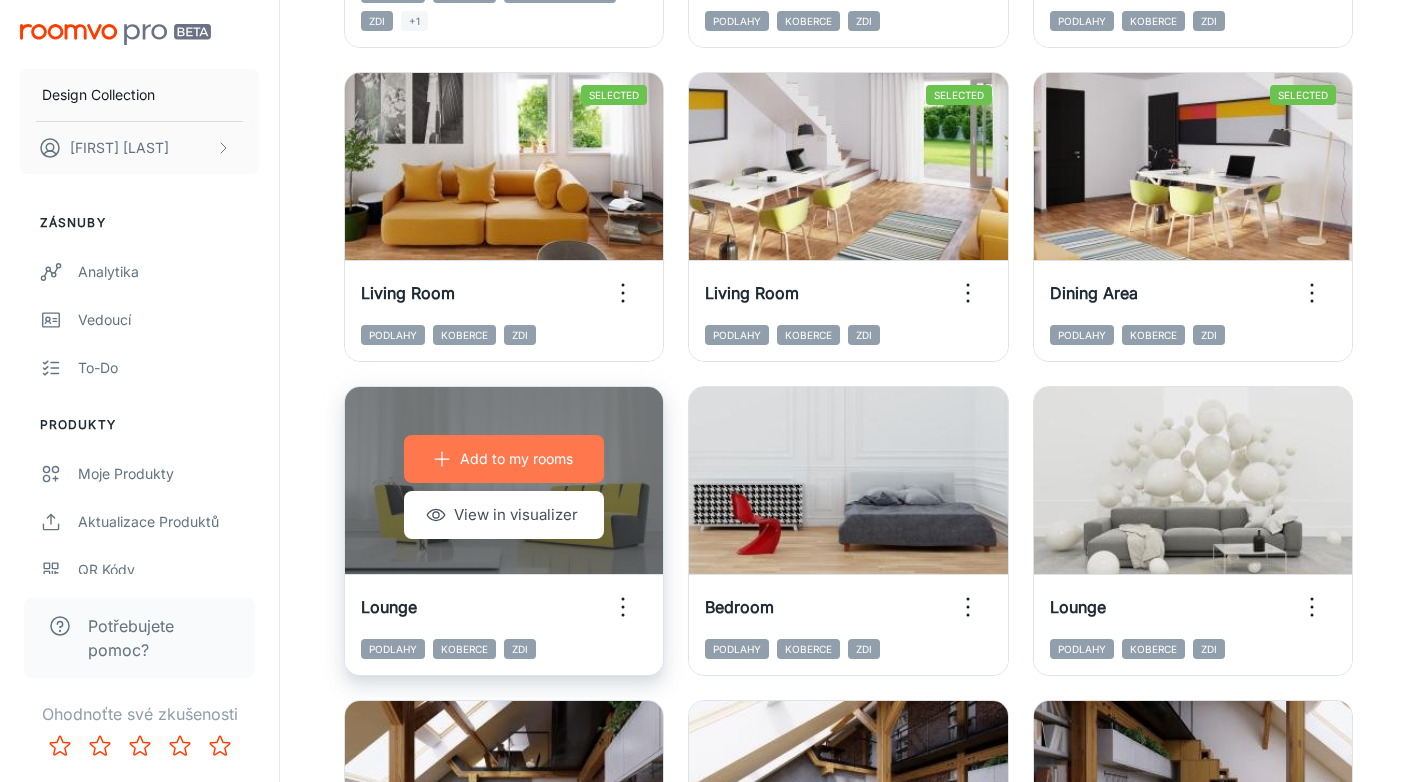 click on "Add to my rooms" at bounding box center (516, 459) 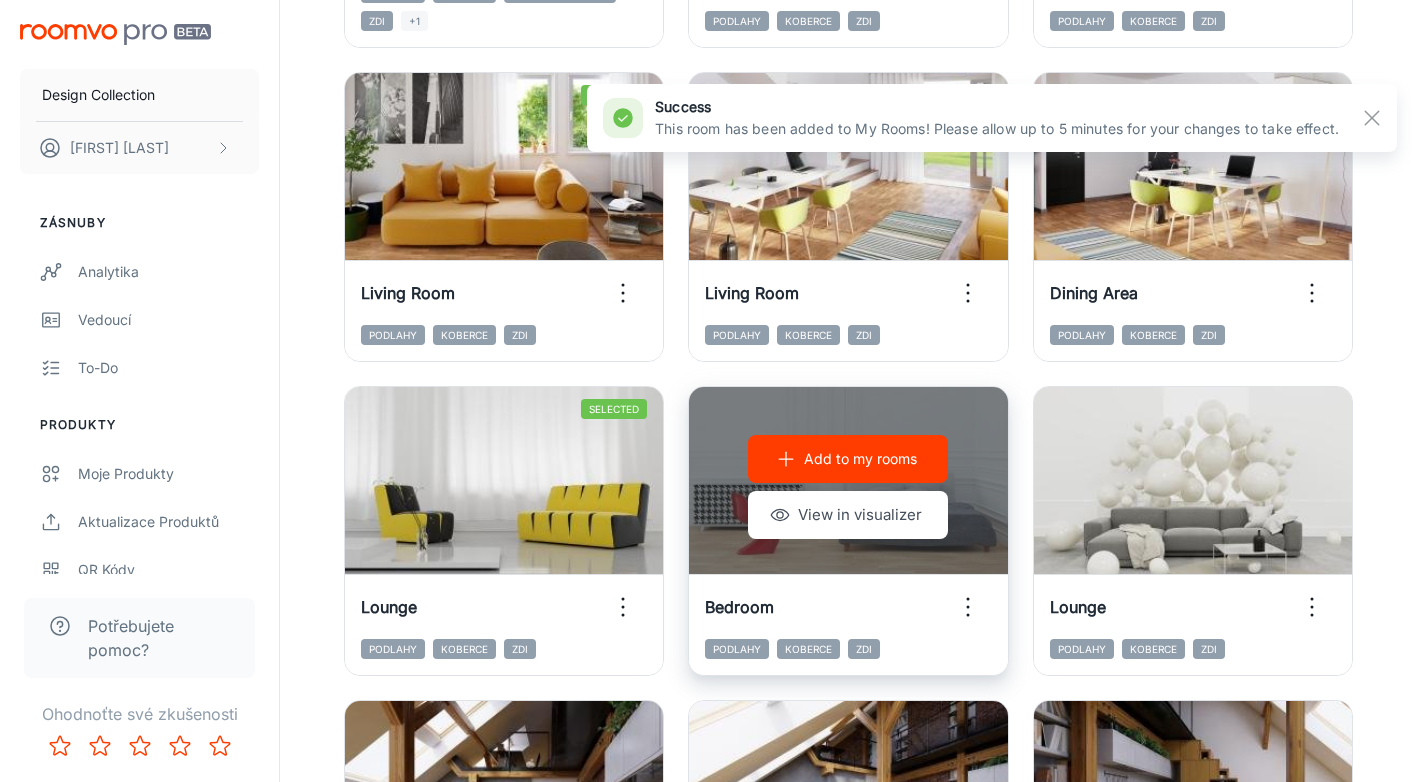 click on "Add to my rooms" at bounding box center (860, 459) 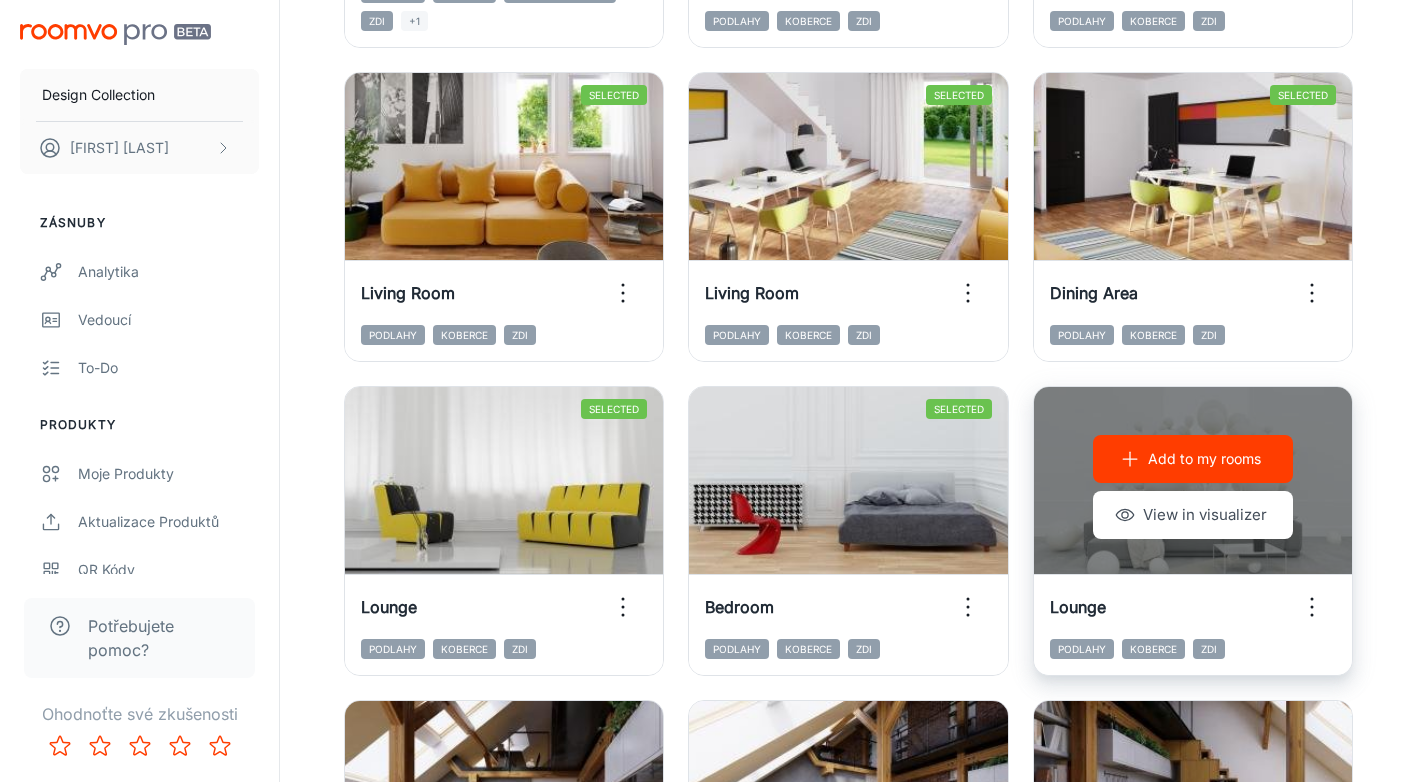 click on "Add to my rooms" at bounding box center [1204, 459] 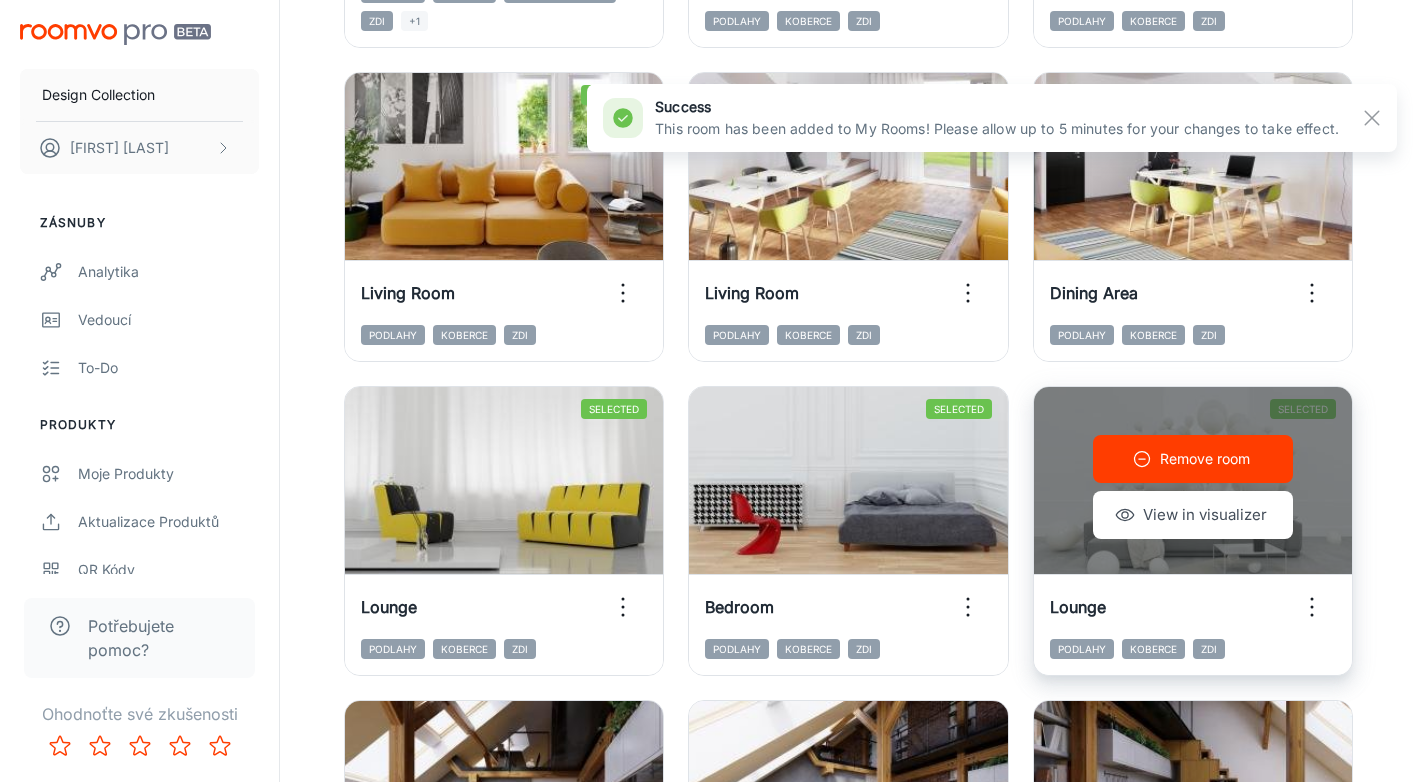 type 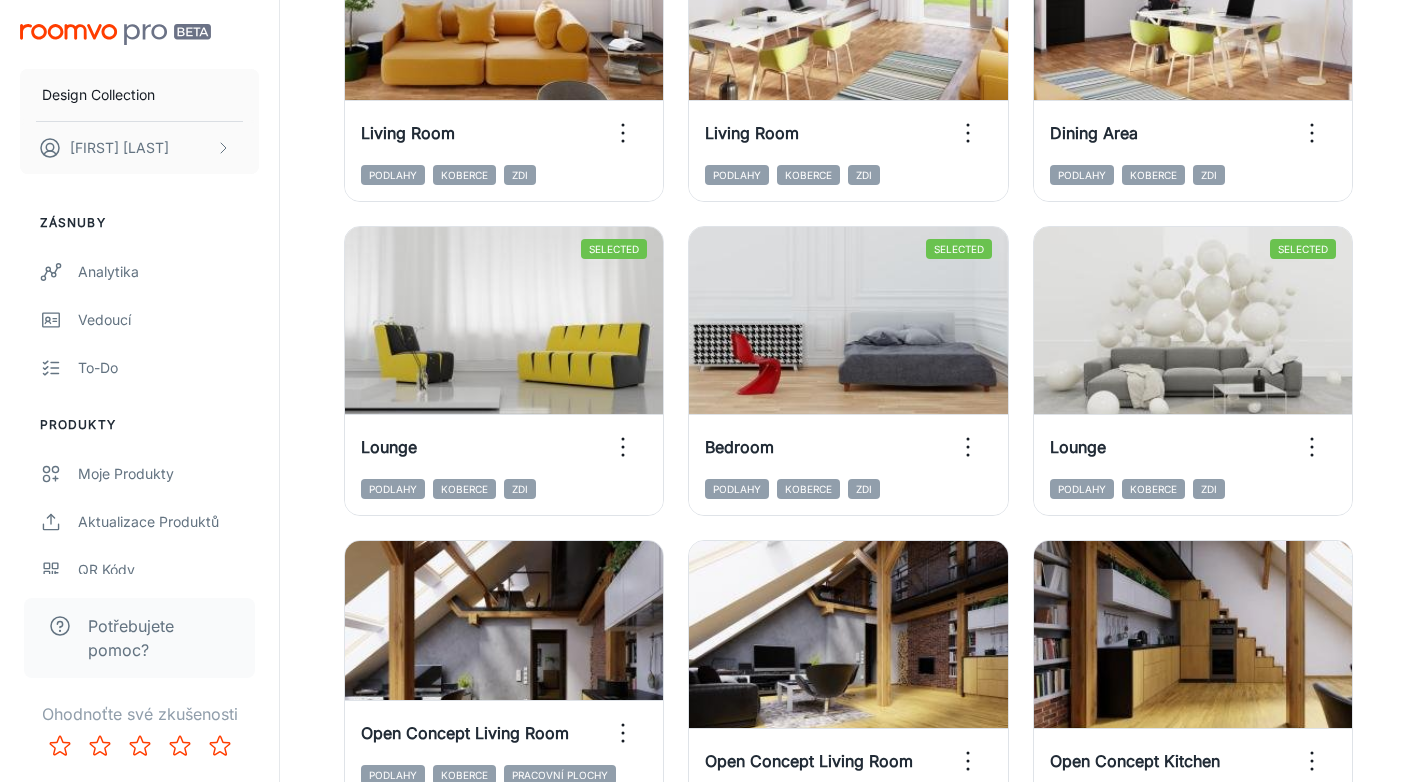 scroll, scrollTop: 760, scrollLeft: 0, axis: vertical 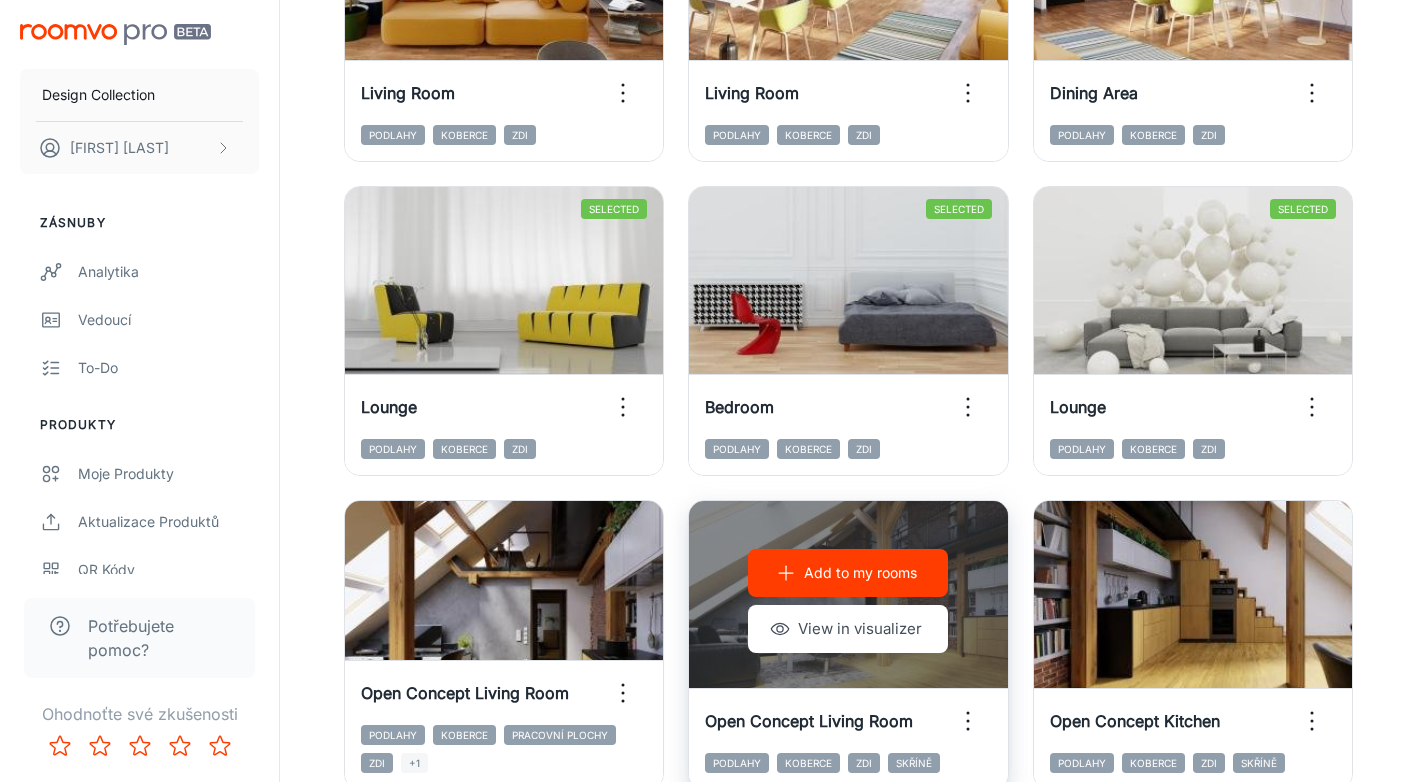 click on "Add to my rooms" at bounding box center (848, 573) 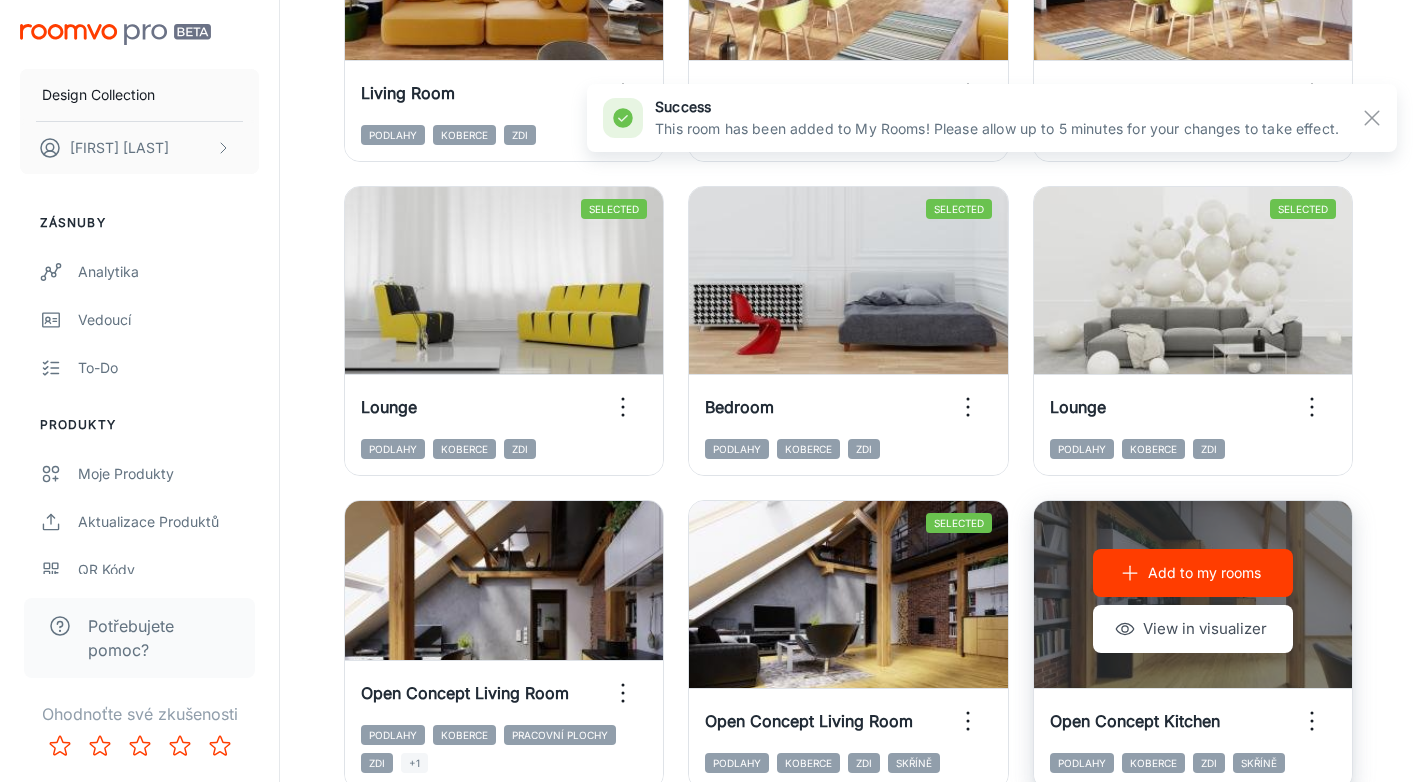 click 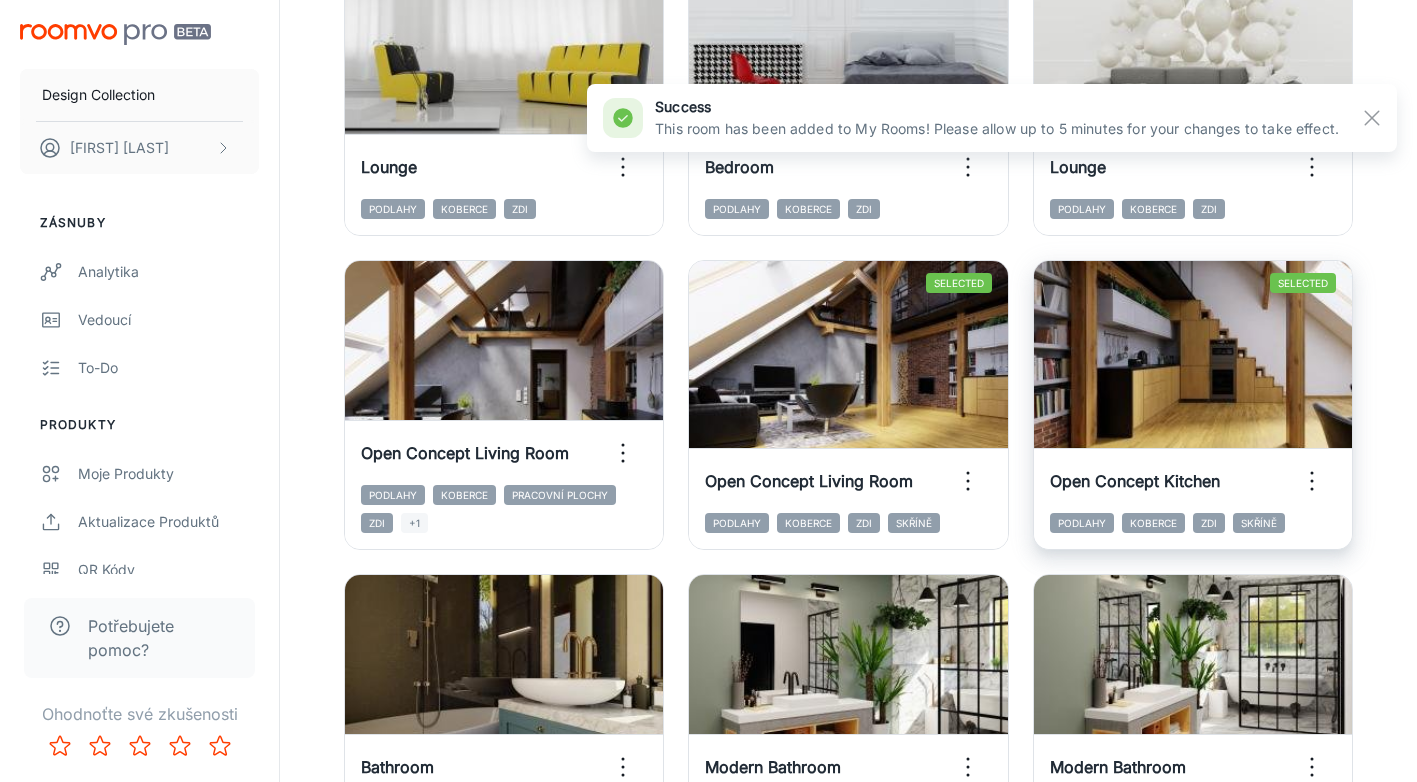 scroll, scrollTop: 1040, scrollLeft: 0, axis: vertical 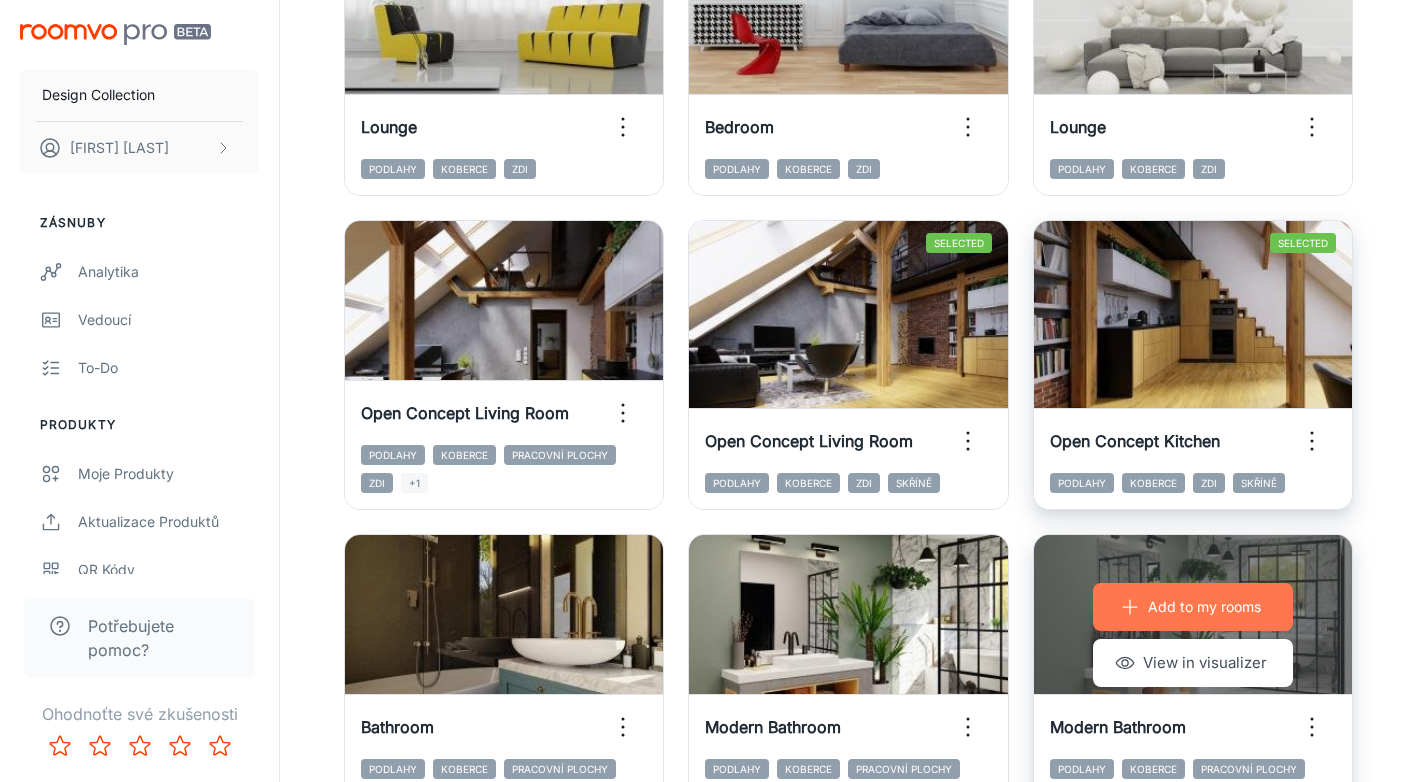click on "Add to my rooms" at bounding box center [1204, 607] 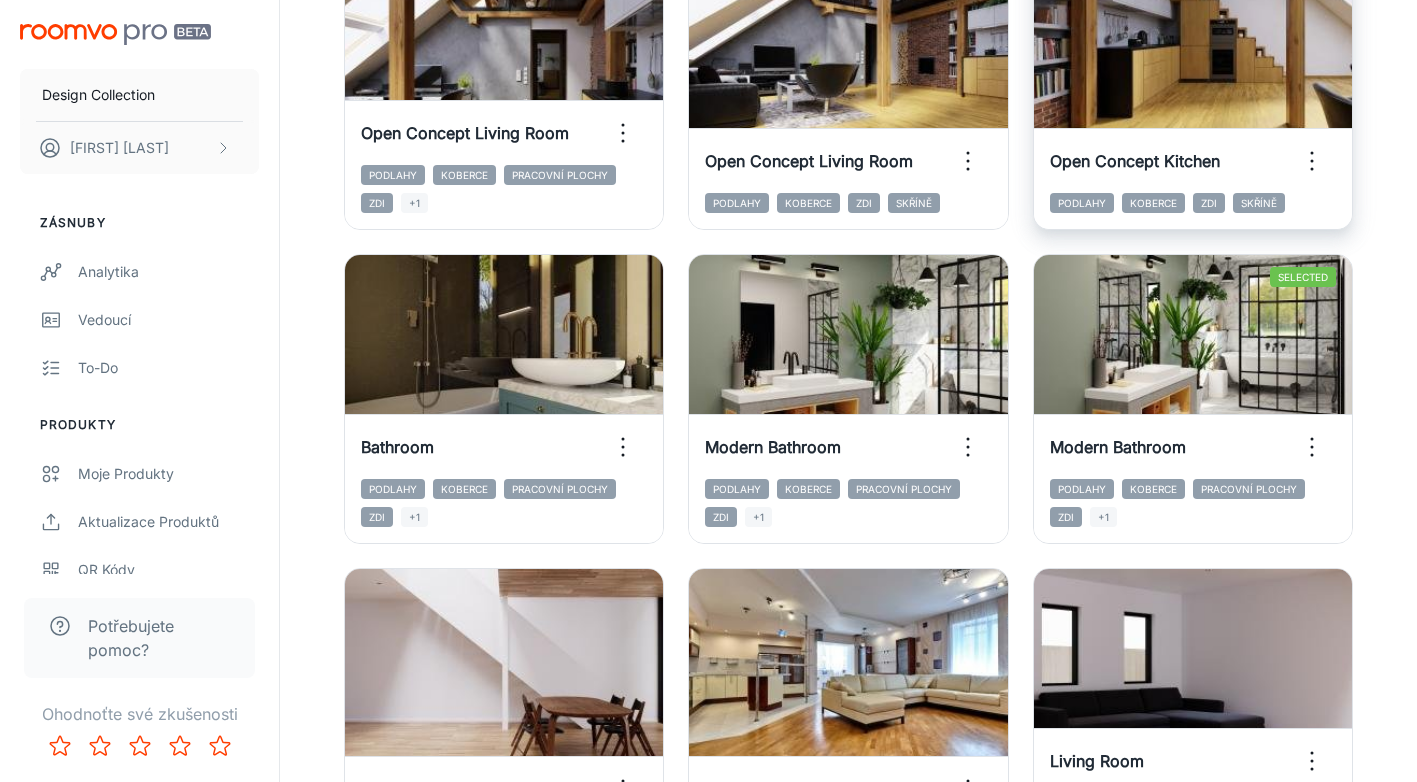 scroll, scrollTop: 1360, scrollLeft: 0, axis: vertical 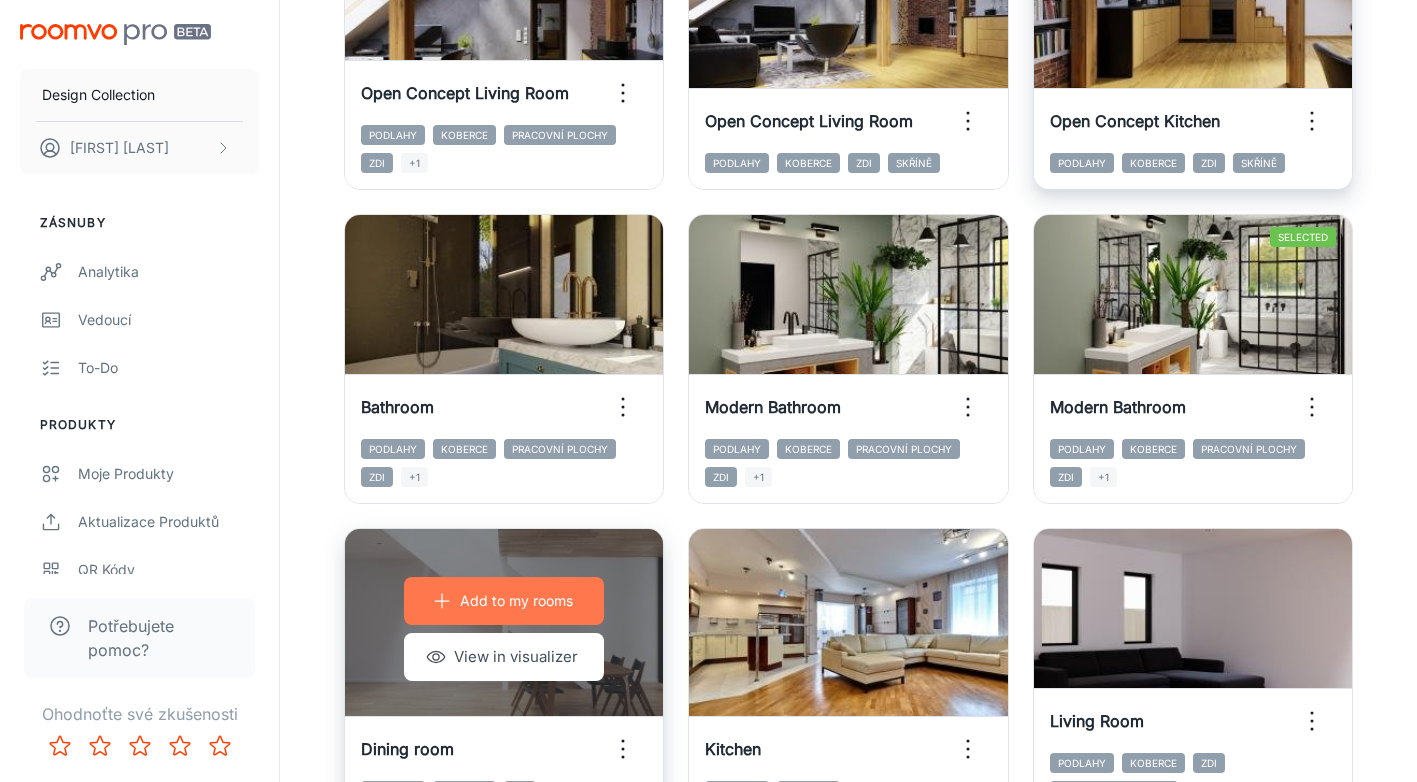 click on "Add to my rooms" at bounding box center (516, 601) 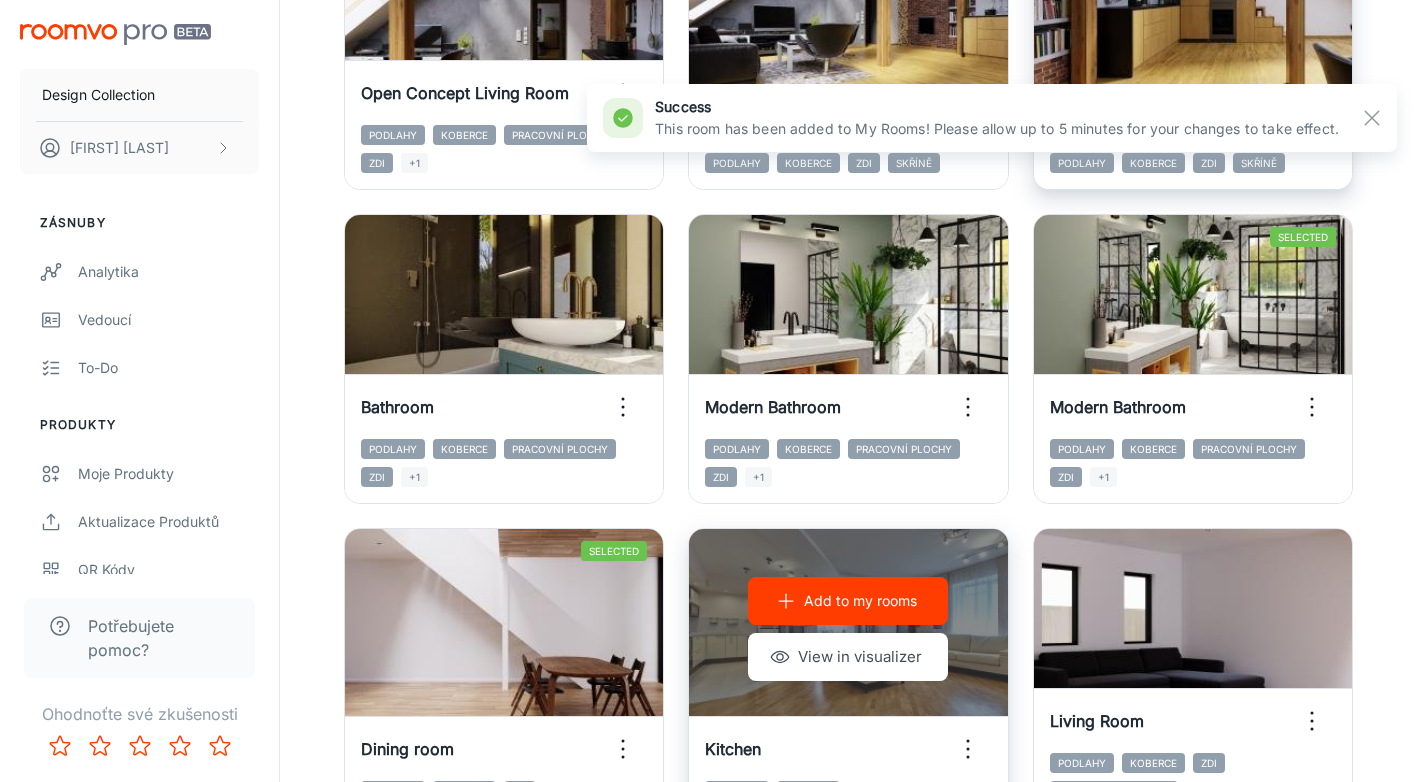 click on "Add to my rooms" at bounding box center (860, 601) 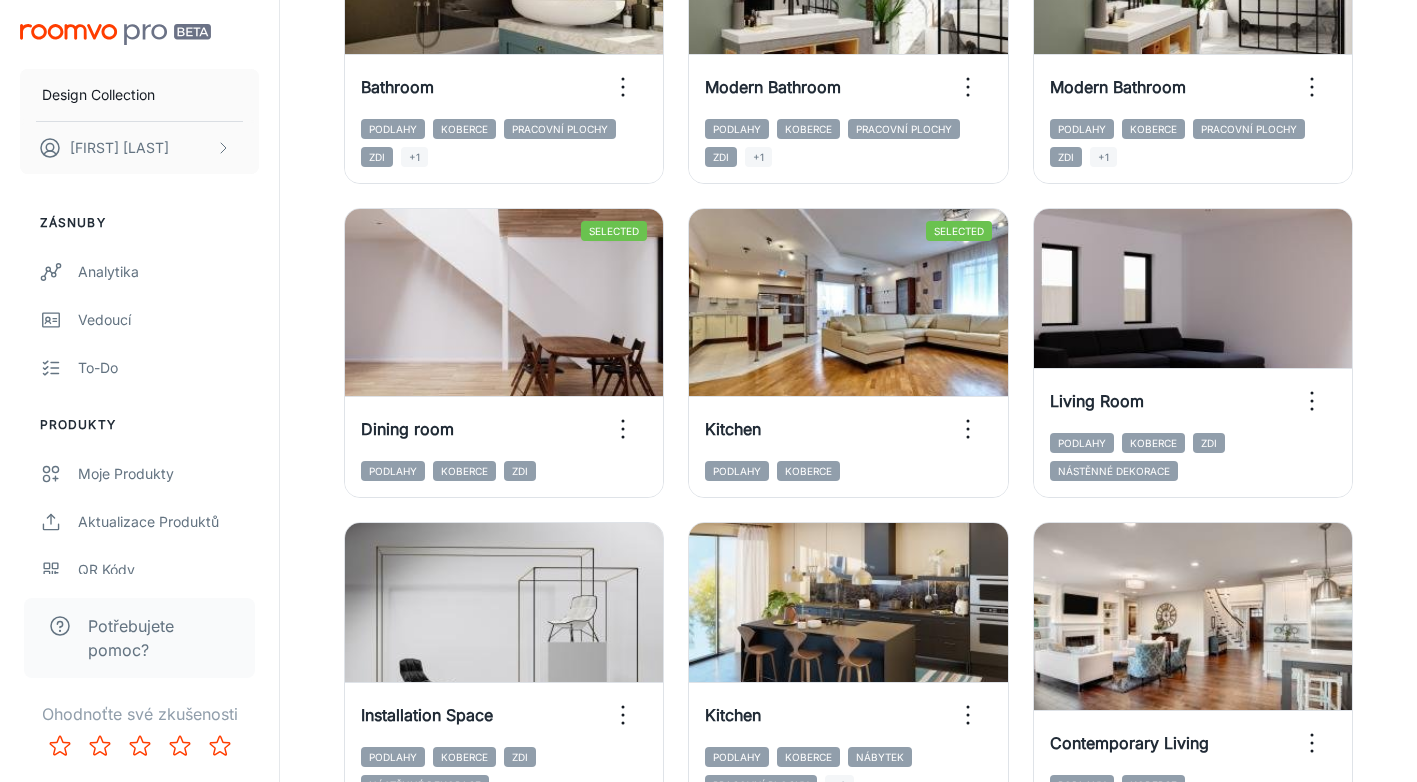 scroll, scrollTop: 1720, scrollLeft: 0, axis: vertical 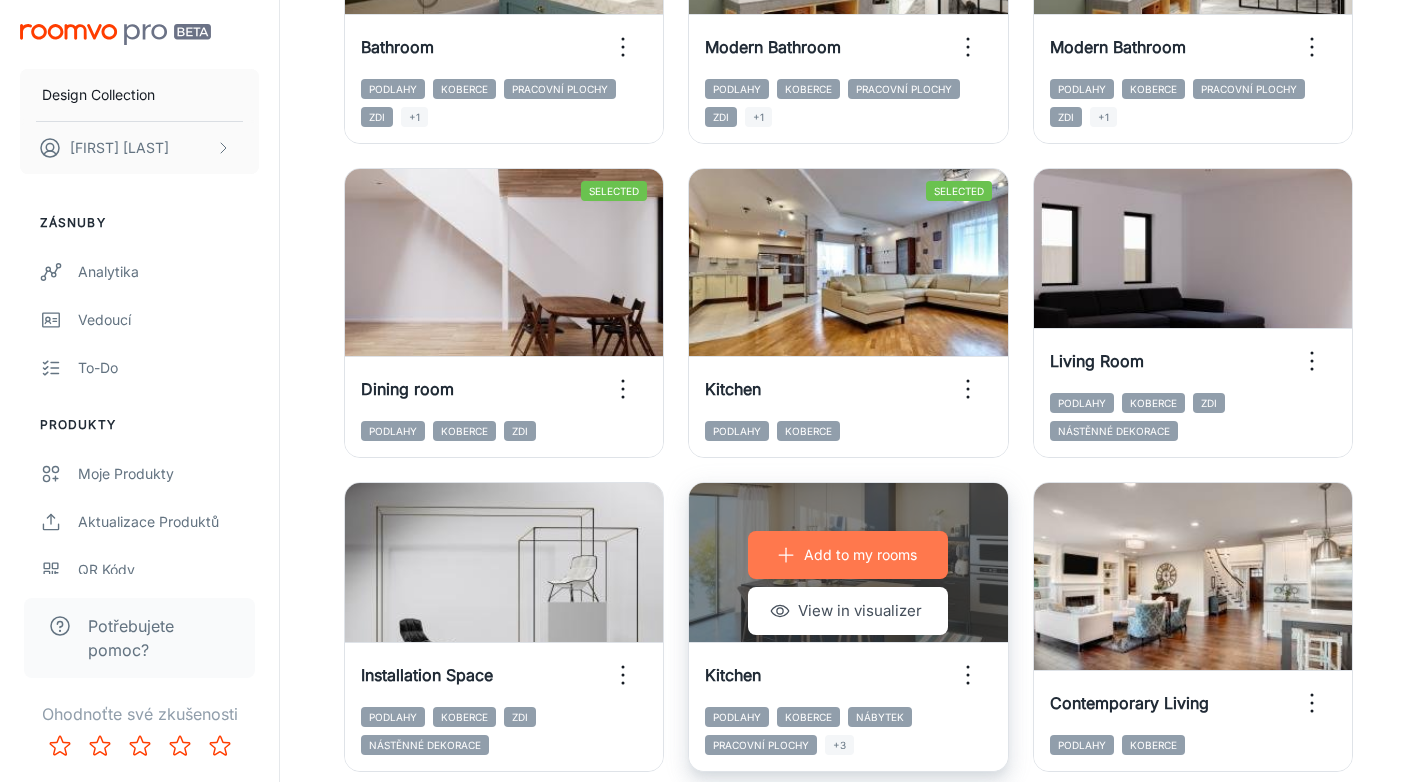 click on "Add to my rooms" at bounding box center [860, 555] 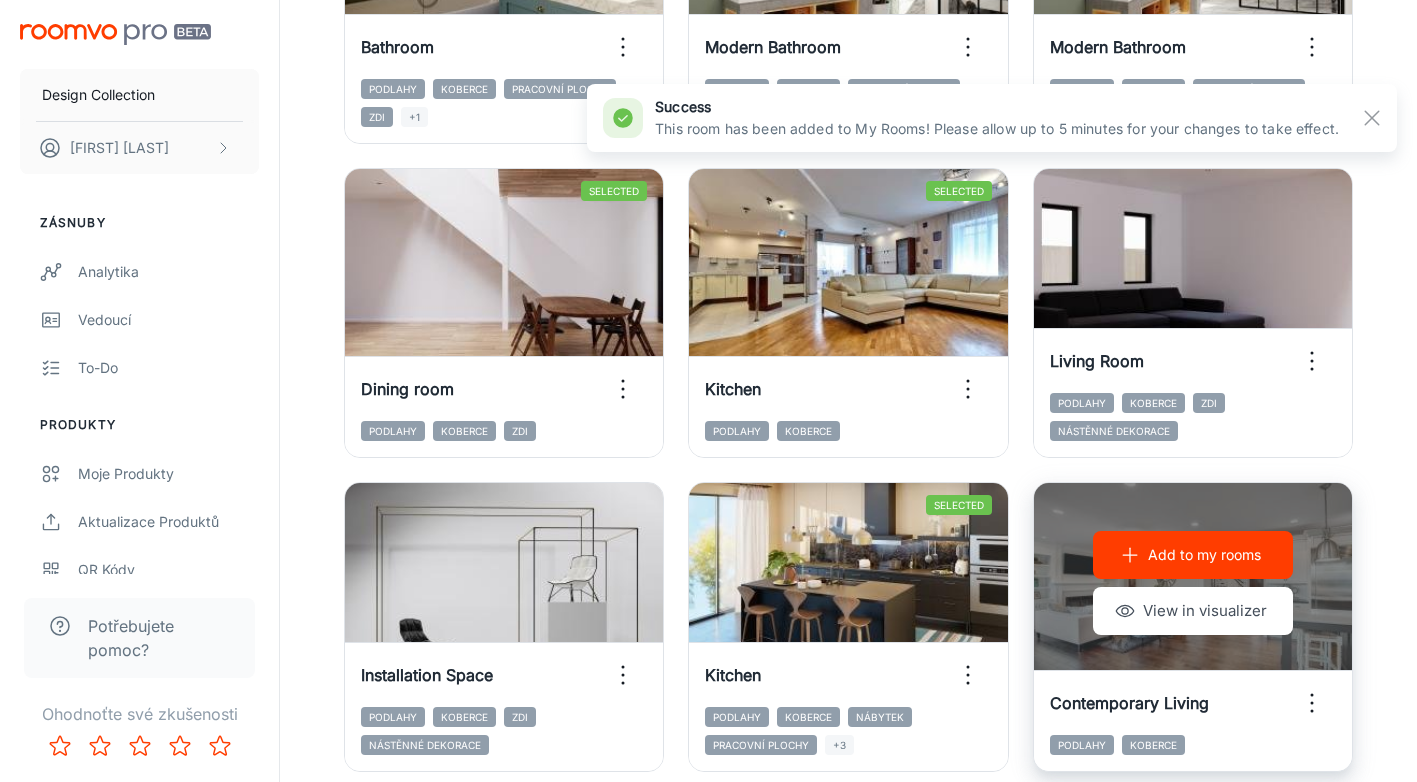 click on "Add to my rooms" at bounding box center [1193, 555] 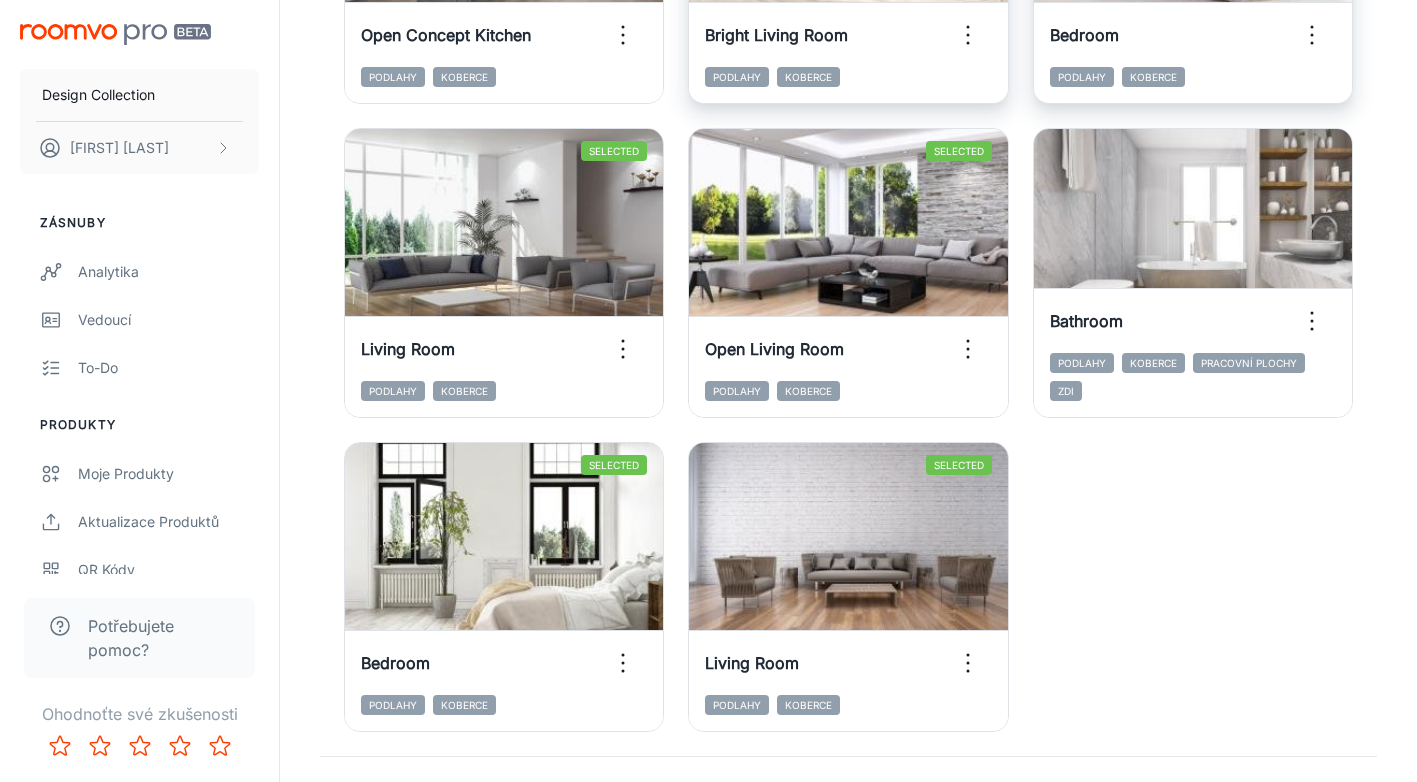 scroll, scrollTop: 3135, scrollLeft: 0, axis: vertical 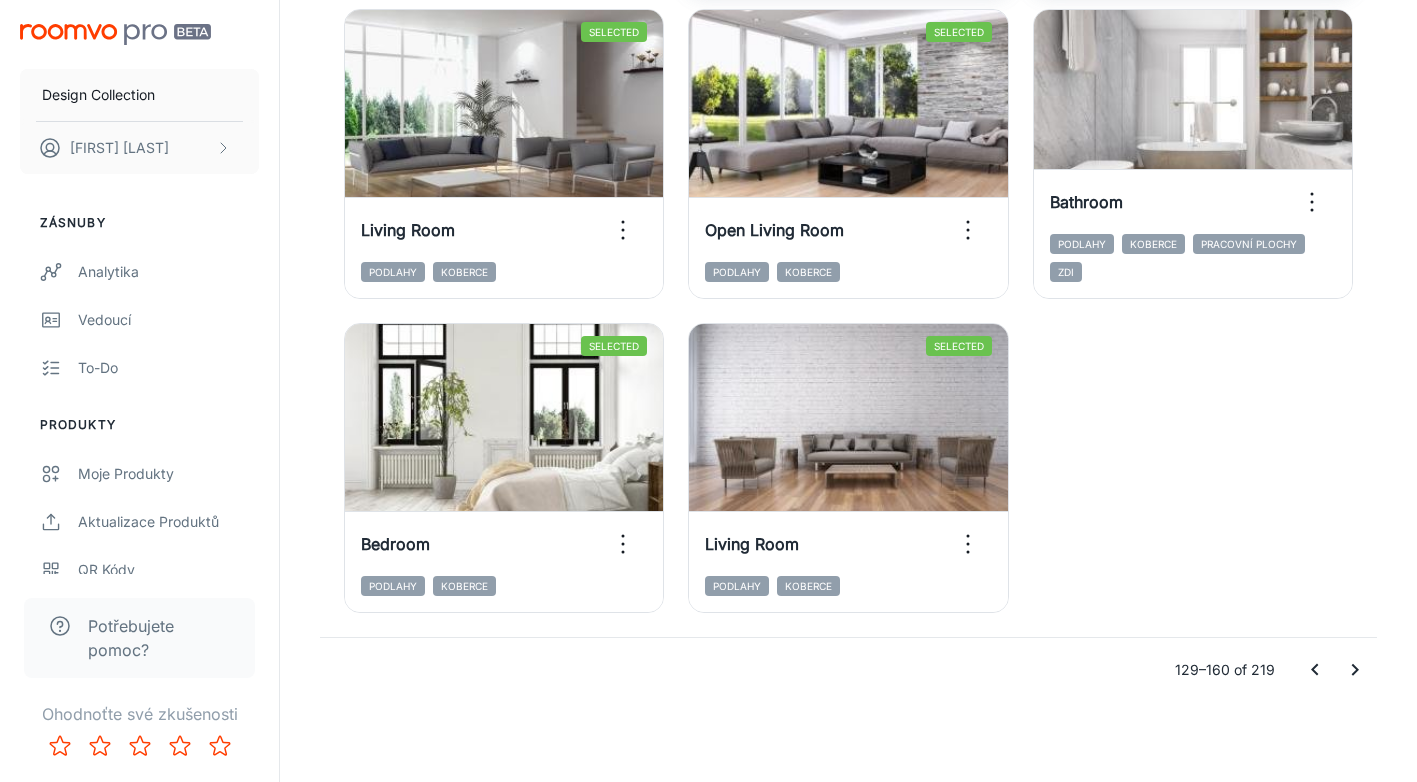 type 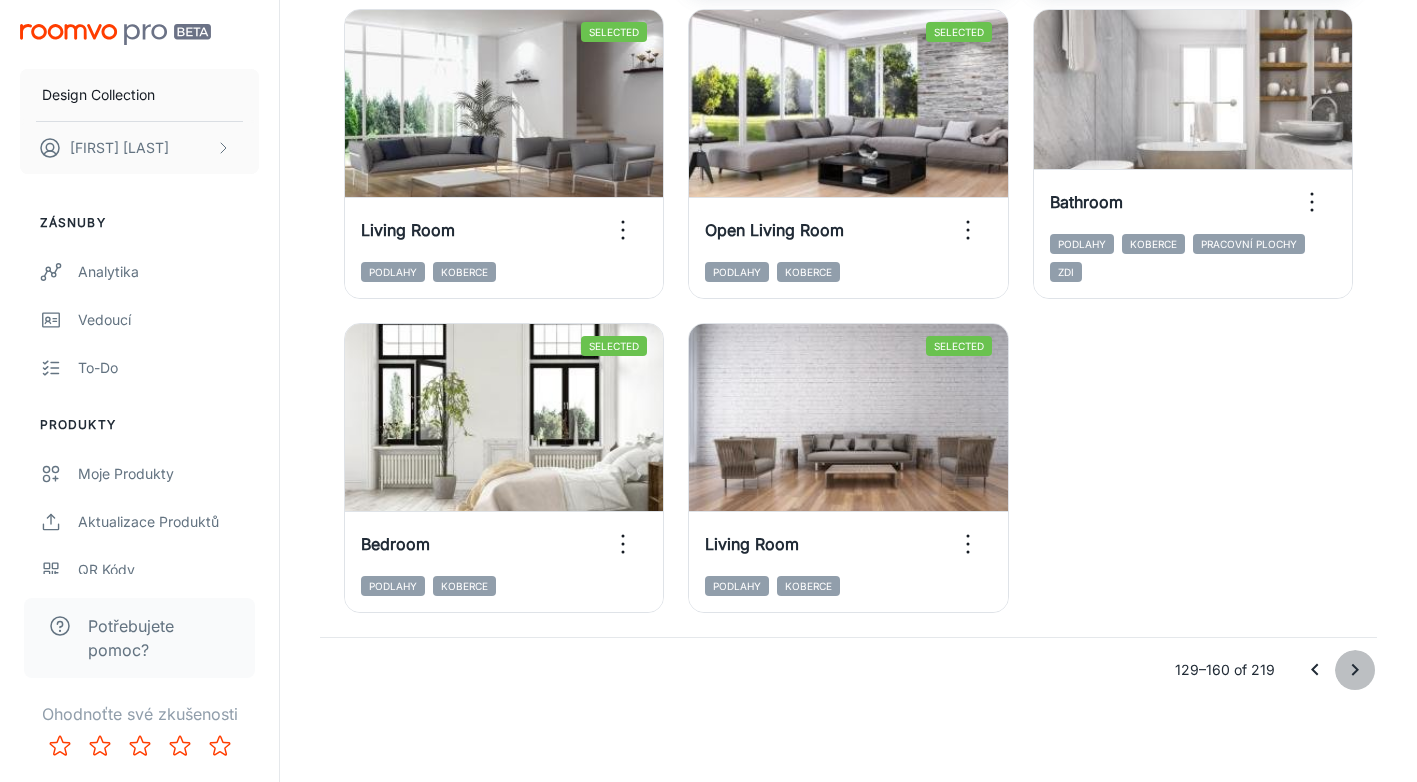 click 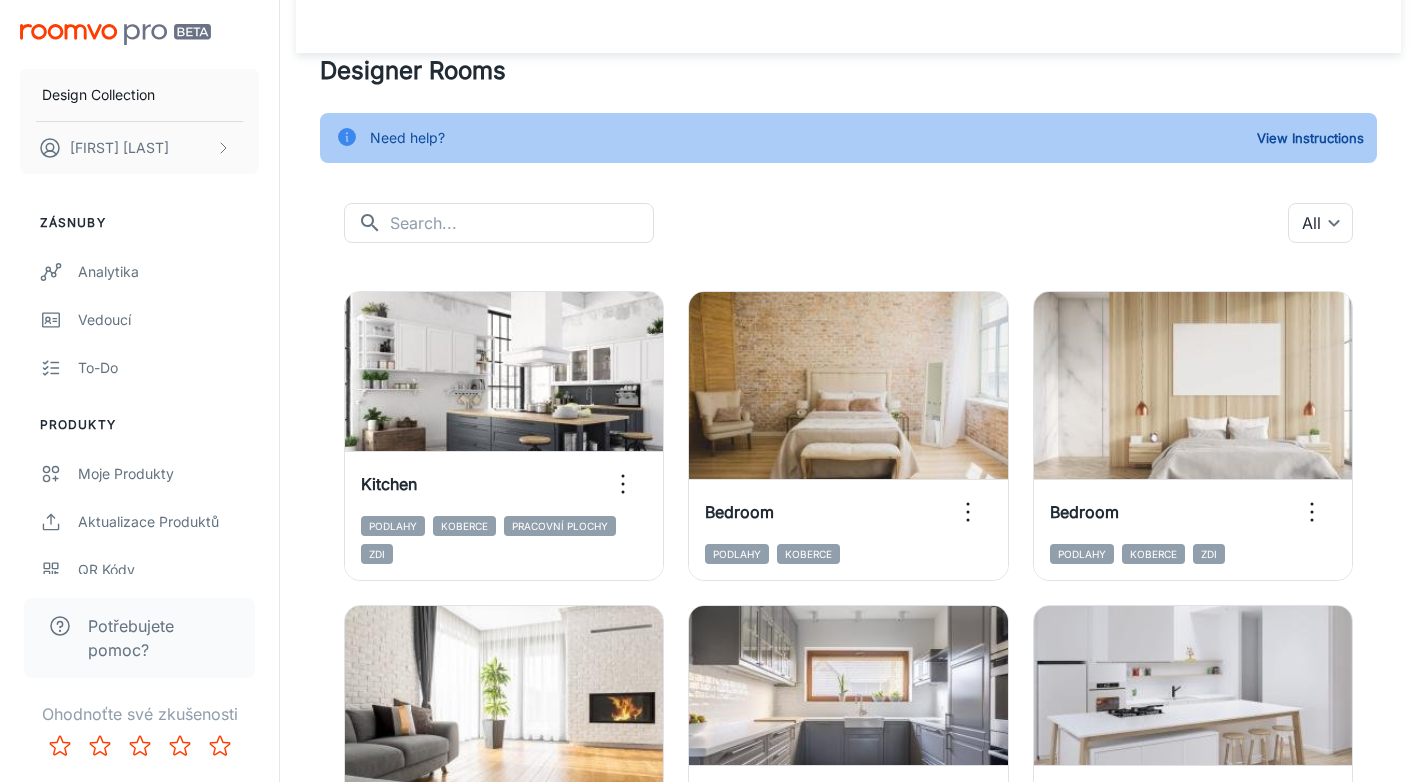 scroll, scrollTop: 0, scrollLeft: 0, axis: both 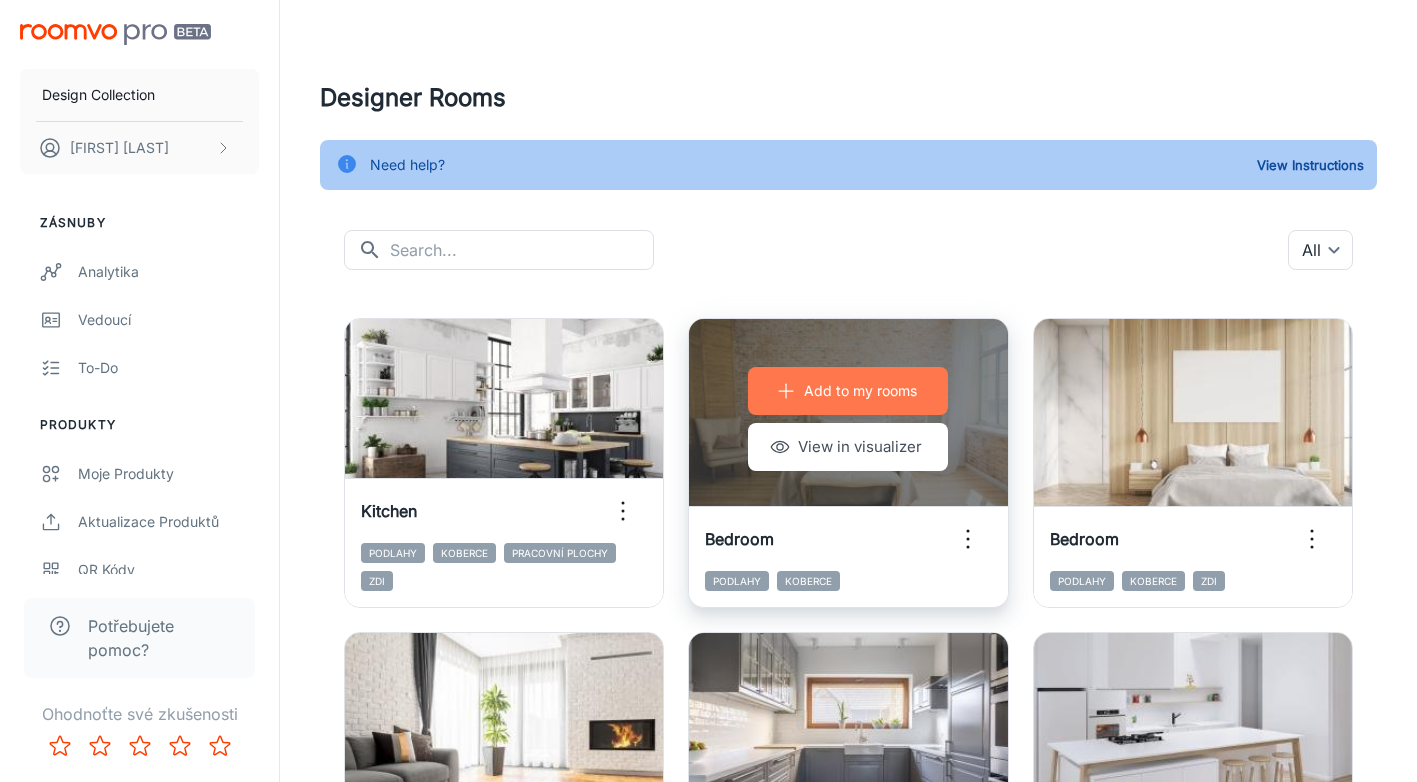 click on "Add to my rooms" at bounding box center [848, 391] 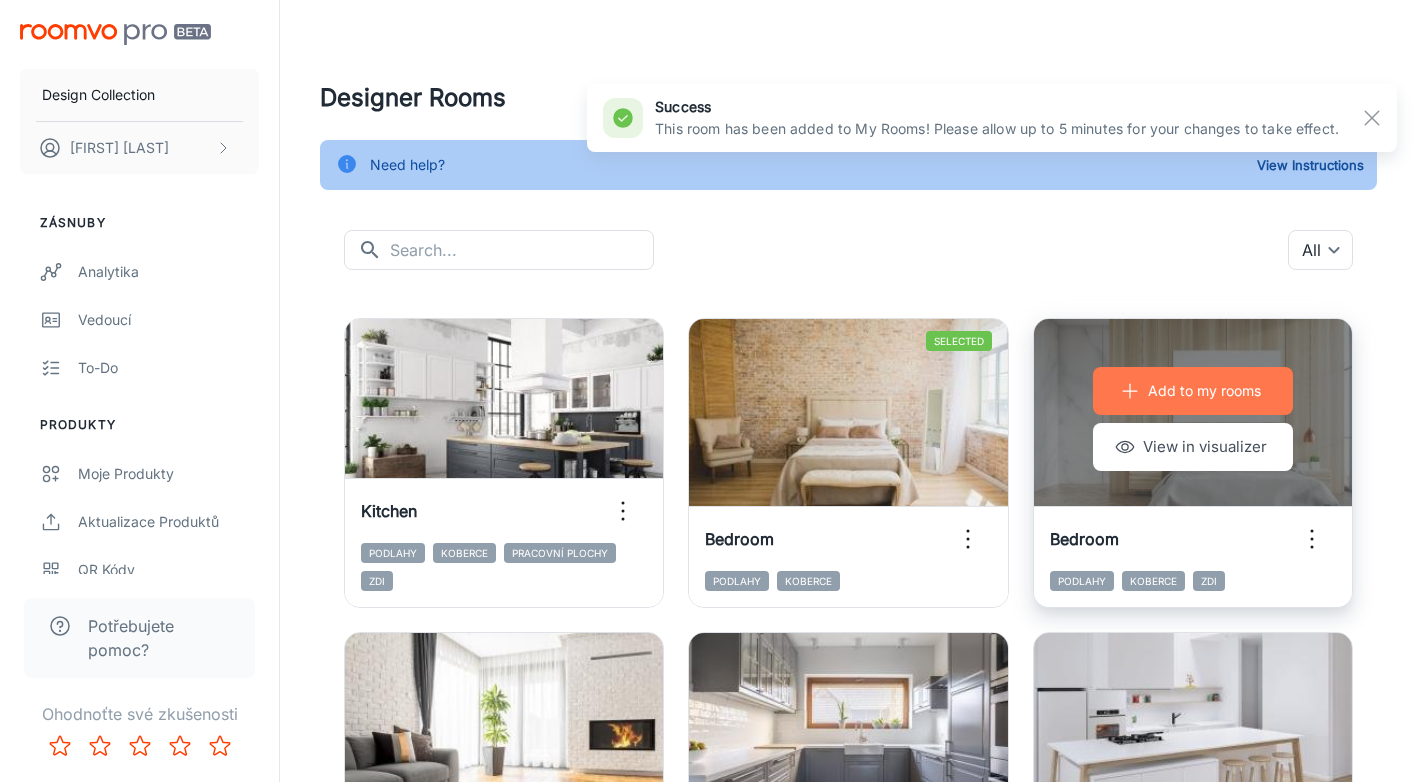 click on "Add to my rooms" at bounding box center [1193, 391] 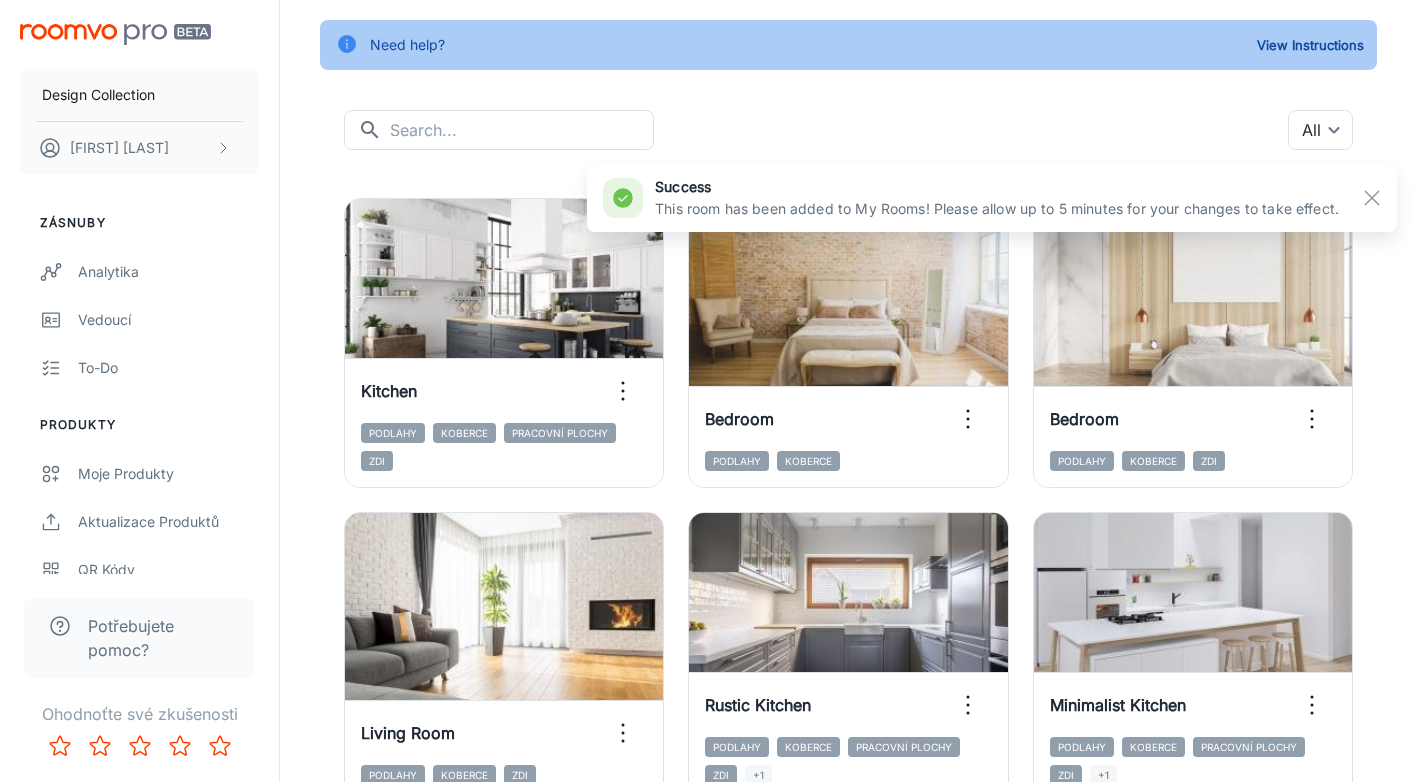 scroll, scrollTop: 160, scrollLeft: 0, axis: vertical 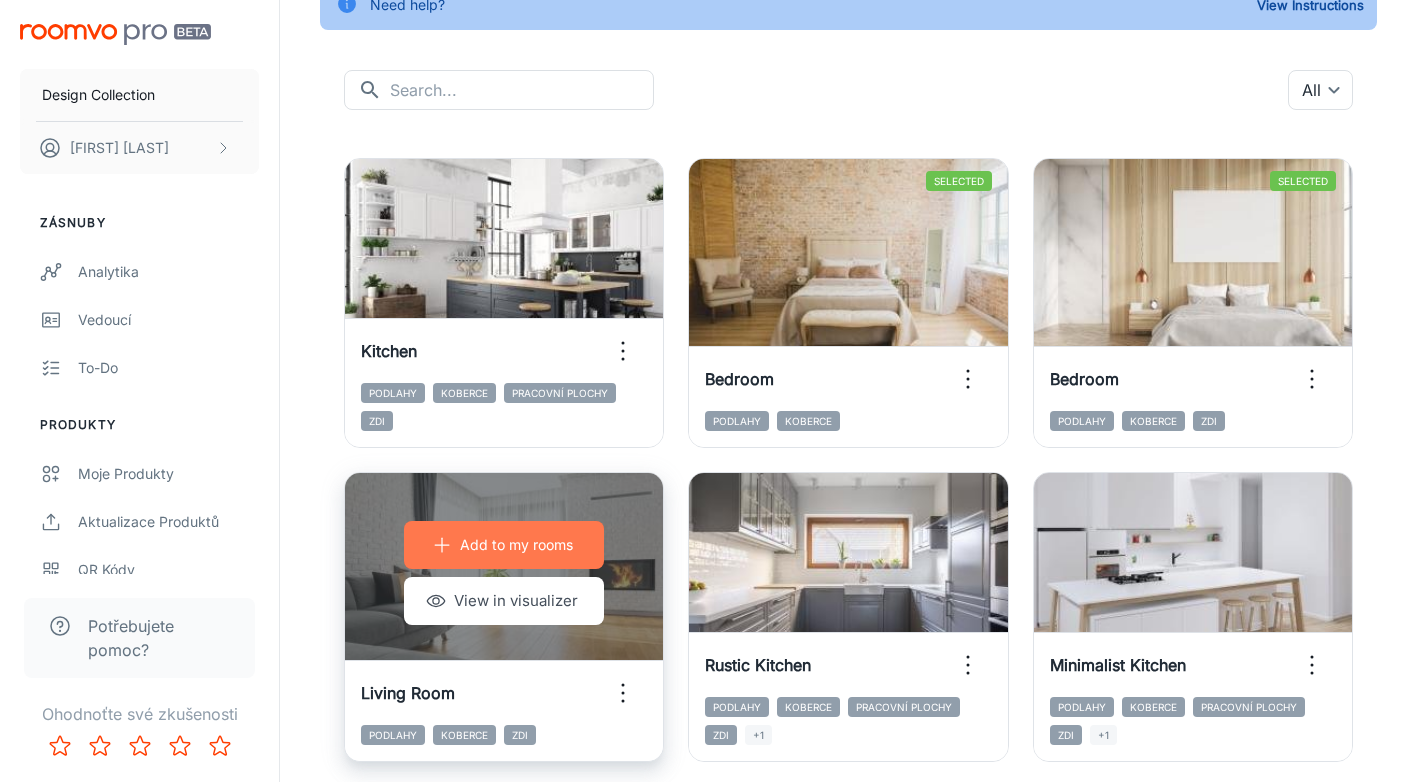 click on "Add to my rooms" at bounding box center (516, 545) 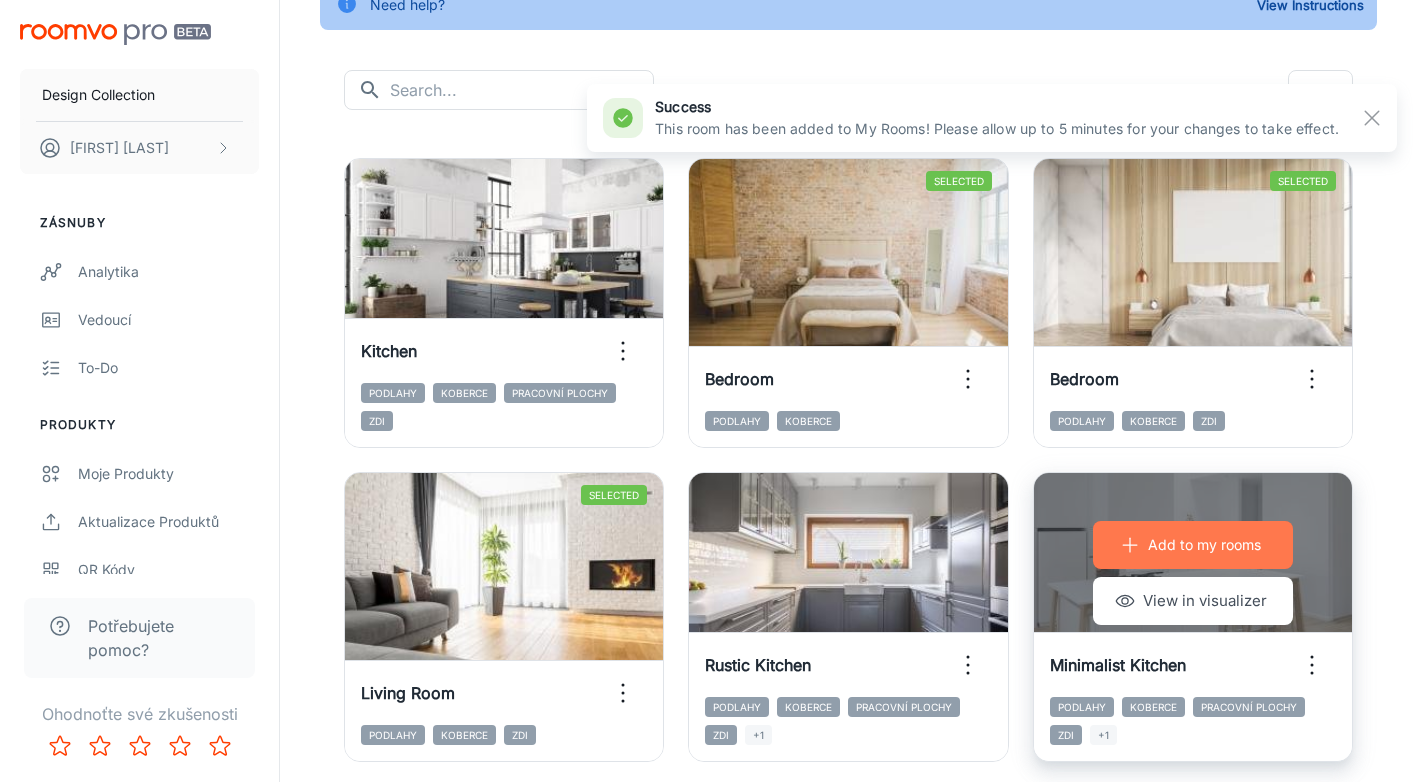 click on "Add to my rooms" at bounding box center (1204, 545) 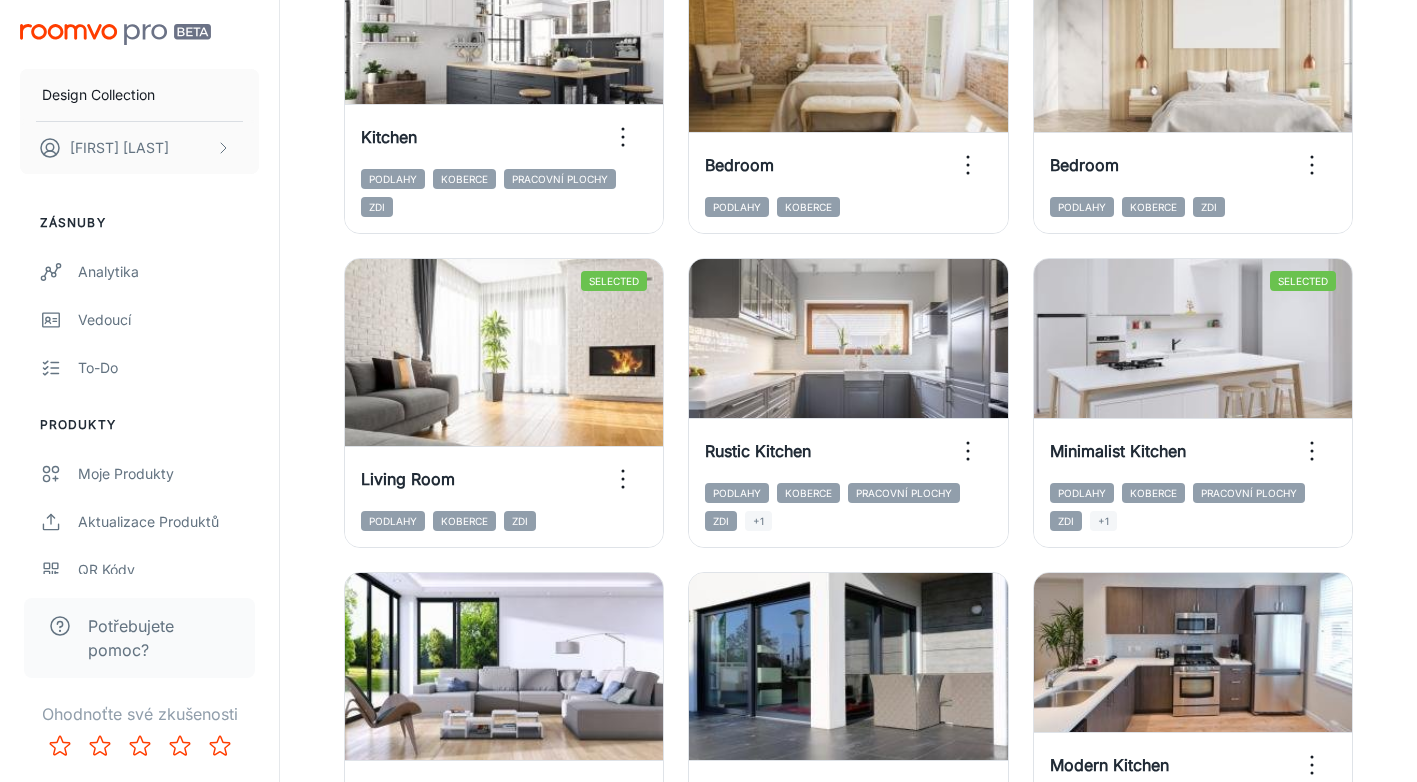scroll, scrollTop: 414, scrollLeft: 0, axis: vertical 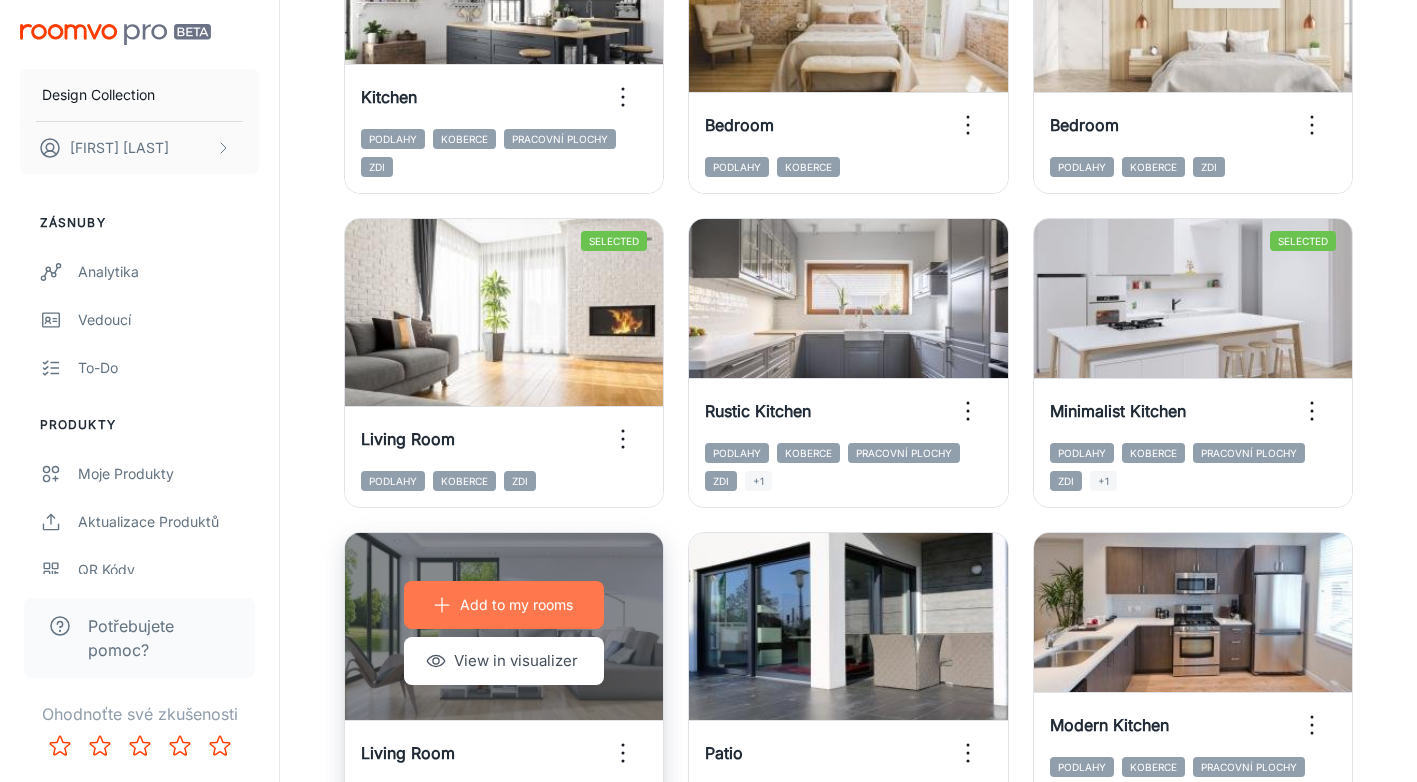 click on "Add to my rooms" at bounding box center [516, 605] 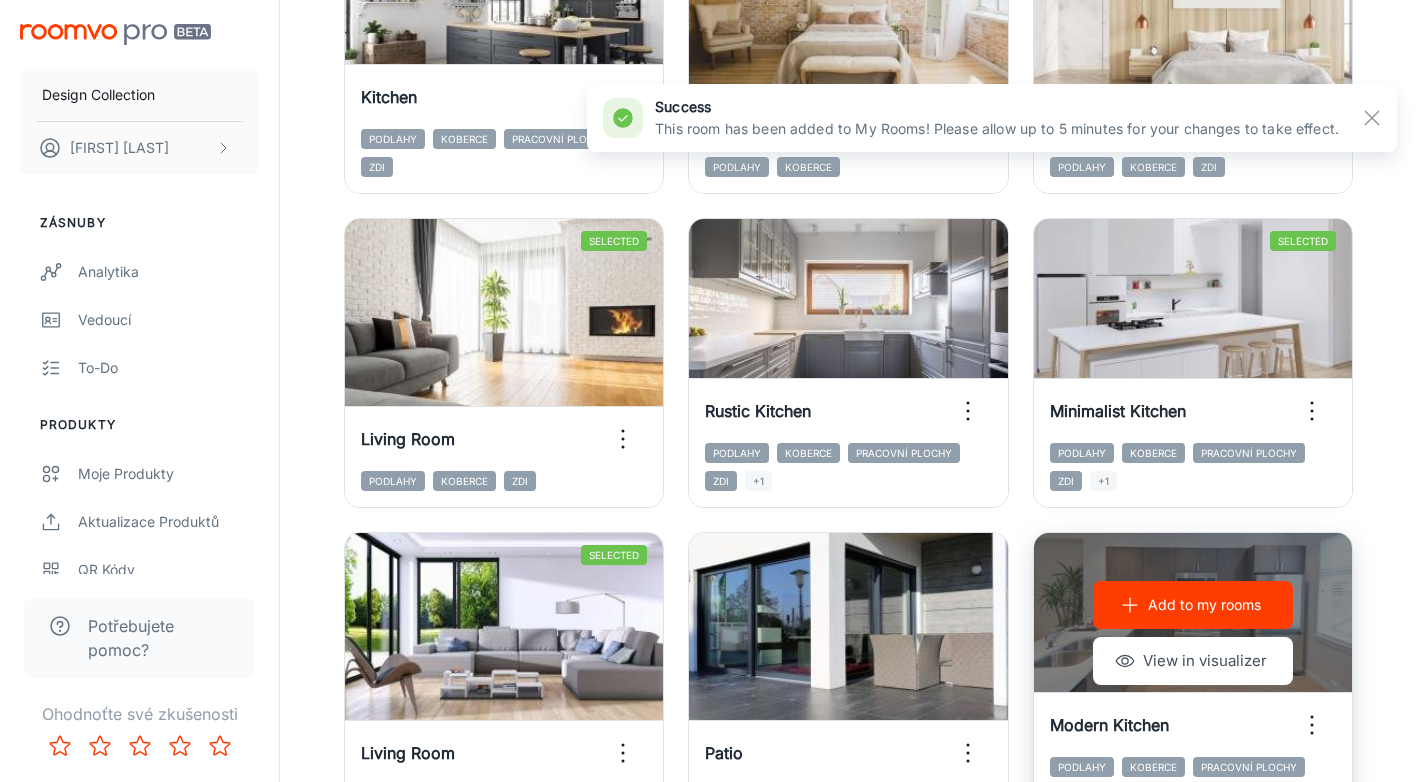 click on "Add to my rooms" at bounding box center (1204, 605) 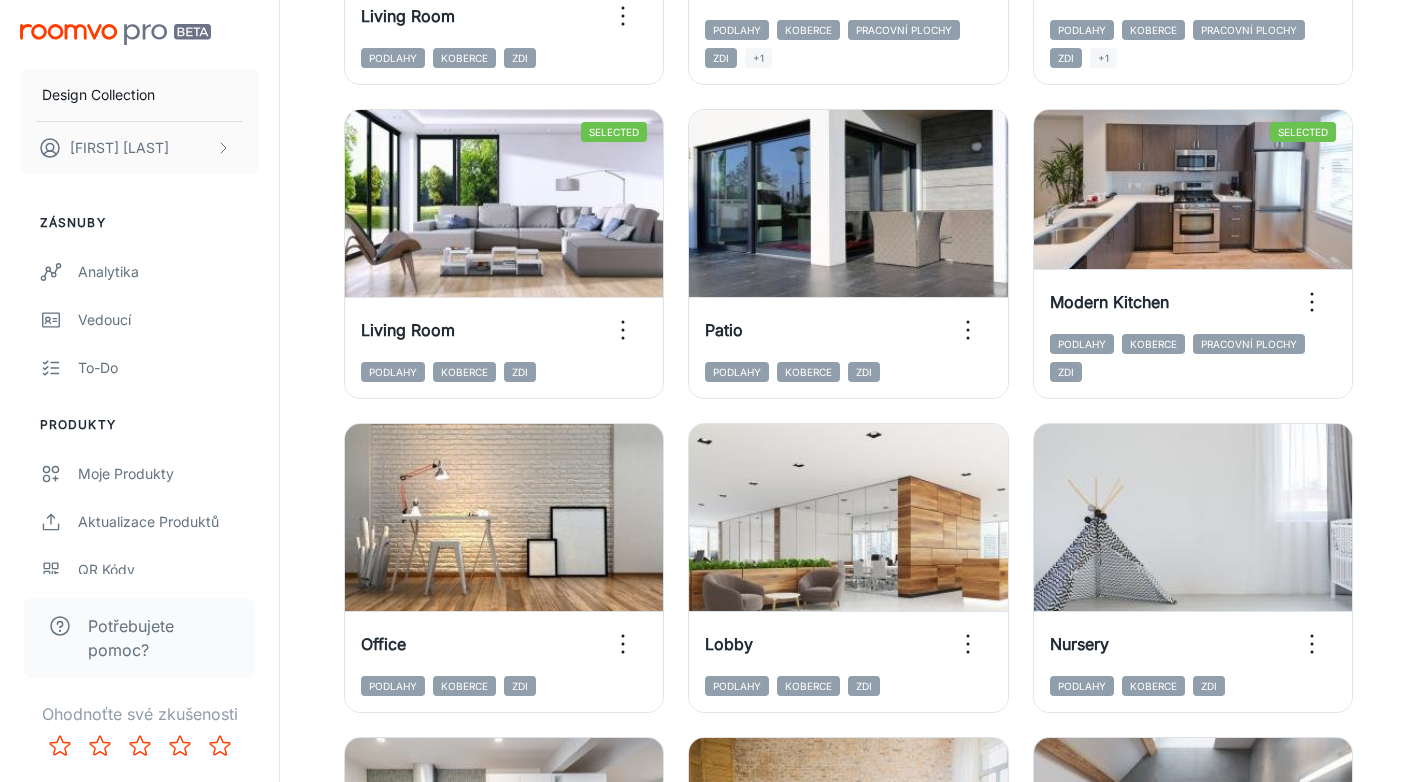 scroll, scrollTop: 877, scrollLeft: 0, axis: vertical 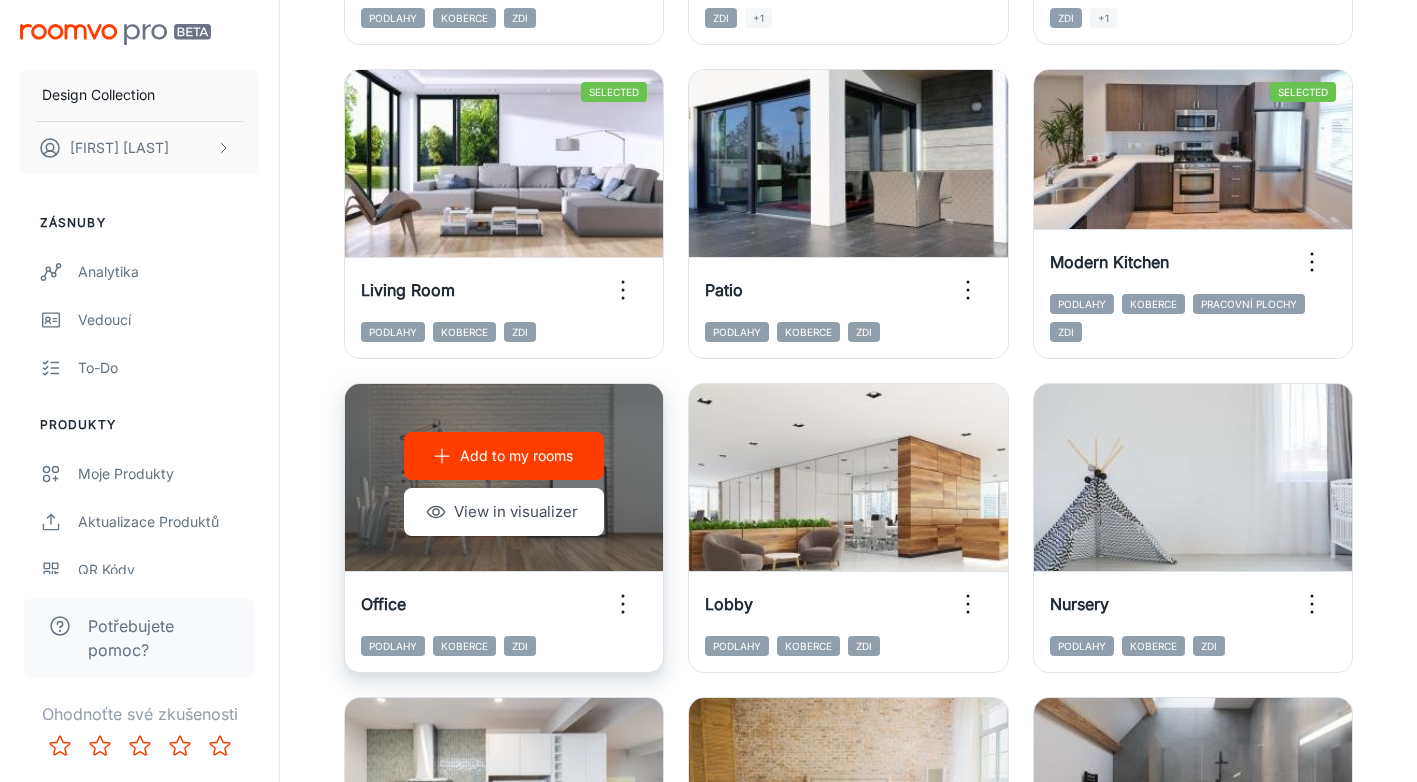 click on "Add to my rooms" at bounding box center (516, 456) 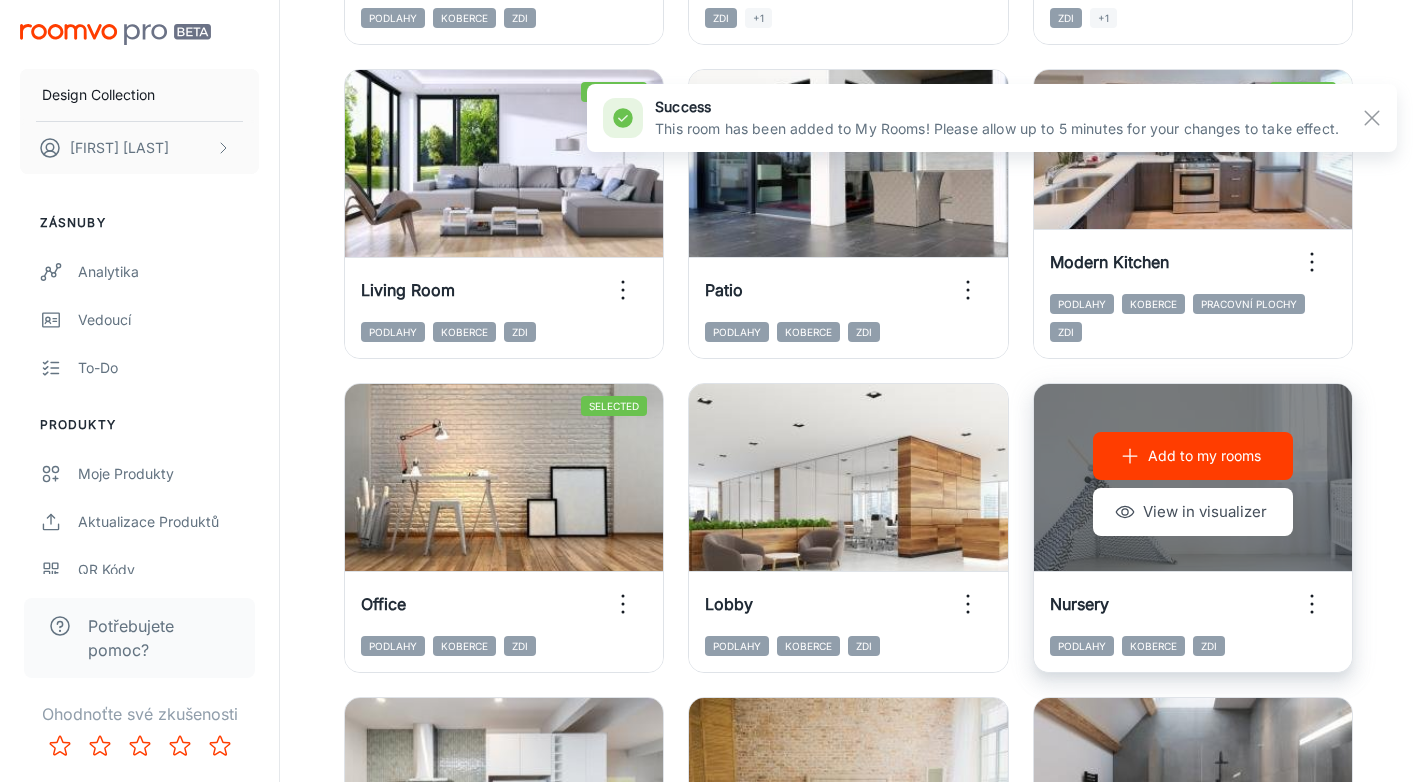 click on "Add to my rooms" at bounding box center (1204, 456) 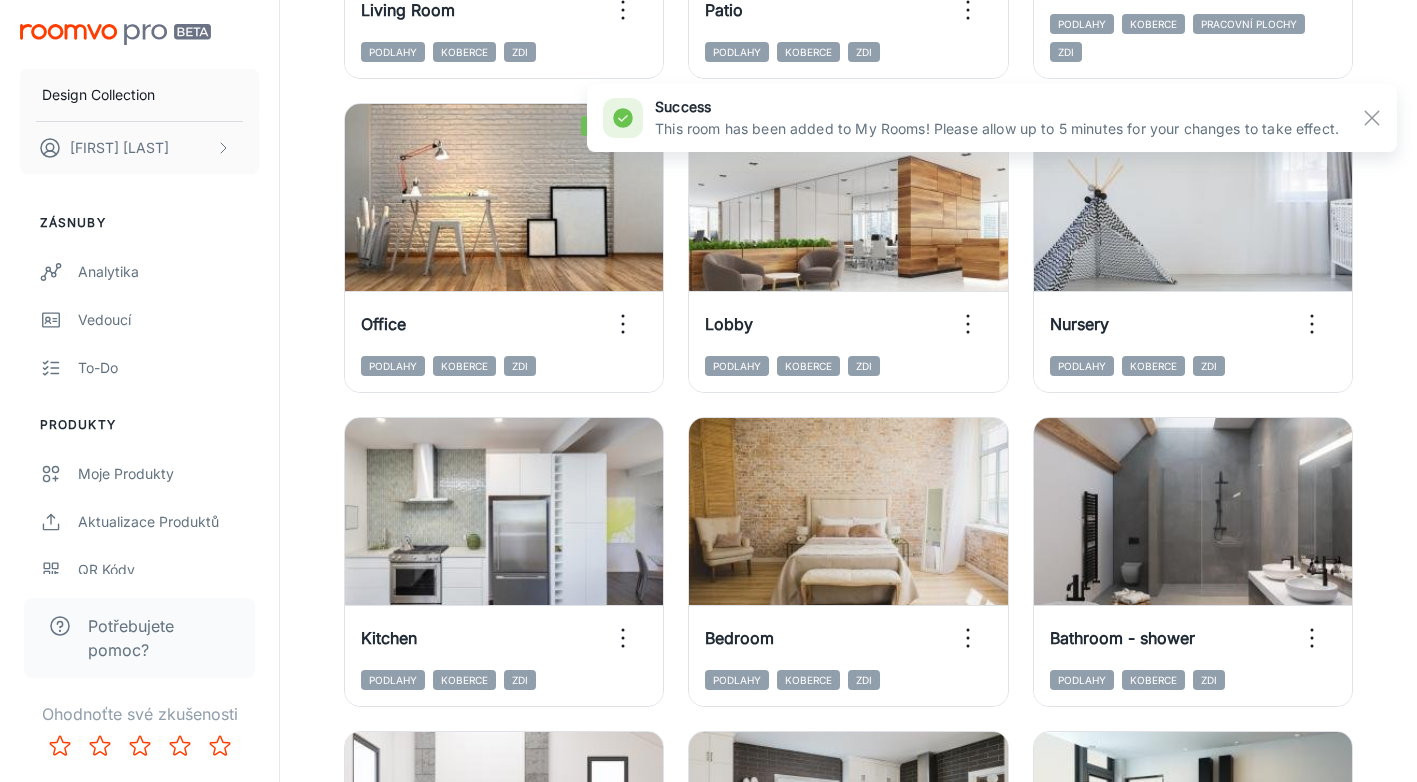 scroll, scrollTop: 1197, scrollLeft: 0, axis: vertical 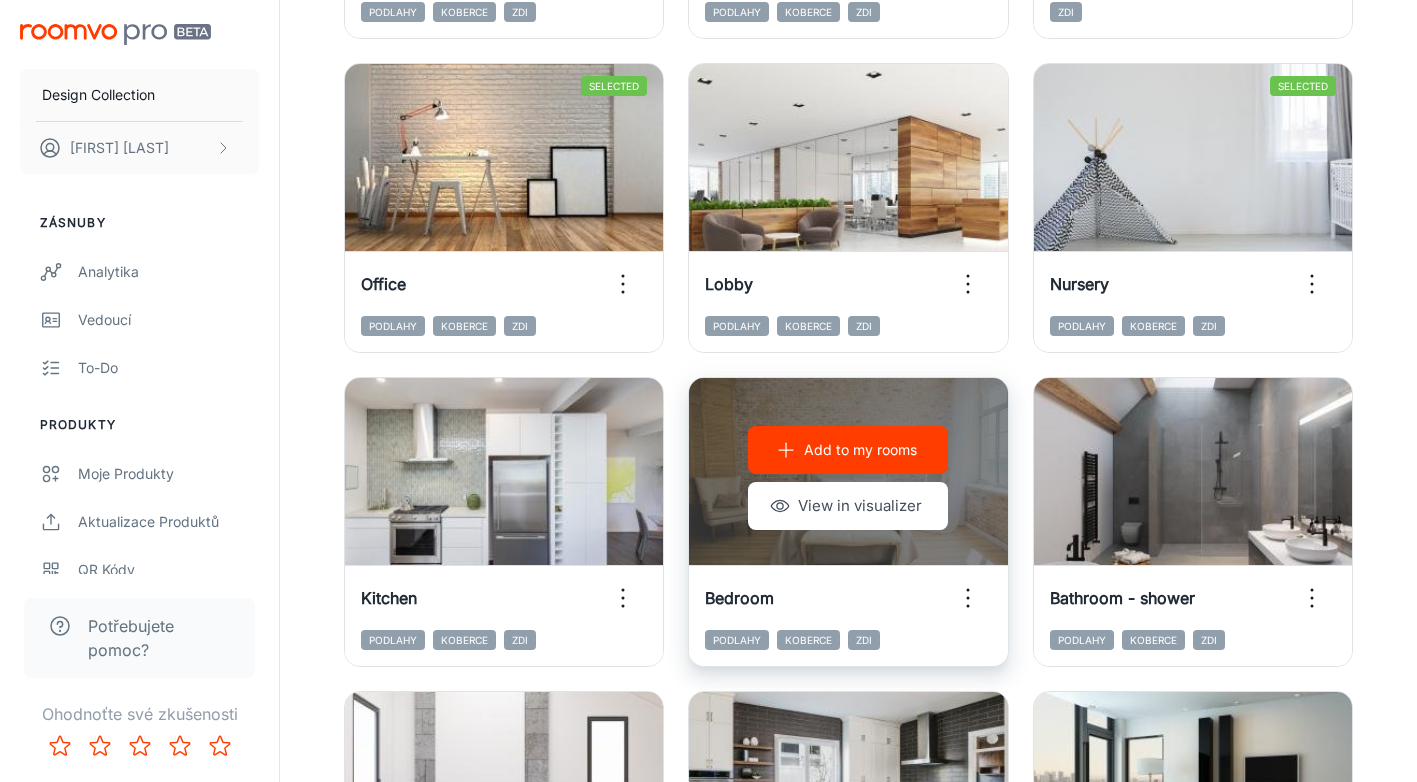 click on "Add to my rooms" at bounding box center (848, 450) 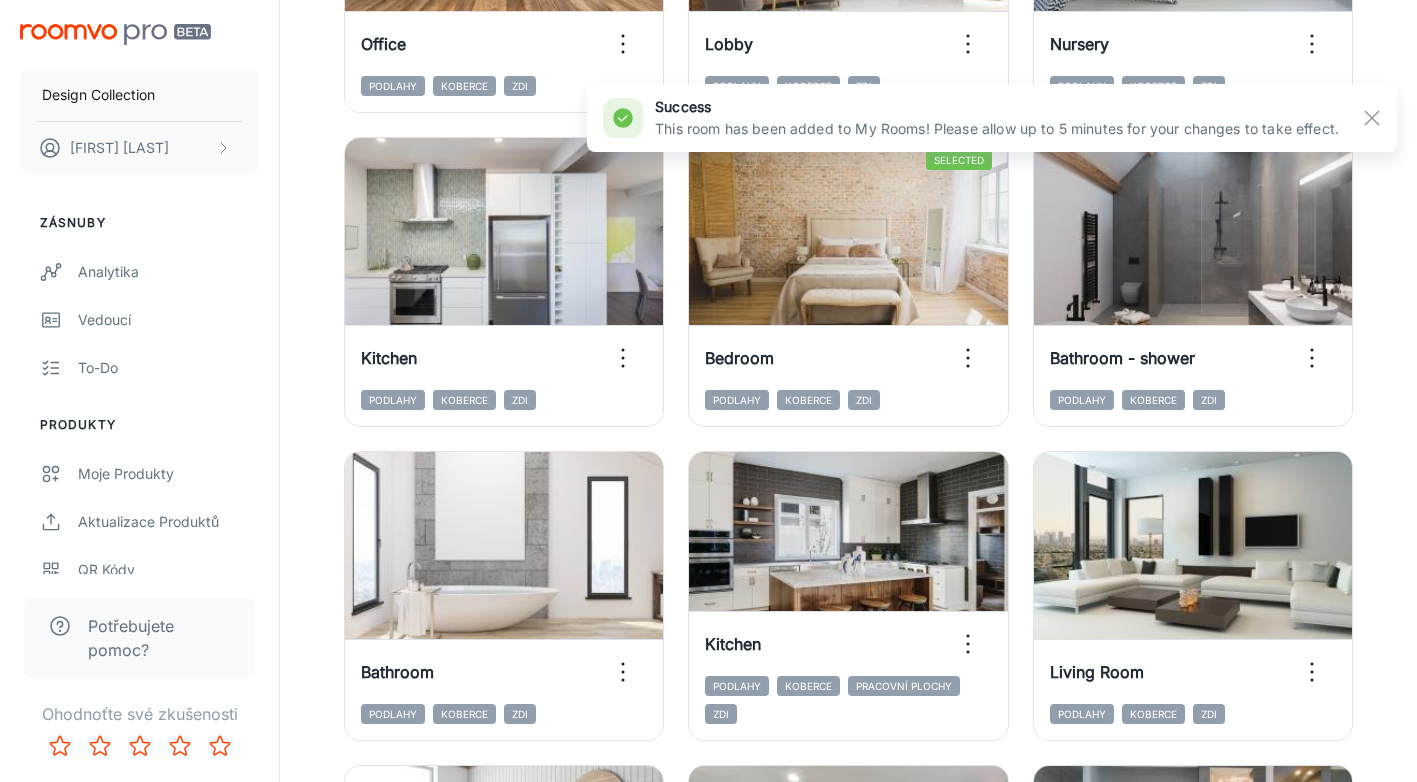 scroll, scrollTop: 1477, scrollLeft: 0, axis: vertical 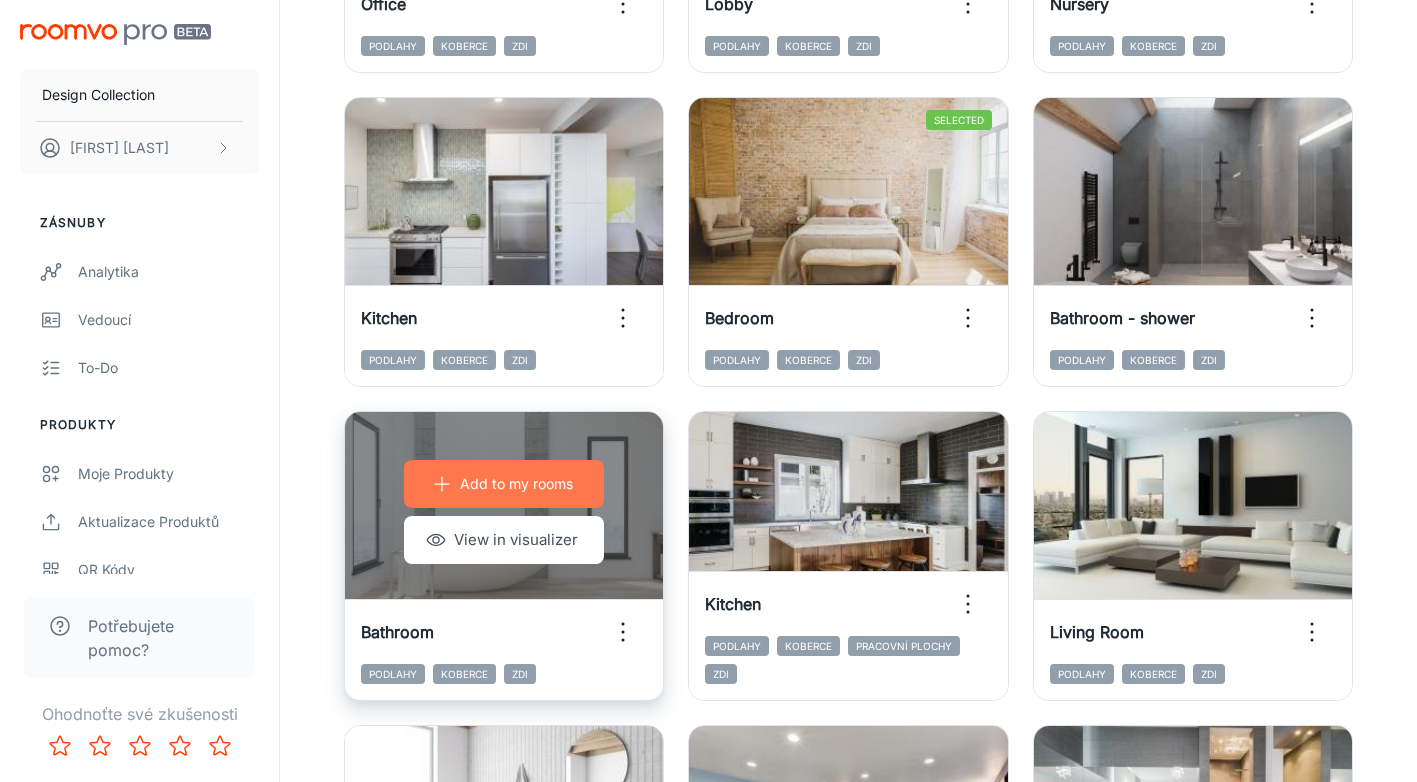 click on "Add to my rooms" at bounding box center [516, 484] 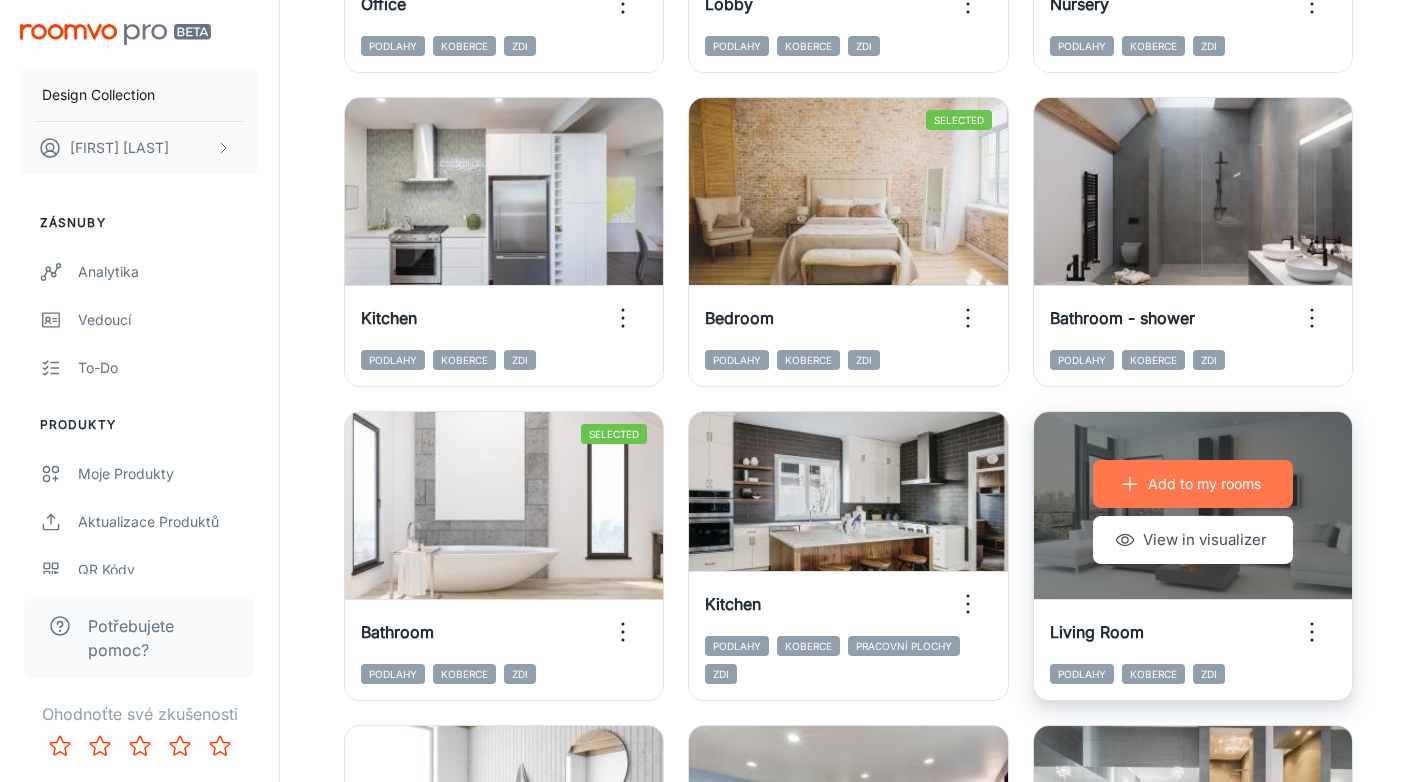 click on "Add to my rooms" at bounding box center [1193, 484] 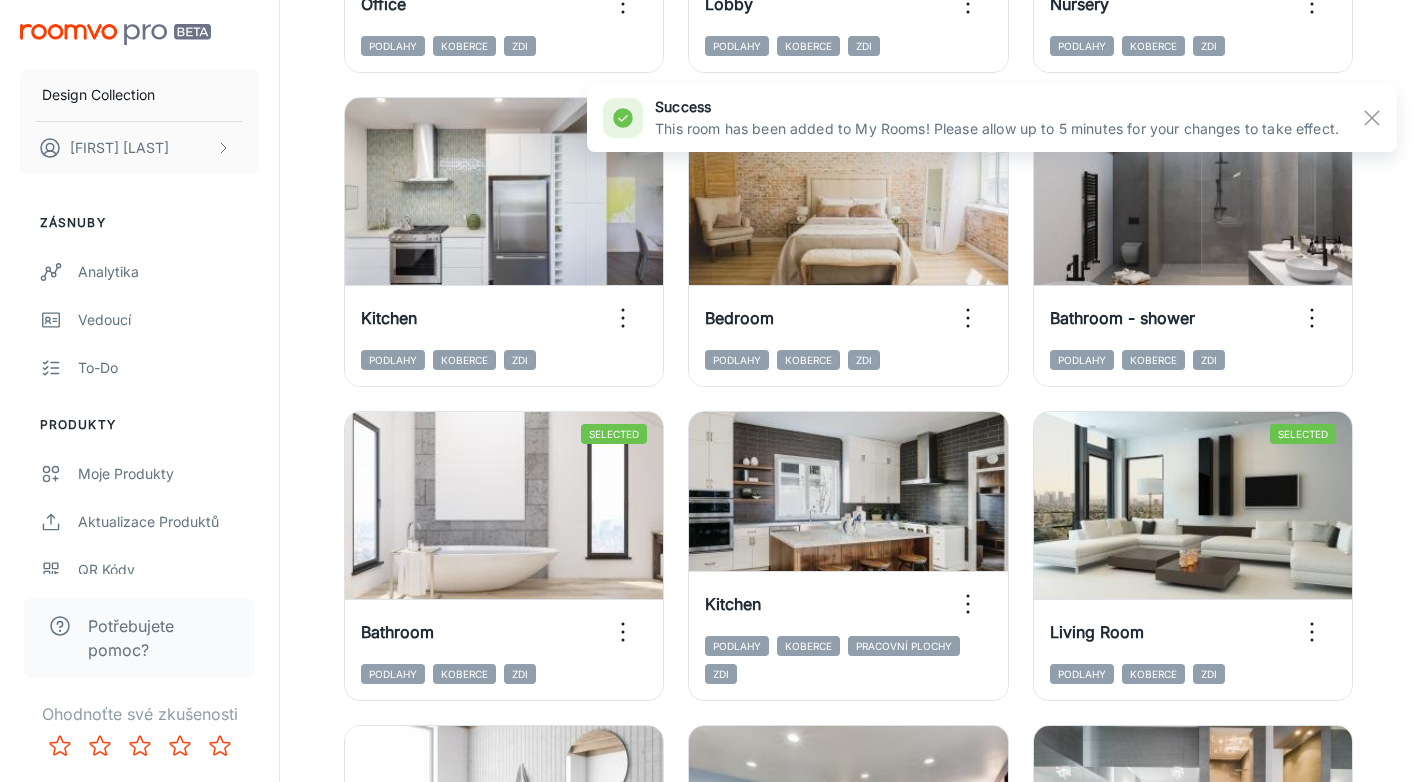 type 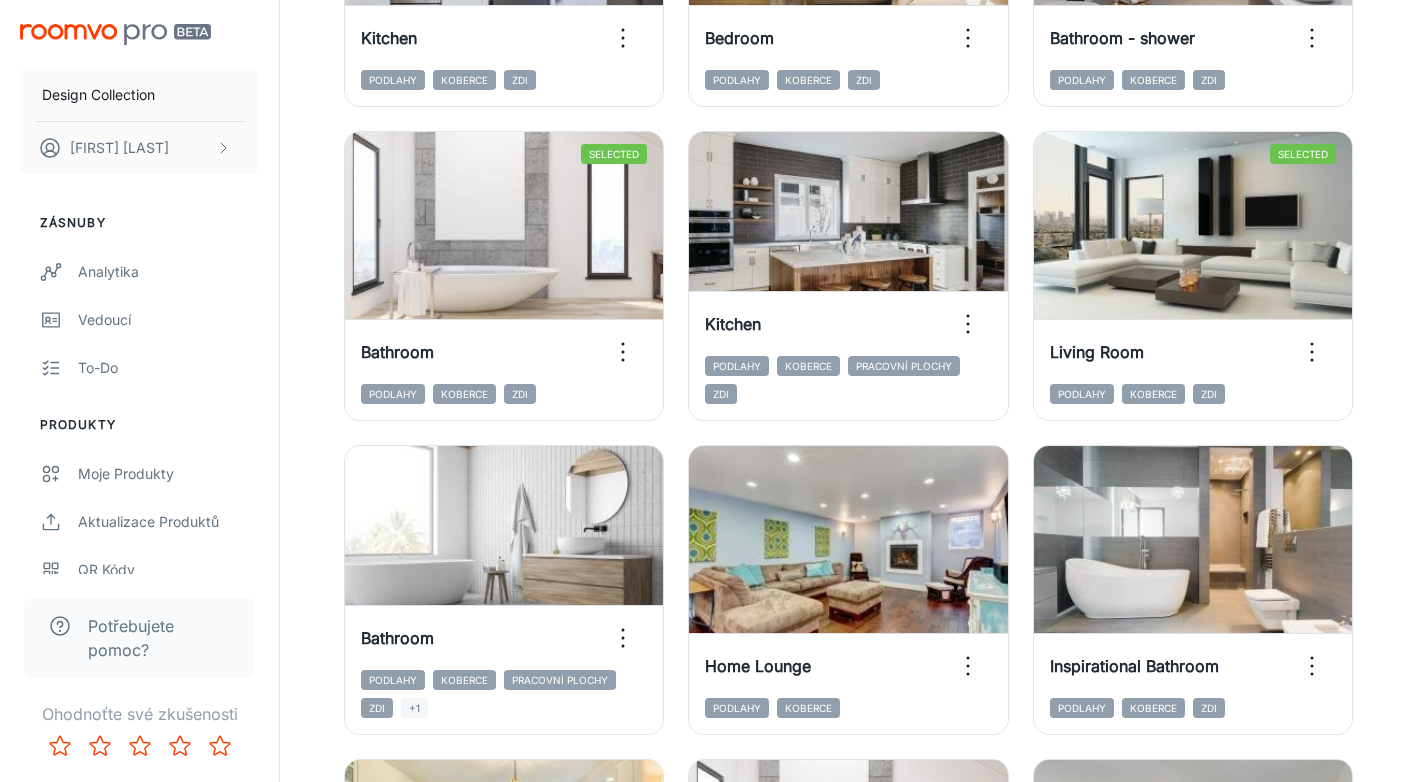 scroll, scrollTop: 1797, scrollLeft: 0, axis: vertical 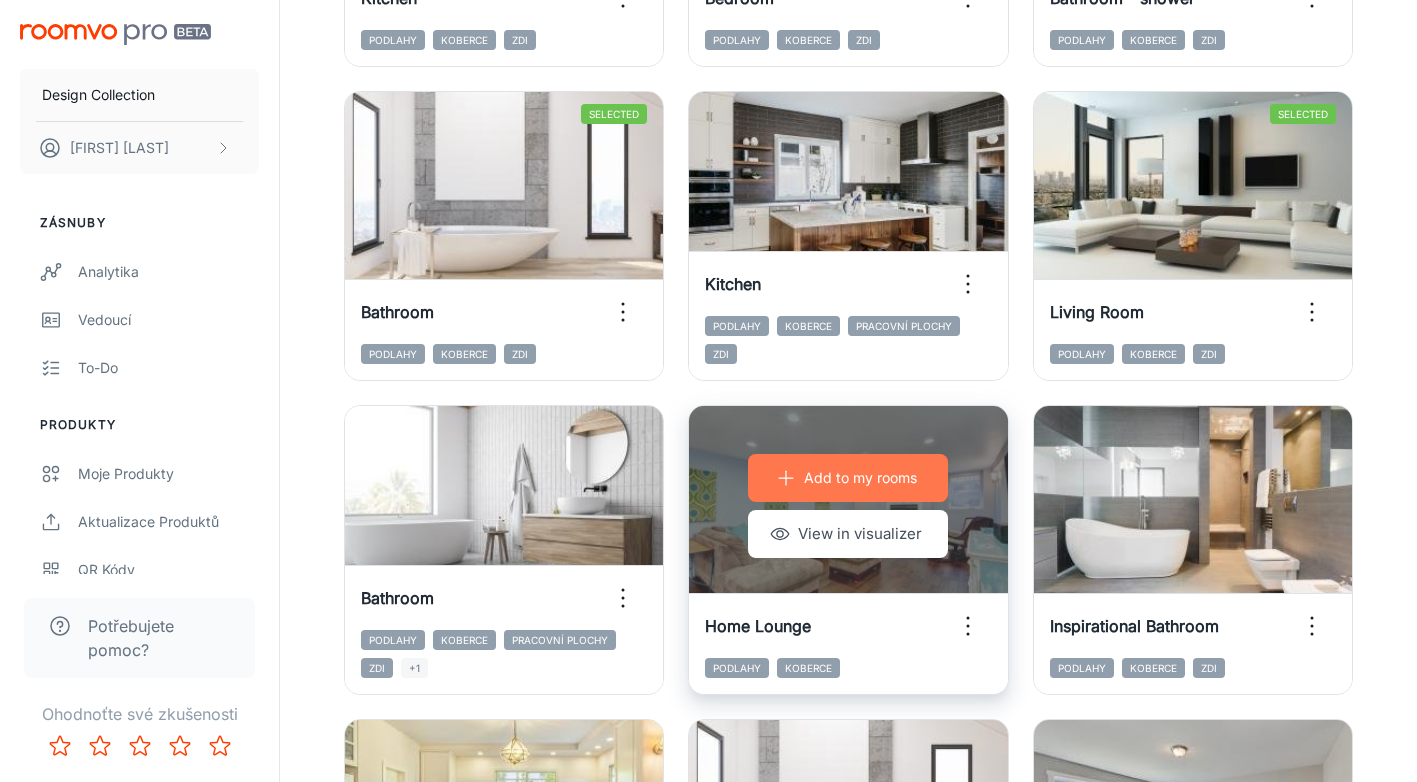click 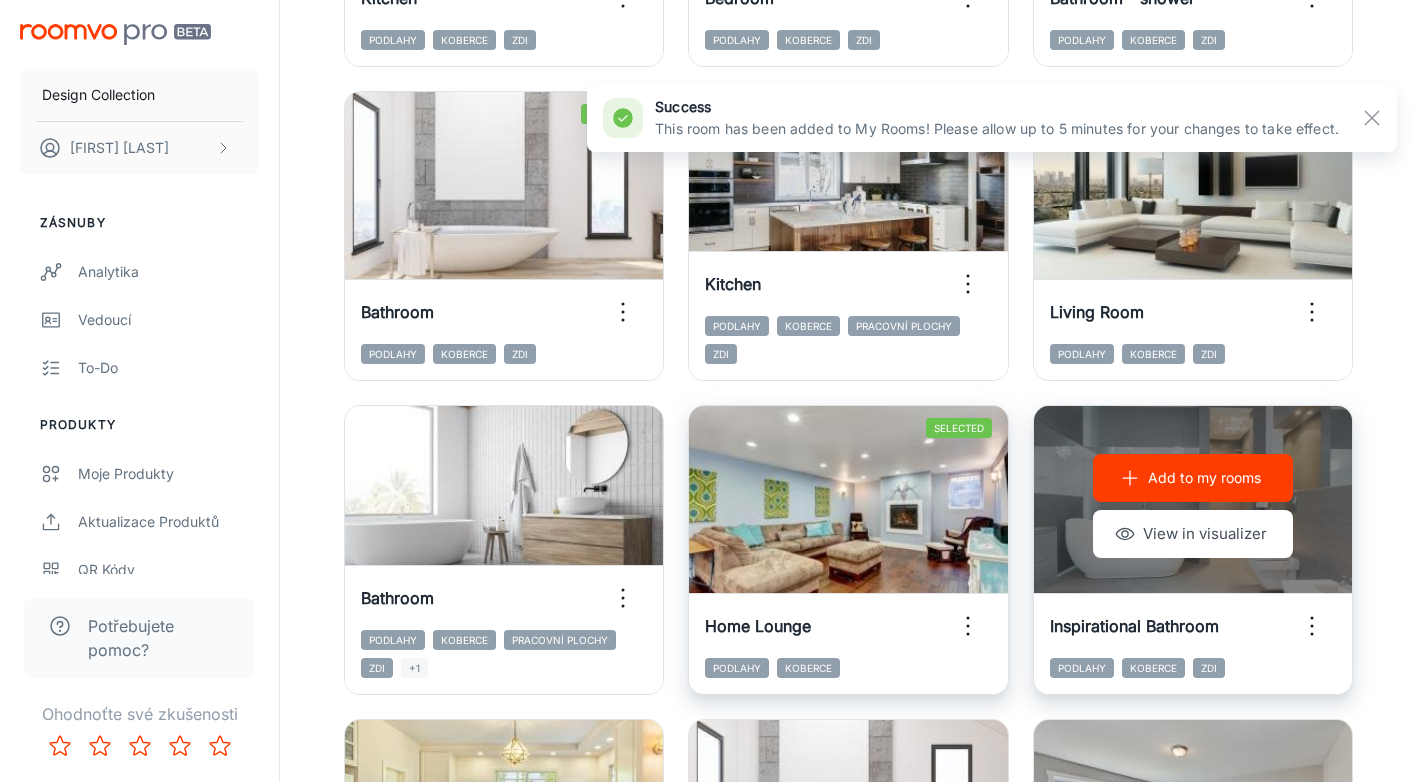 click 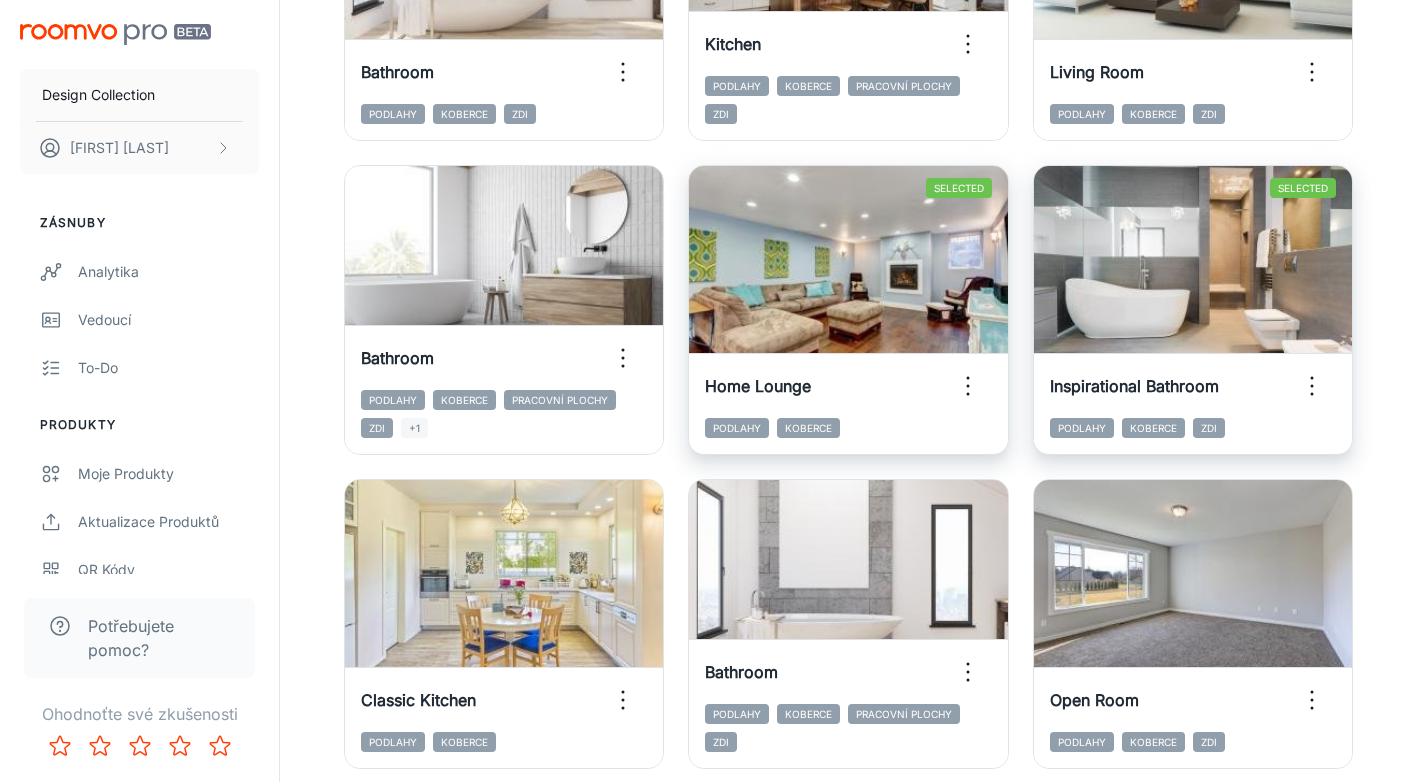 scroll, scrollTop: 2077, scrollLeft: 0, axis: vertical 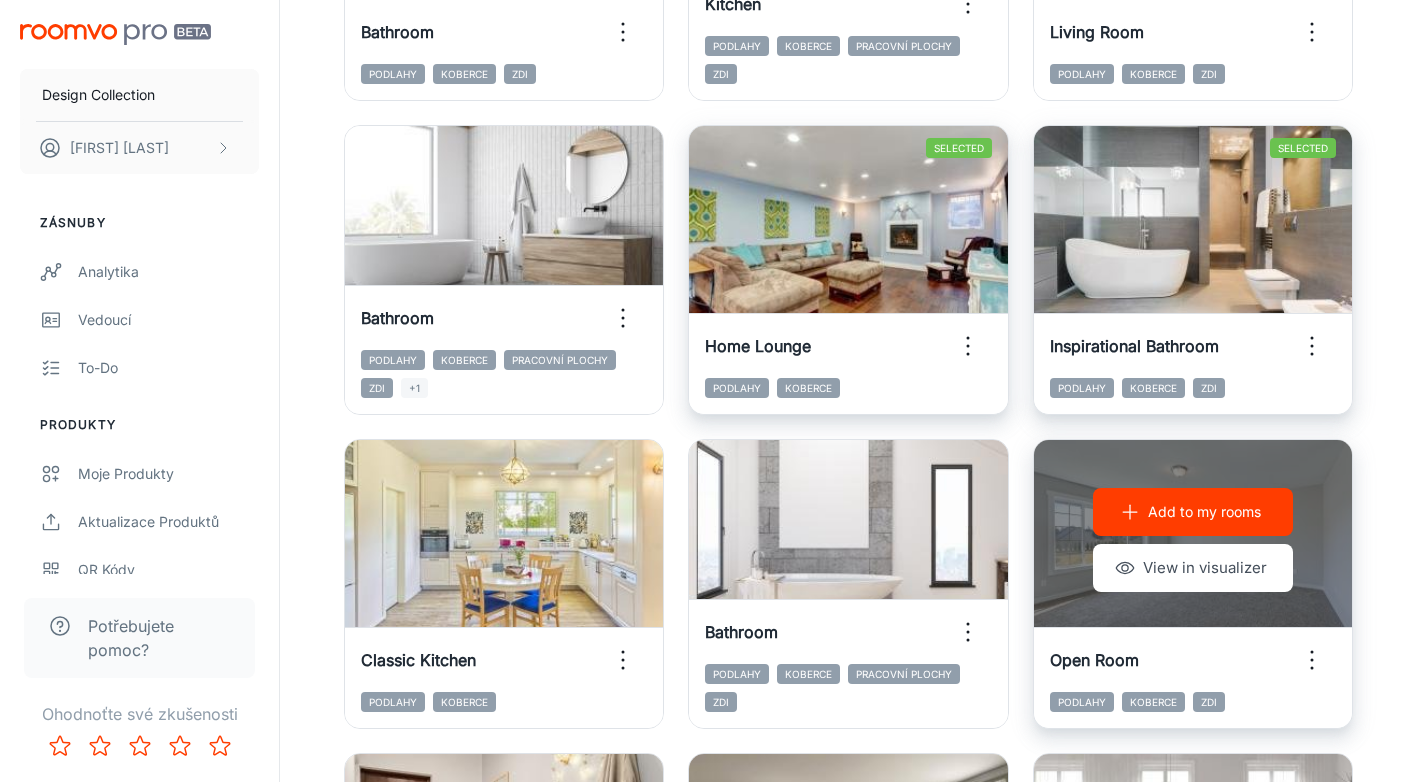click 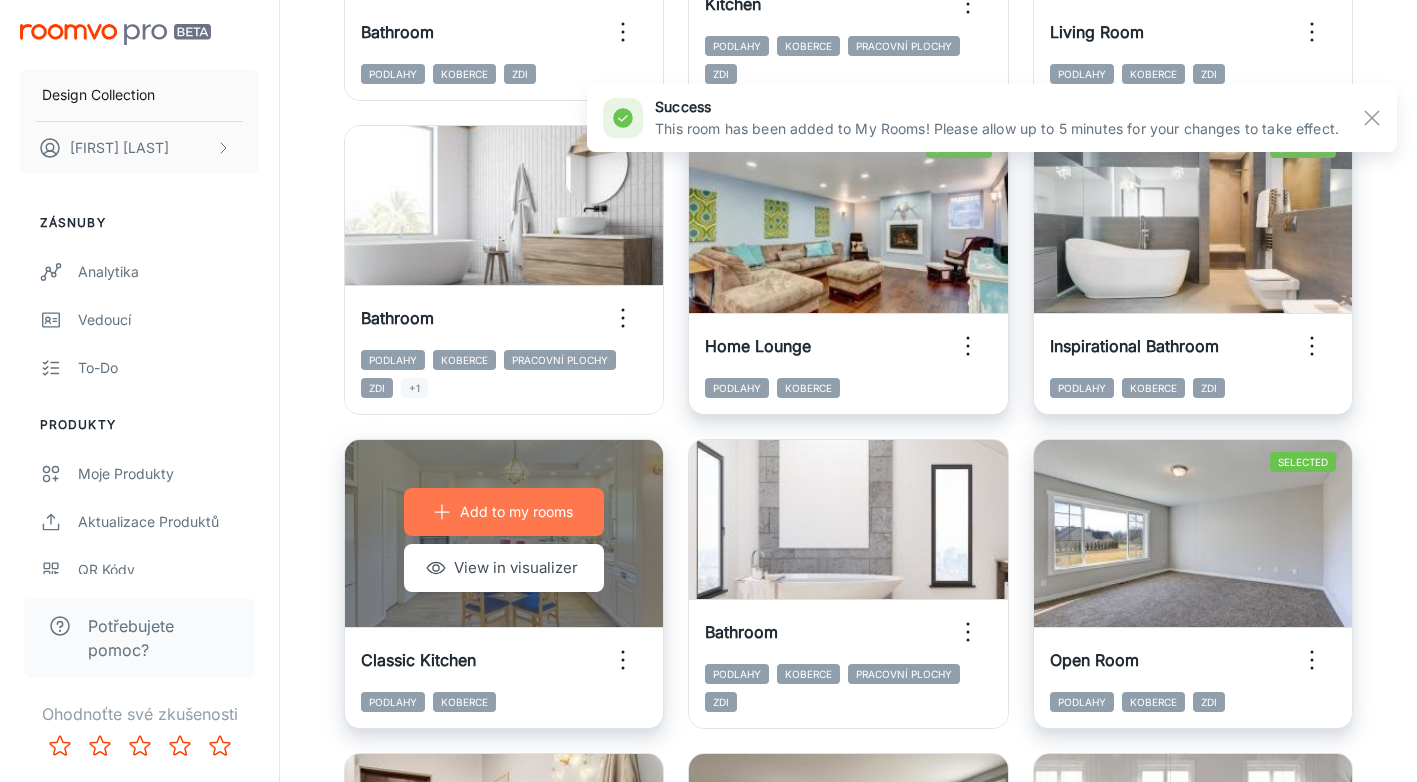 click 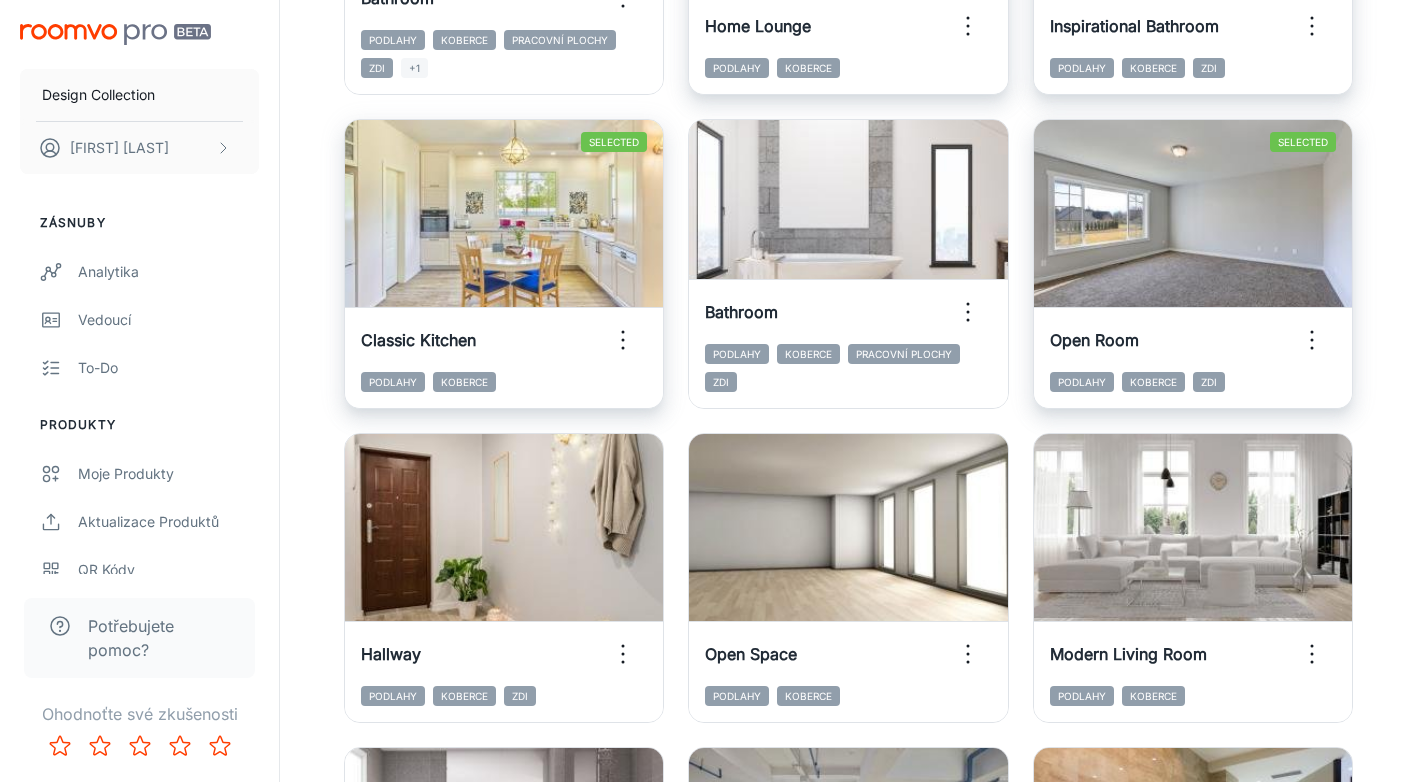 scroll, scrollTop: 2437, scrollLeft: 0, axis: vertical 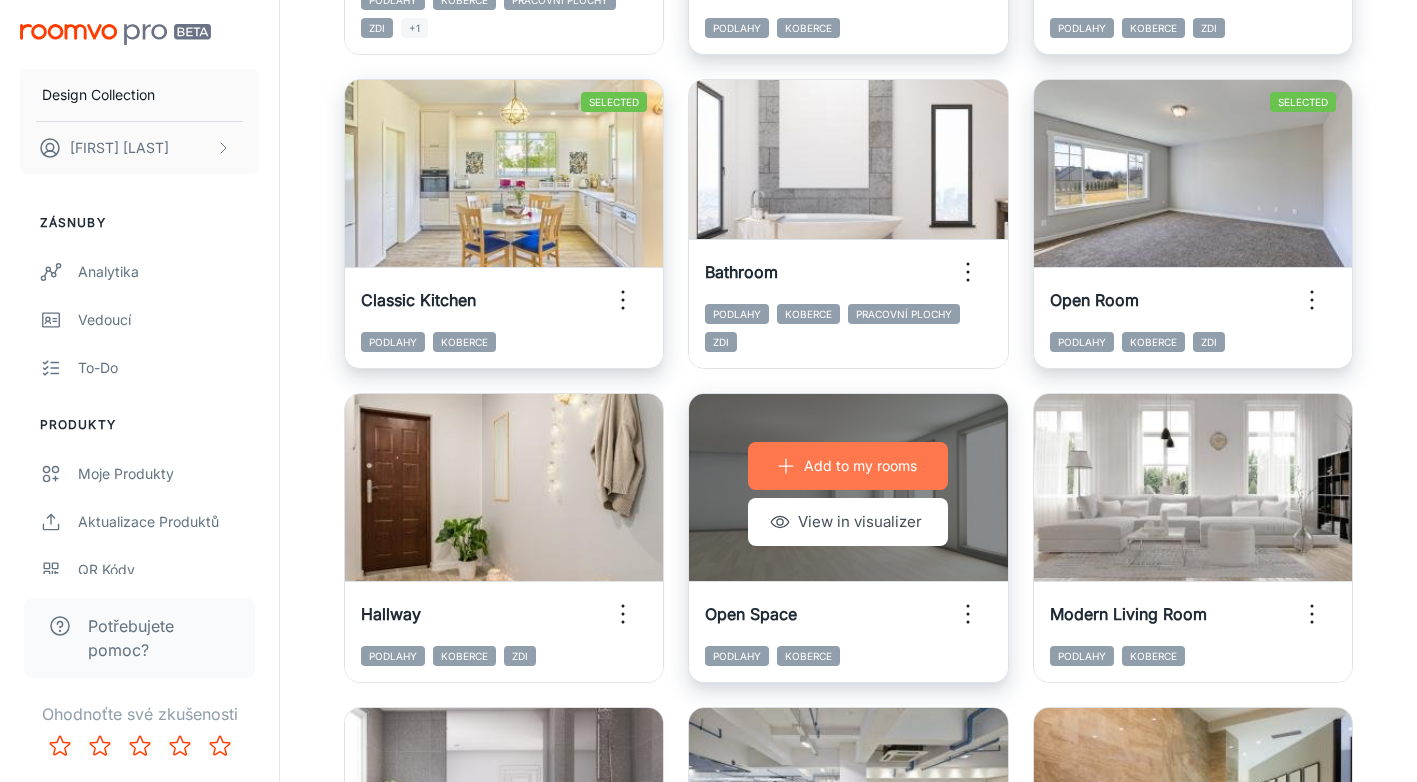 click on "Add to my rooms" at bounding box center [848, 466] 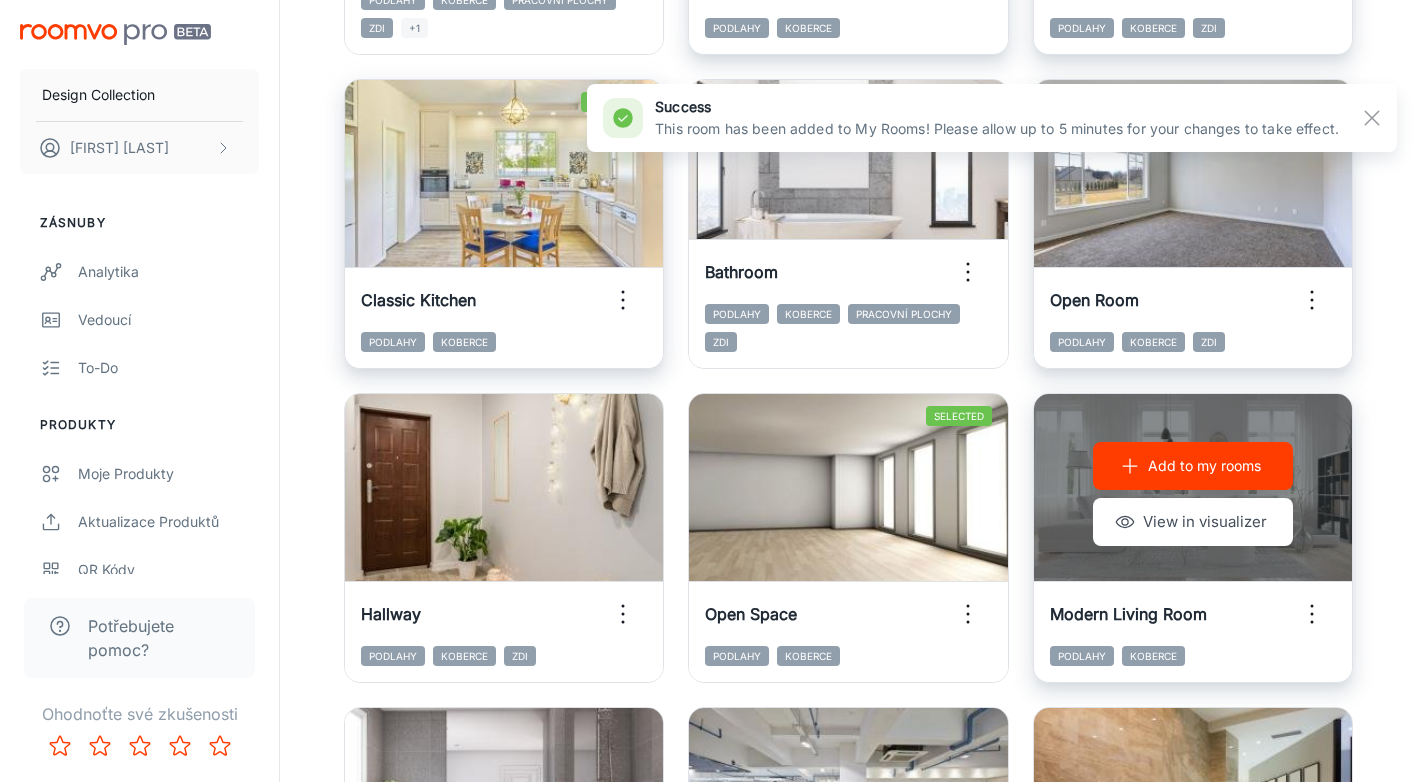 click on "Add to my rooms" at bounding box center [1193, 466] 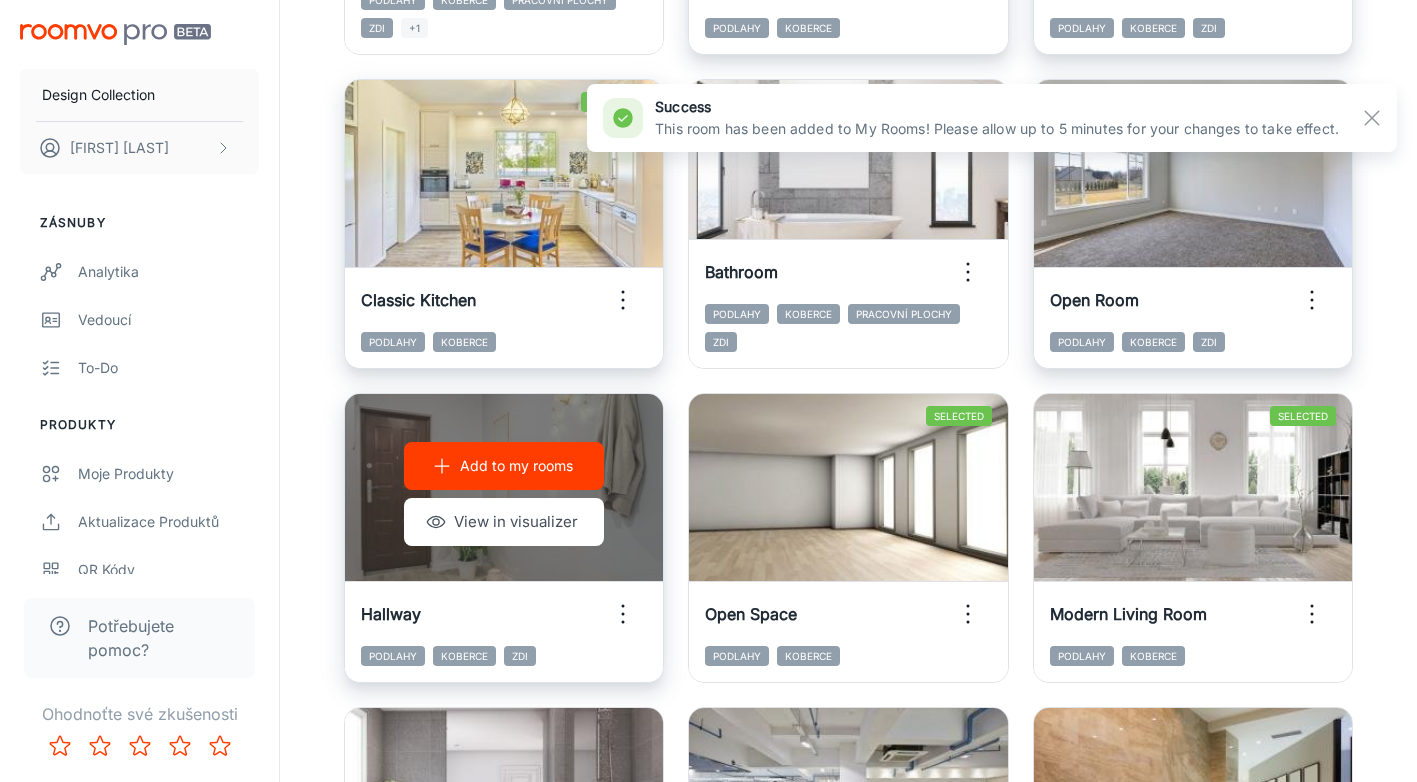 click on "Add to my rooms" at bounding box center (504, 466) 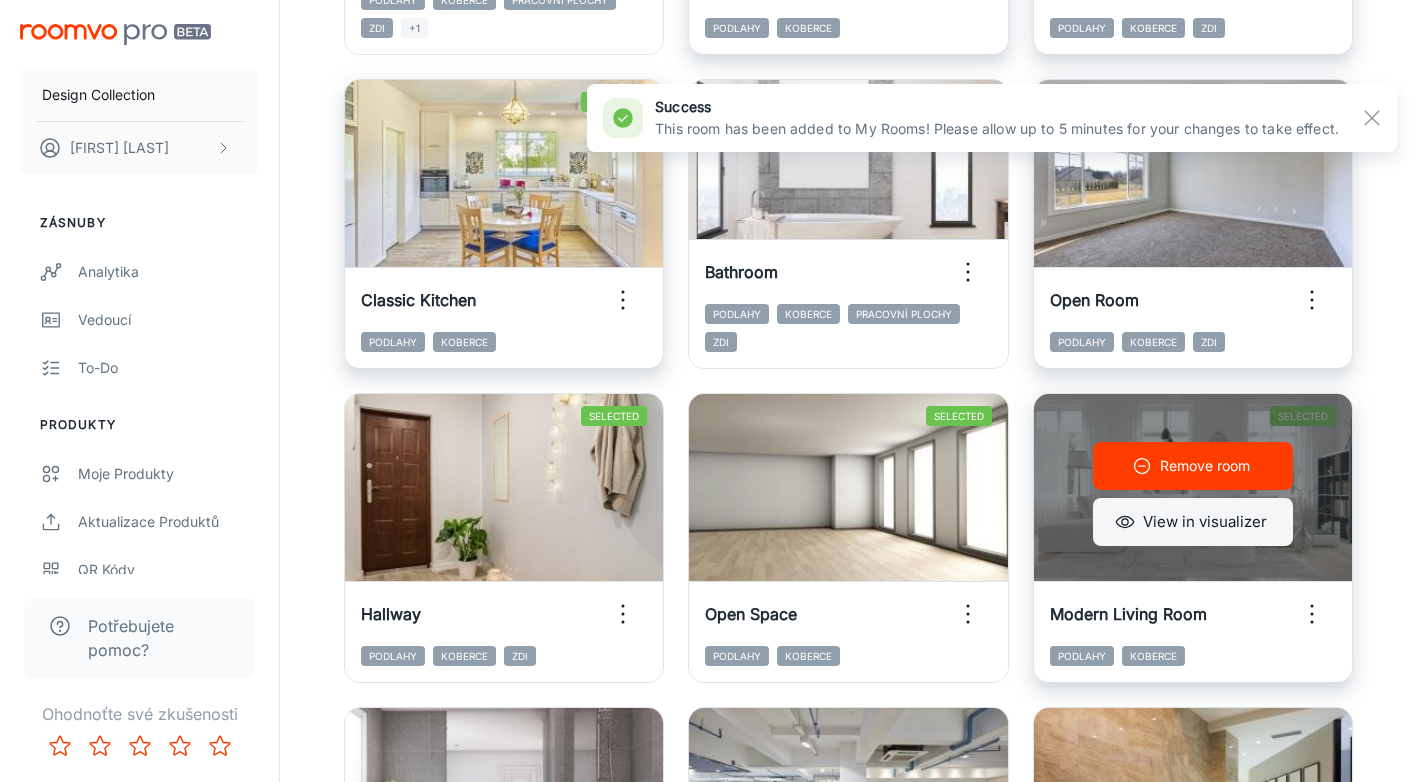 type 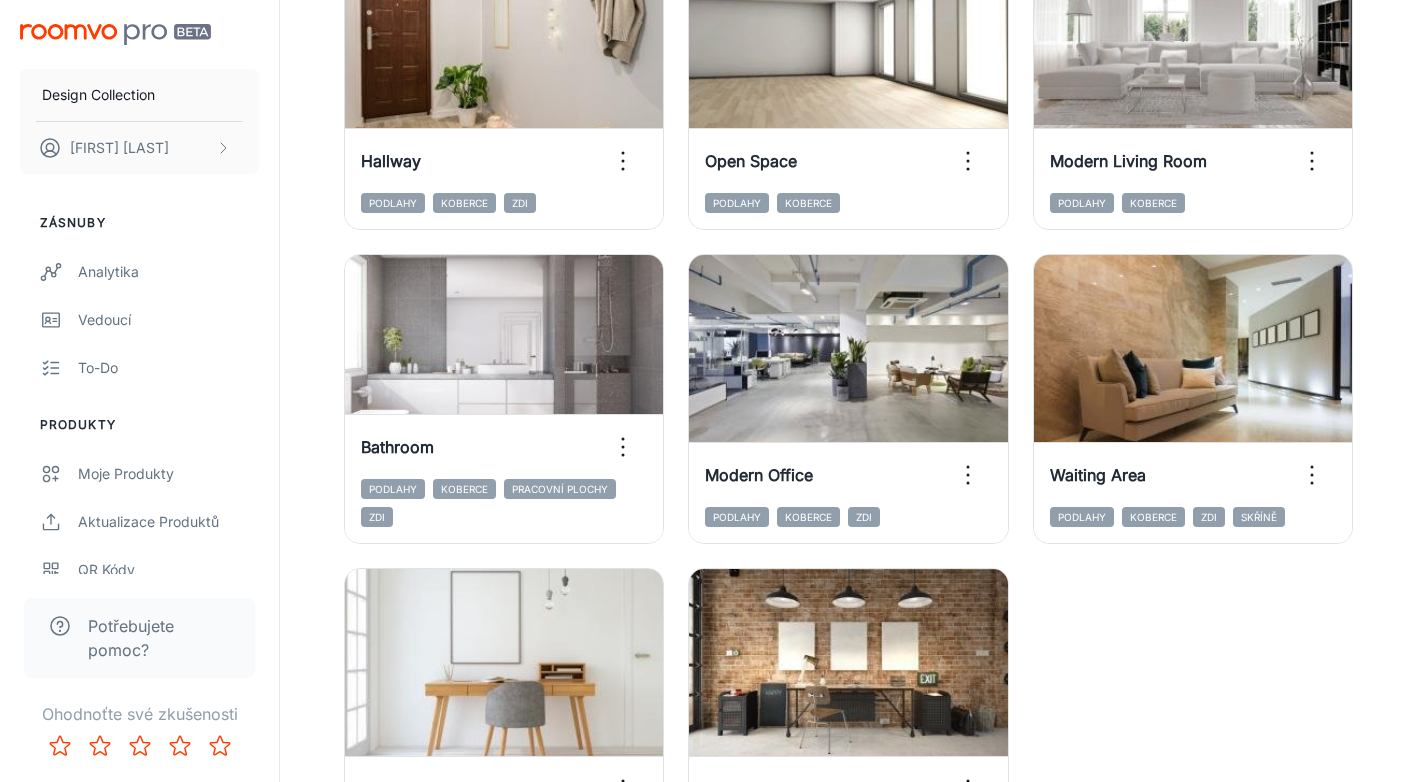 scroll, scrollTop: 2930, scrollLeft: 0, axis: vertical 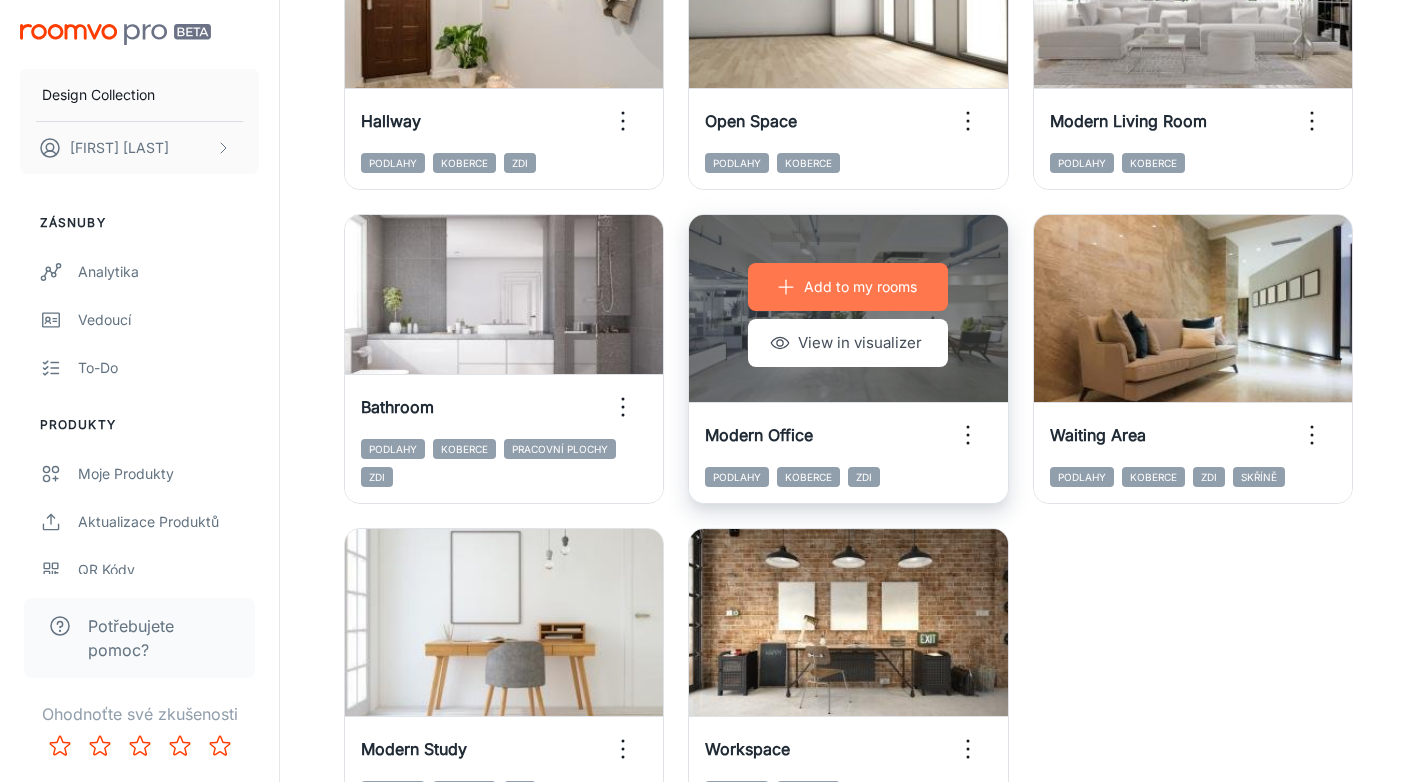 click 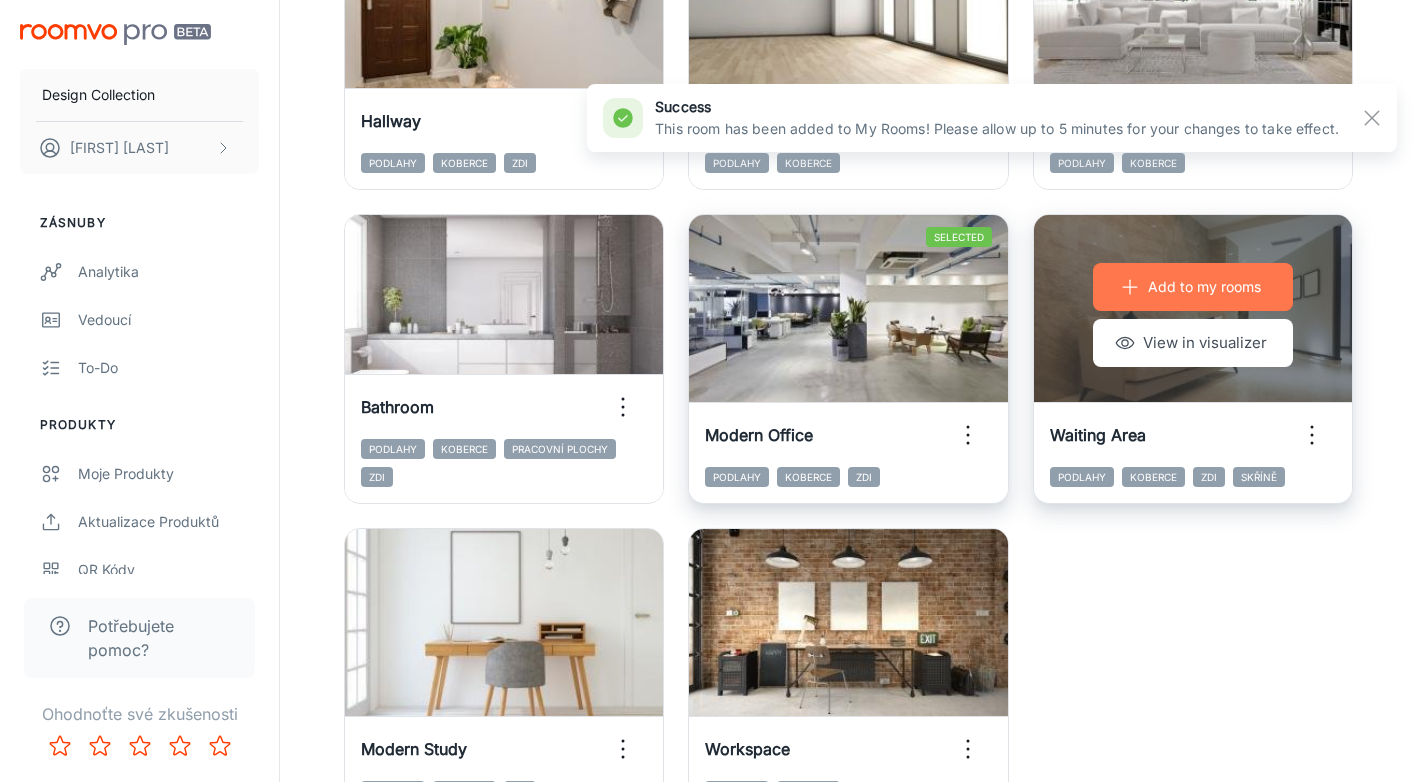 click on "Add to my rooms" at bounding box center [1193, 287] 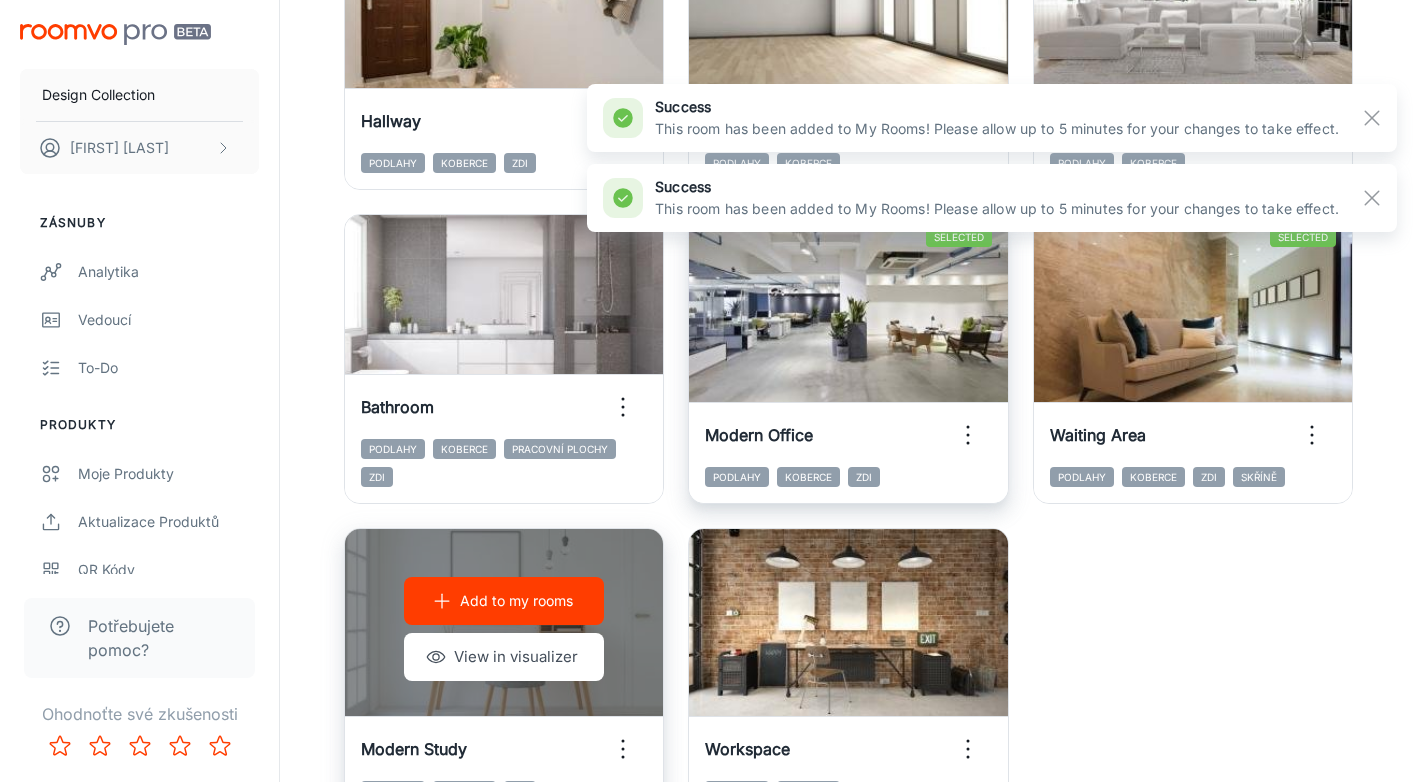 click on "Add to my rooms" at bounding box center (516, 601) 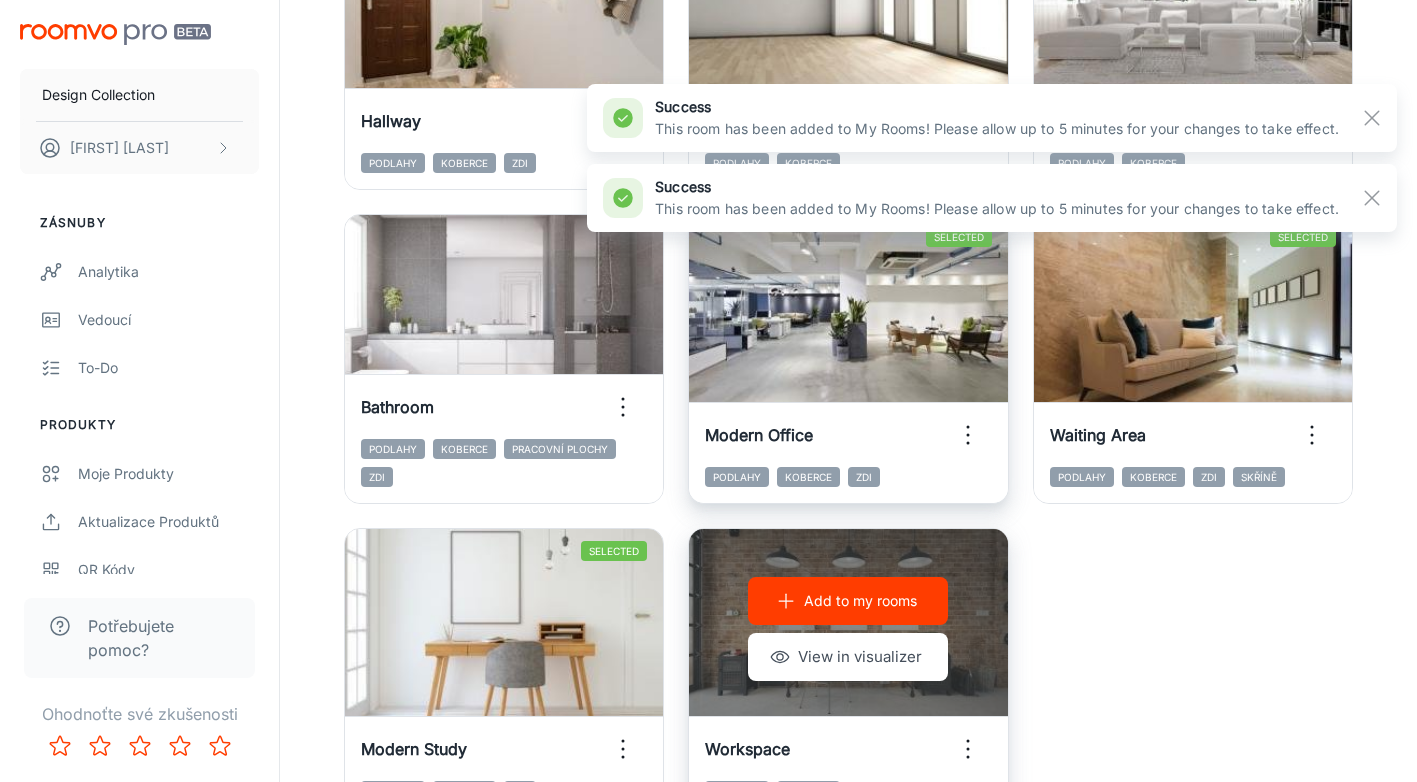 click on "Add to my rooms" at bounding box center [860, 601] 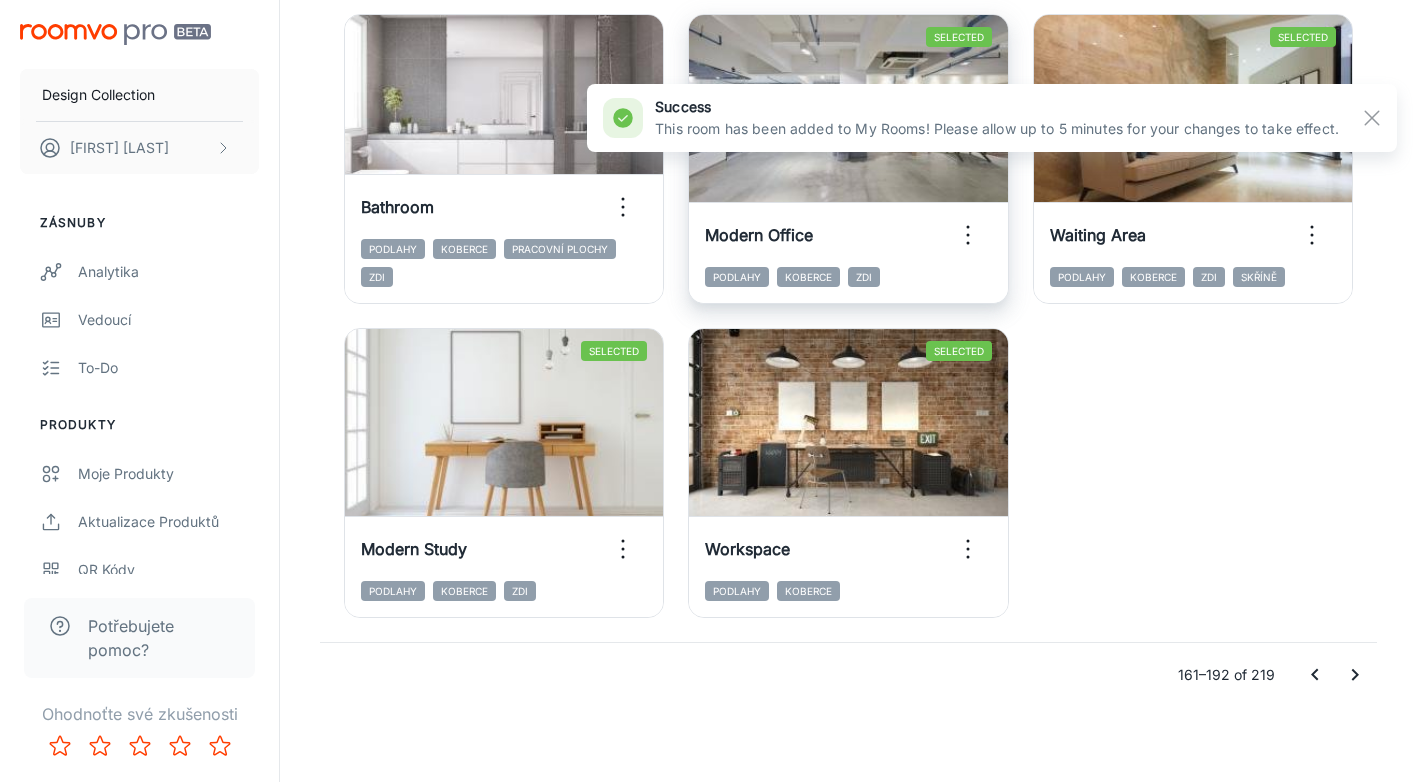 scroll, scrollTop: 3135, scrollLeft: 0, axis: vertical 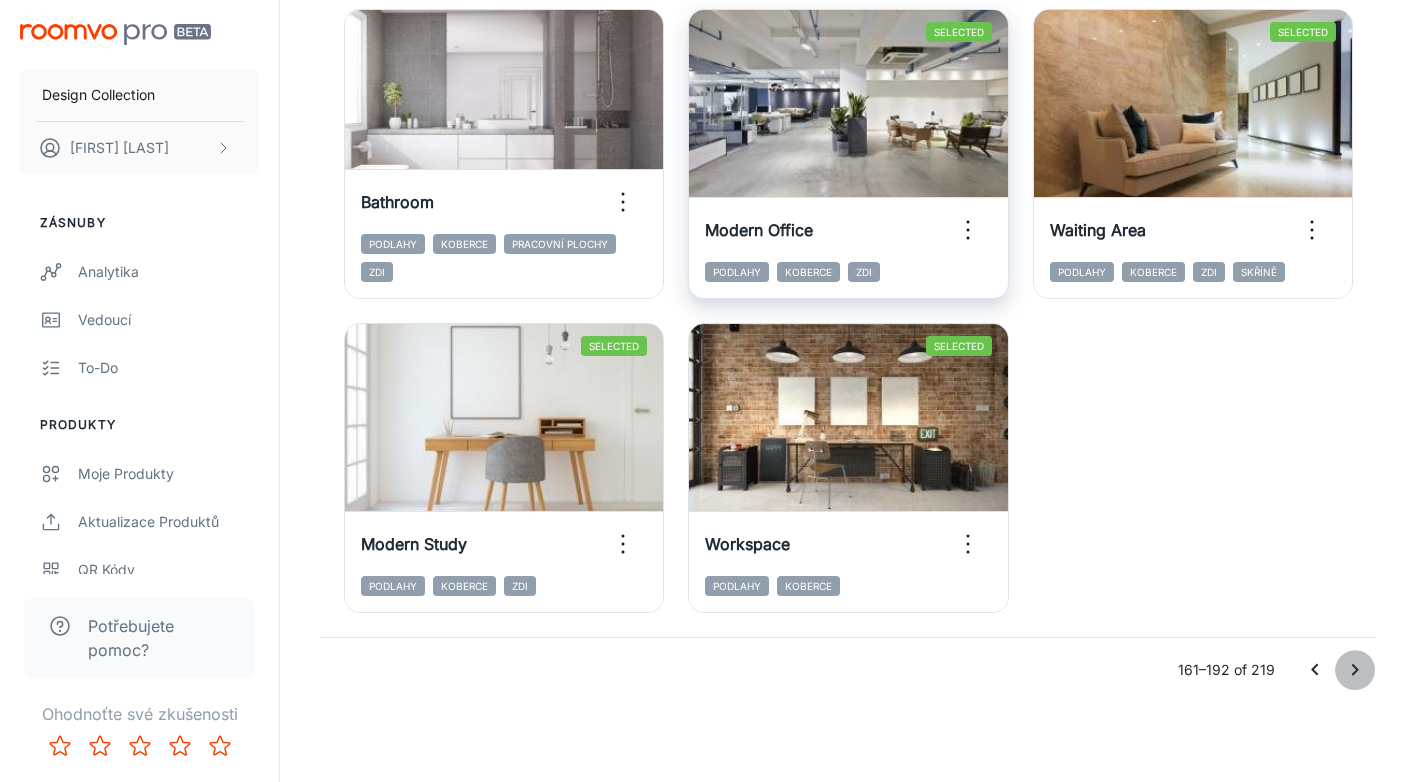 click 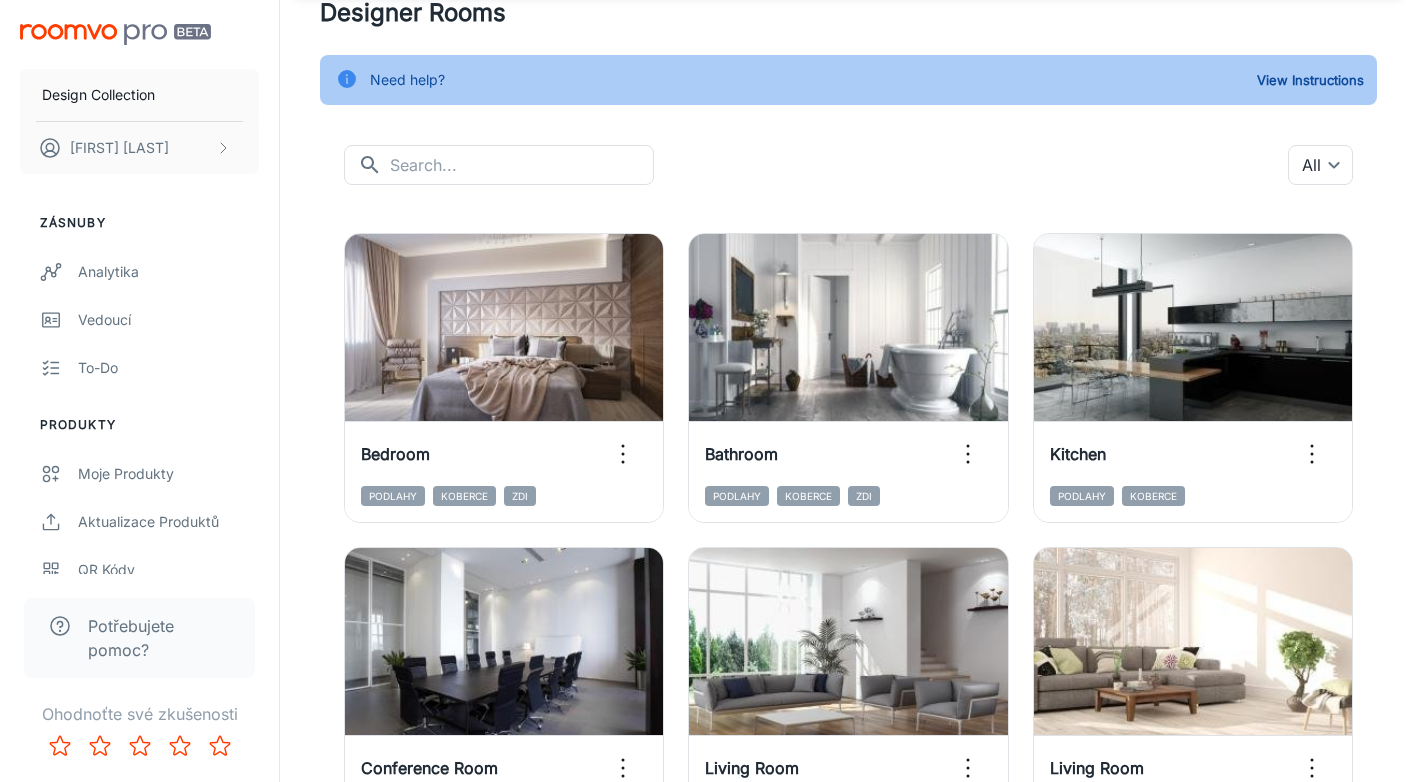 scroll, scrollTop: 0, scrollLeft: 0, axis: both 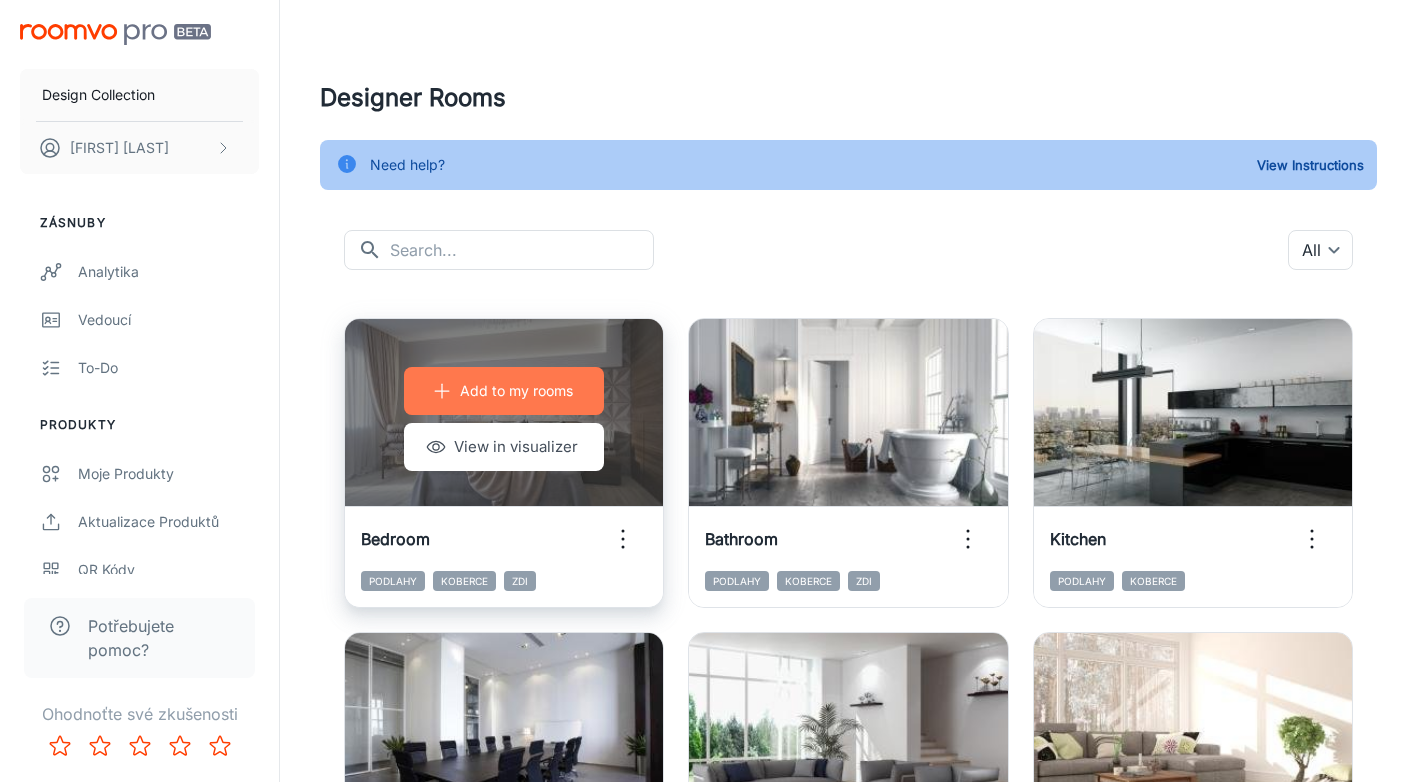 click on "Add to my rooms" at bounding box center (516, 391) 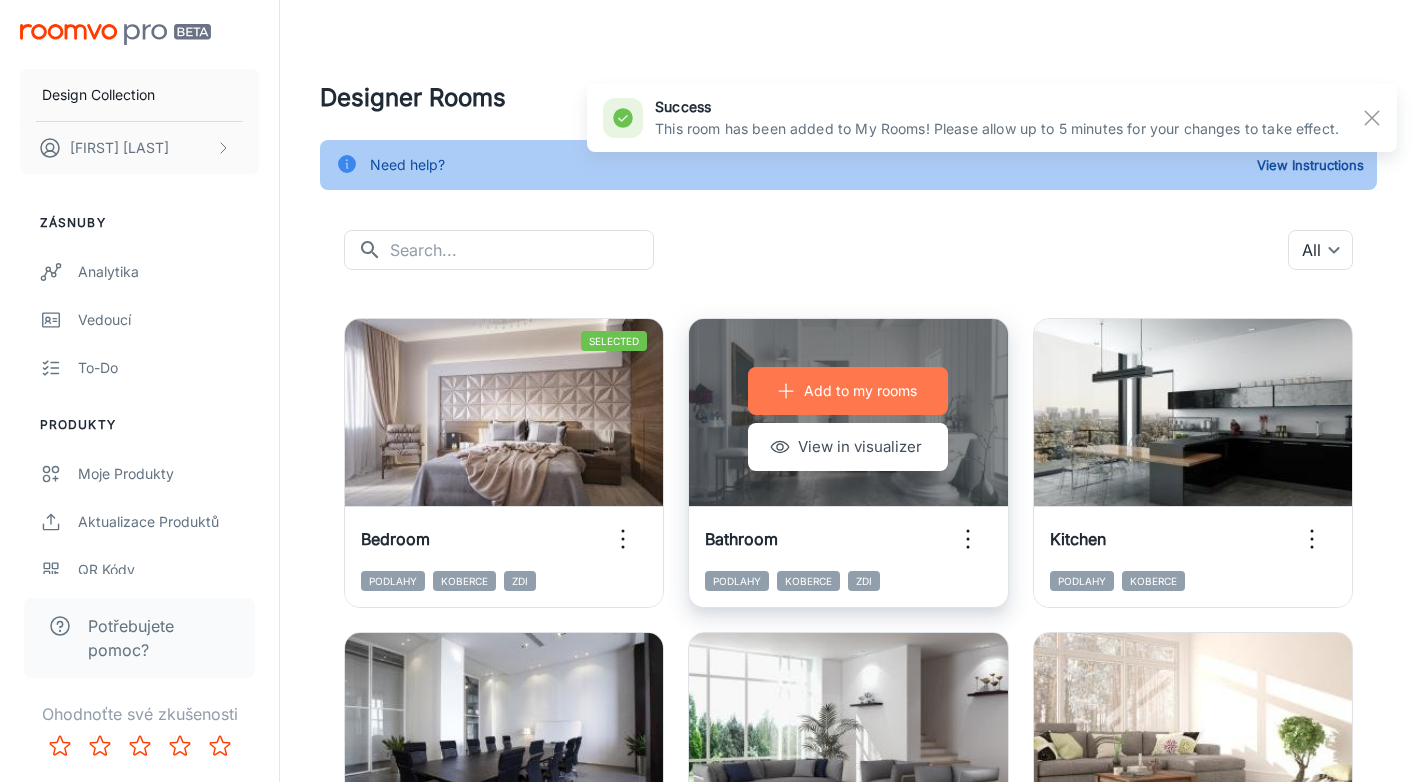 click on "Add to my rooms" at bounding box center (860, 391) 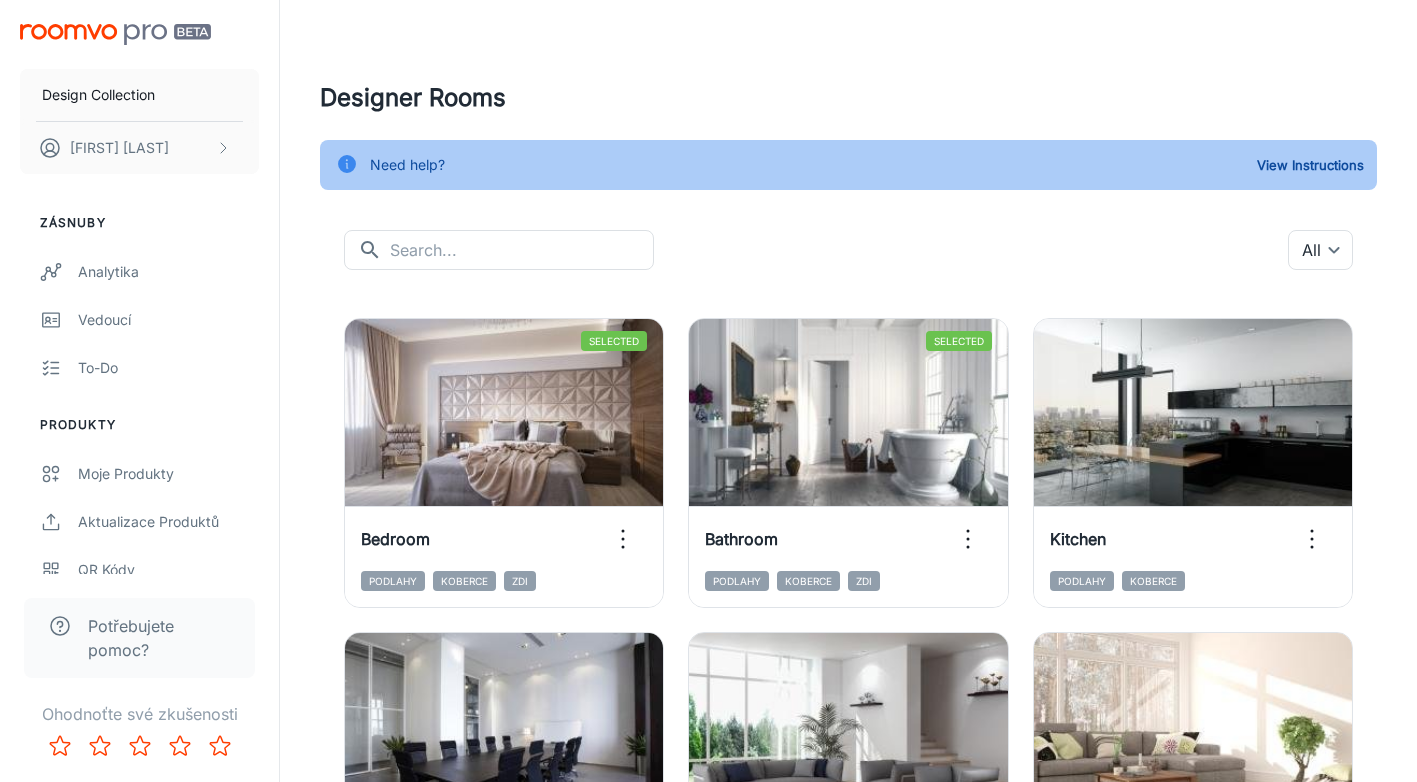 type 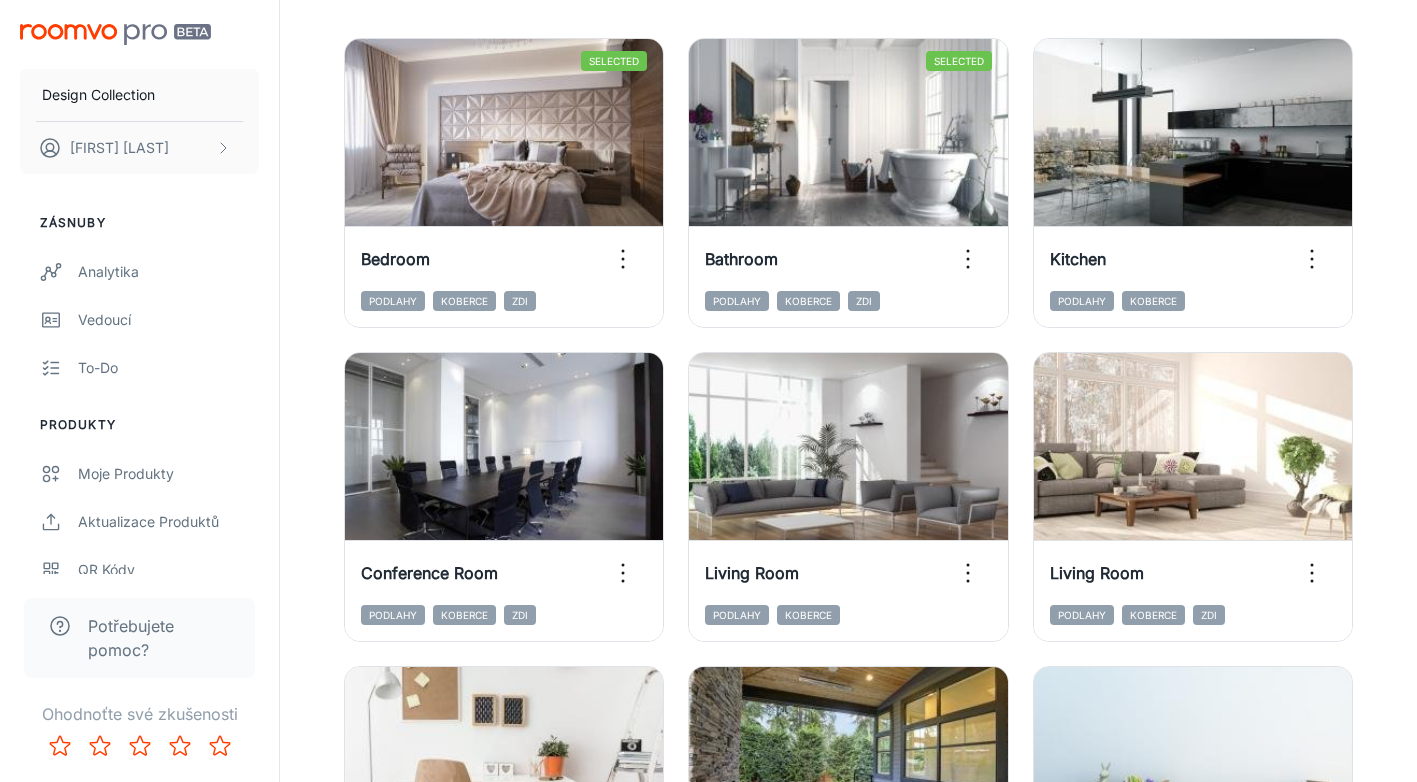 scroll, scrollTop: 320, scrollLeft: 0, axis: vertical 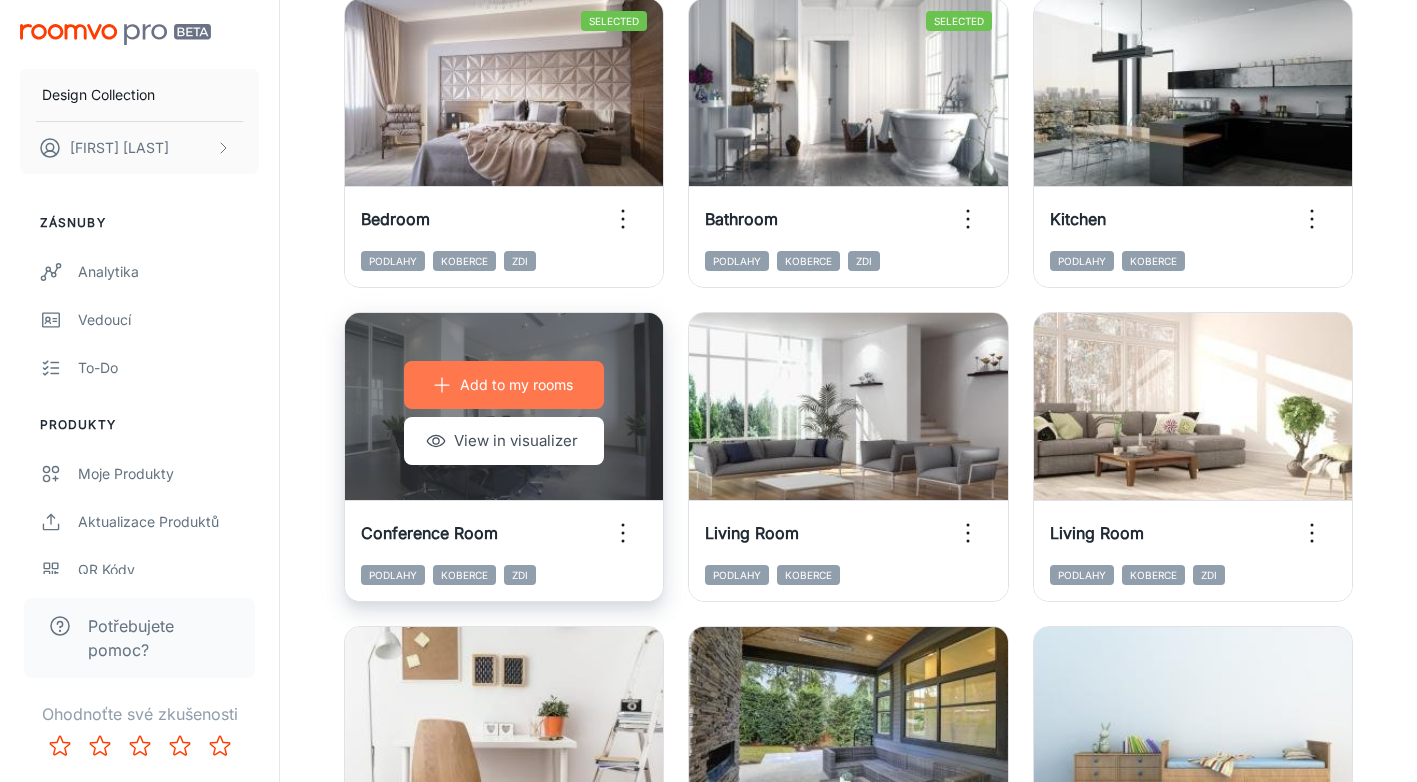 click on "Add to my rooms" at bounding box center (516, 385) 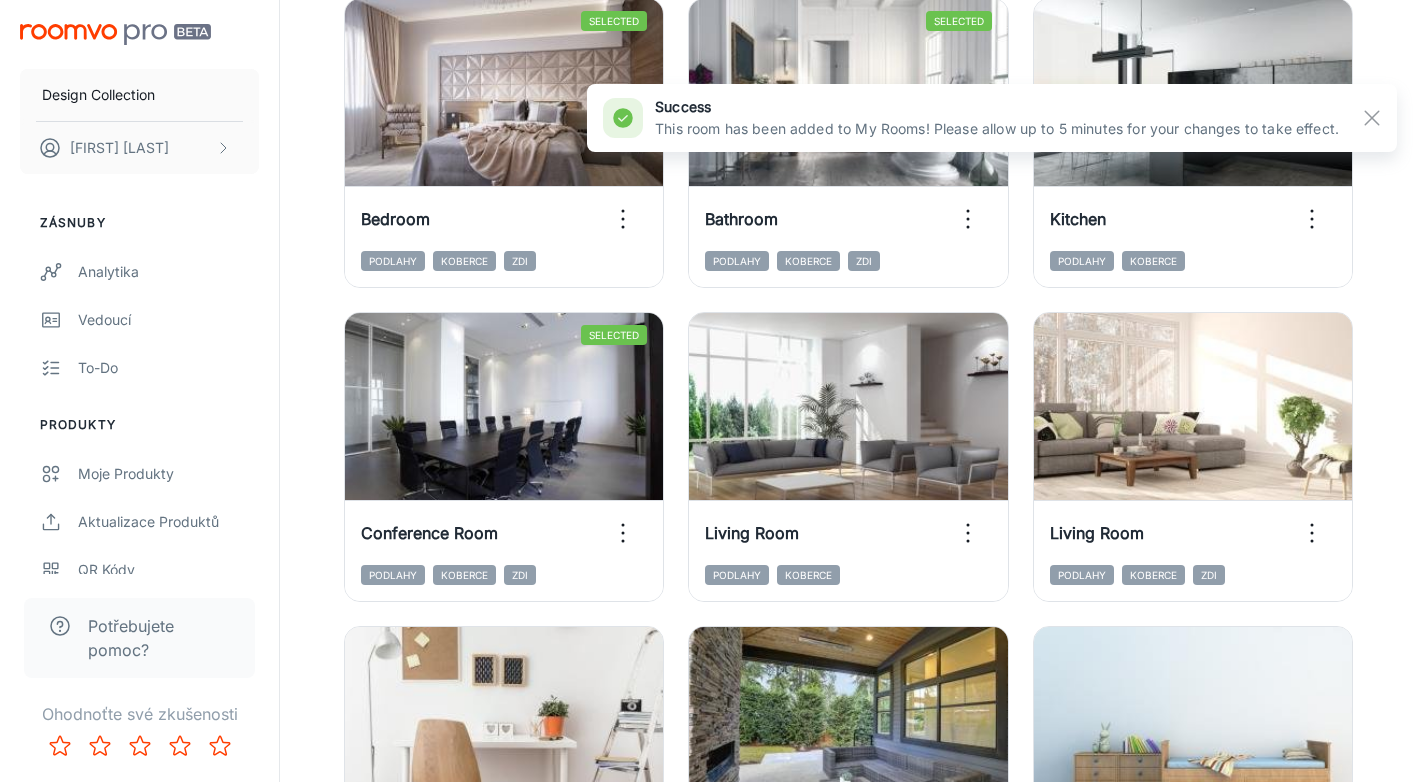 type 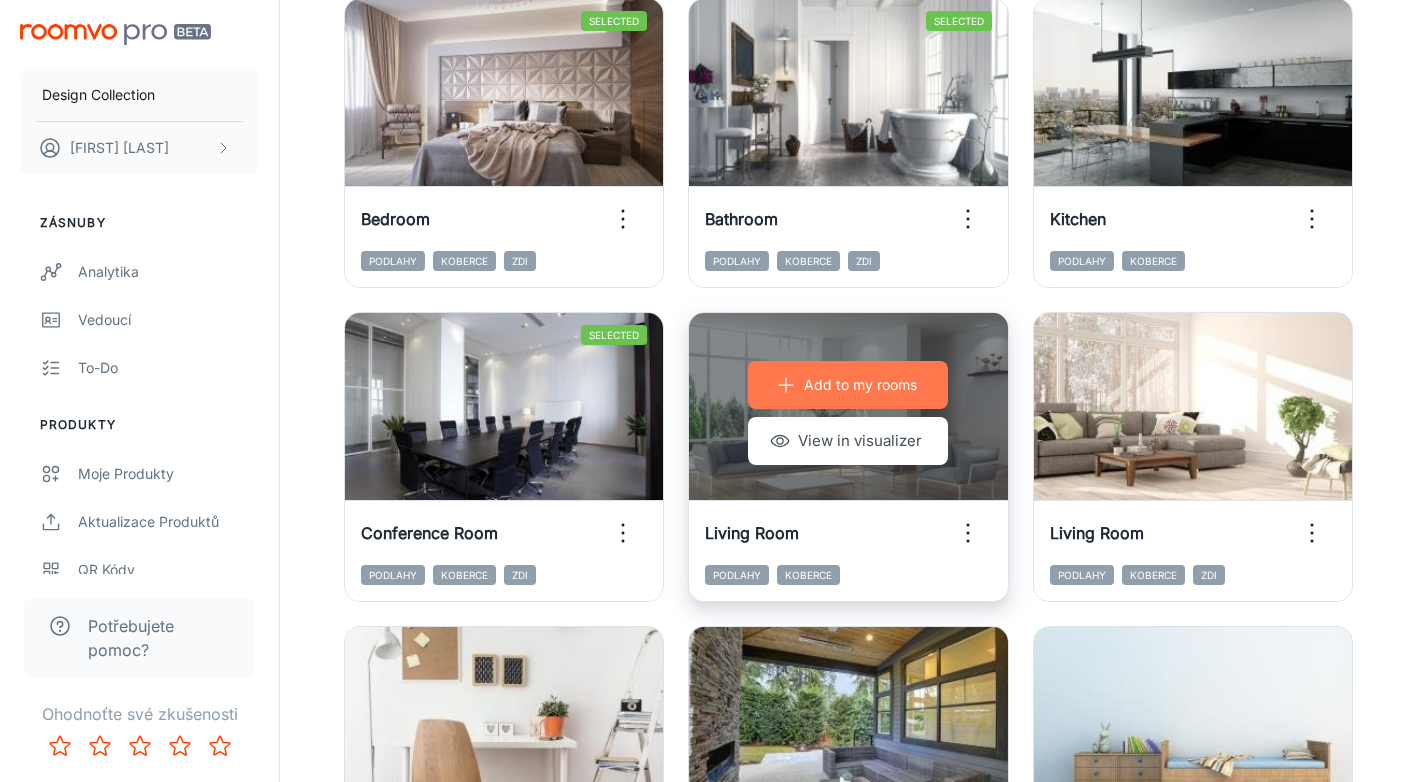 click on "Add to my rooms" at bounding box center (860, 385) 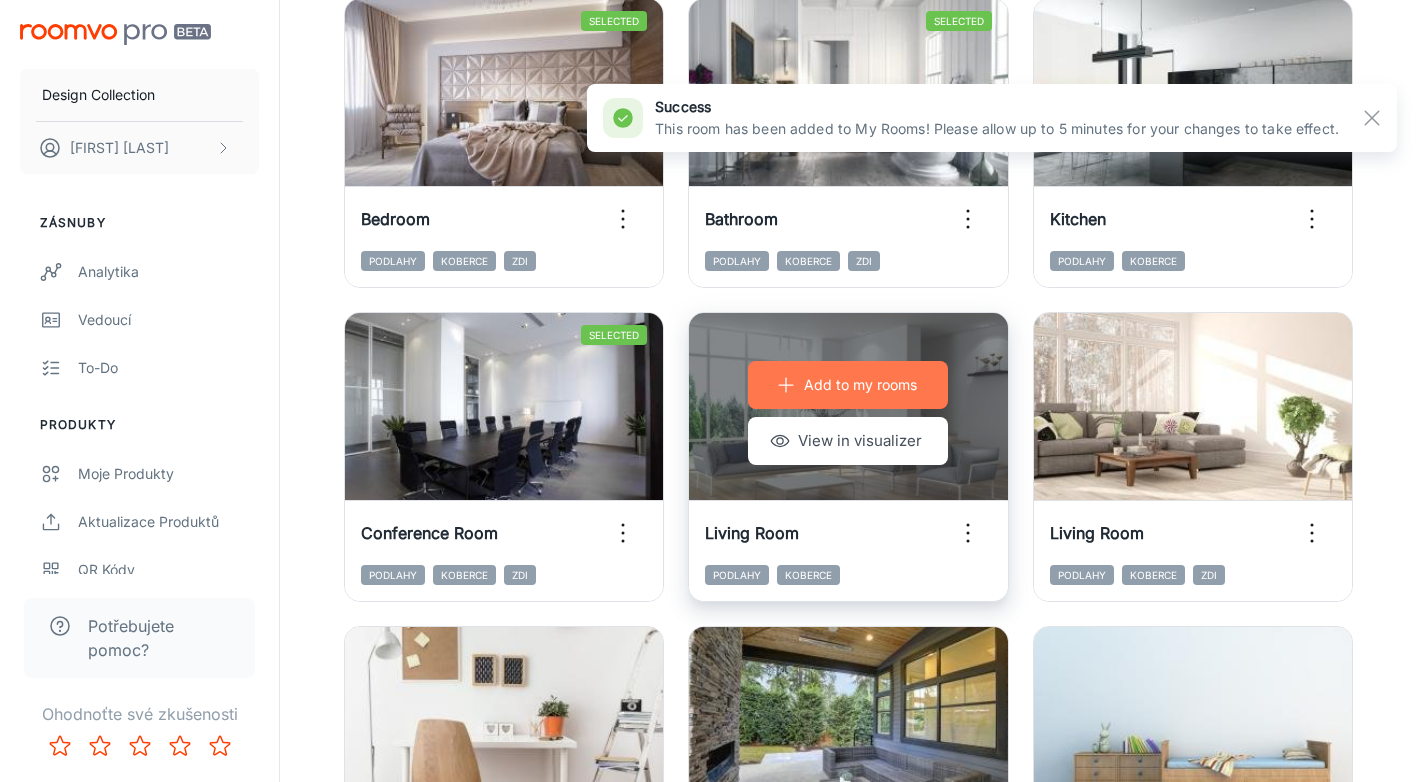 click on "Add to my rooms" at bounding box center (860, 385) 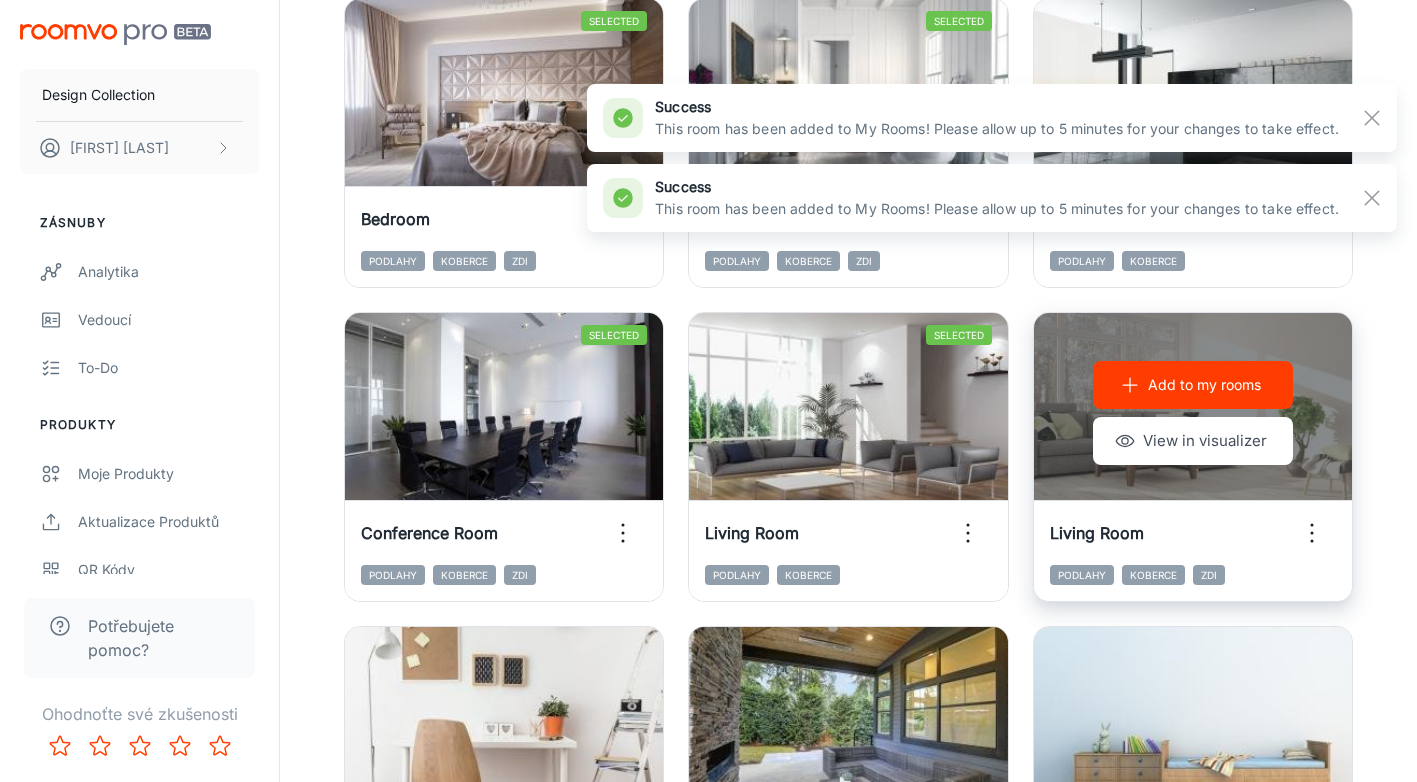 click on "Add to my rooms" at bounding box center (1204, 385) 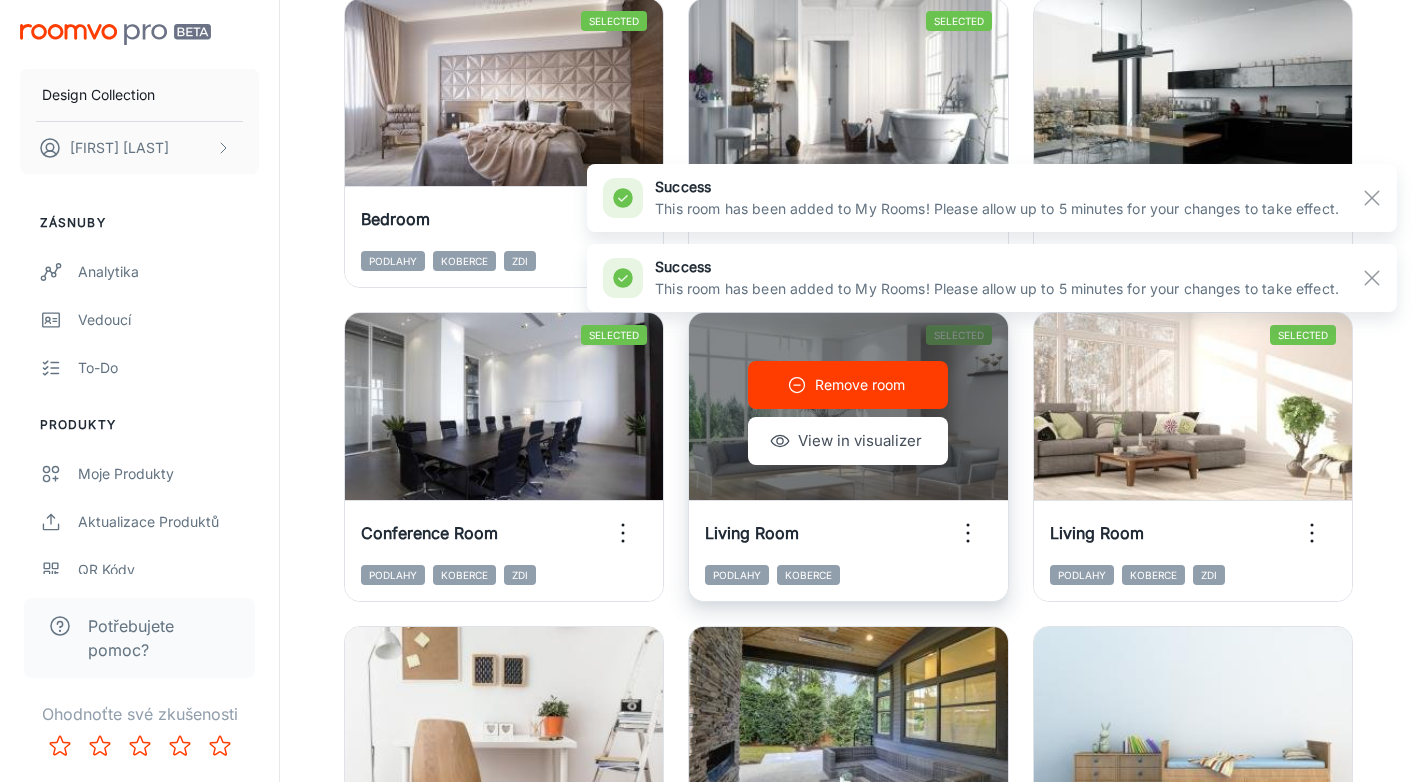 type 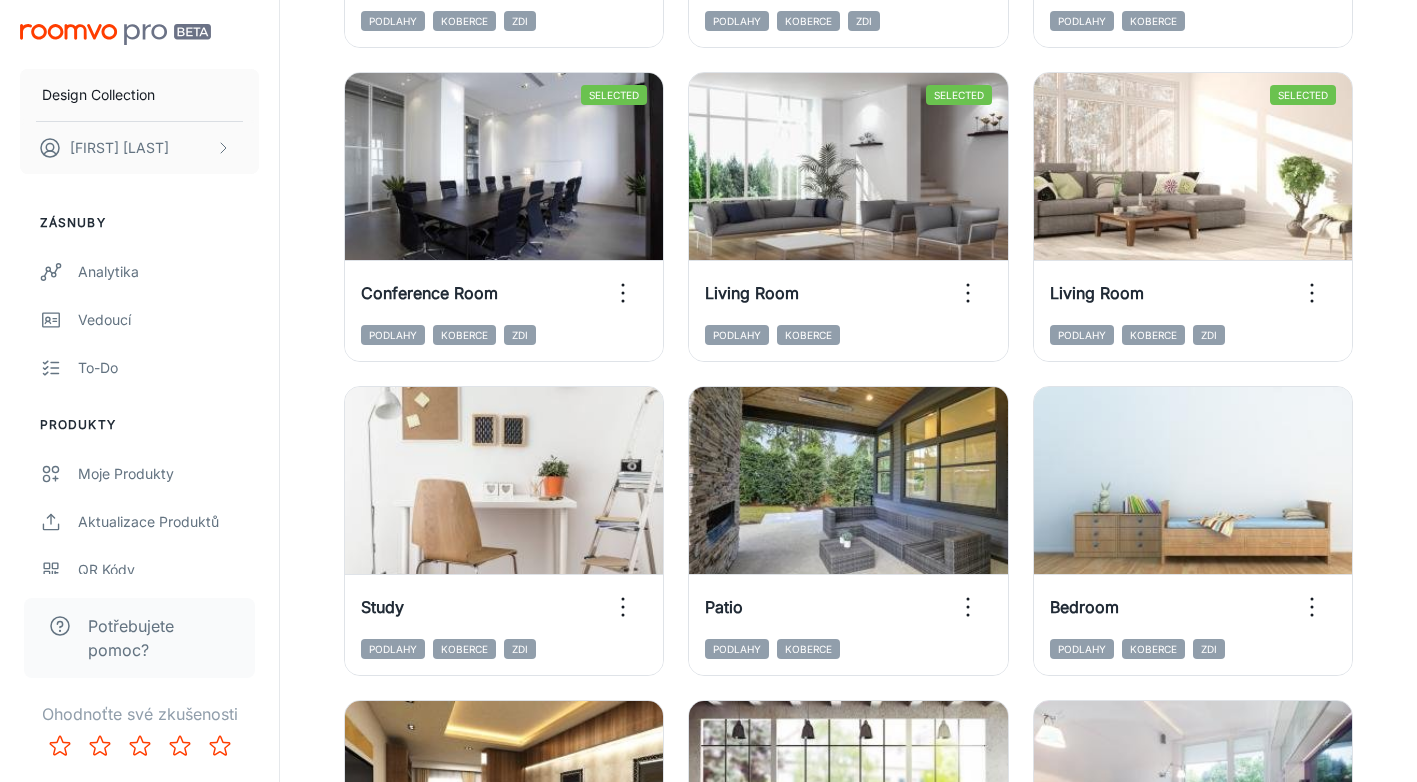 scroll, scrollTop: 600, scrollLeft: 0, axis: vertical 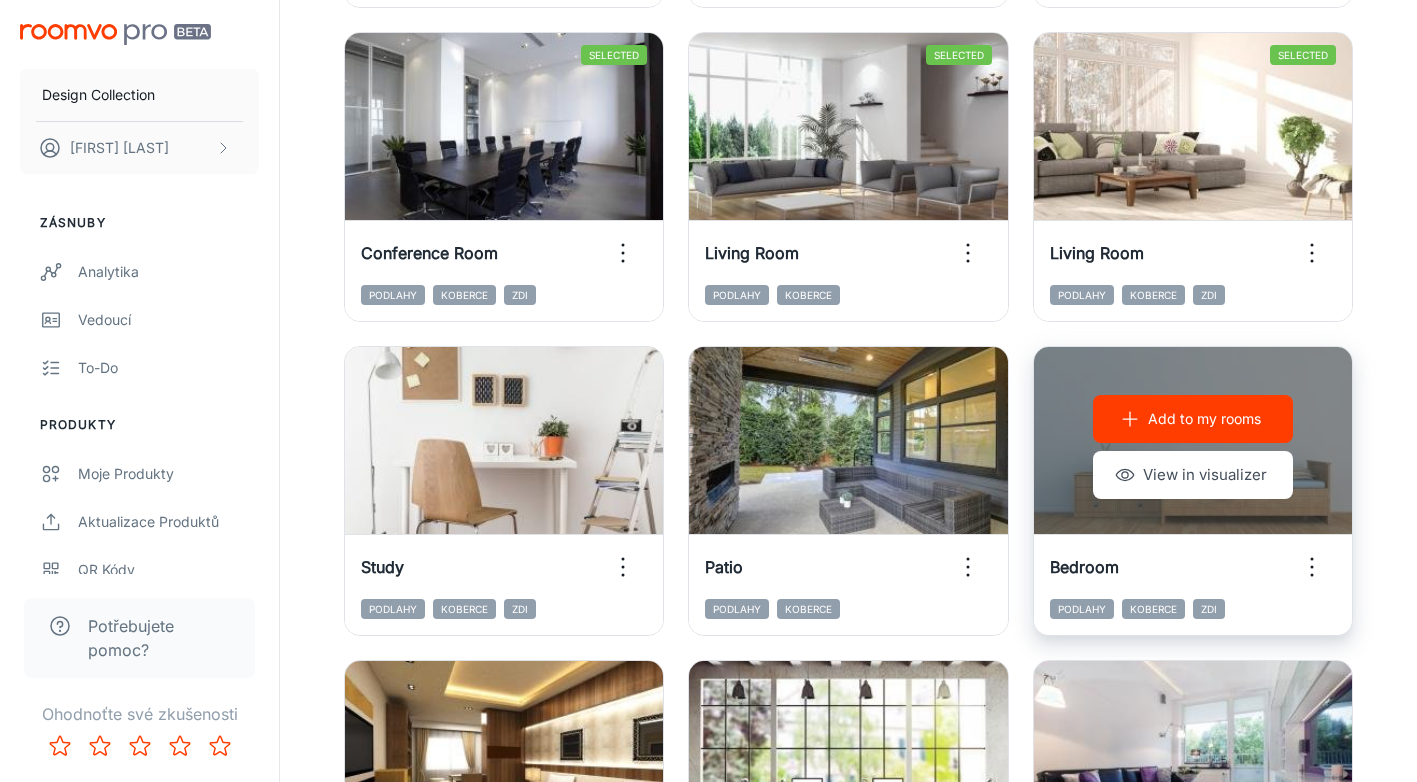 click 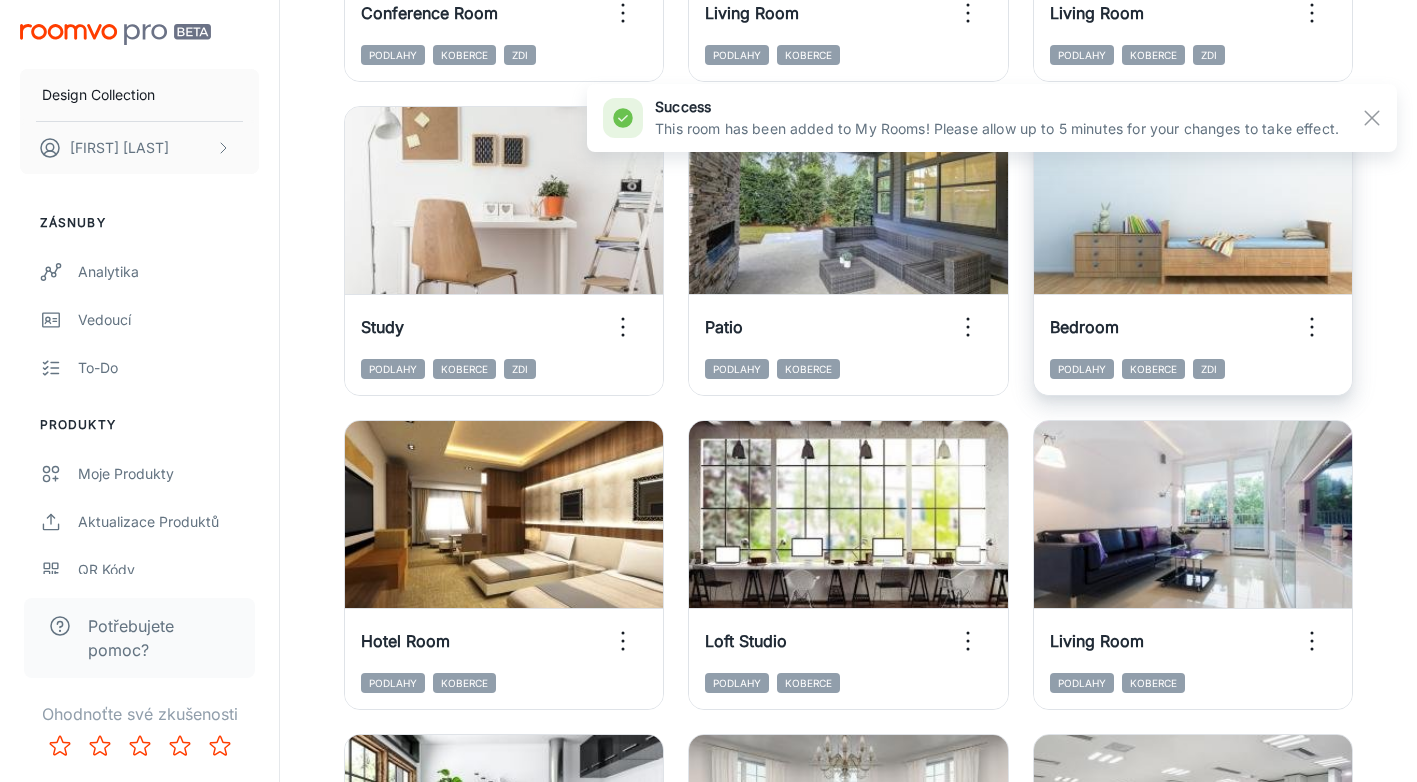 scroll, scrollTop: 880, scrollLeft: 0, axis: vertical 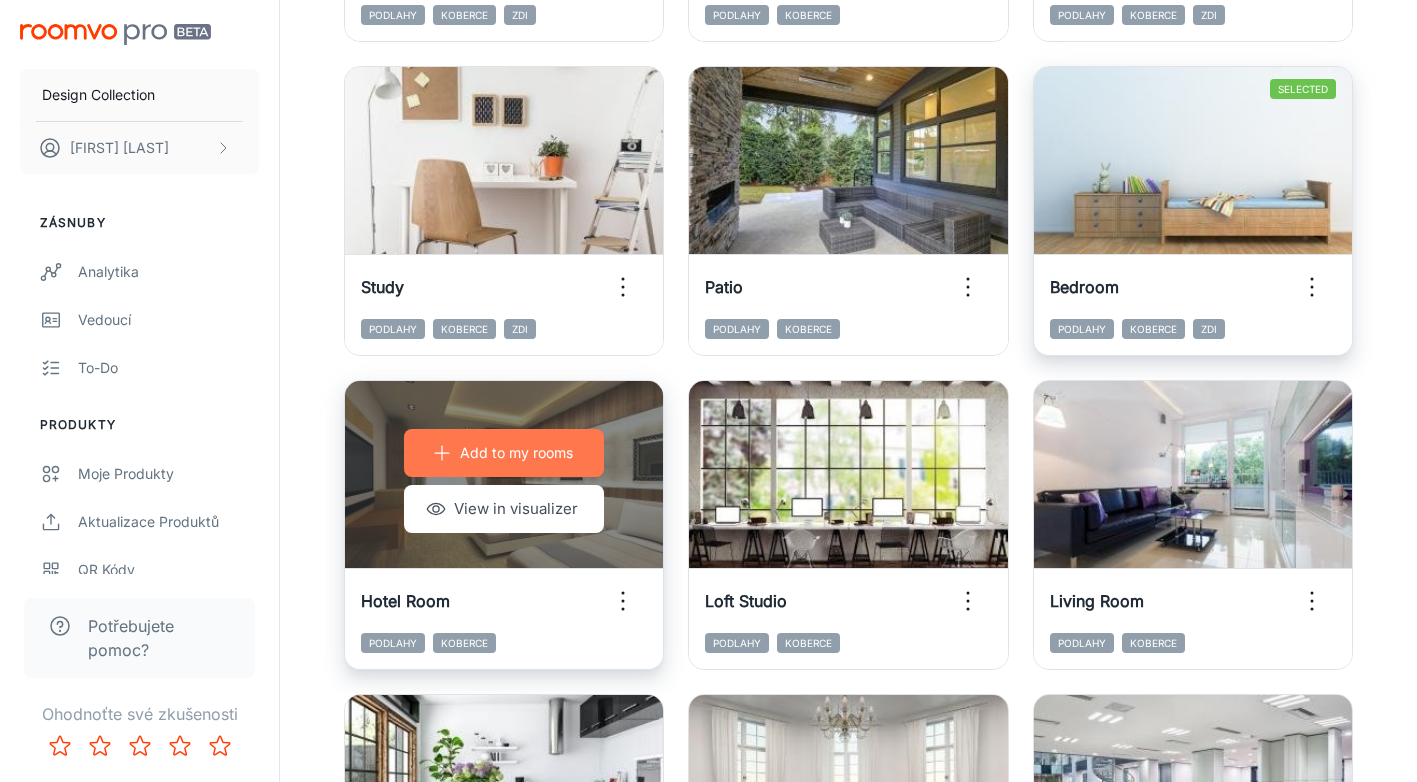 click 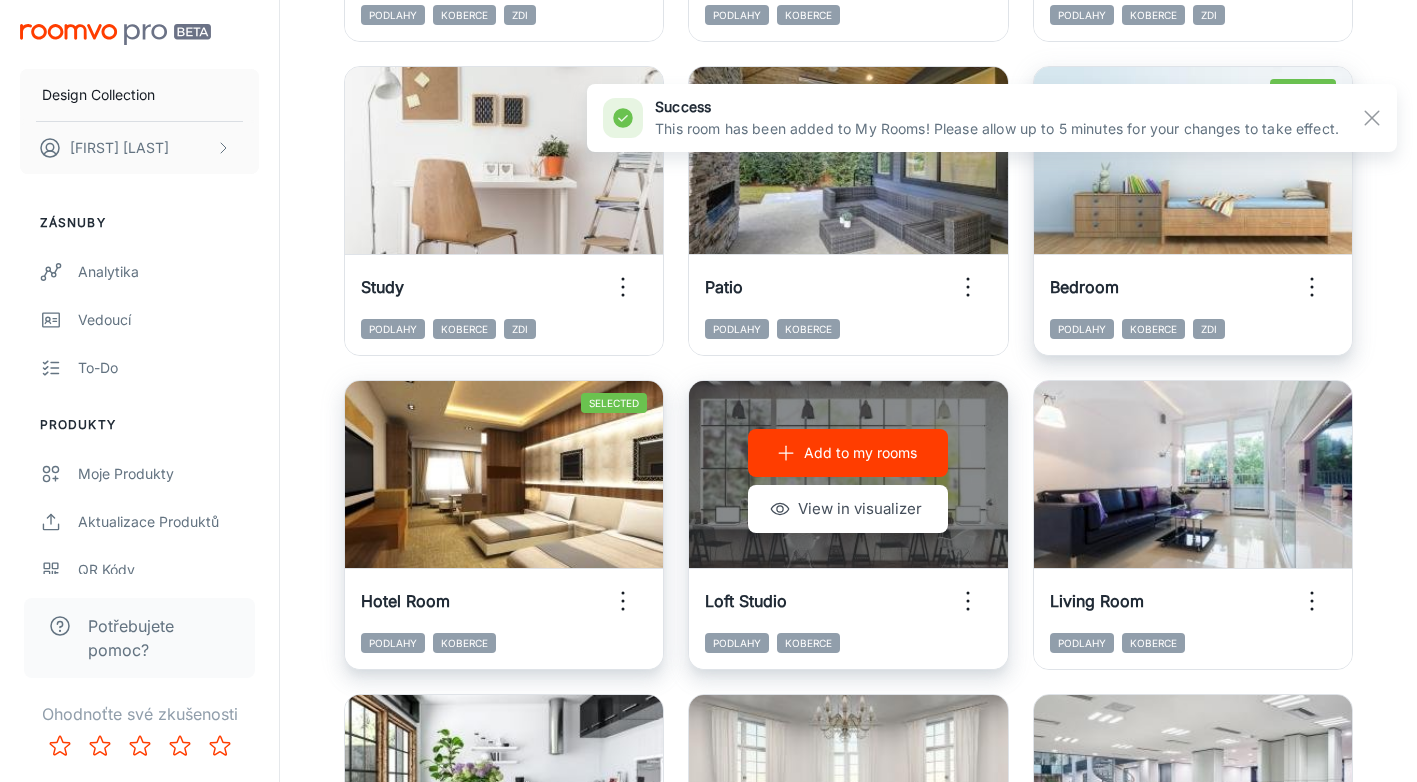 click on "Add to my rooms" at bounding box center (860, 453) 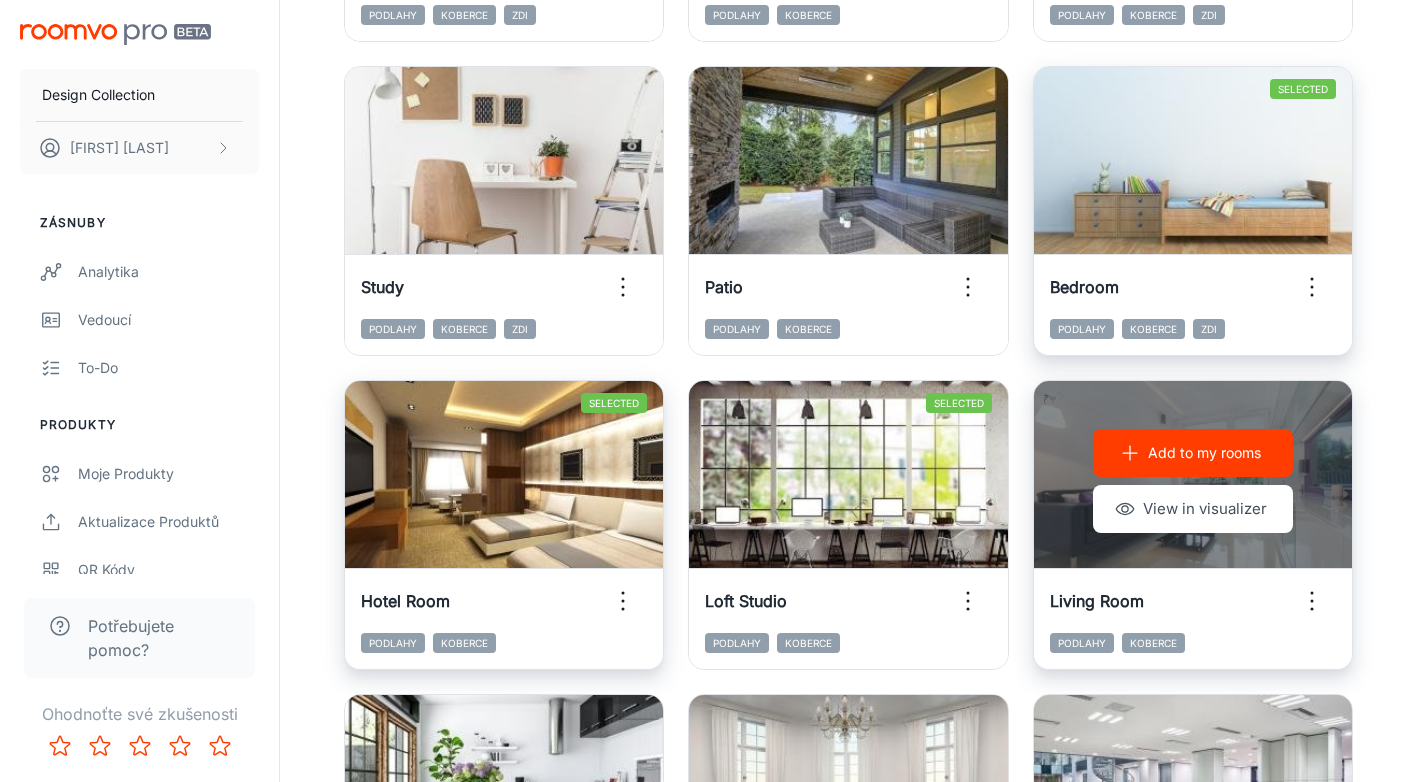 click on "Add to my rooms" at bounding box center [1193, 453] 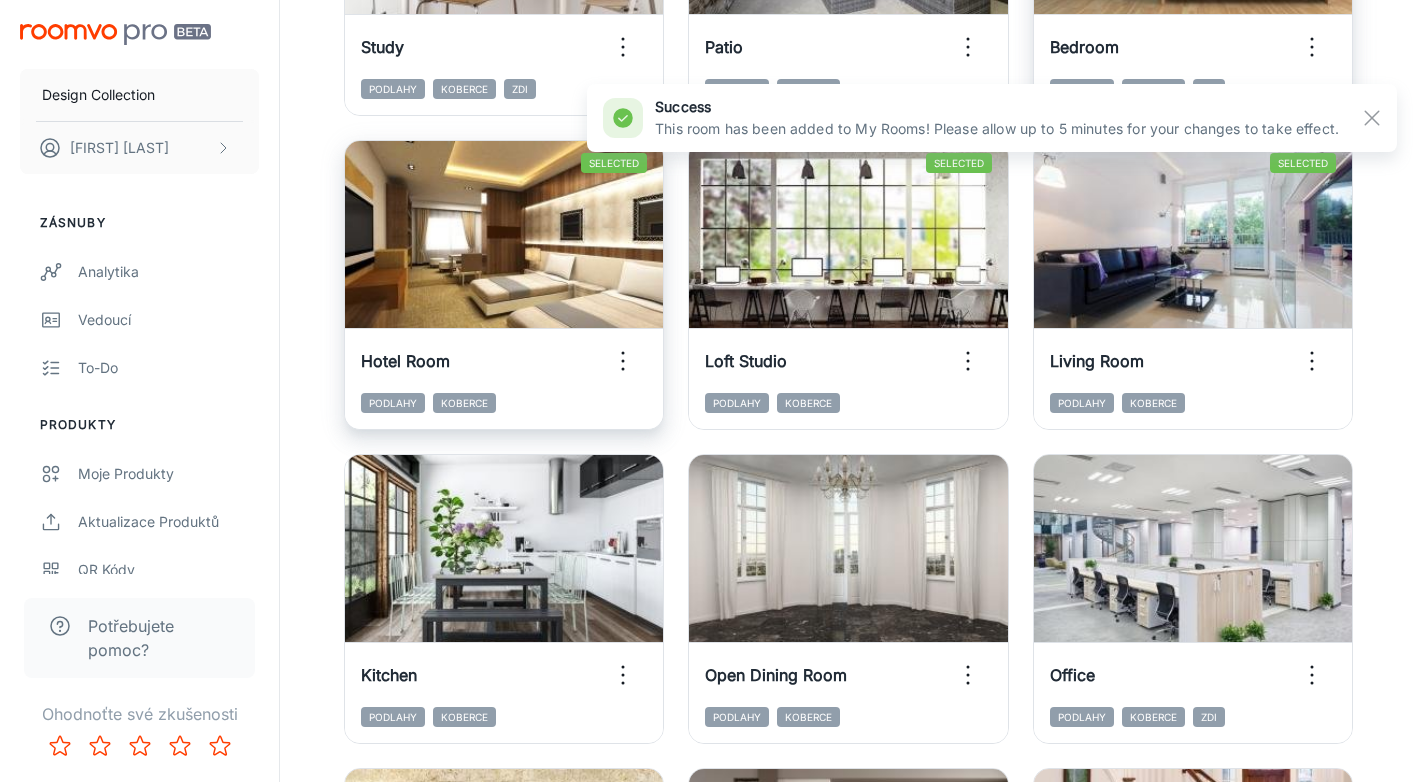 scroll, scrollTop: 1160, scrollLeft: 0, axis: vertical 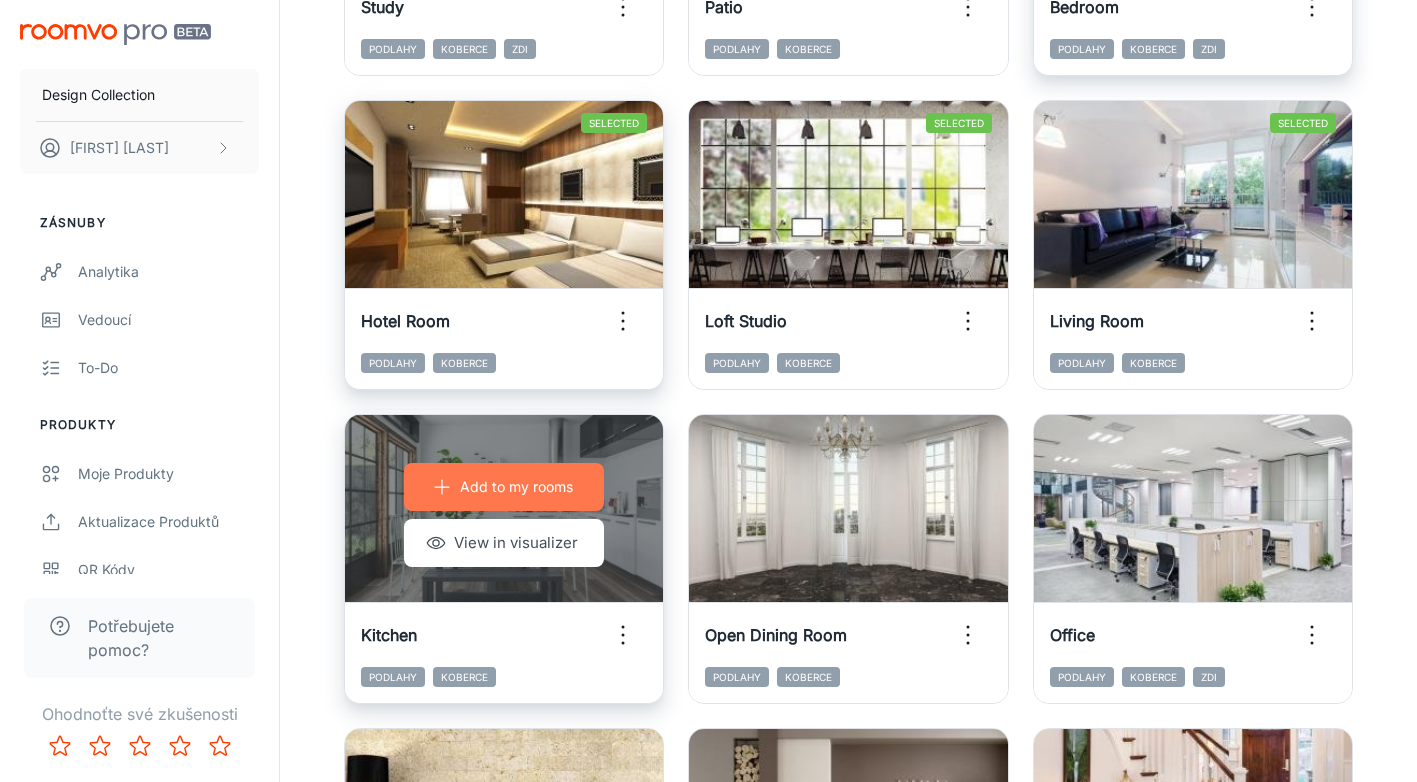 click on "Add to my rooms" at bounding box center [504, 487] 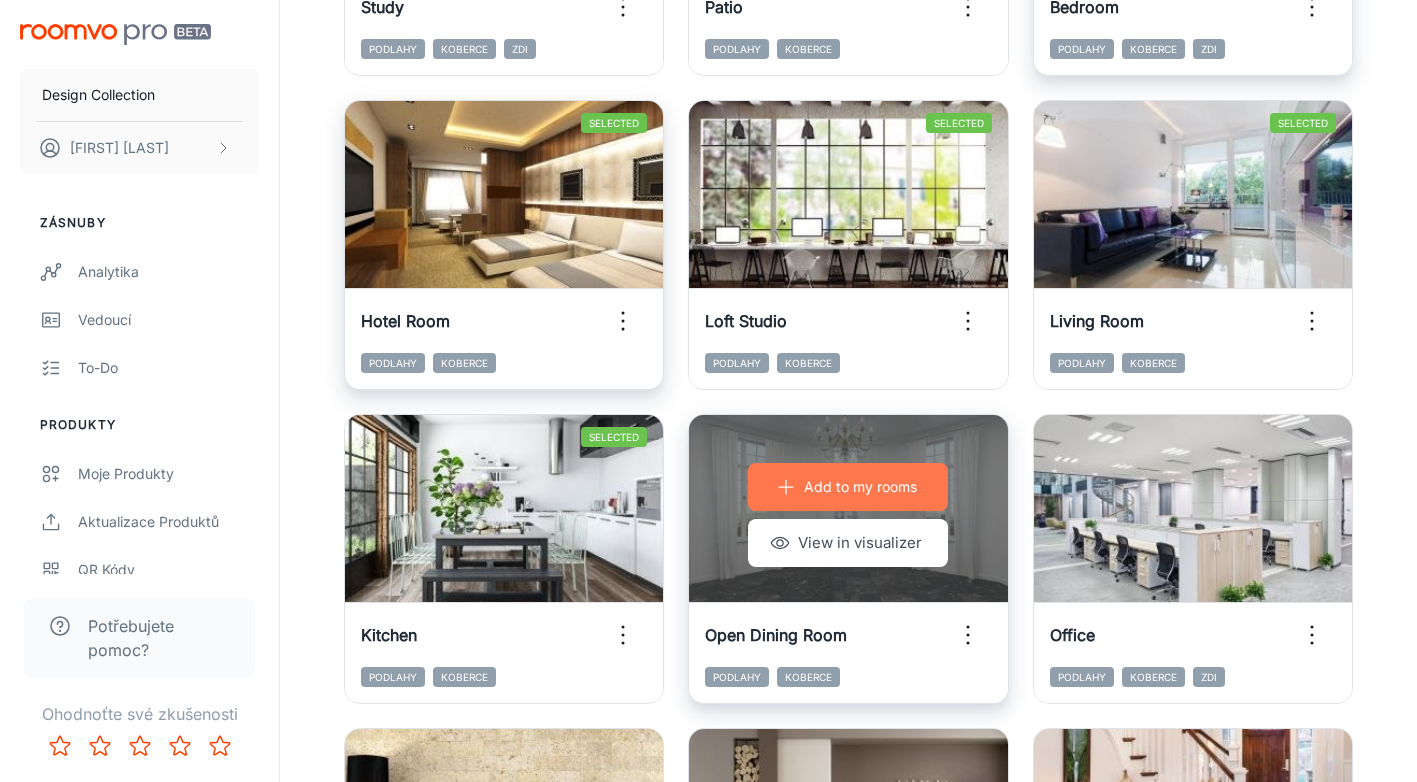 click on "Add to my rooms" at bounding box center (860, 487) 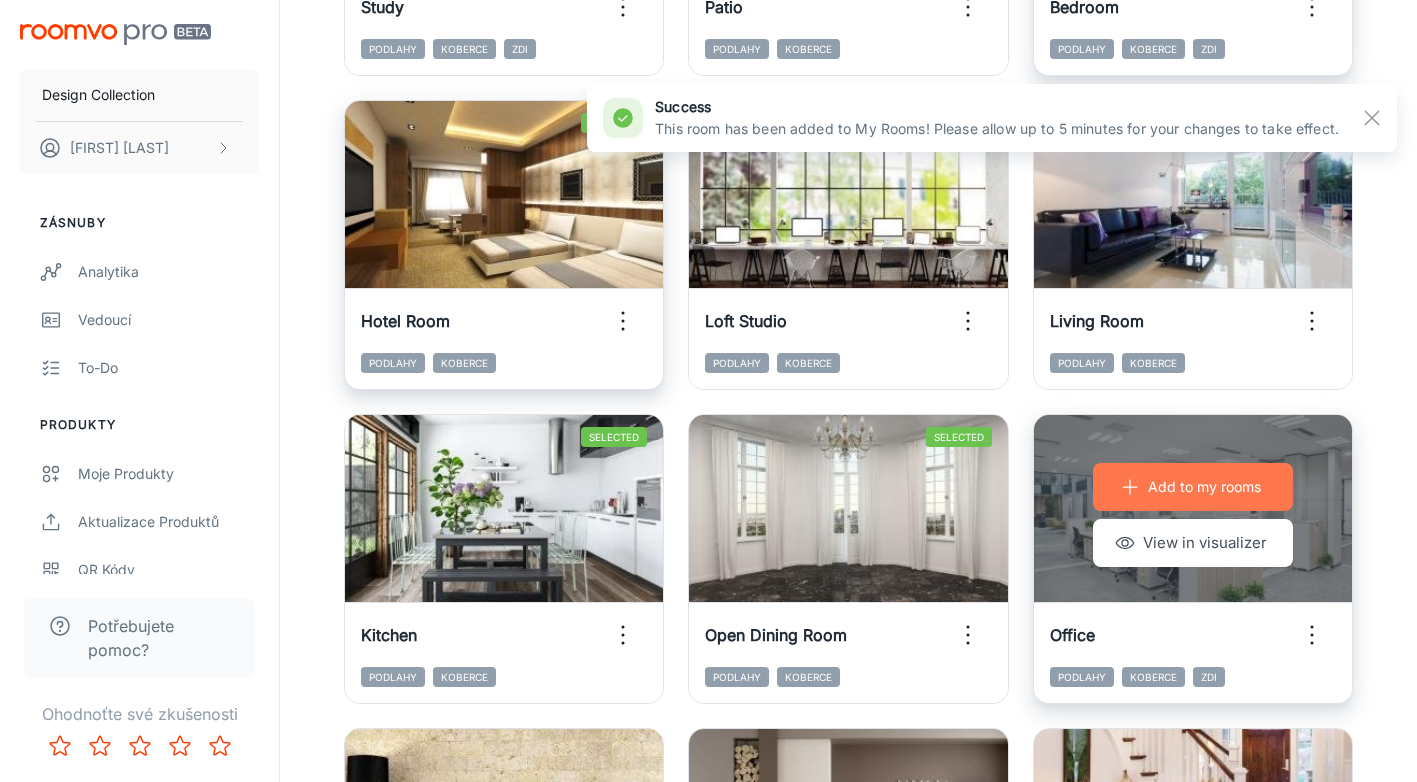 click 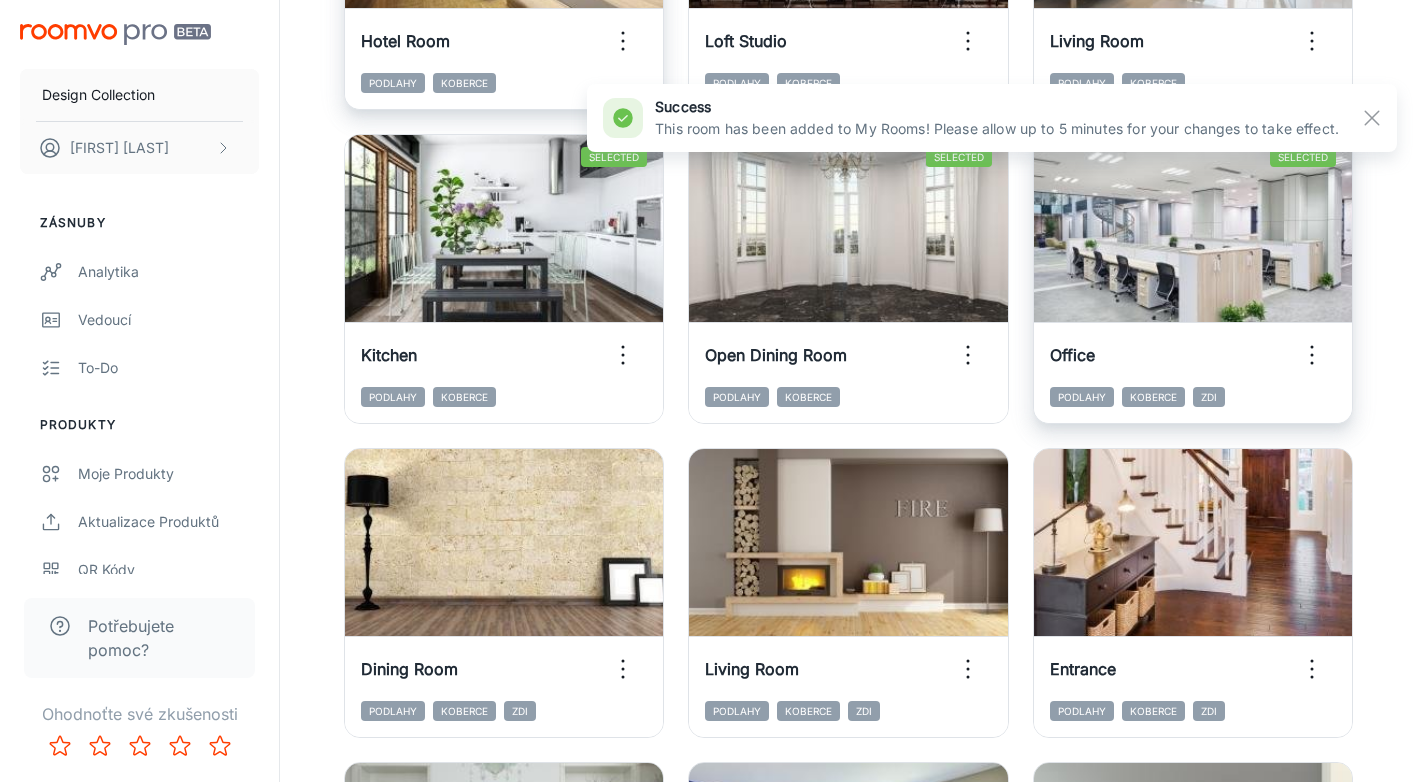 scroll, scrollTop: 1480, scrollLeft: 0, axis: vertical 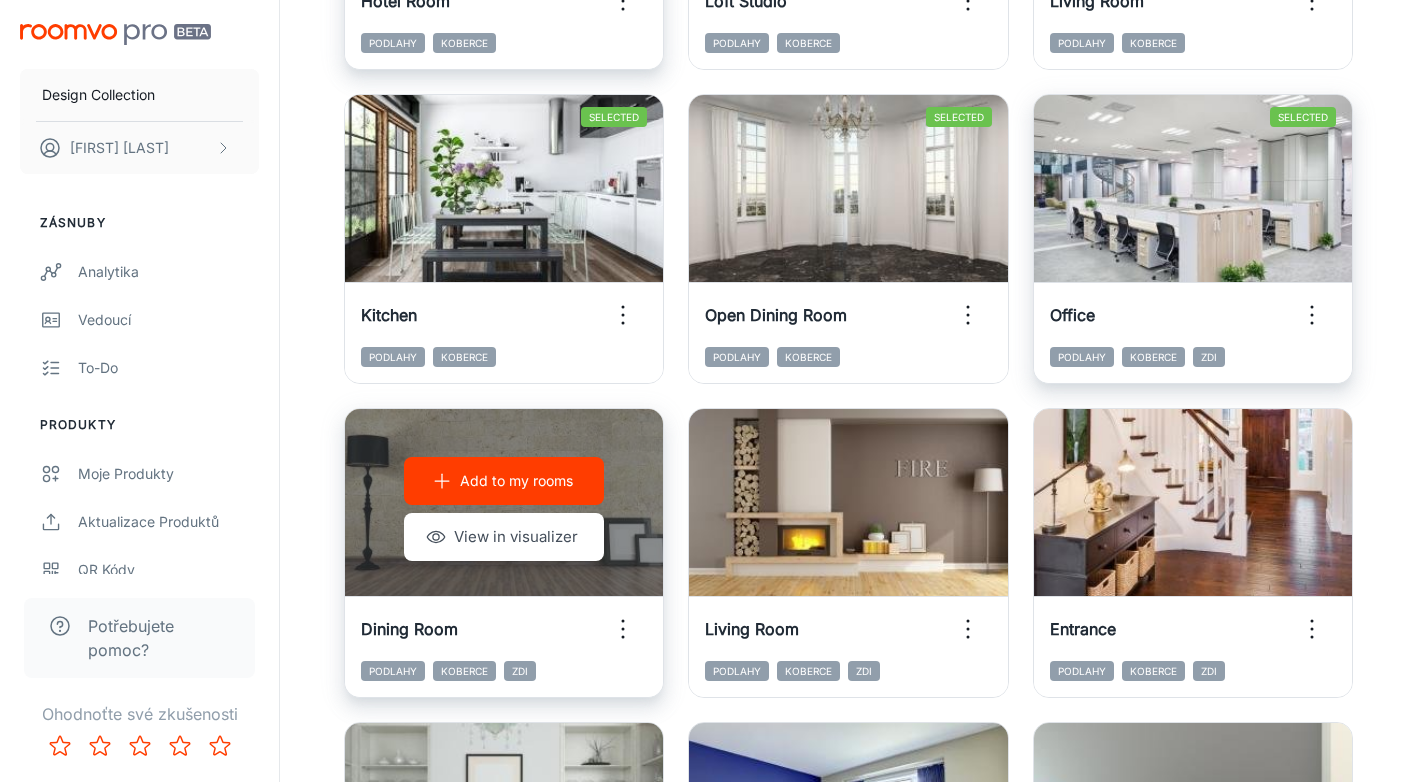 click on "Add to my rooms" at bounding box center (516, 481) 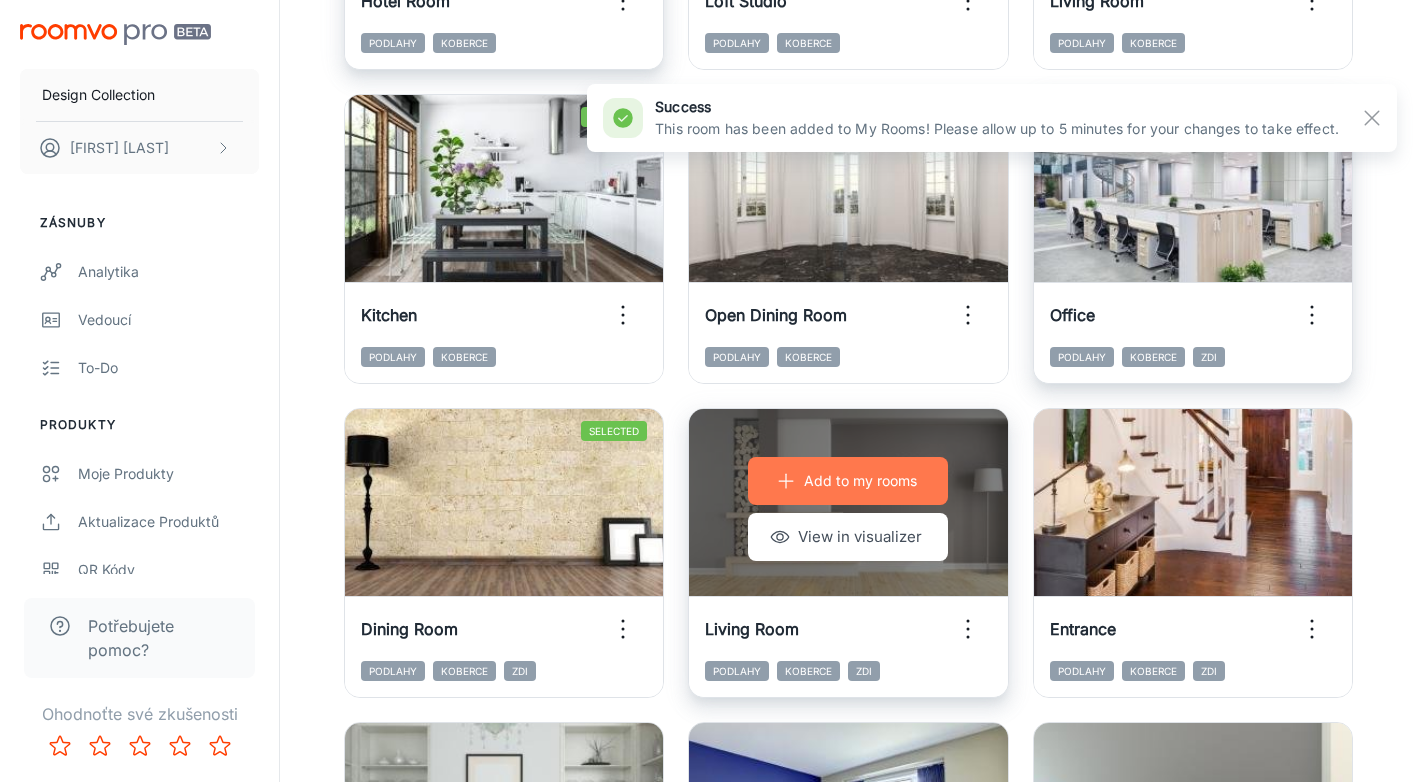 click on "Add to my rooms" at bounding box center [860, 481] 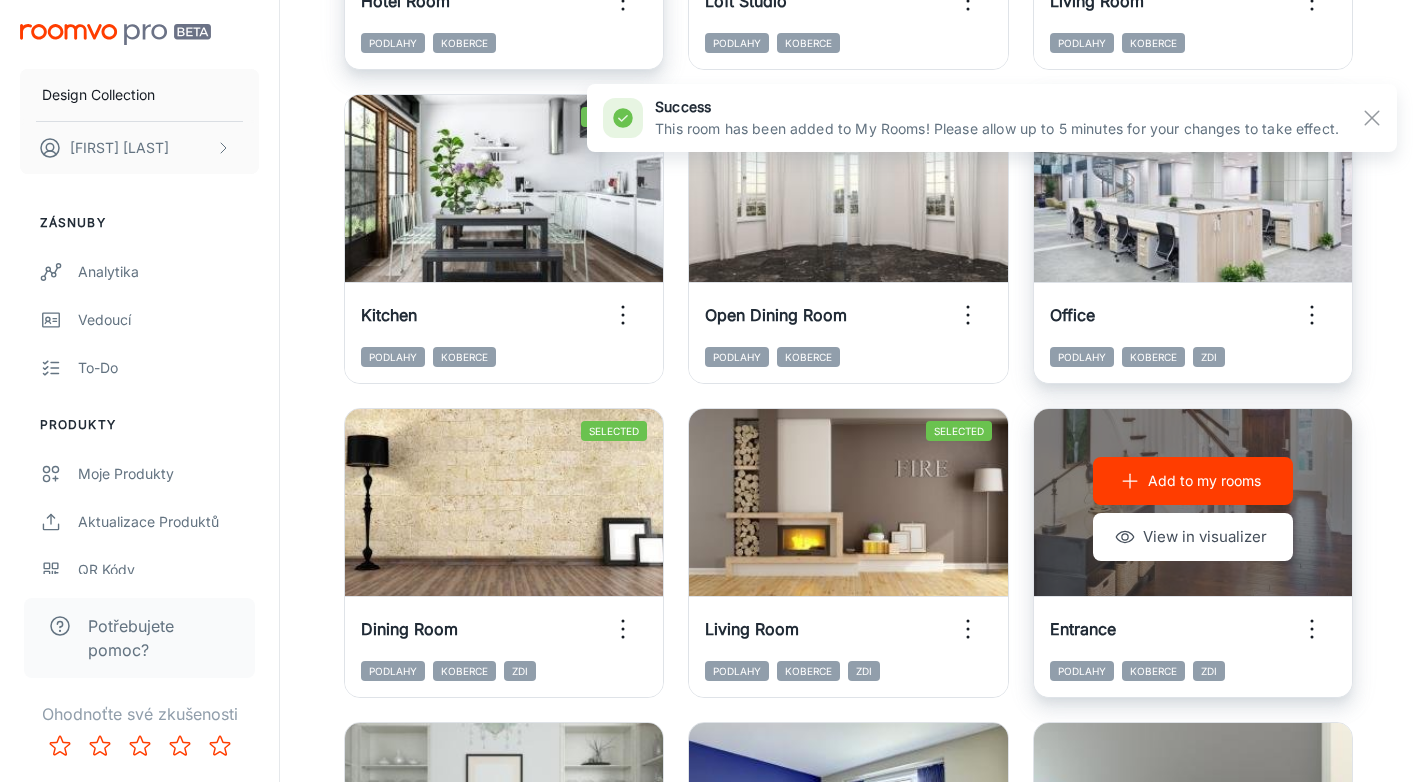 click on "Add to my rooms" at bounding box center [1204, 481] 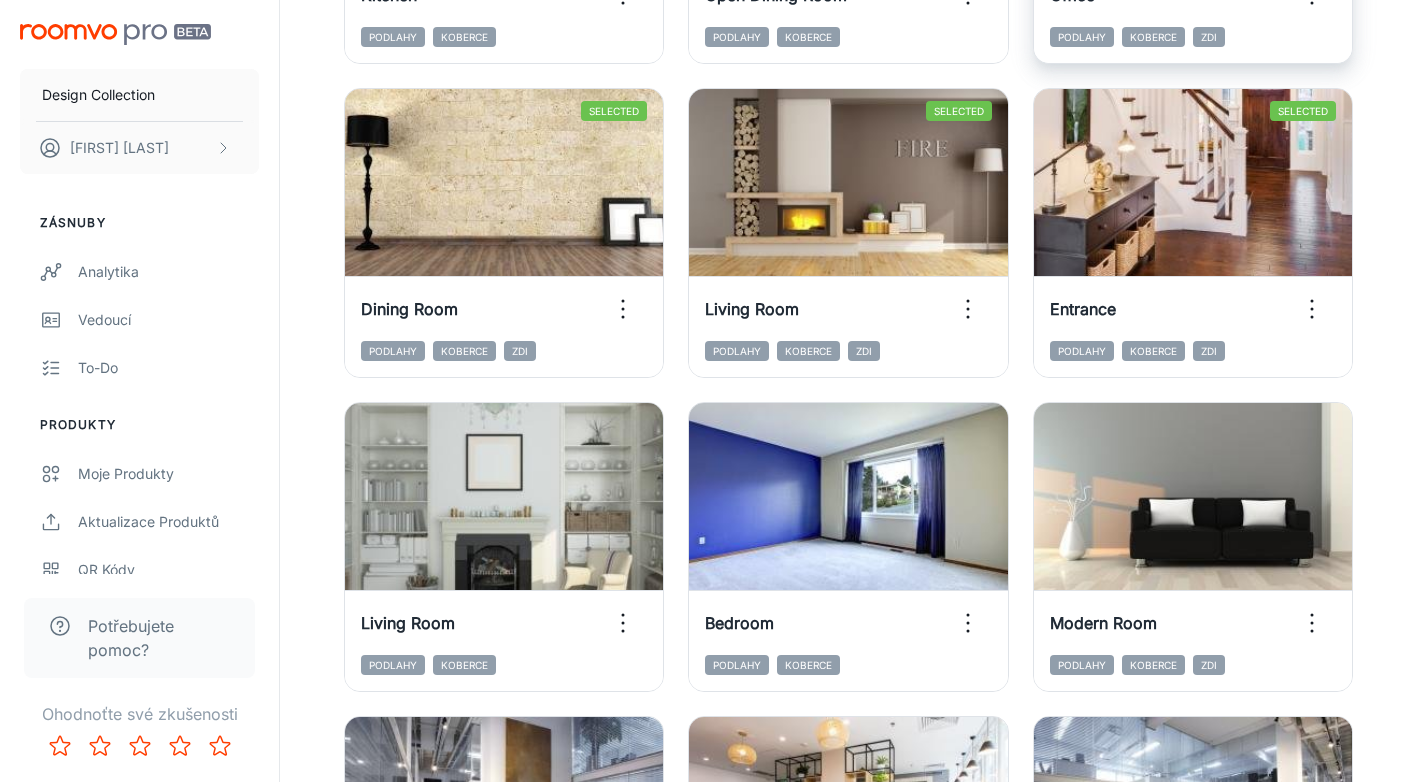 scroll, scrollTop: 1840, scrollLeft: 0, axis: vertical 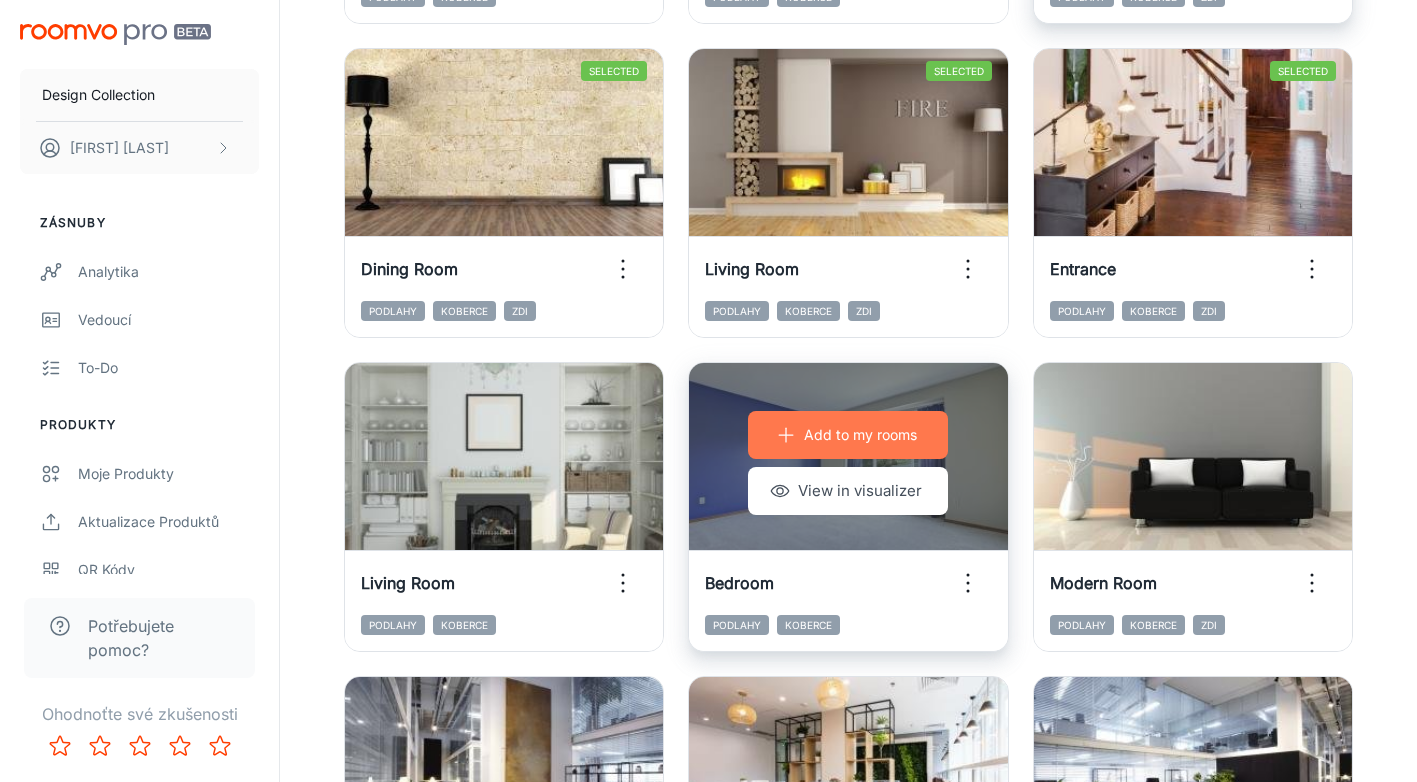 click on "Add to my rooms" at bounding box center (848, 435) 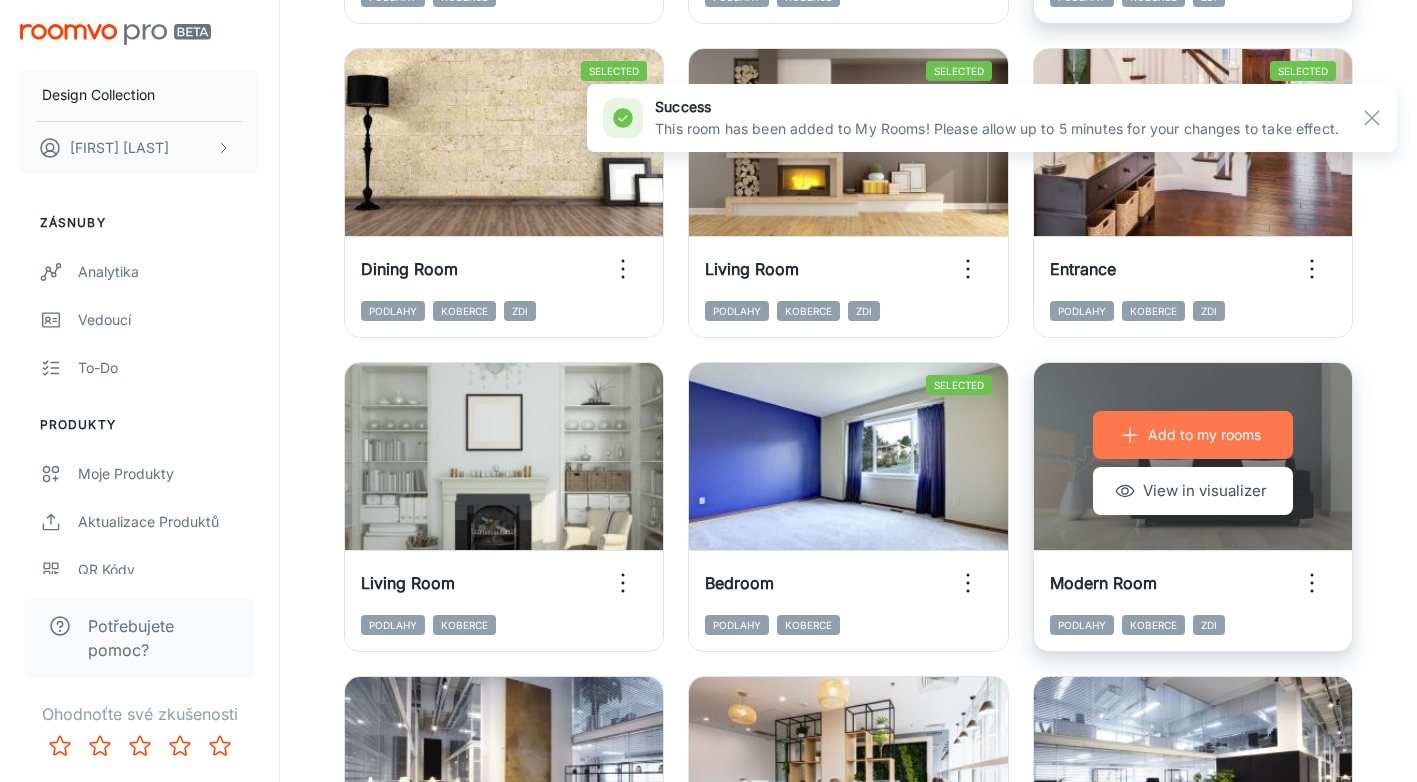 click on "Add to my rooms" at bounding box center (1193, 435) 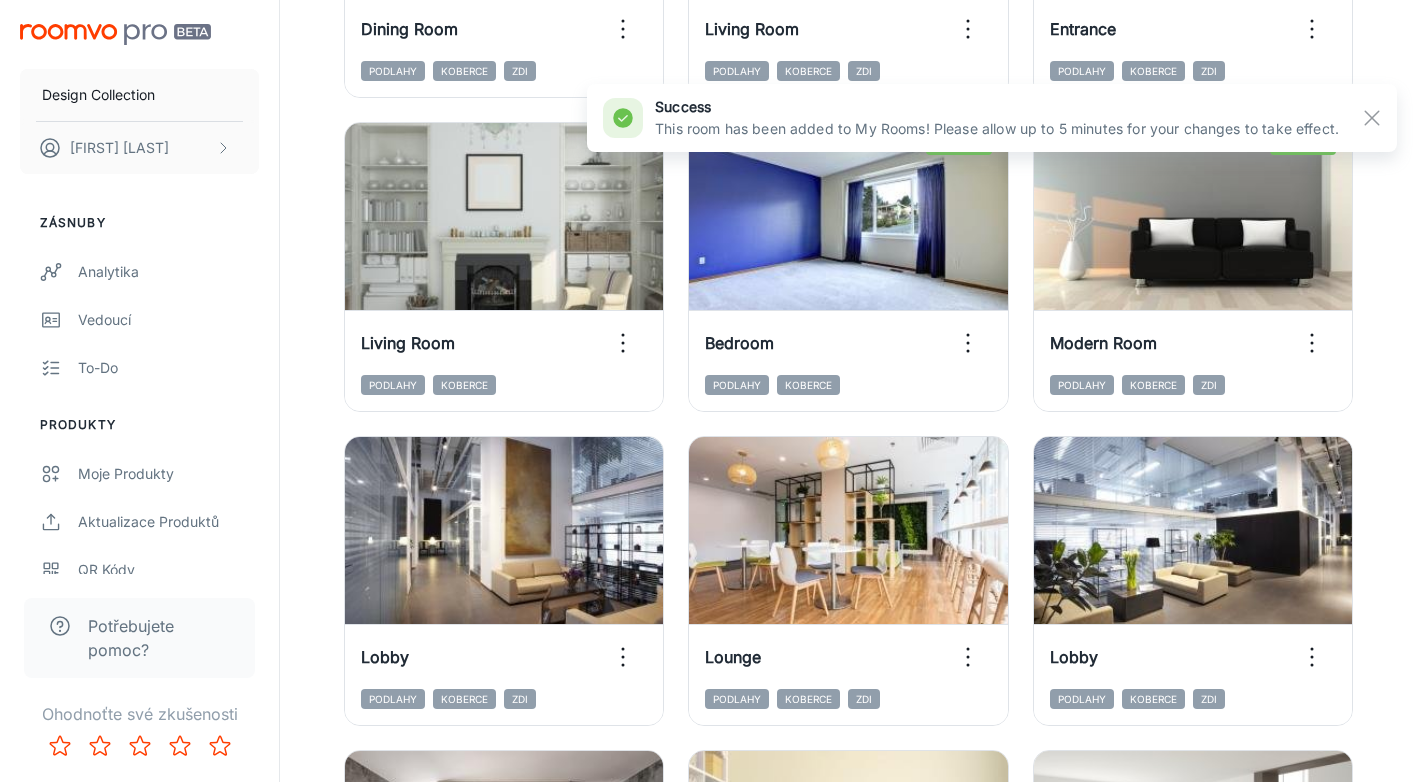 scroll, scrollTop: 2120, scrollLeft: 0, axis: vertical 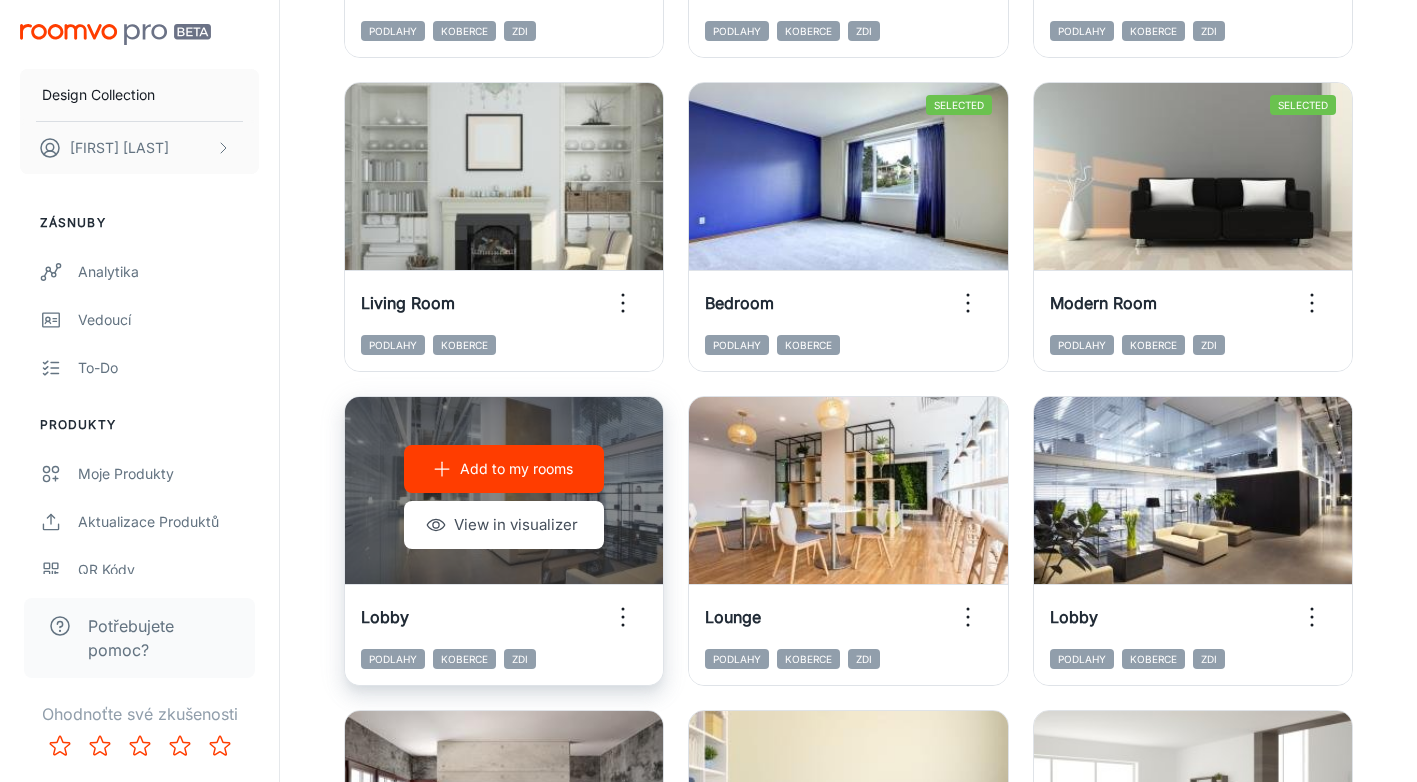 click 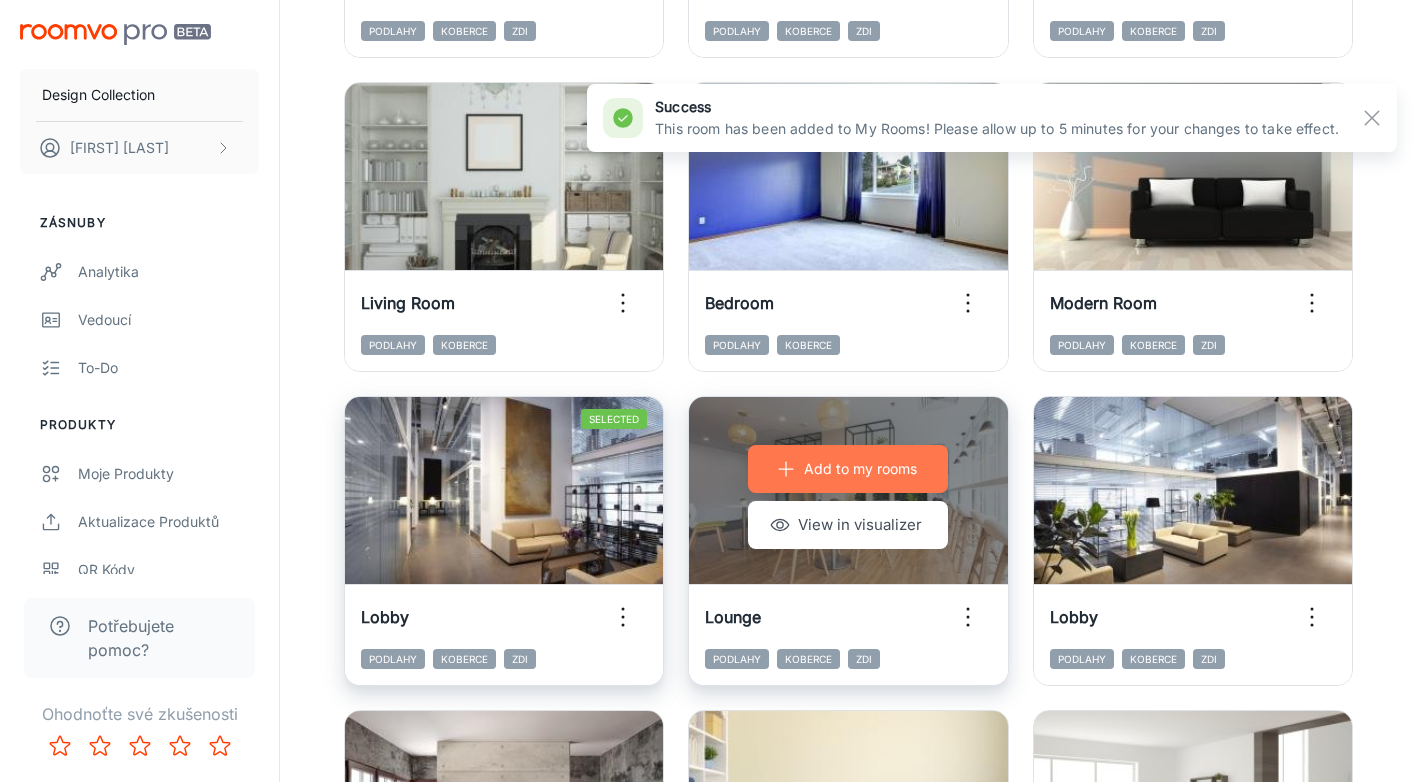 click 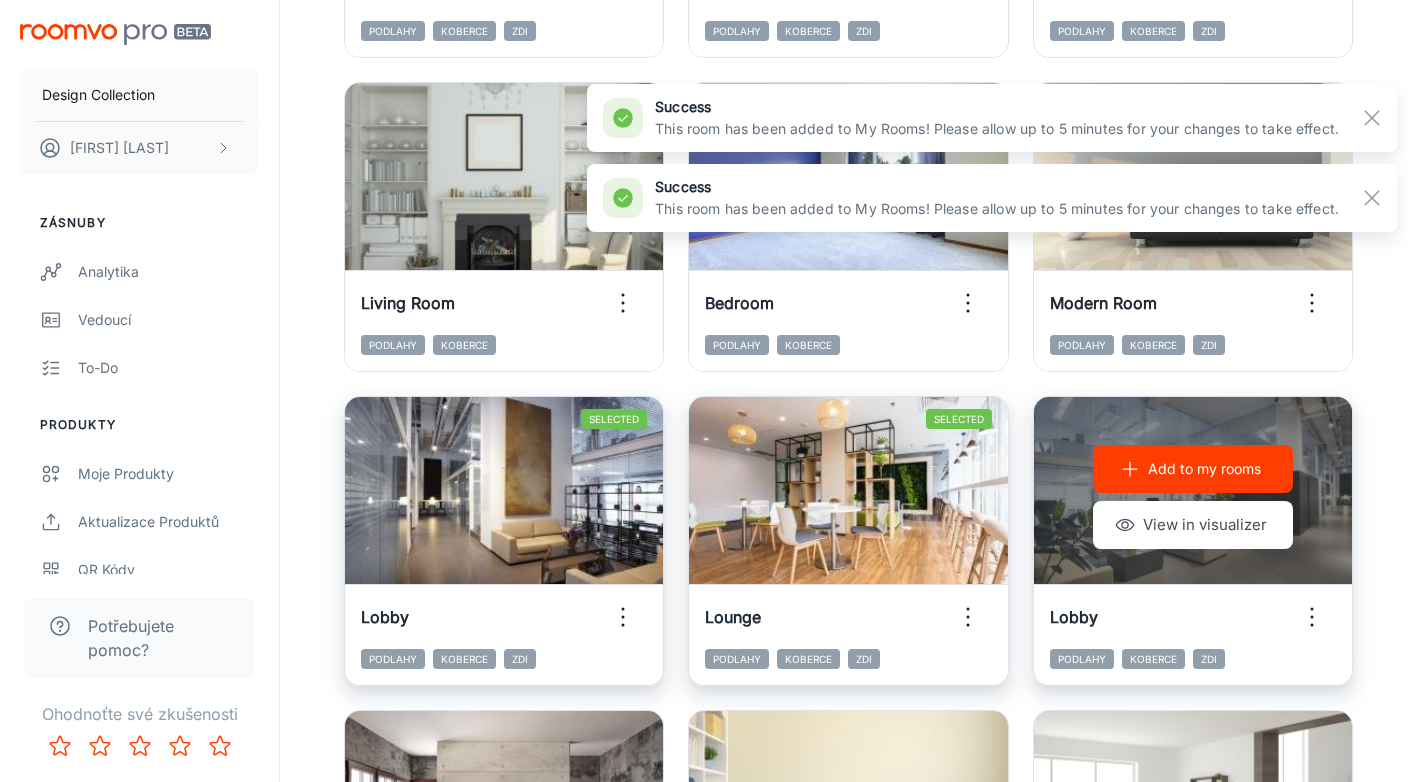 click 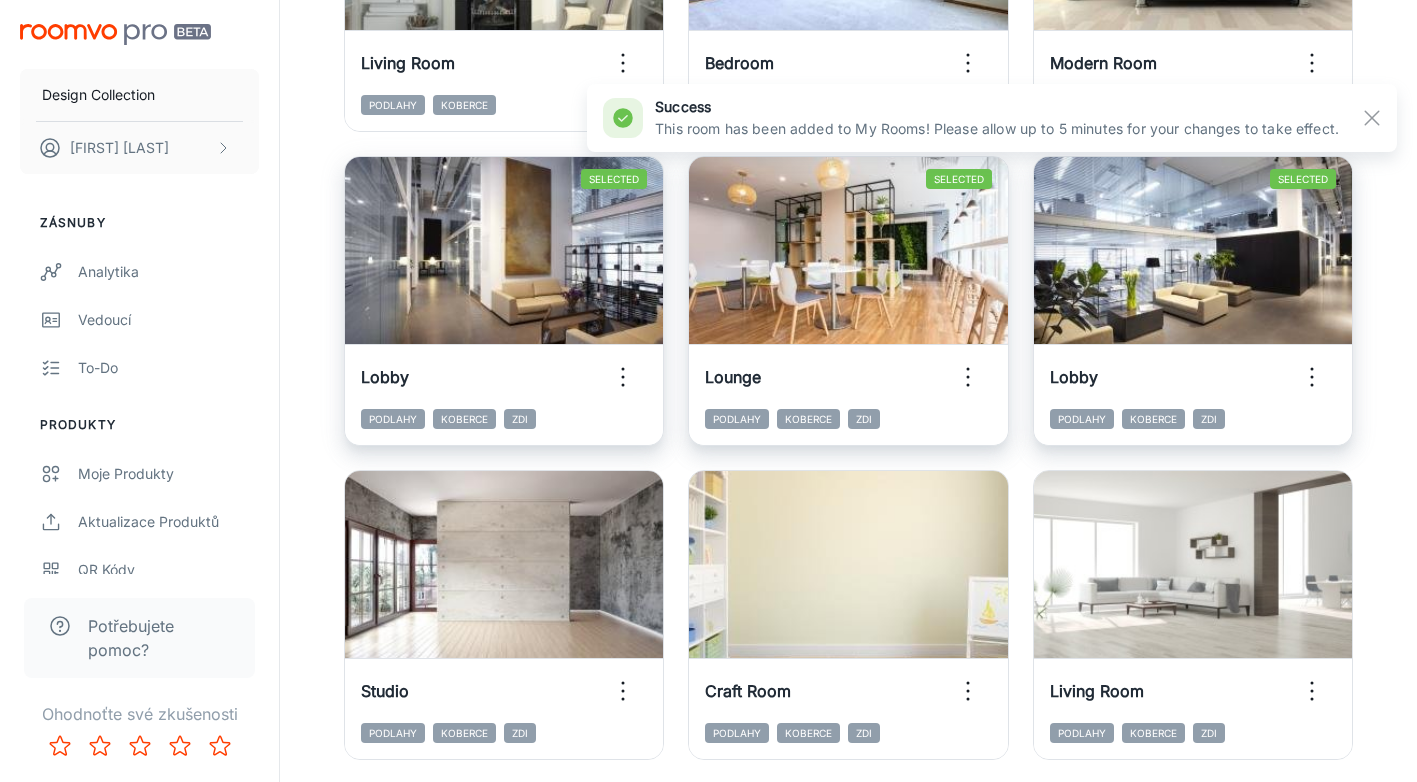 scroll, scrollTop: 2400, scrollLeft: 0, axis: vertical 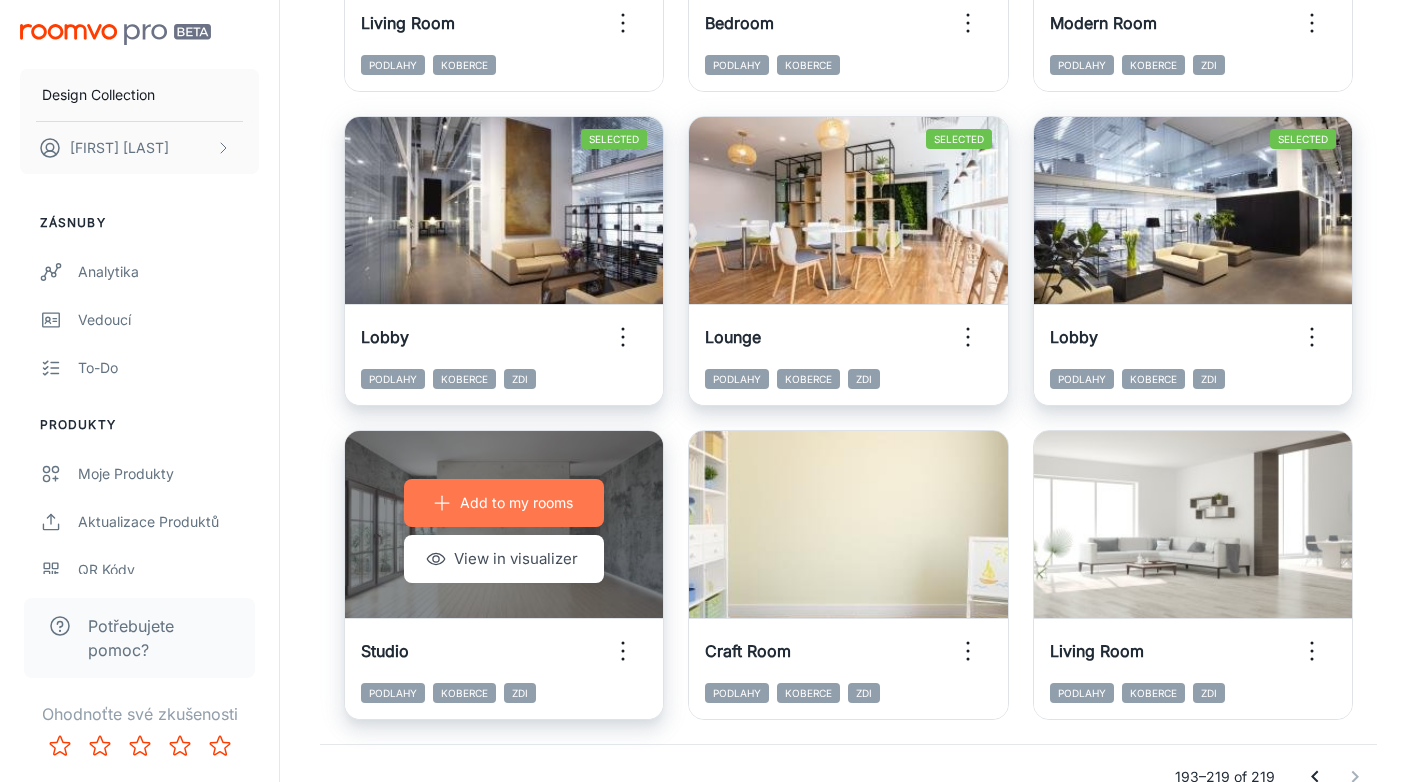click on "Add to my rooms" at bounding box center [504, 503] 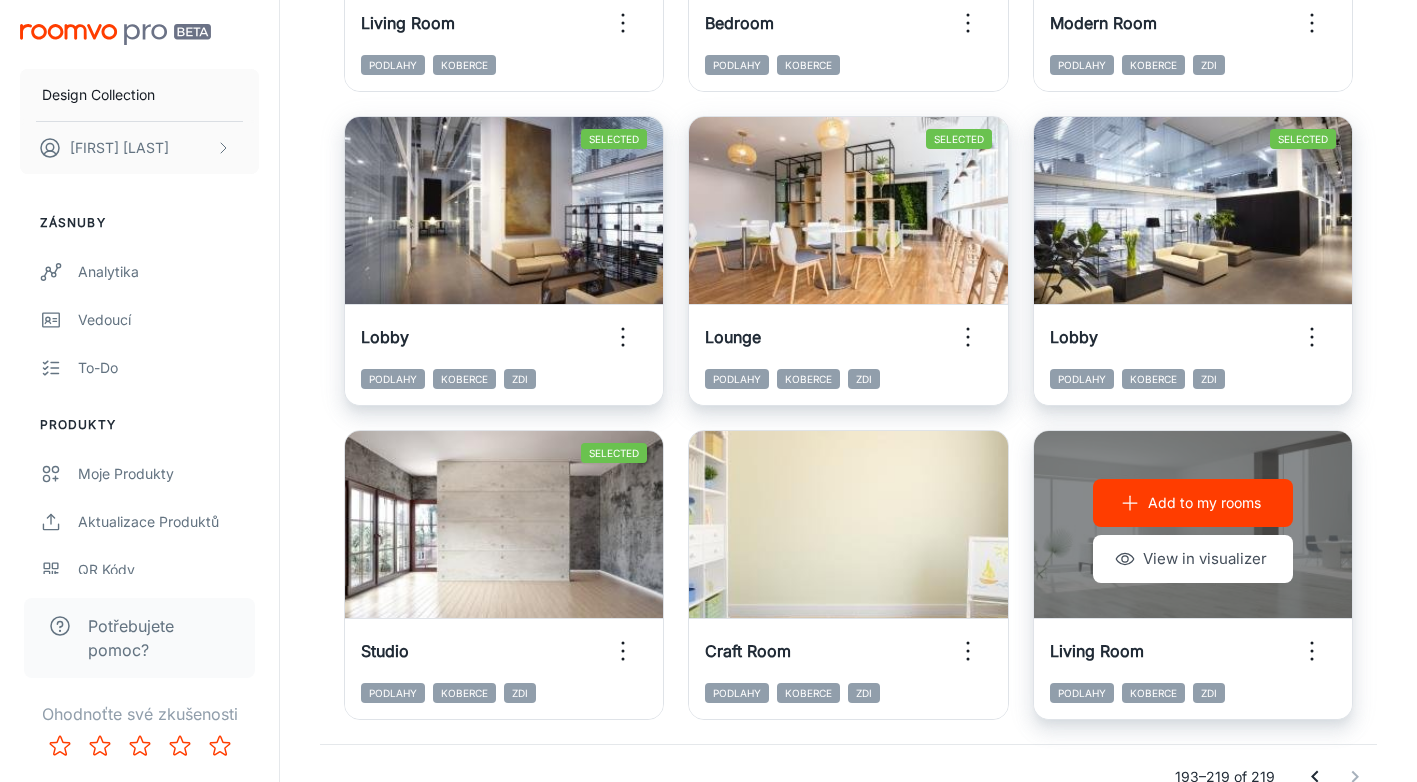click 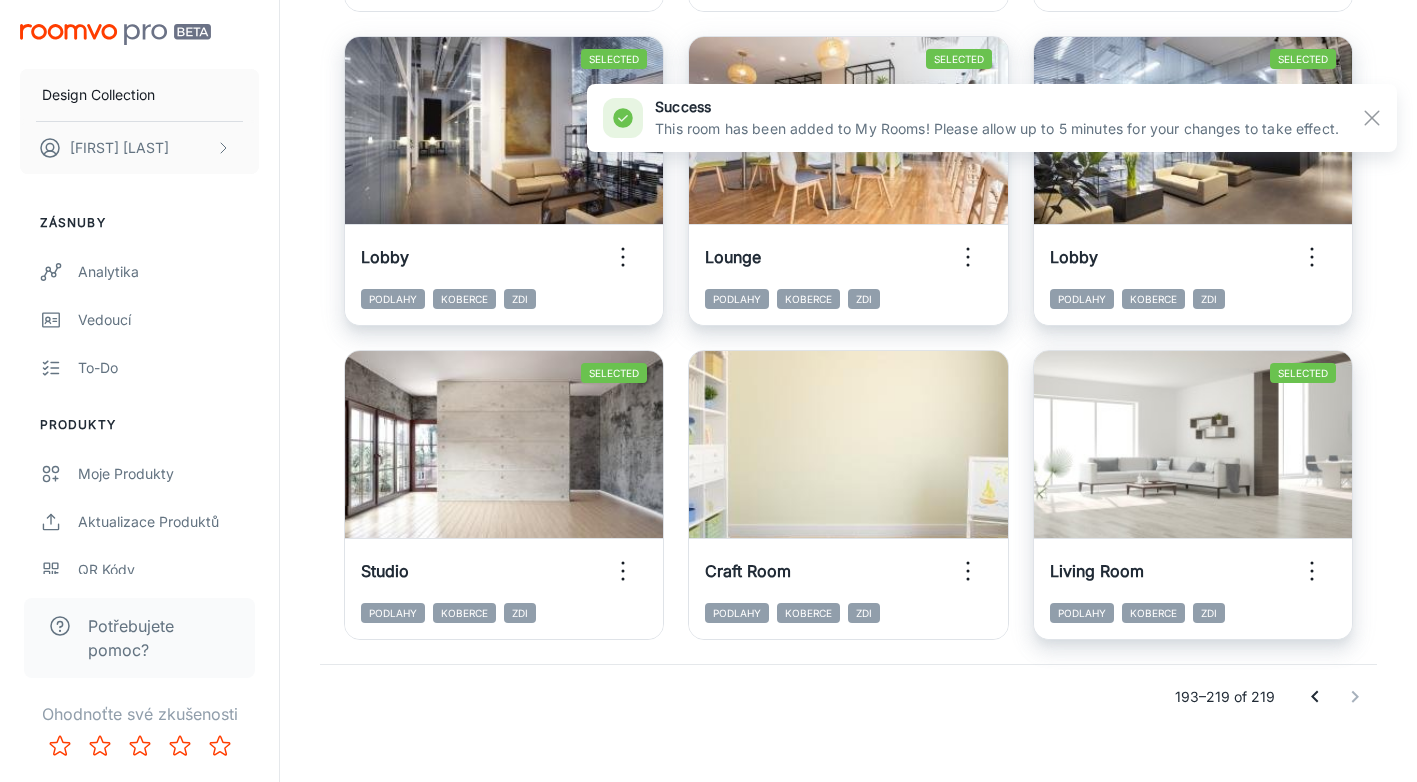 scroll, scrollTop: 2507, scrollLeft: 0, axis: vertical 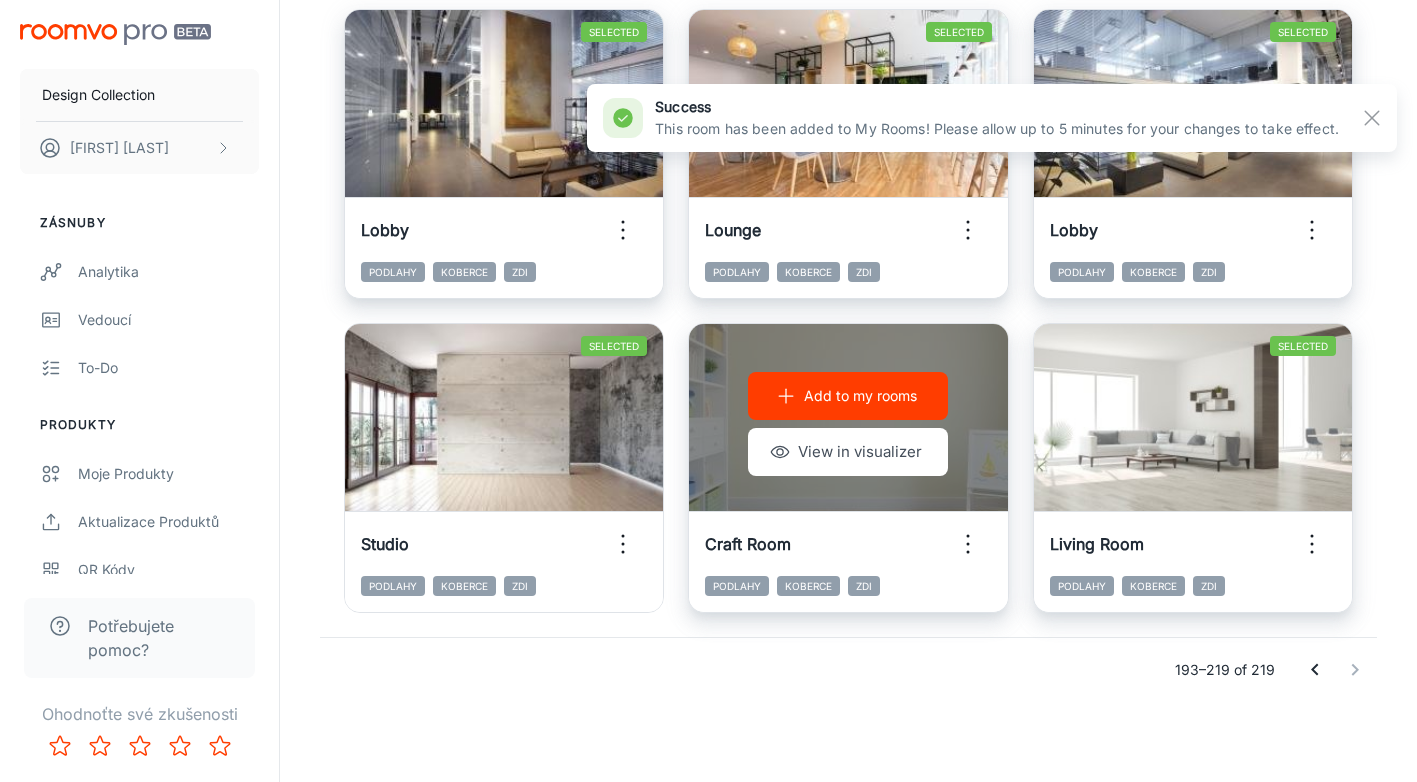 click 